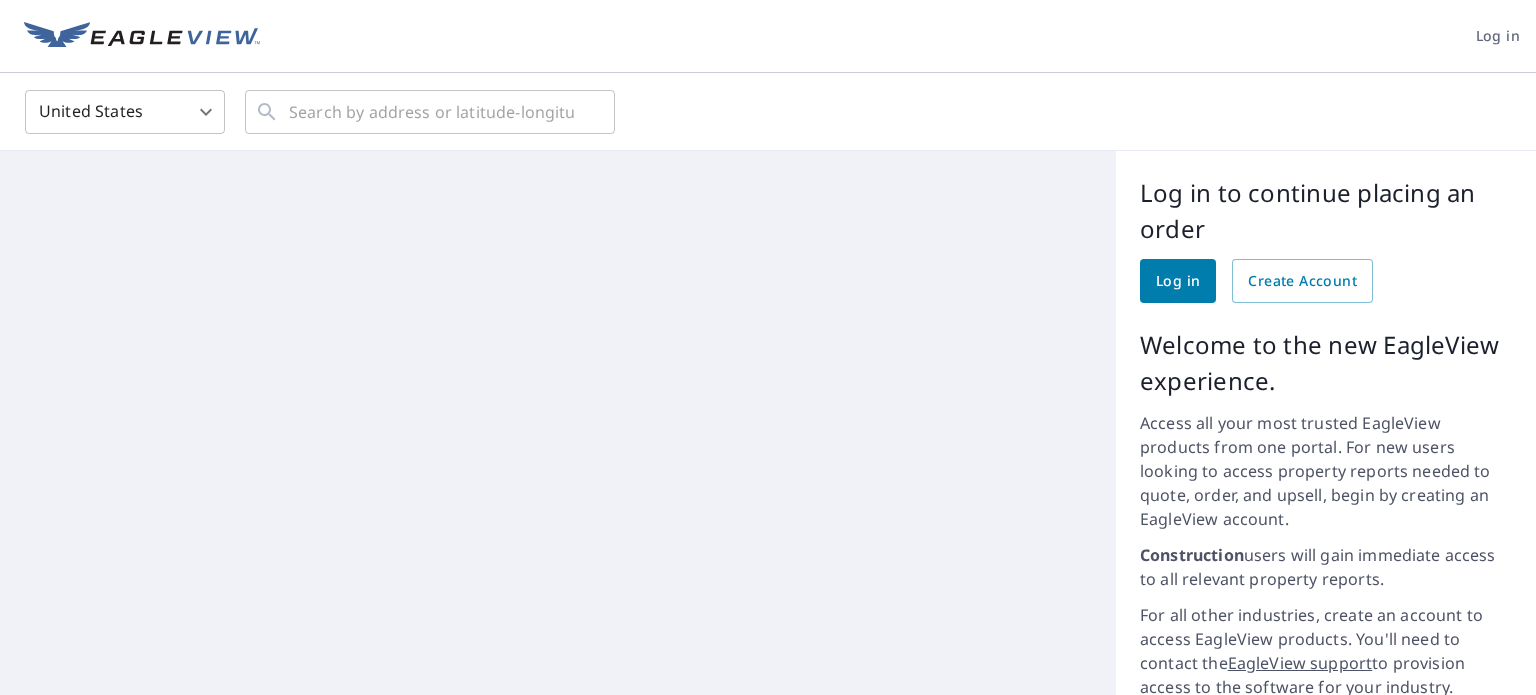 scroll, scrollTop: 0, scrollLeft: 0, axis: both 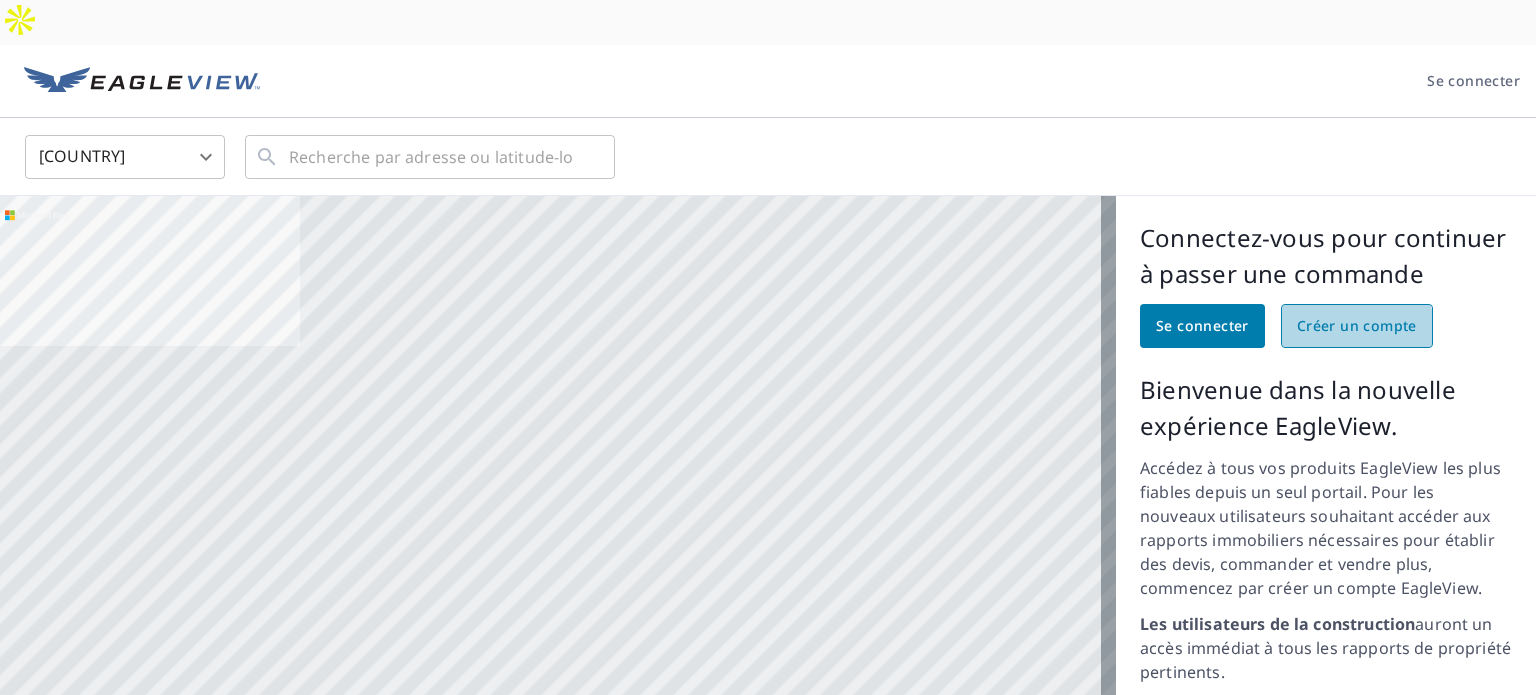 click on "Créer un compte" at bounding box center [1357, 325] 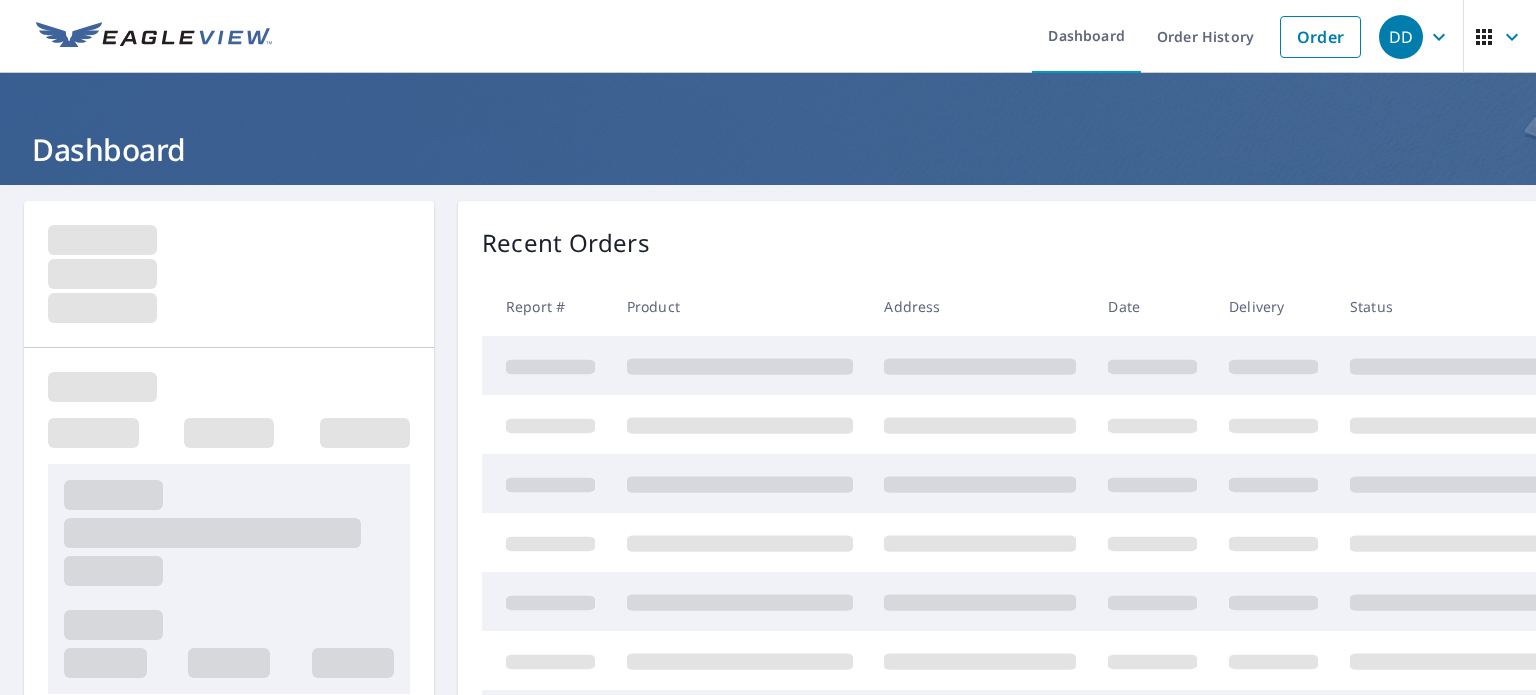 scroll, scrollTop: 0, scrollLeft: 0, axis: both 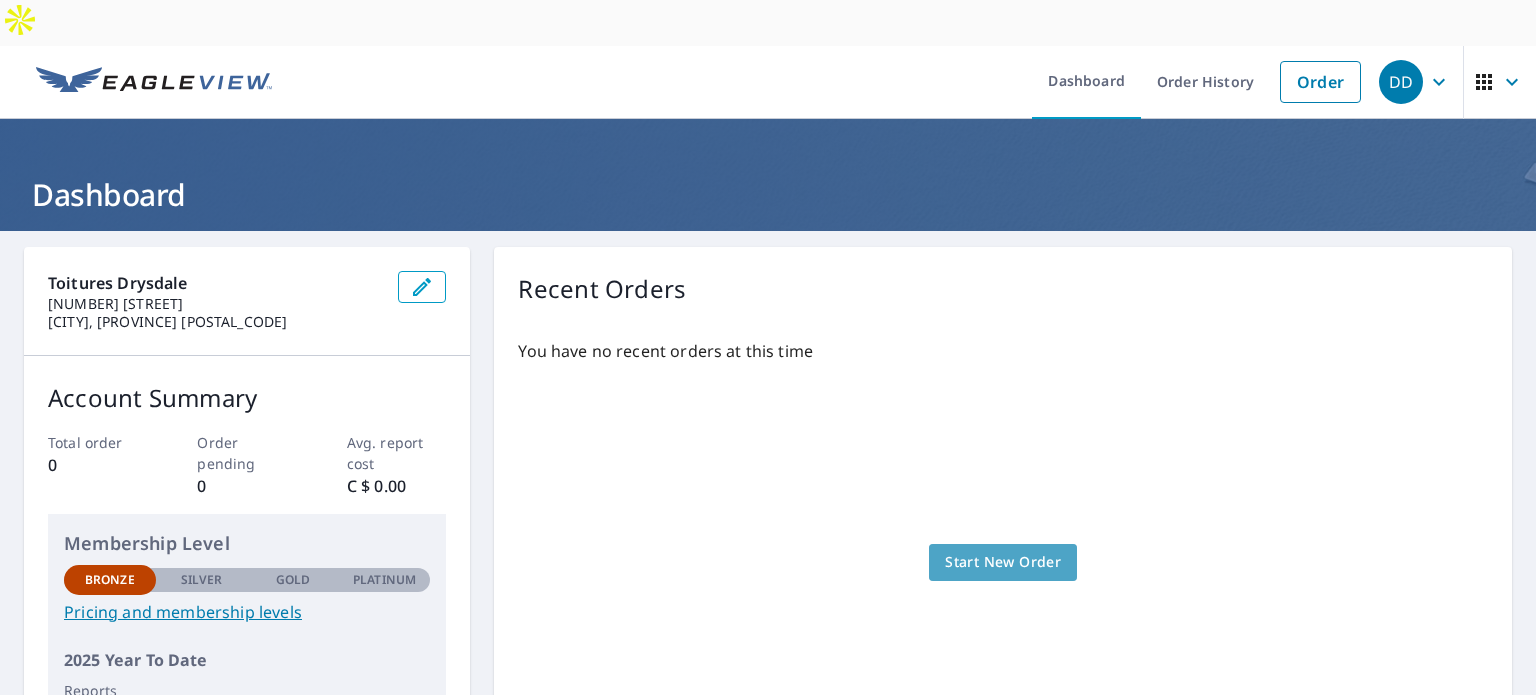 click on "Start New Order" at bounding box center (1003, 562) 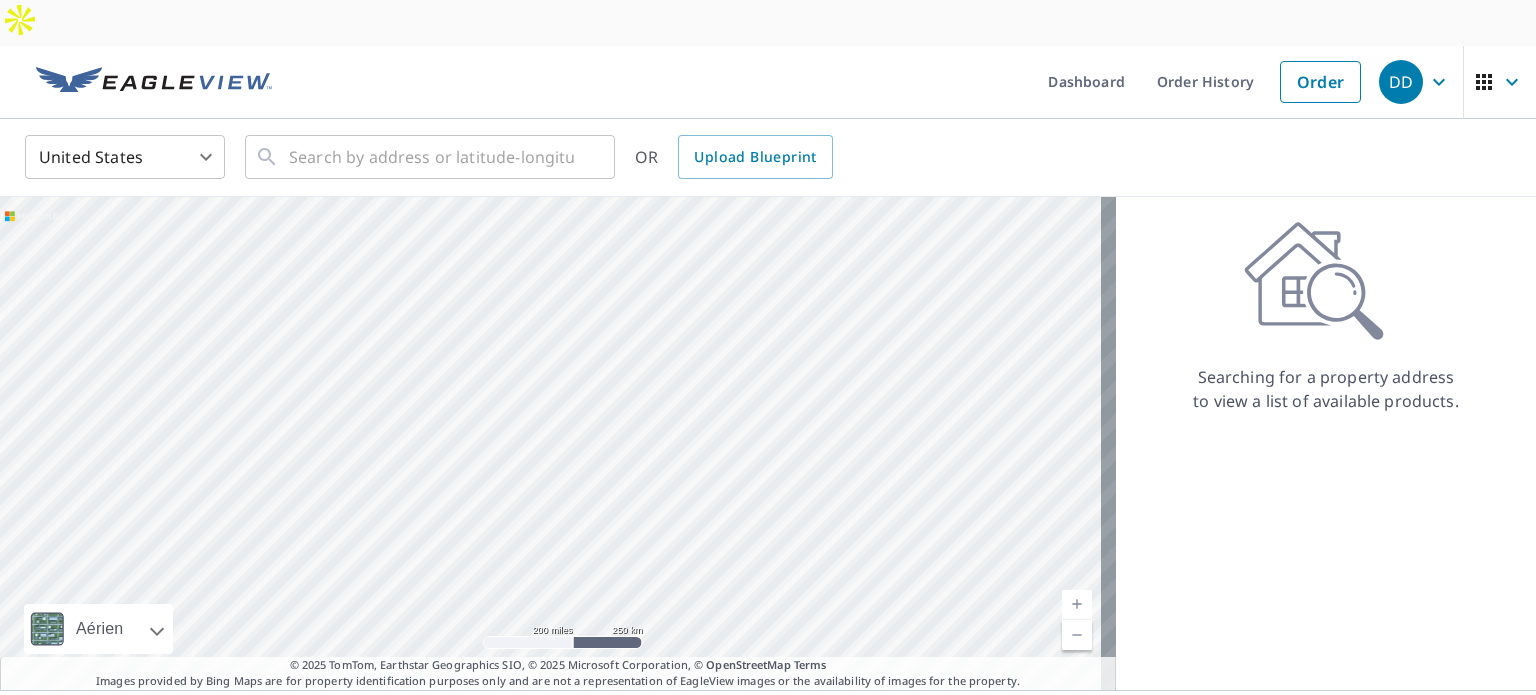 drag, startPoint x: 892, startPoint y: 235, endPoint x: 688, endPoint y: 432, distance: 283.59302 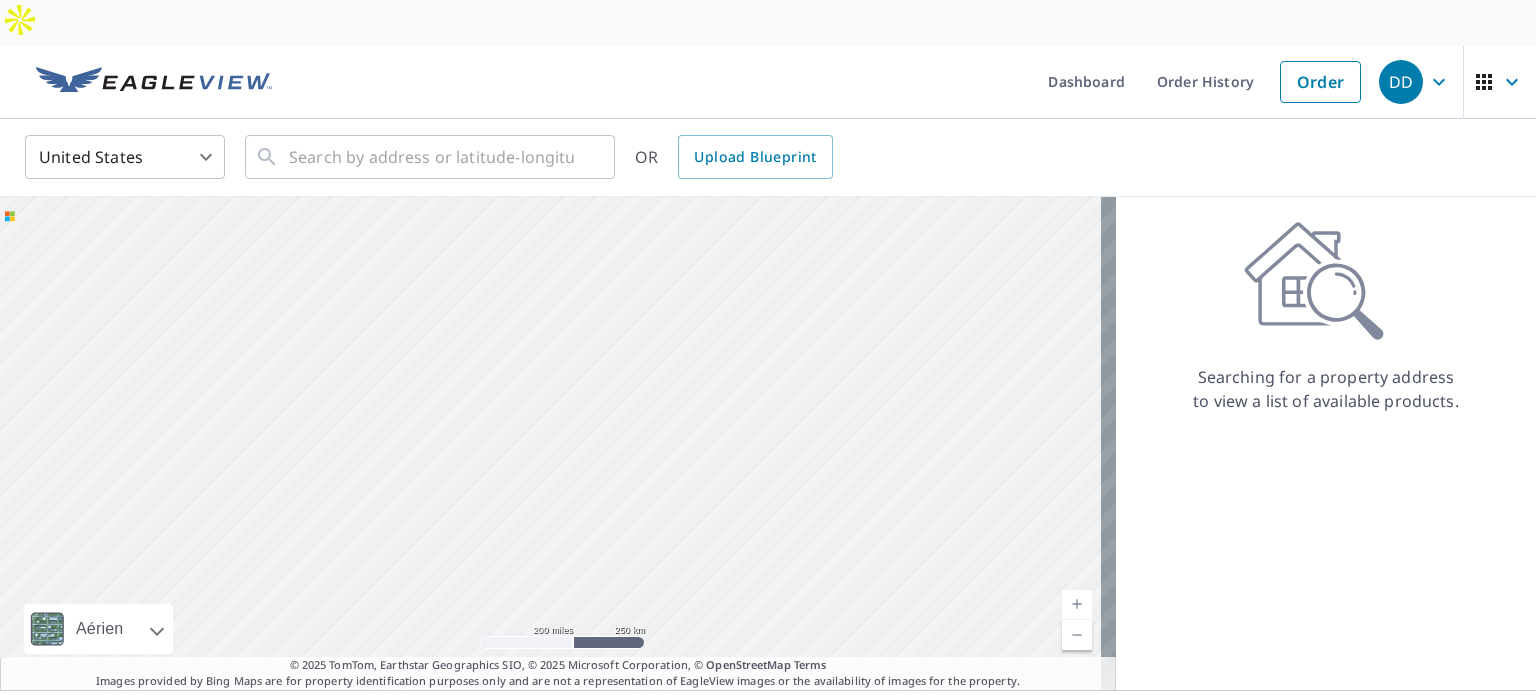 drag, startPoint x: 907, startPoint y: 355, endPoint x: 775, endPoint y: 422, distance: 148.0304 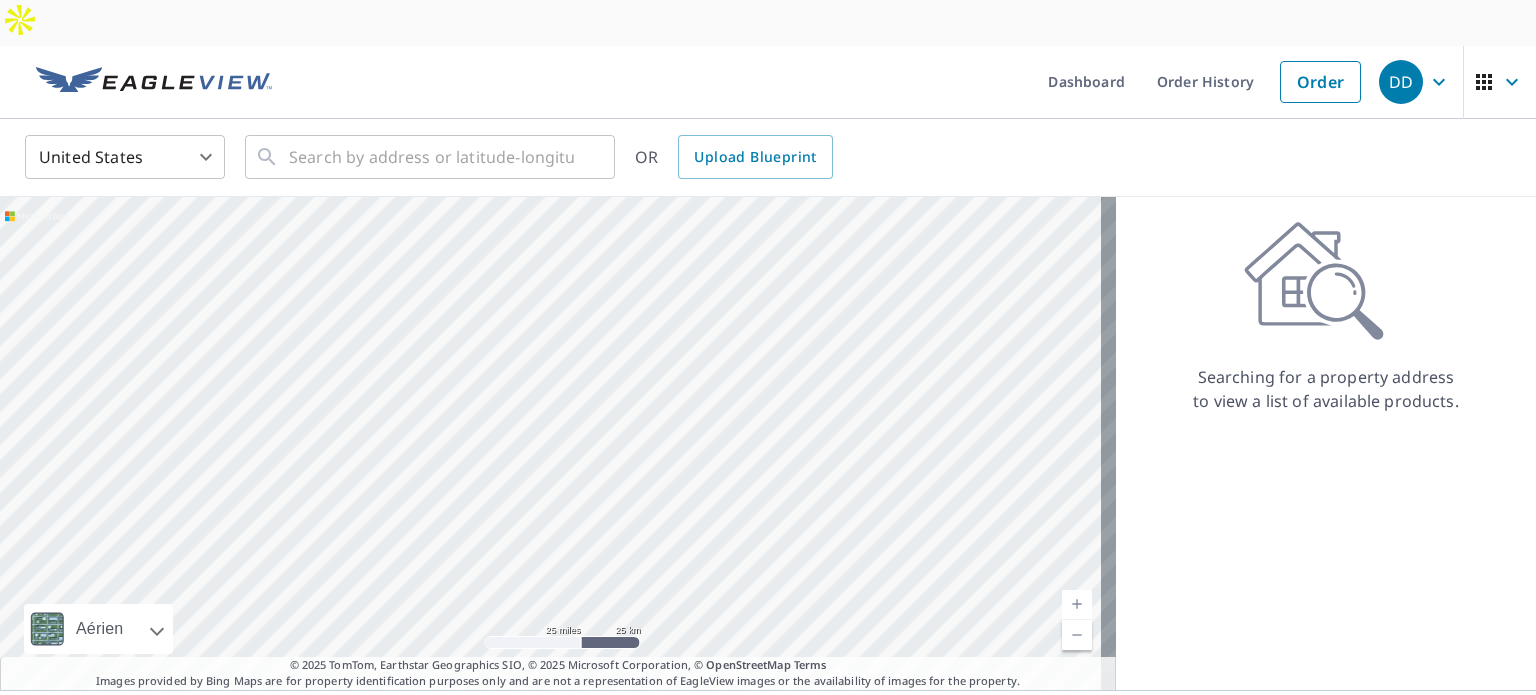 drag, startPoint x: 935, startPoint y: 420, endPoint x: 727, endPoint y: 418, distance: 208.00961 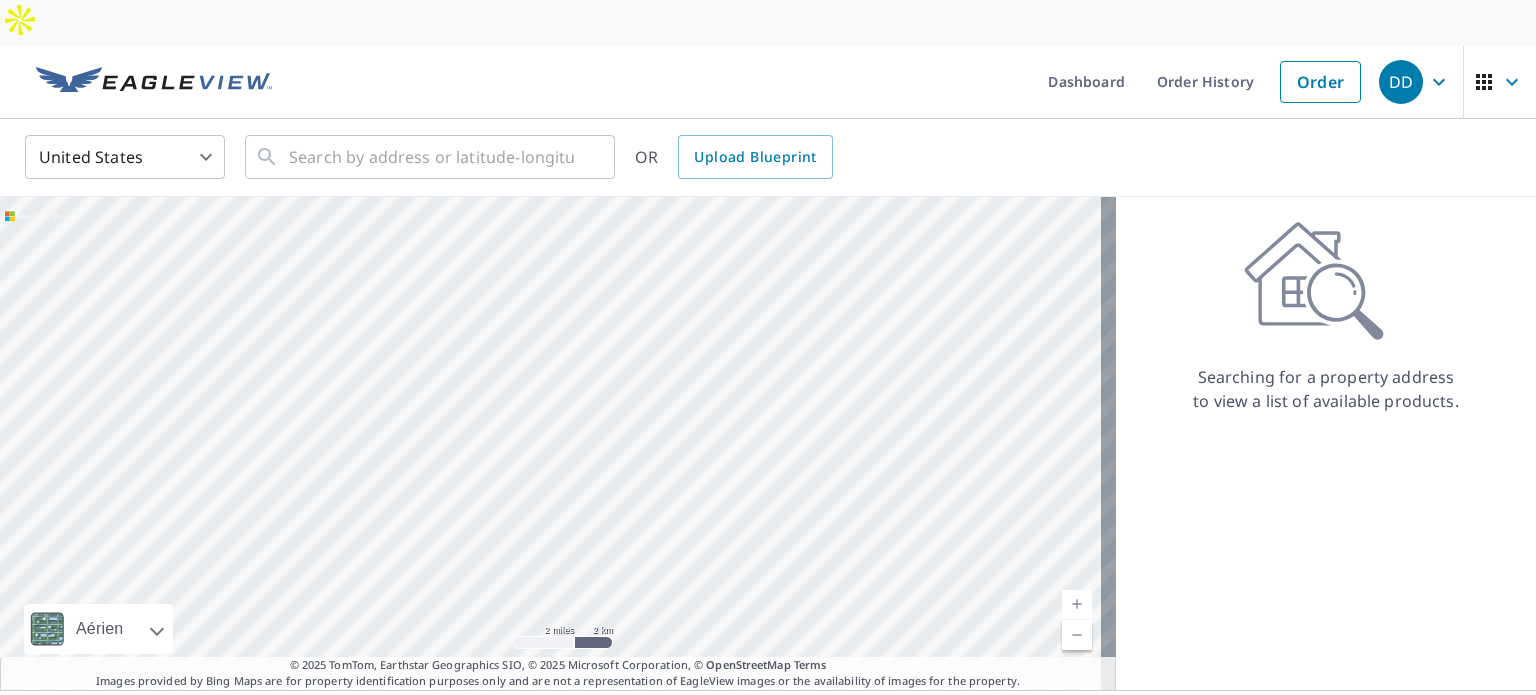 drag, startPoint x: 605, startPoint y: 377, endPoint x: 754, endPoint y: 594, distance: 263.22995 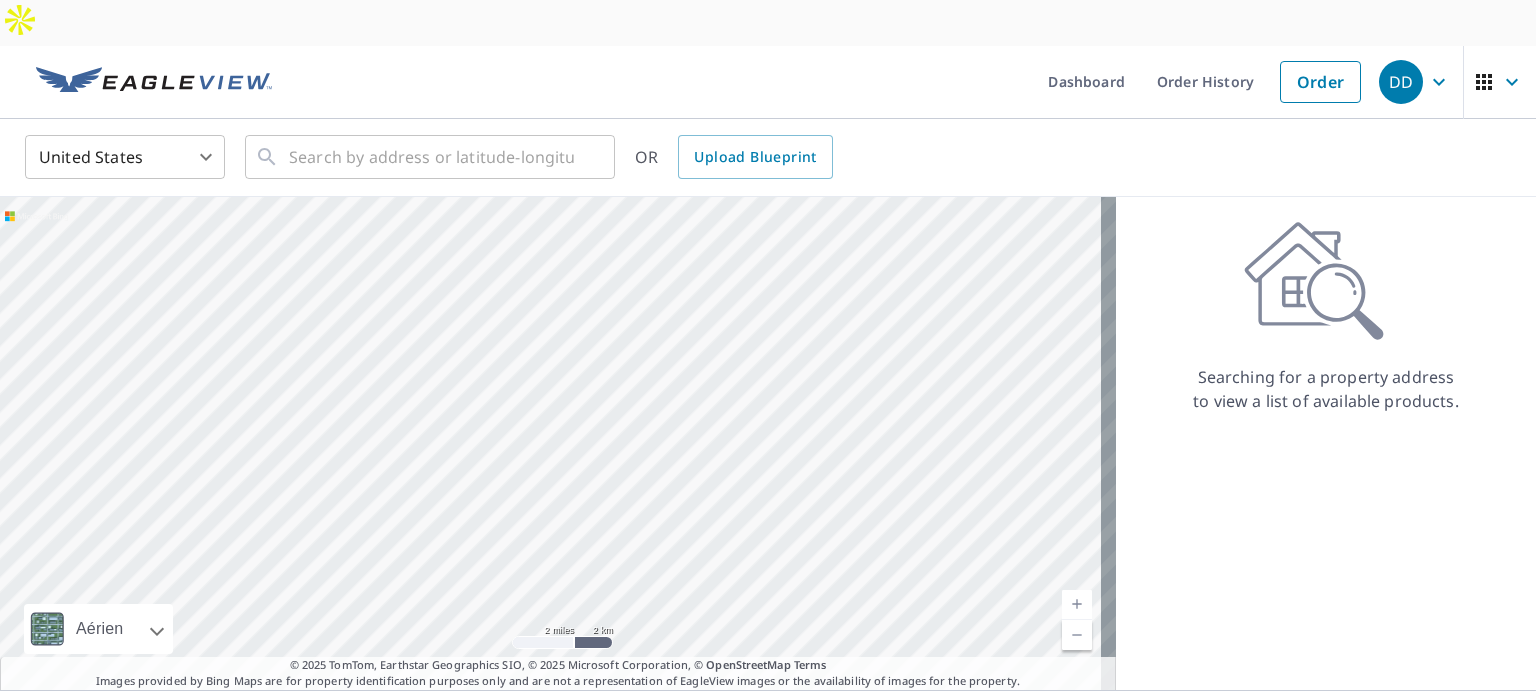 drag, startPoint x: 645, startPoint y: 371, endPoint x: 724, endPoint y: 624, distance: 265.04718 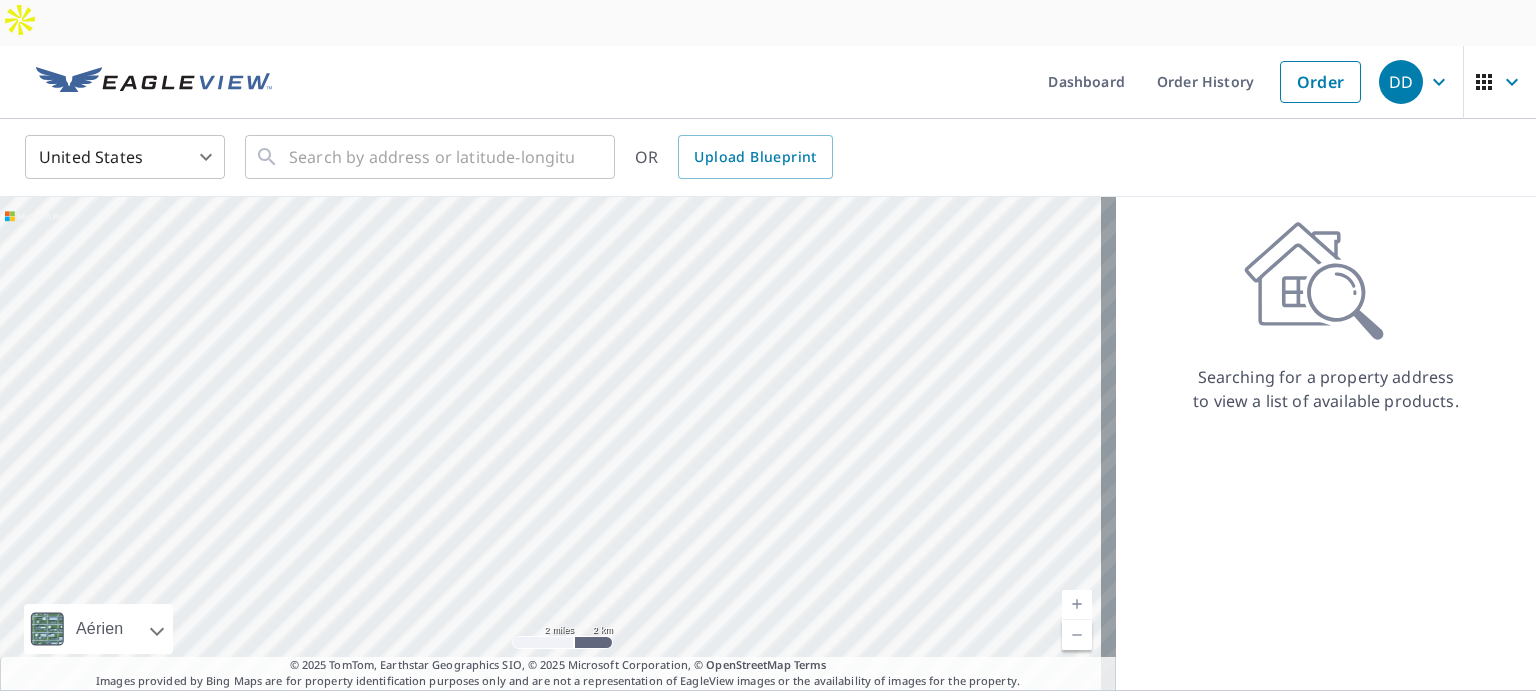 click at bounding box center (558, 443) 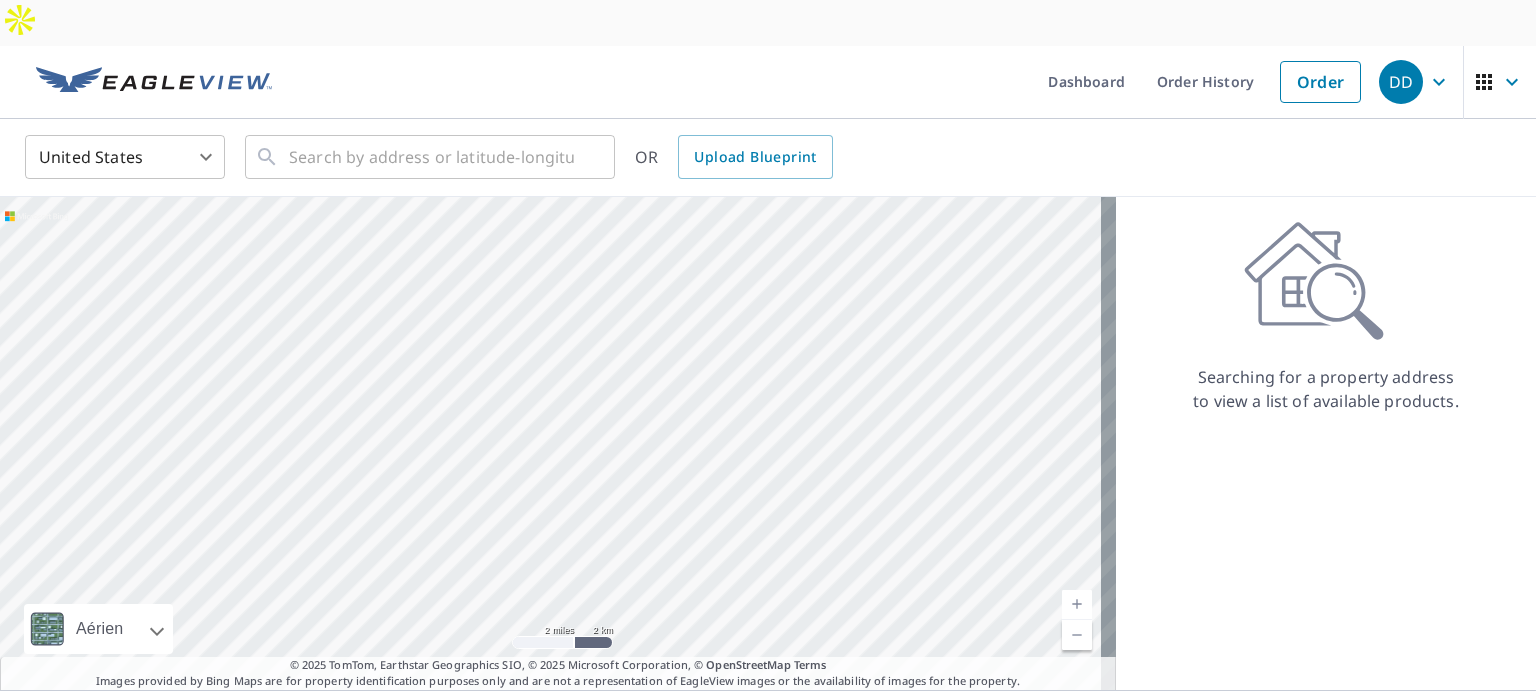 drag, startPoint x: 704, startPoint y: 338, endPoint x: 791, endPoint y: 500, distance: 183.88312 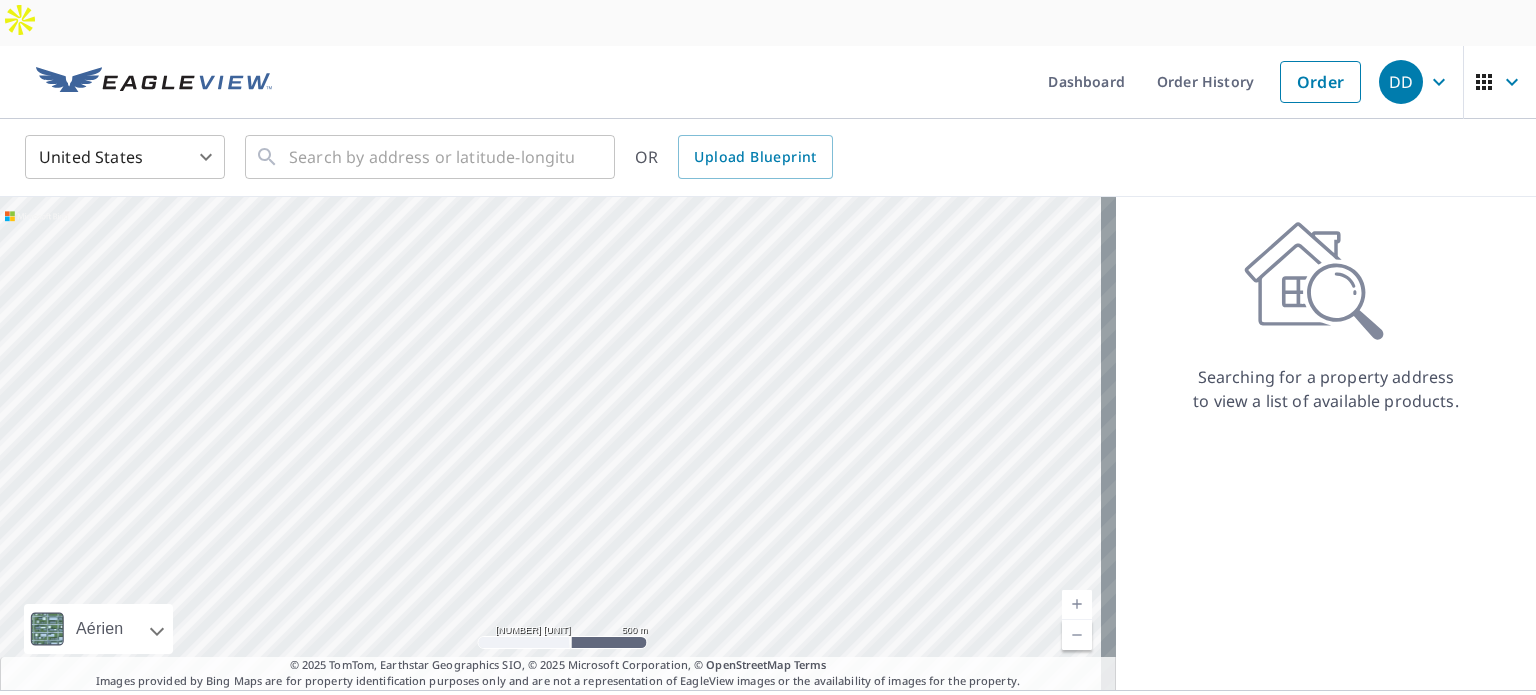 drag, startPoint x: 751, startPoint y: 500, endPoint x: 646, endPoint y: 338, distance: 193.0518 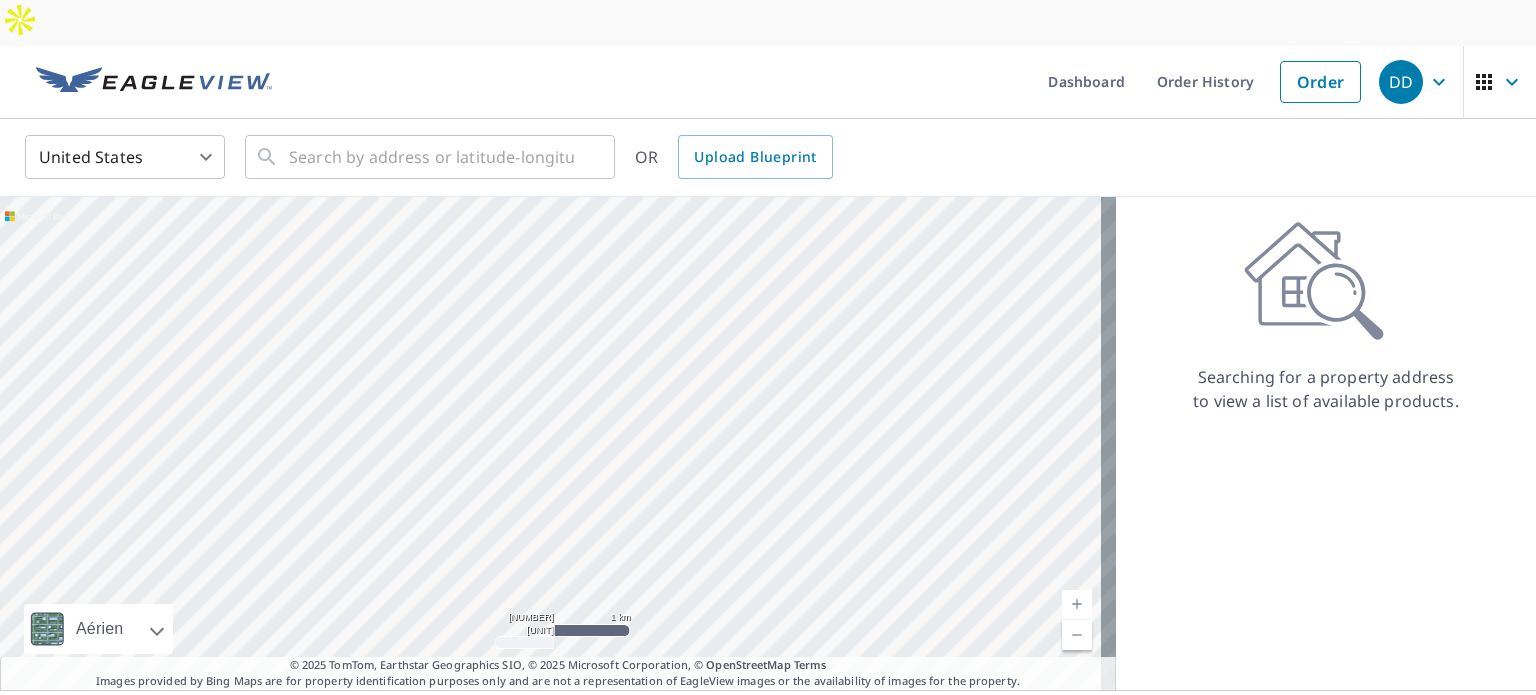 drag, startPoint x: 748, startPoint y: 489, endPoint x: 728, endPoint y: 423, distance: 68.96376 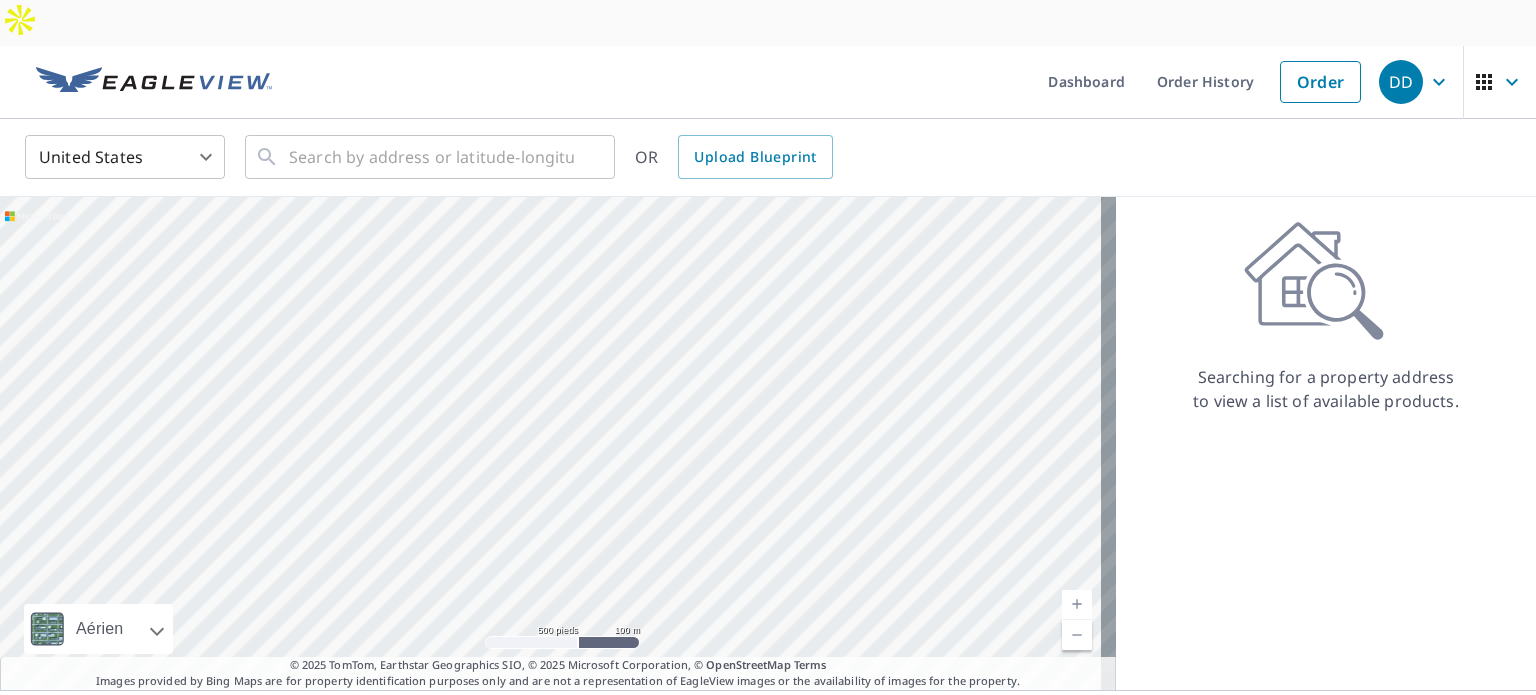 drag, startPoint x: 608, startPoint y: 282, endPoint x: 616, endPoint y: 365, distance: 83.38465 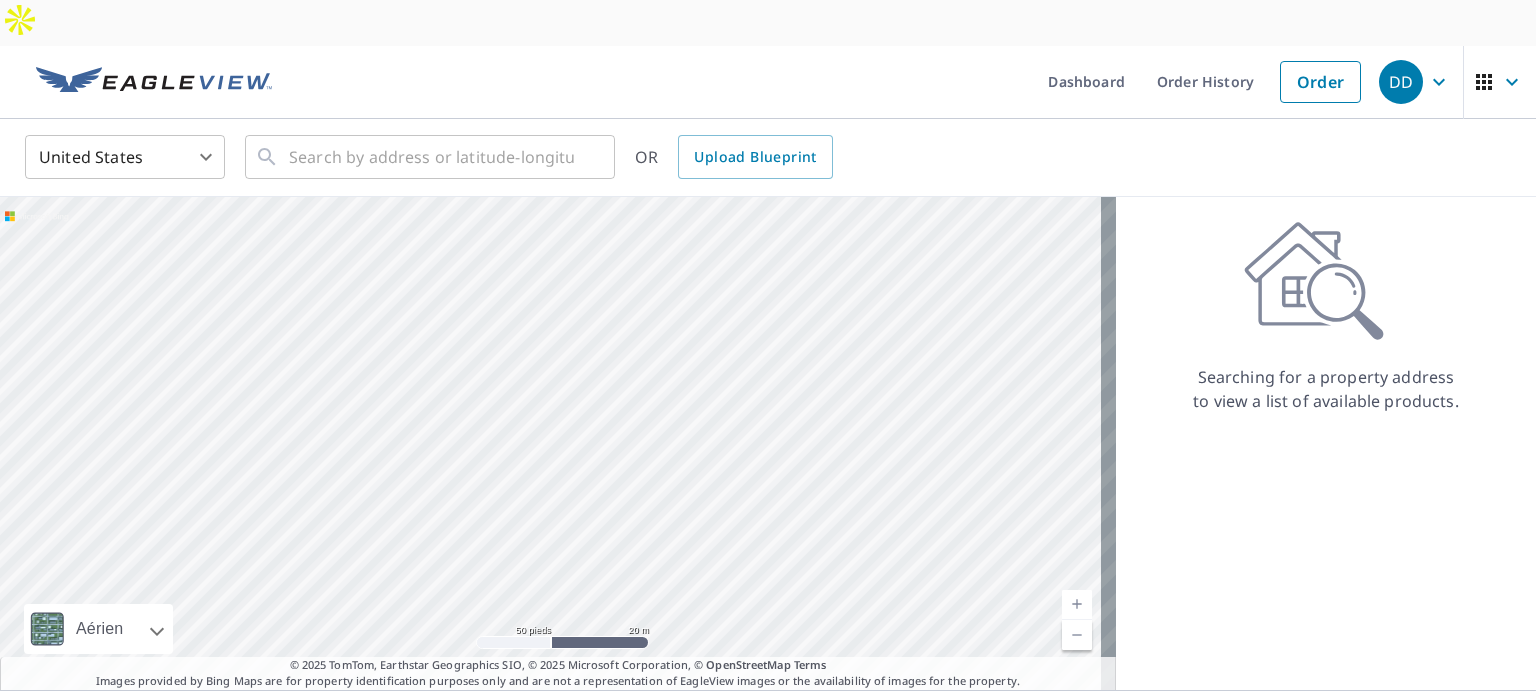 drag, startPoint x: 729, startPoint y: 260, endPoint x: 717, endPoint y: 334, distance: 74.96666 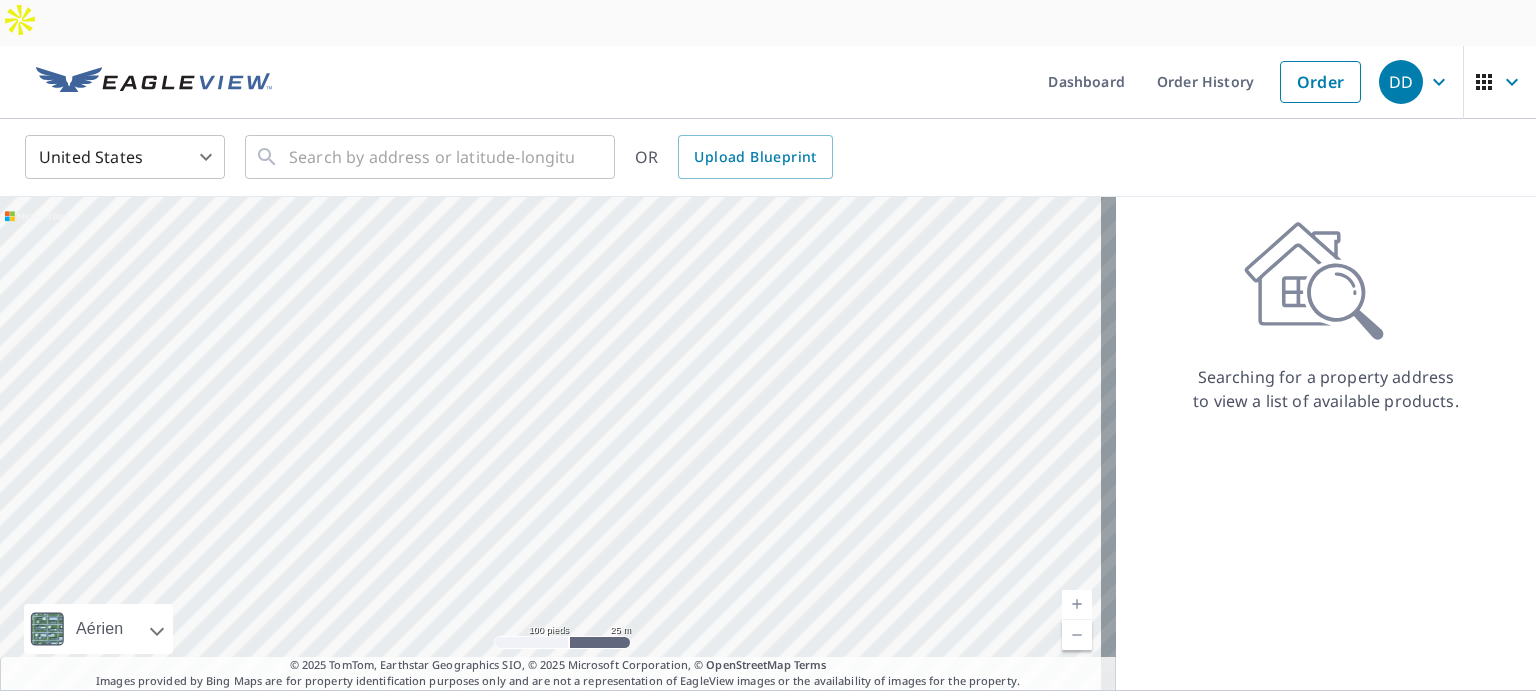 click at bounding box center [558, 443] 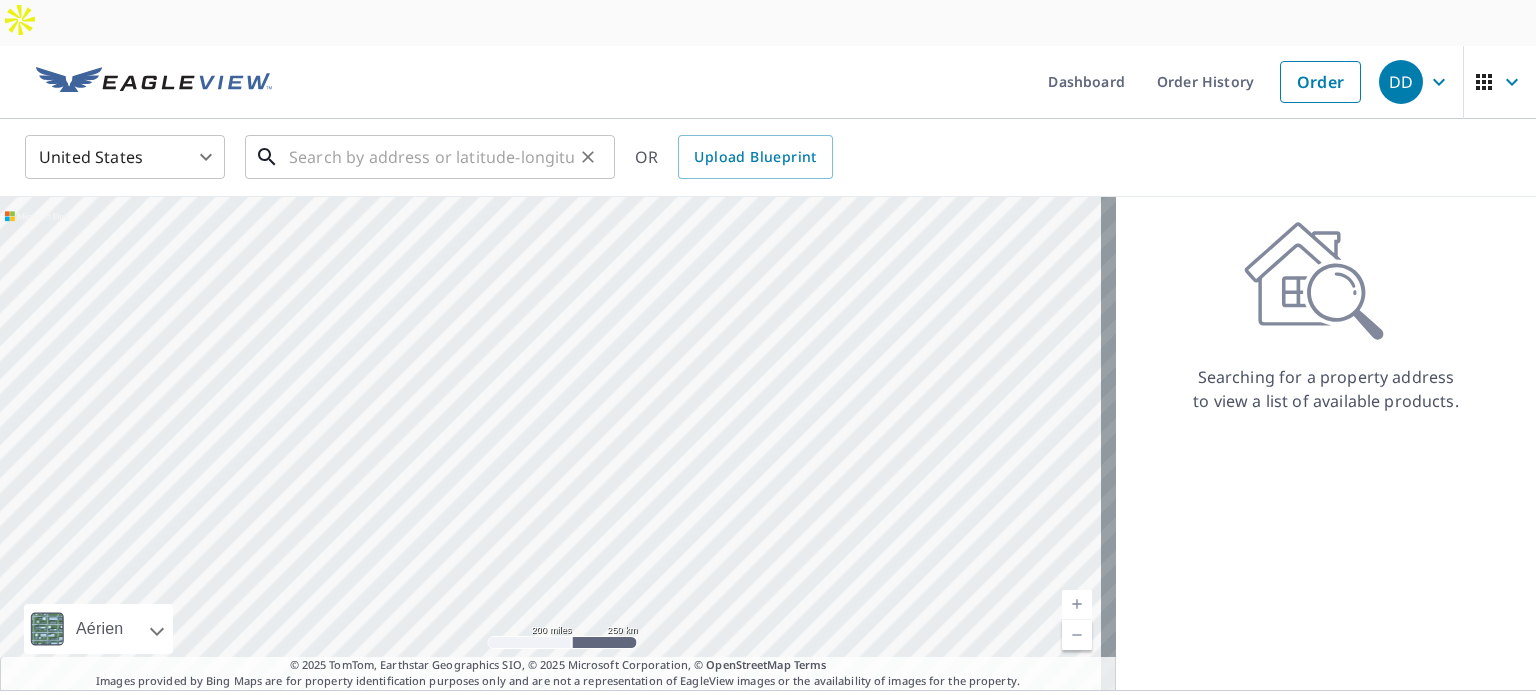click at bounding box center [431, 157] 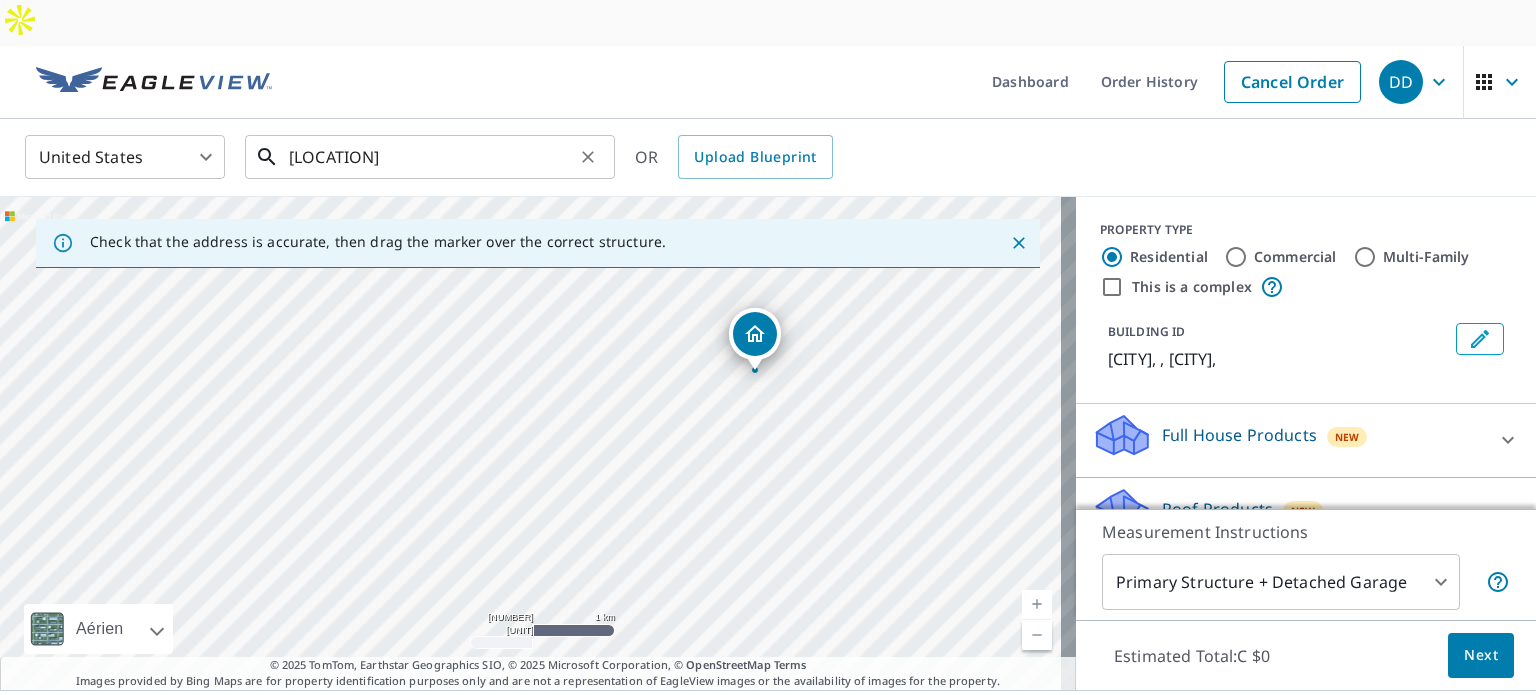 click on "[LOCATION]" at bounding box center [431, 157] 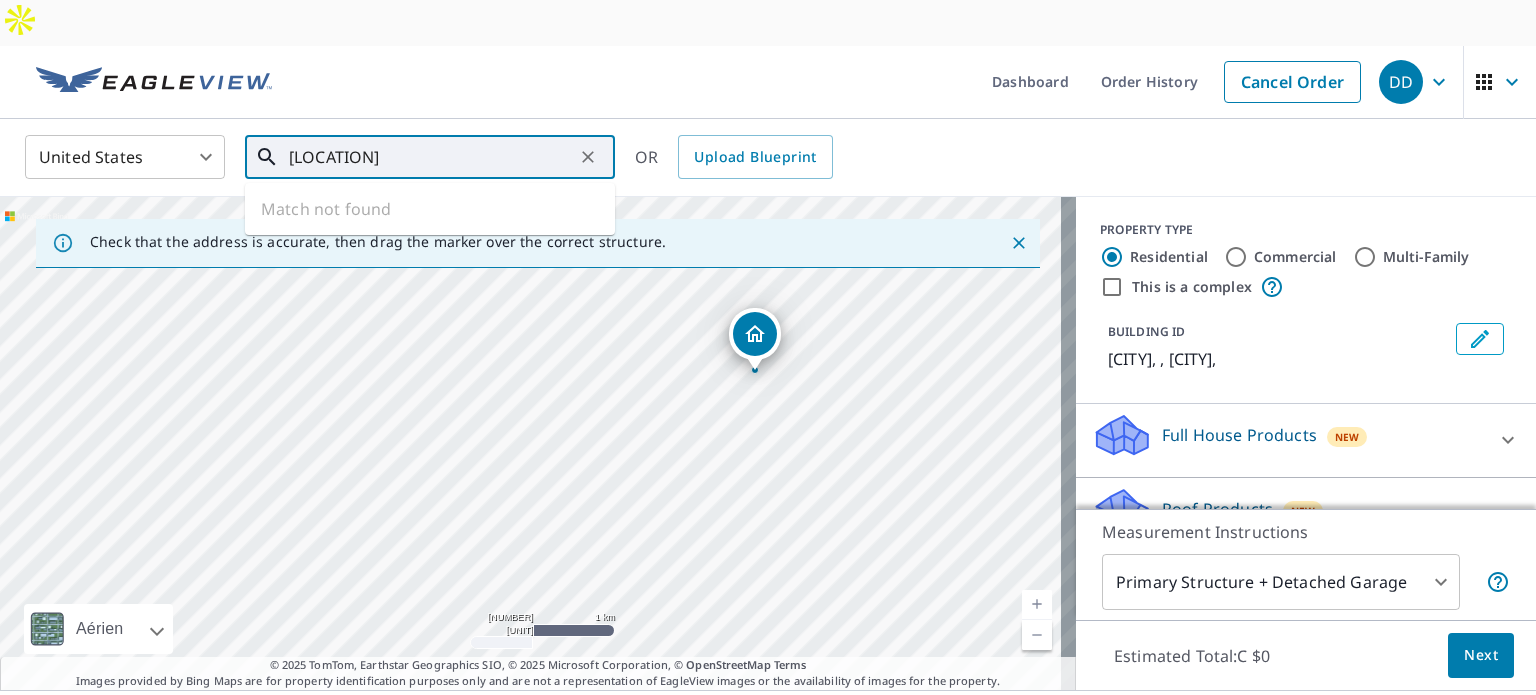 drag, startPoint x: 530, startPoint y: 111, endPoint x: 178, endPoint y: 113, distance: 352.00568 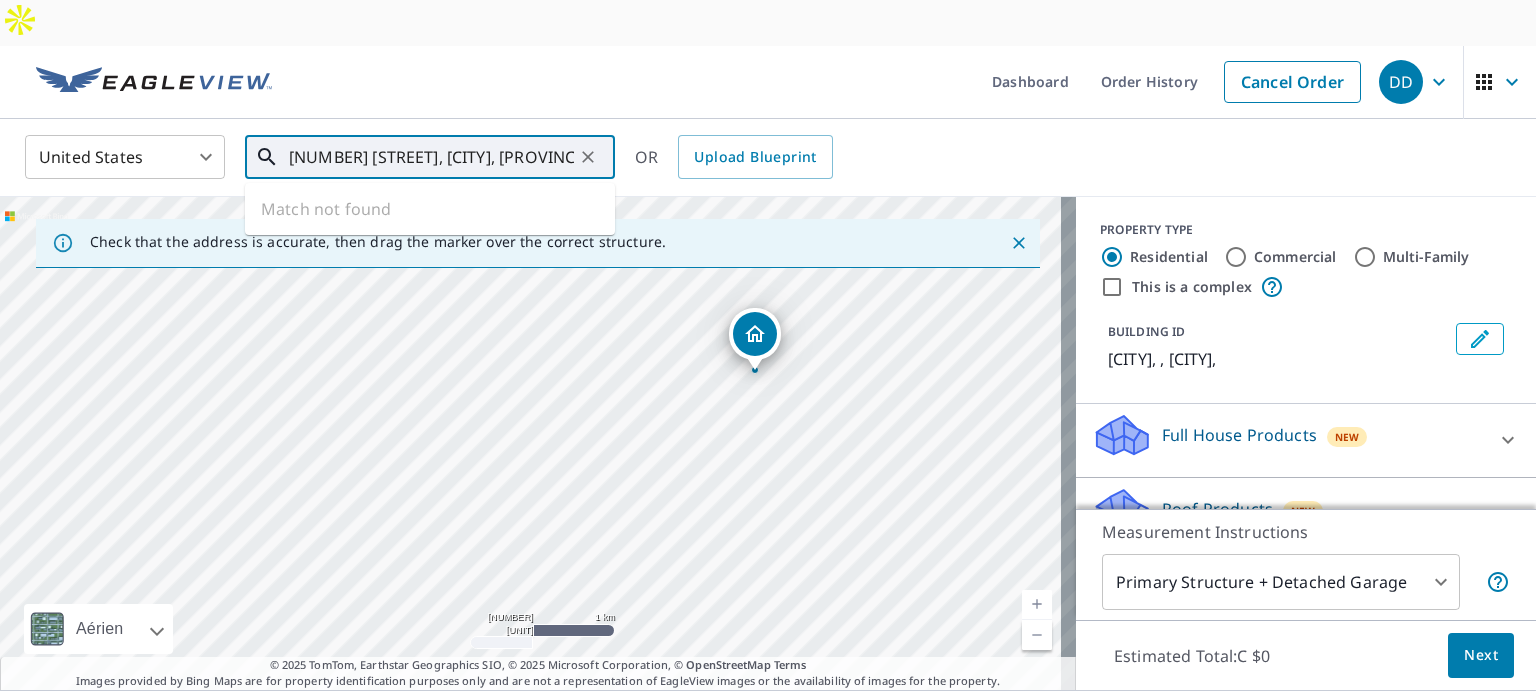 scroll, scrollTop: 0, scrollLeft: 99, axis: horizontal 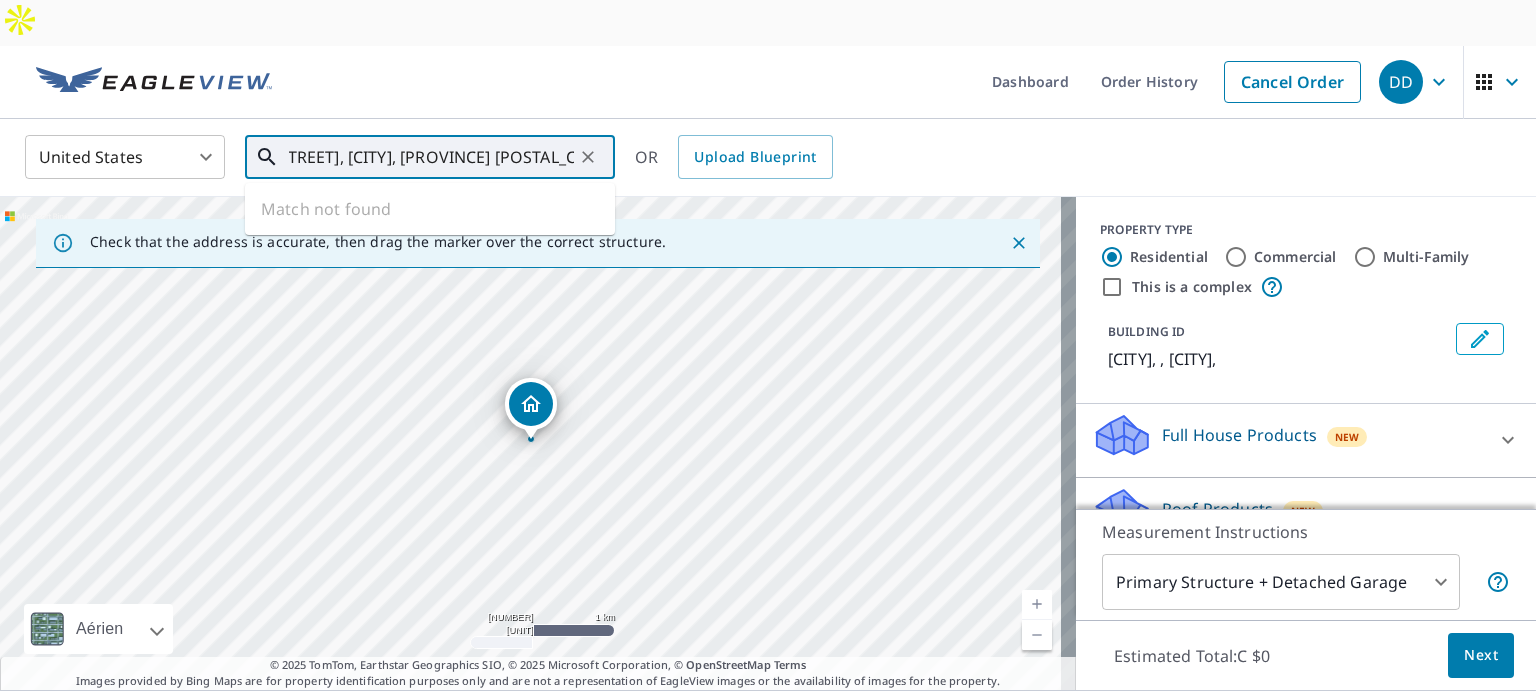 type on "[NUMBER] [STREET], [CITY], [PROVINCE] [POSTAL_CODE]" 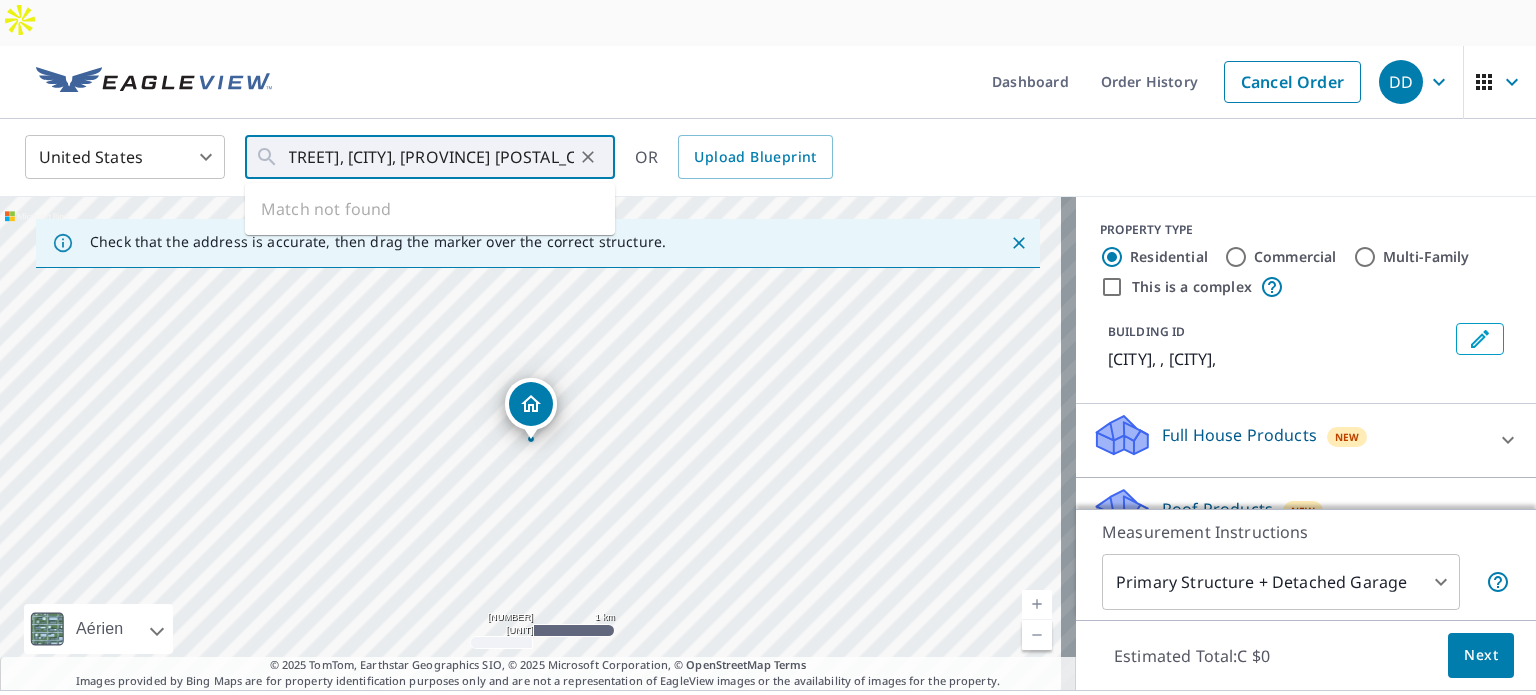scroll, scrollTop: 0, scrollLeft: 0, axis: both 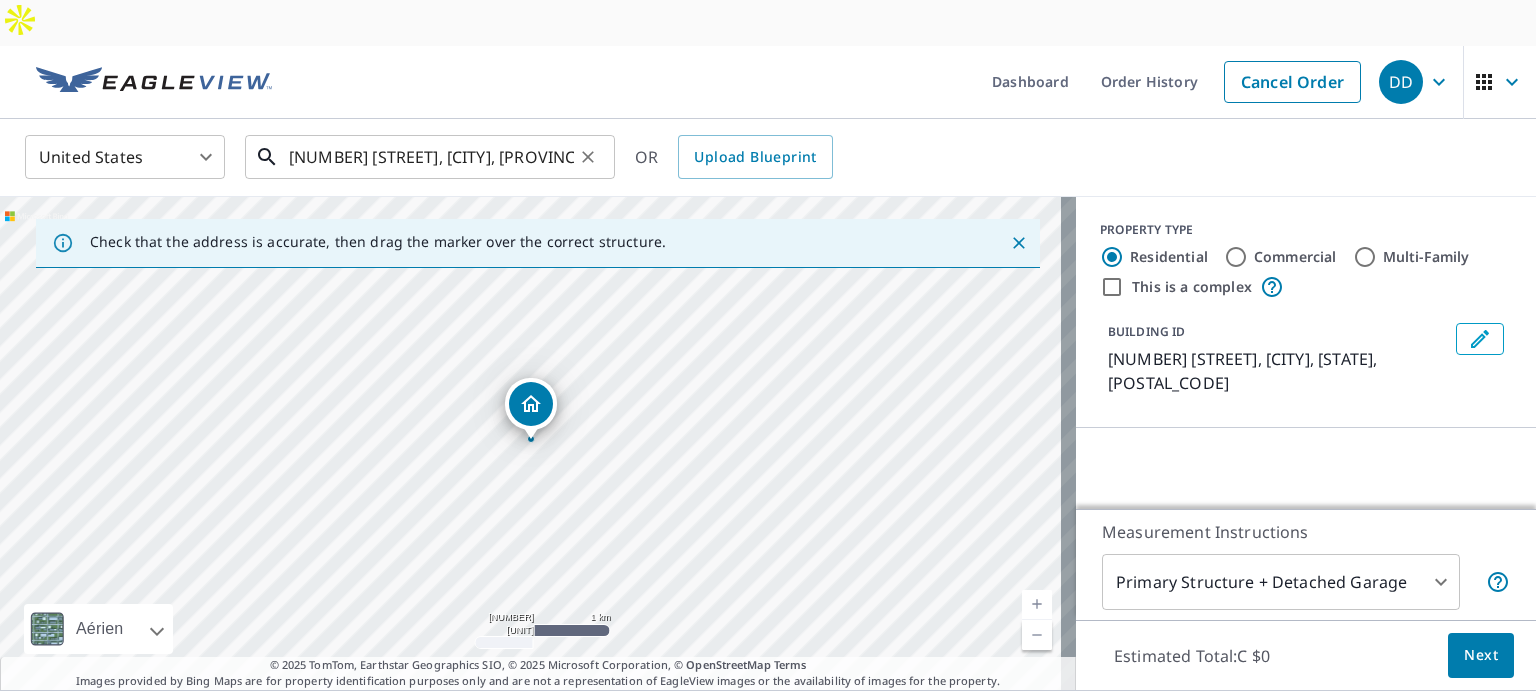 click on "[NUMBER] [STREET], [CITY], [PROVINCE] [POSTAL_CODE]" at bounding box center (431, 157) 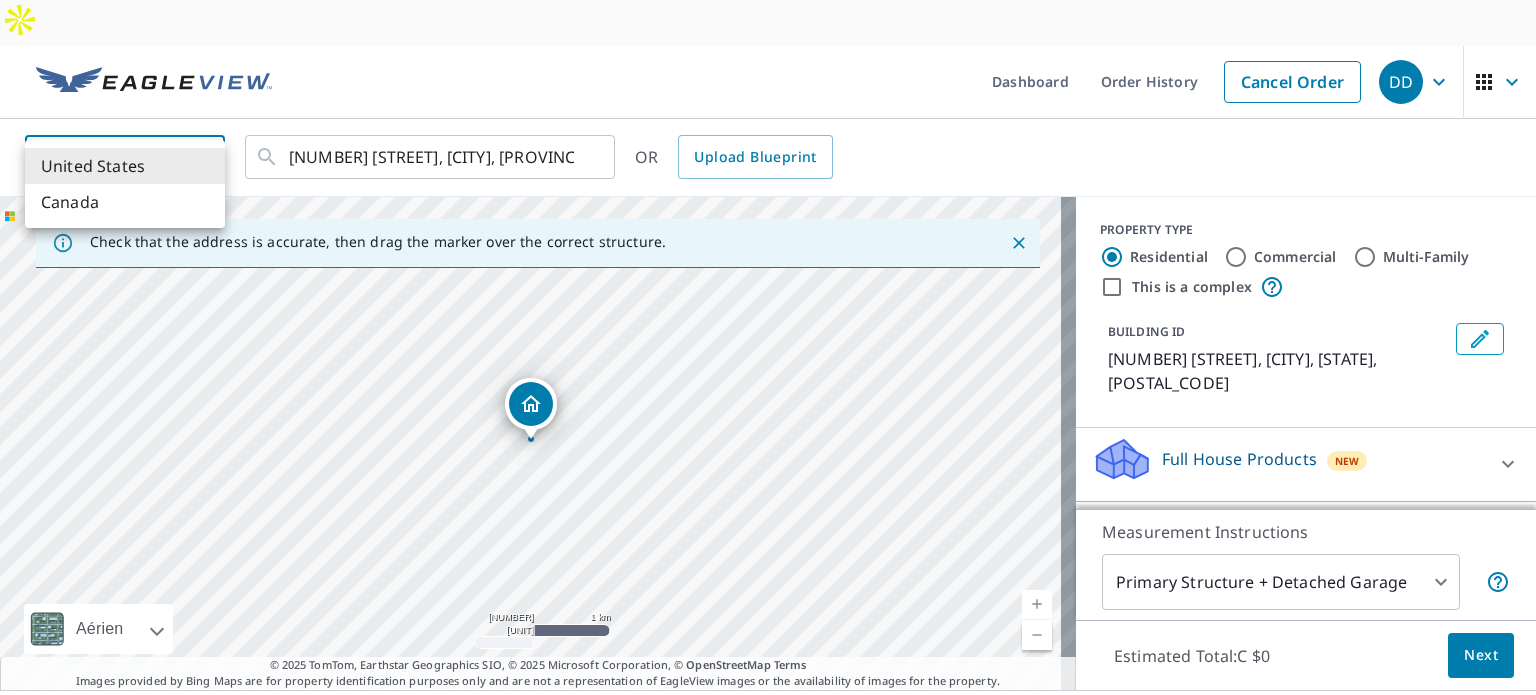 click on "DD DD
Dashboard Order History Cancel Order DD United States US ​ [NUMBER] [STREET], [CITY], [STATE] [POSTAL_CODE] ​ OR Upload Blueprint Check that the address is accurate, then drag the marker over the correct structure. [NUMBER] [STREET] [CITY], [STATE], [POSTAL_CODE] Aérien Route Carte routière standard Aérien Vue détaillée du dessus Libellés Libellés 2500 pieds 1 km © 2025 TomTom, © 2025 Maxar, © 2025 Microsoft Corporation © OpenStreetMap Terms © 2025 TomTom, Earthstar Geographics SIO, © 2025 Microsoft Corporation, ©   OpenStreetMap   Terms Images provided by Bing Maps are for property identification purposes only and are not a representation of EagleView images or the availability of images for the property. PROPERTY TYPE Residential Commercial Multi-Family This is a complex BUILDING ID [NUMBER] [STREET], [CITY], [STATE], [POSTAL_CODE] Full House Products New Full House™ C $140 Roof Products New Premium C $45 - C $120 QuickSquares™ C $25 Gutter 1" at bounding box center (768, 370) 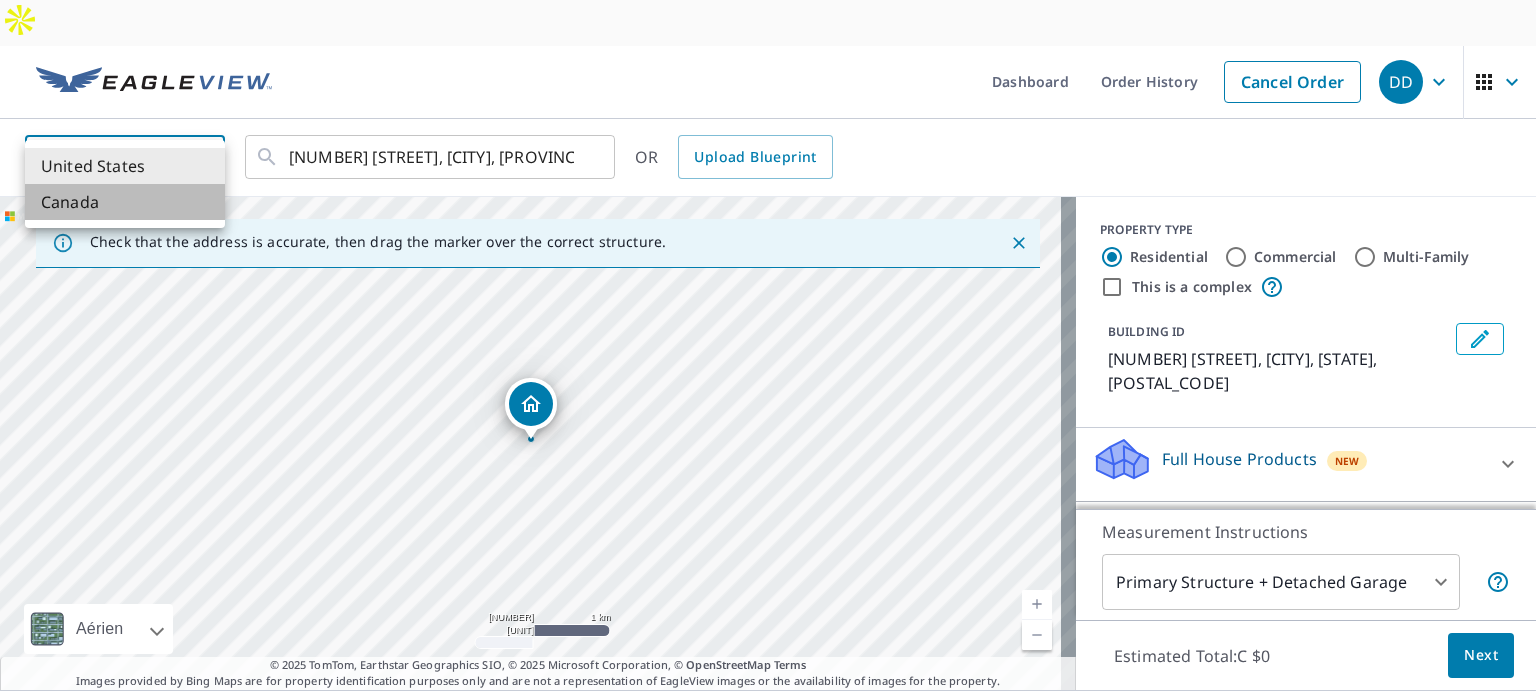 click on "Canada" at bounding box center (125, 202) 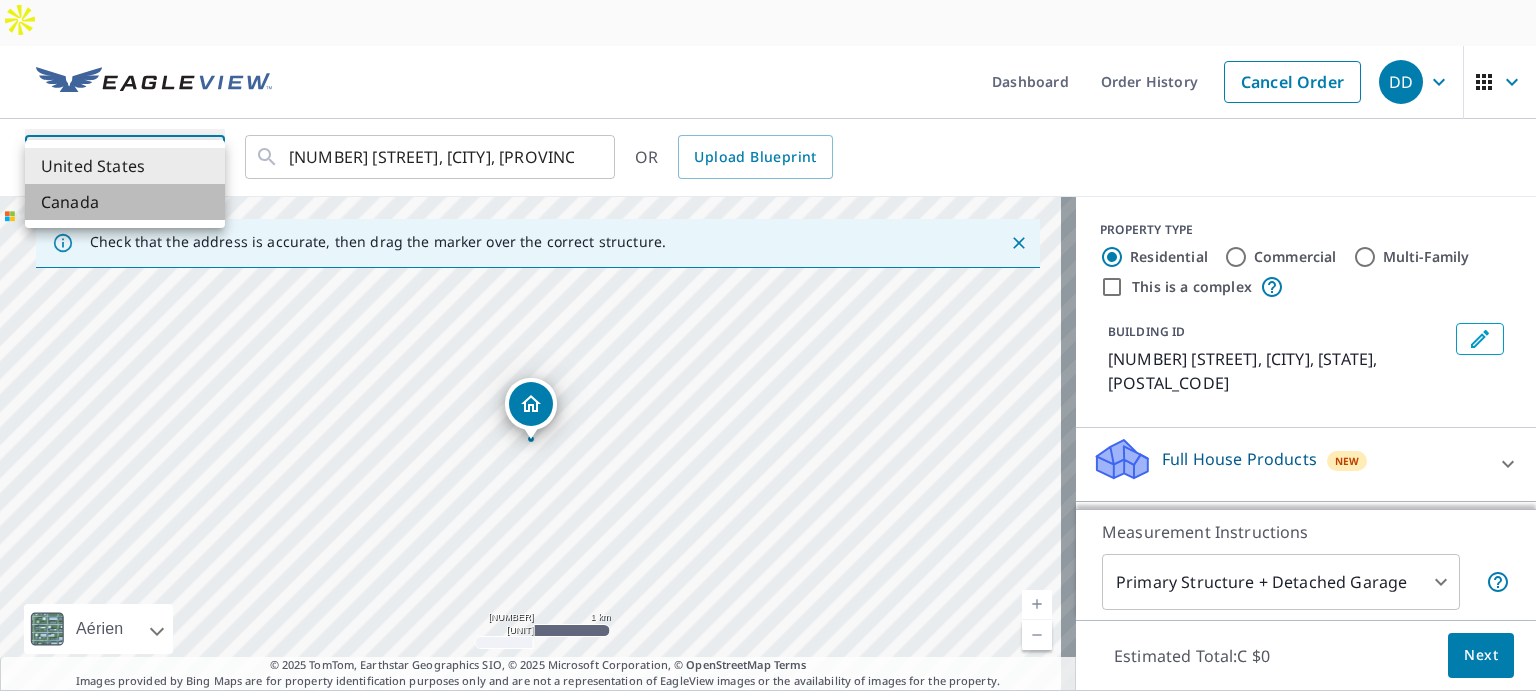 type on "CA" 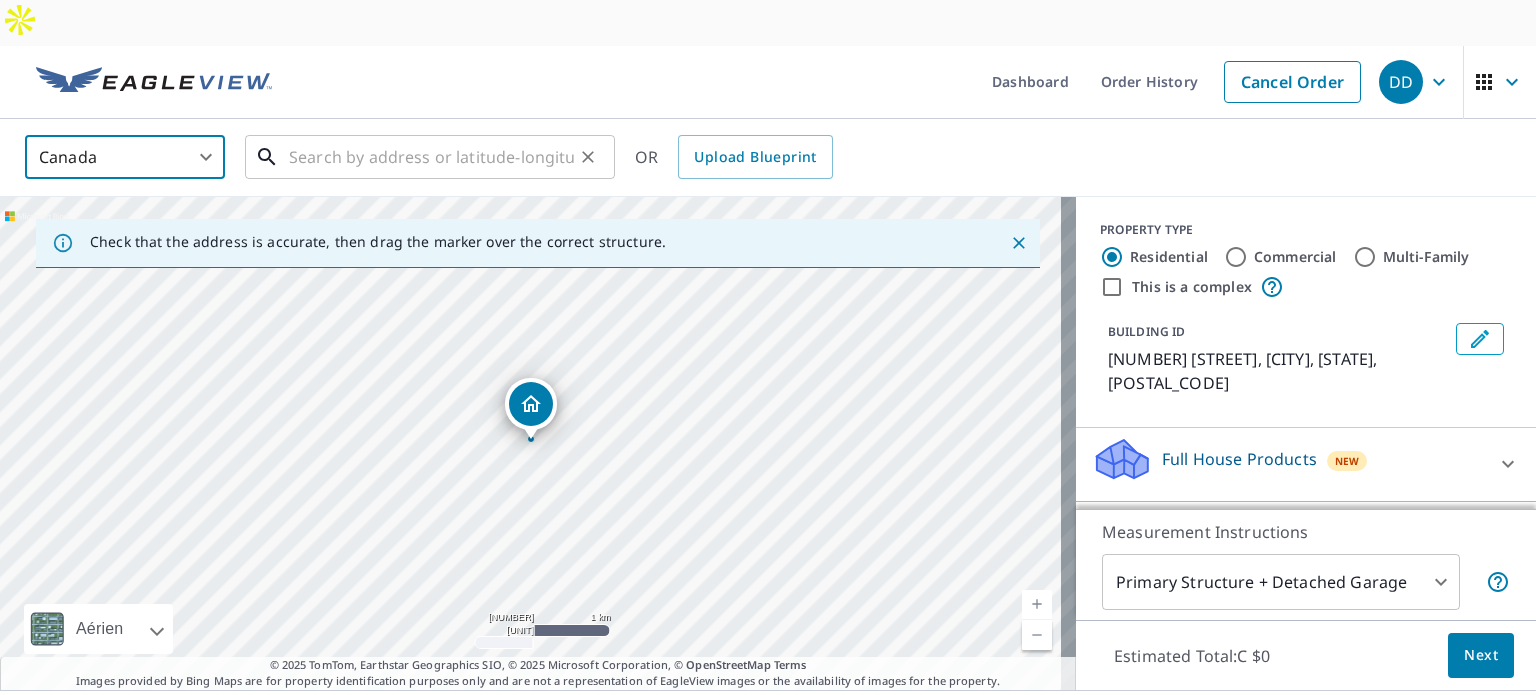 click at bounding box center (431, 157) 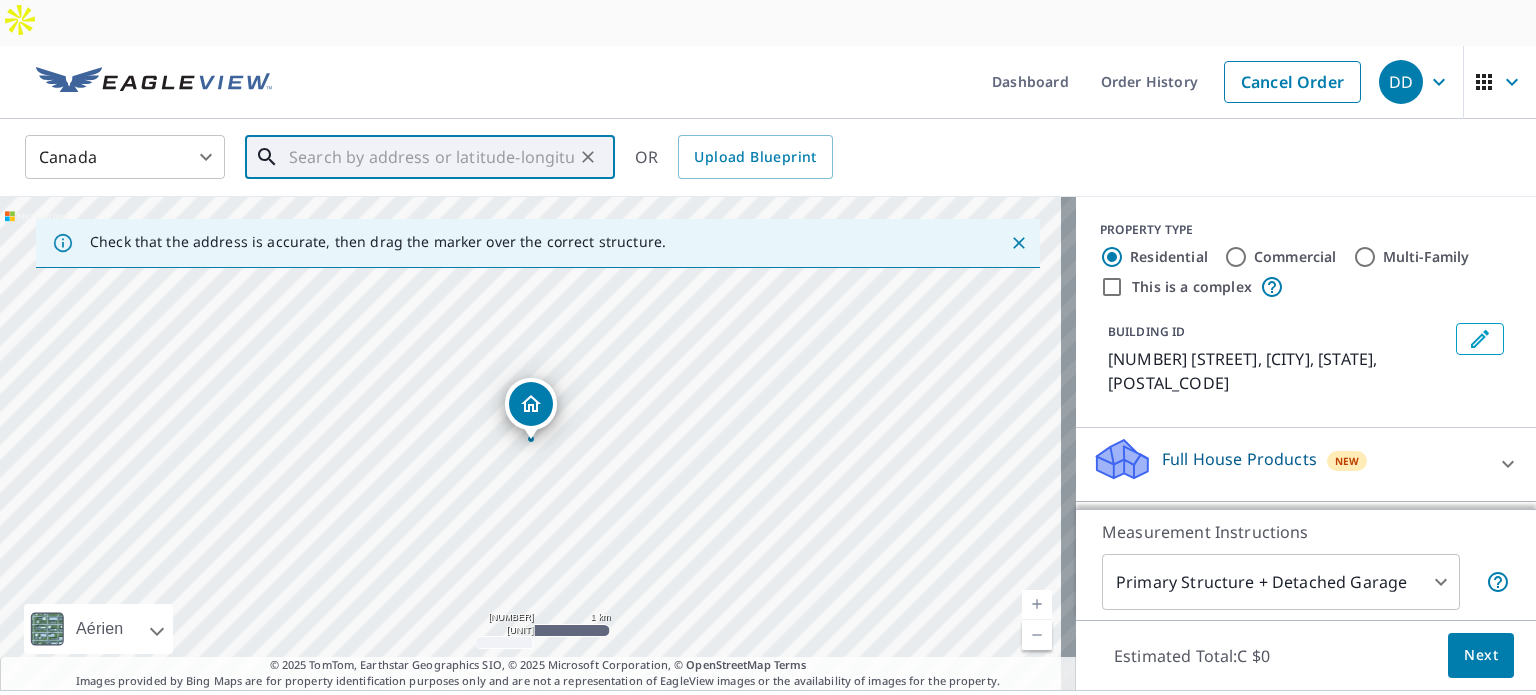 paste on "[NUMBER] [STREET], [CITY], [PROVINCE] [POSTAL_CODE]" 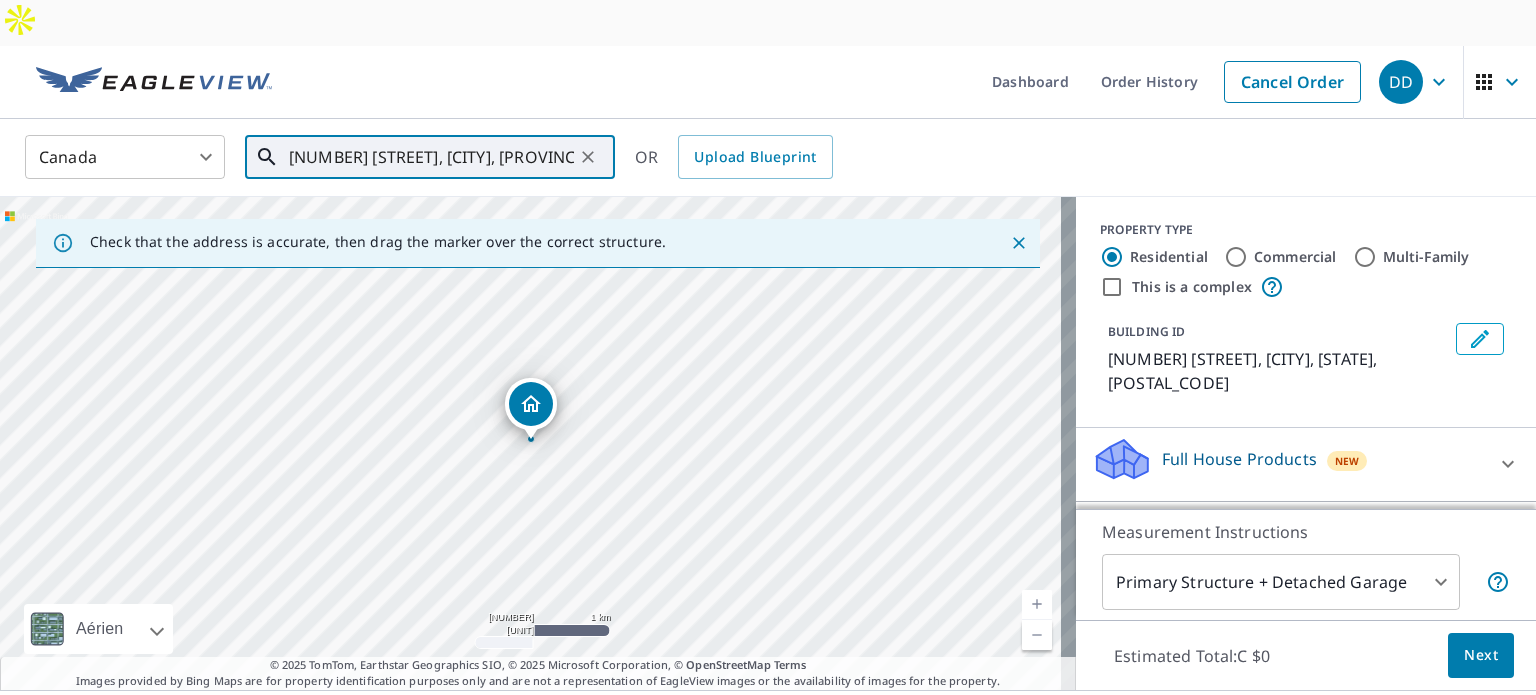 scroll, scrollTop: 0, scrollLeft: 99, axis: horizontal 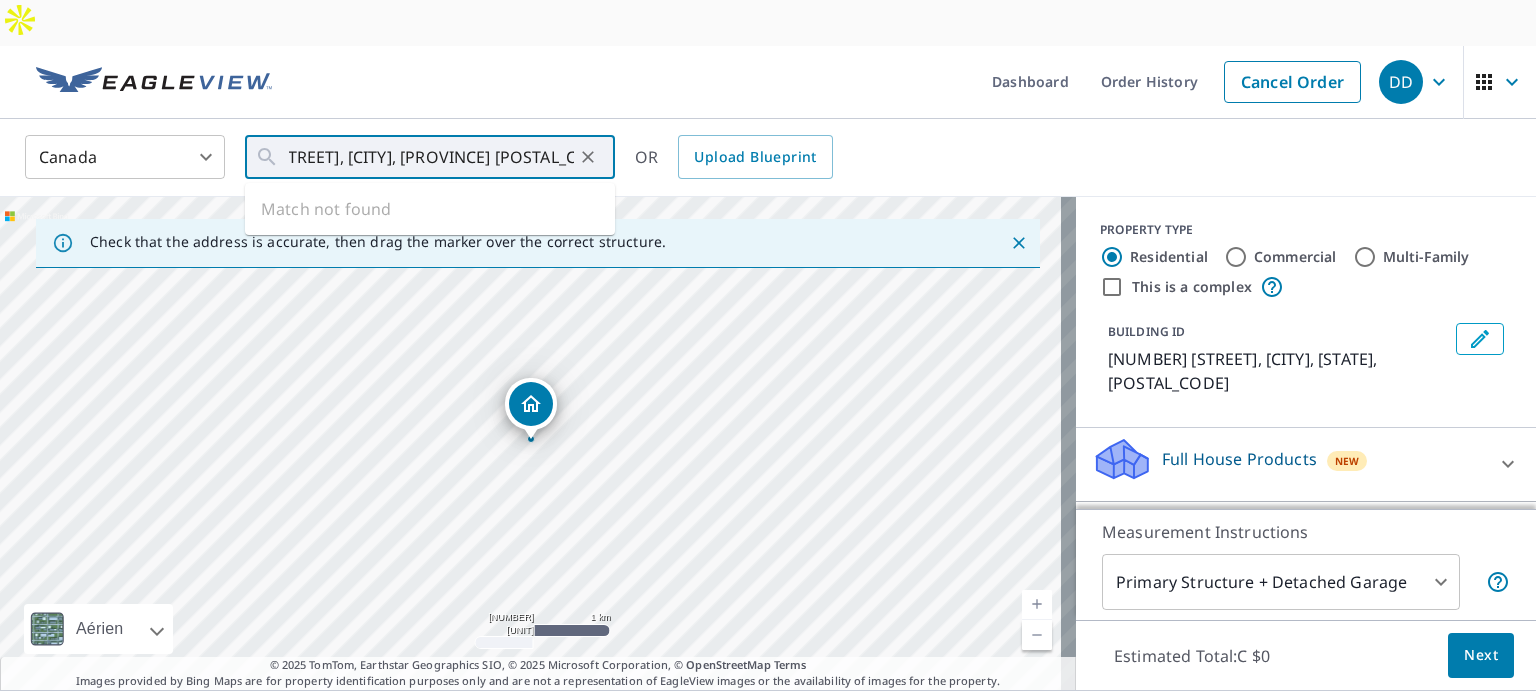 click on "[COUNTRY] [POSTAL_CODE] ​ [NUMBER] [STREET], [CITY], [STATE] [POSTAL_CODE] ​ Match not found OR Upload Blueprint" at bounding box center [761, 157] 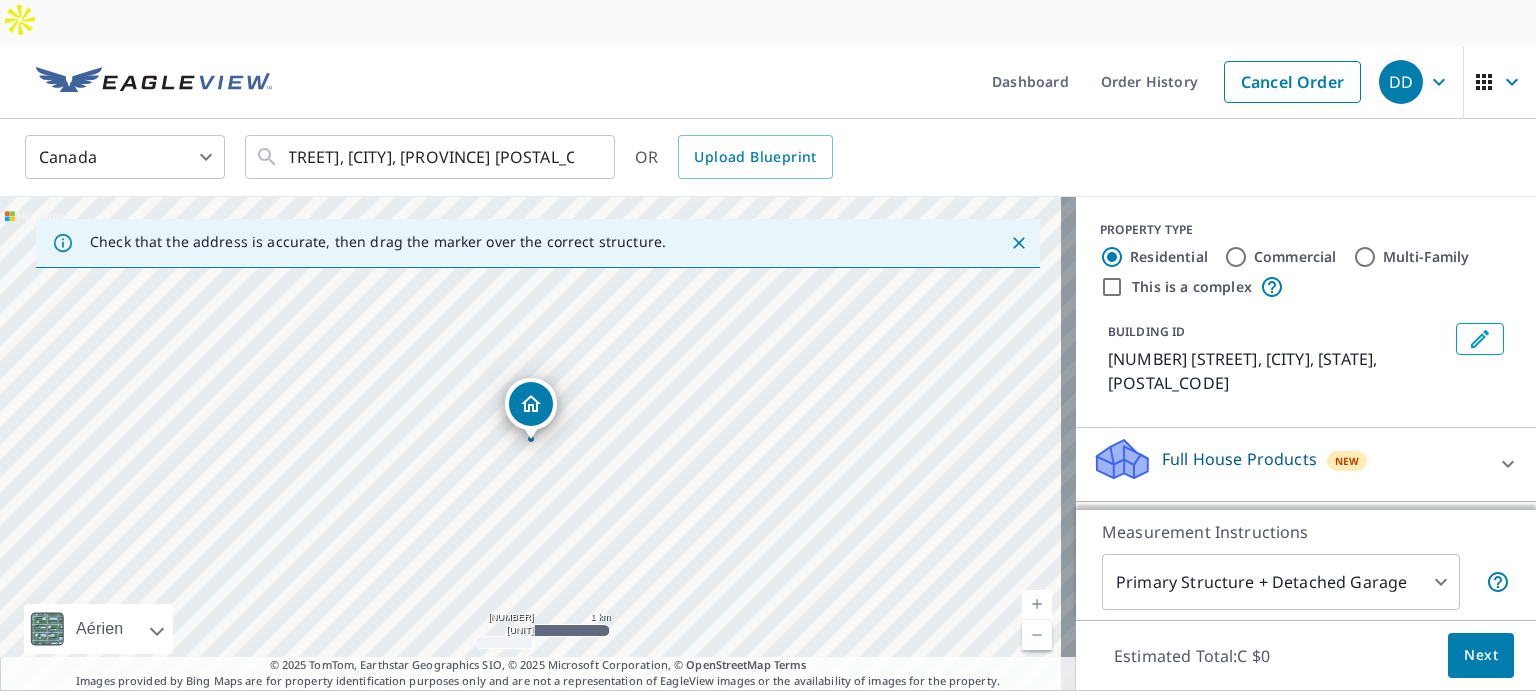 scroll, scrollTop: 0, scrollLeft: 0, axis: both 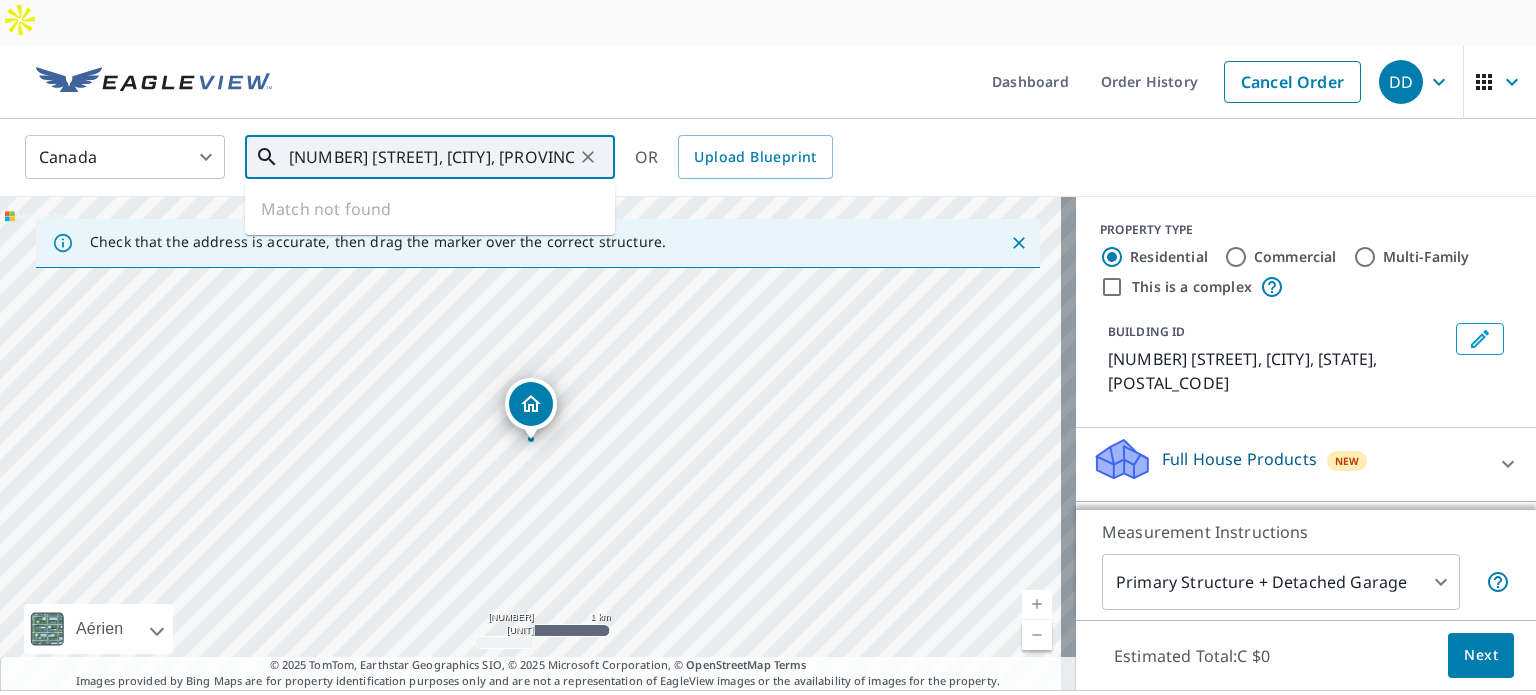 click on "[NUMBER] [STREET], [CITY], [PROVINCE] [POSTAL_CODE]" at bounding box center (431, 157) 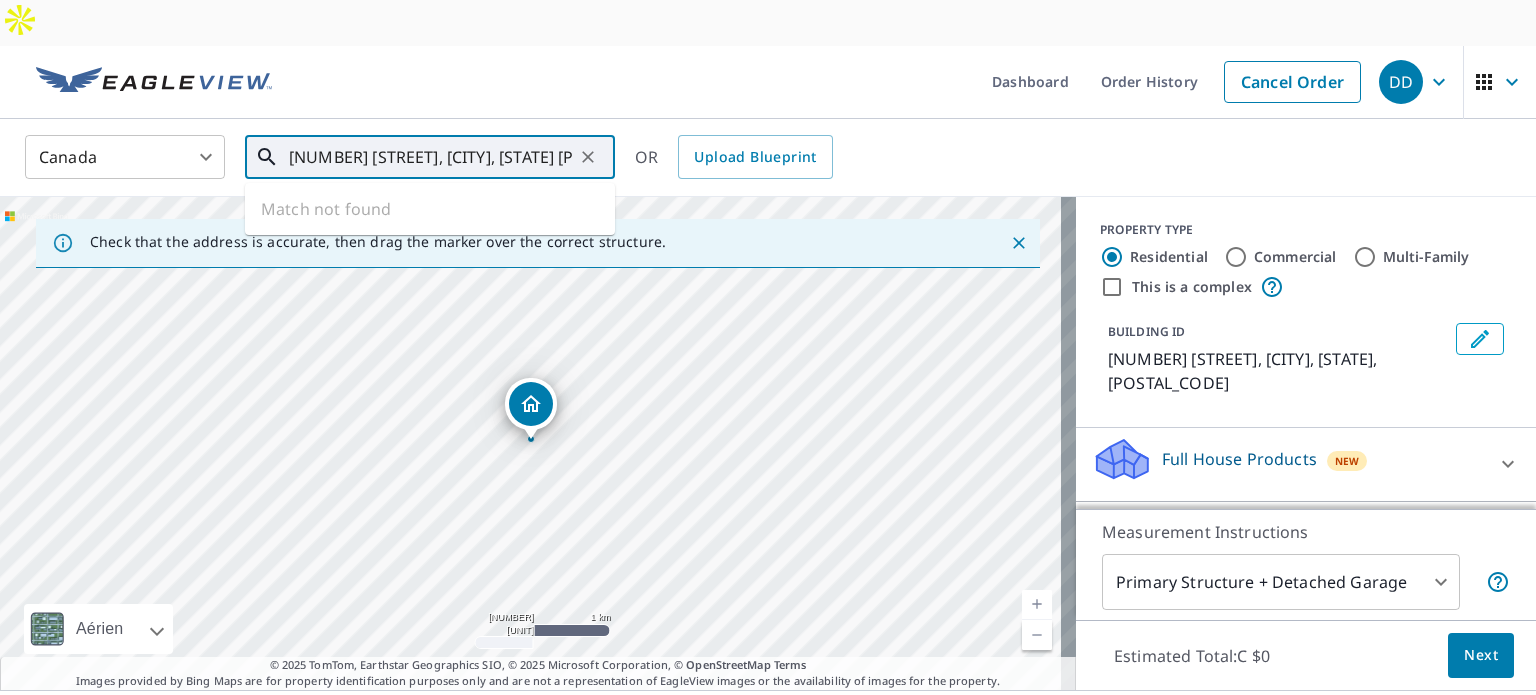 click on "[NUMBER] [STREET], [CITY], [STATE] [POSTAL_CODE]" at bounding box center [431, 157] 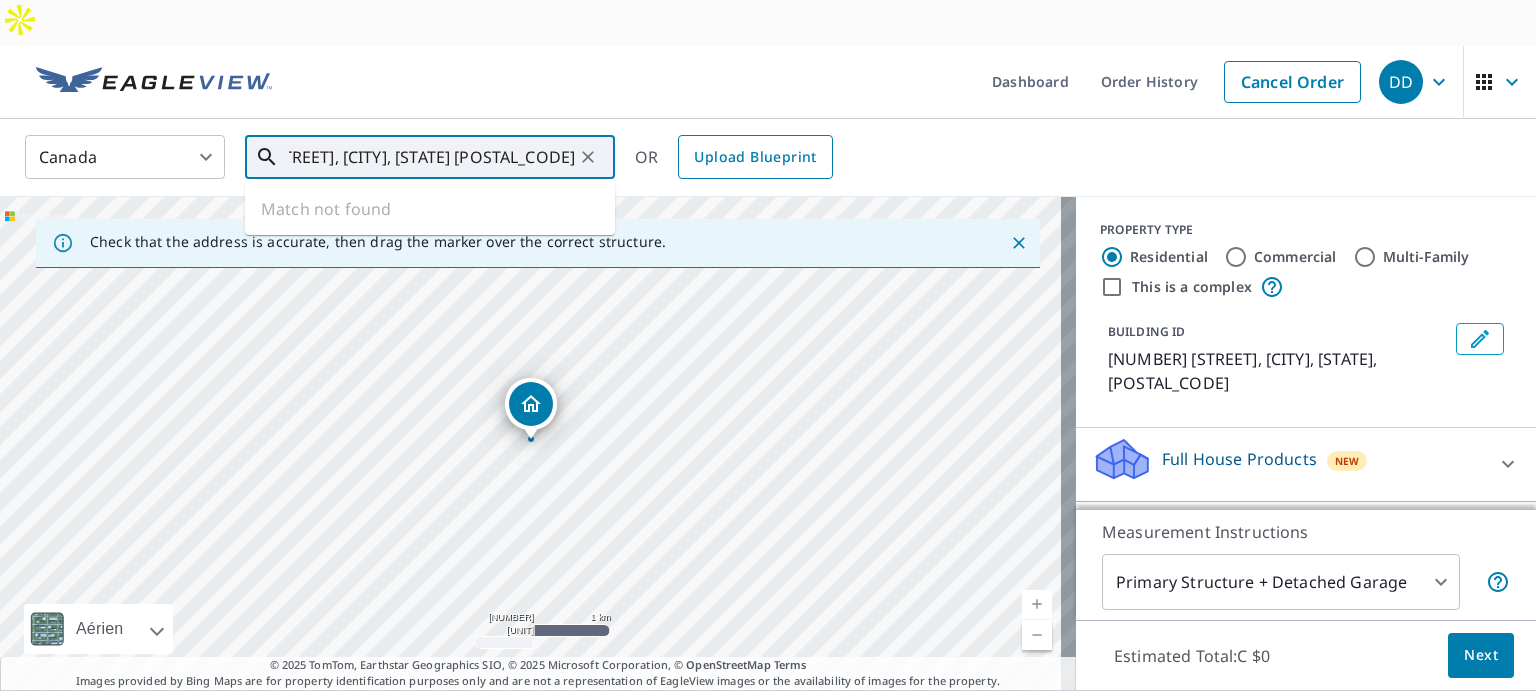 drag, startPoint x: 514, startPoint y: 107, endPoint x: 709, endPoint y: 115, distance: 195.16403 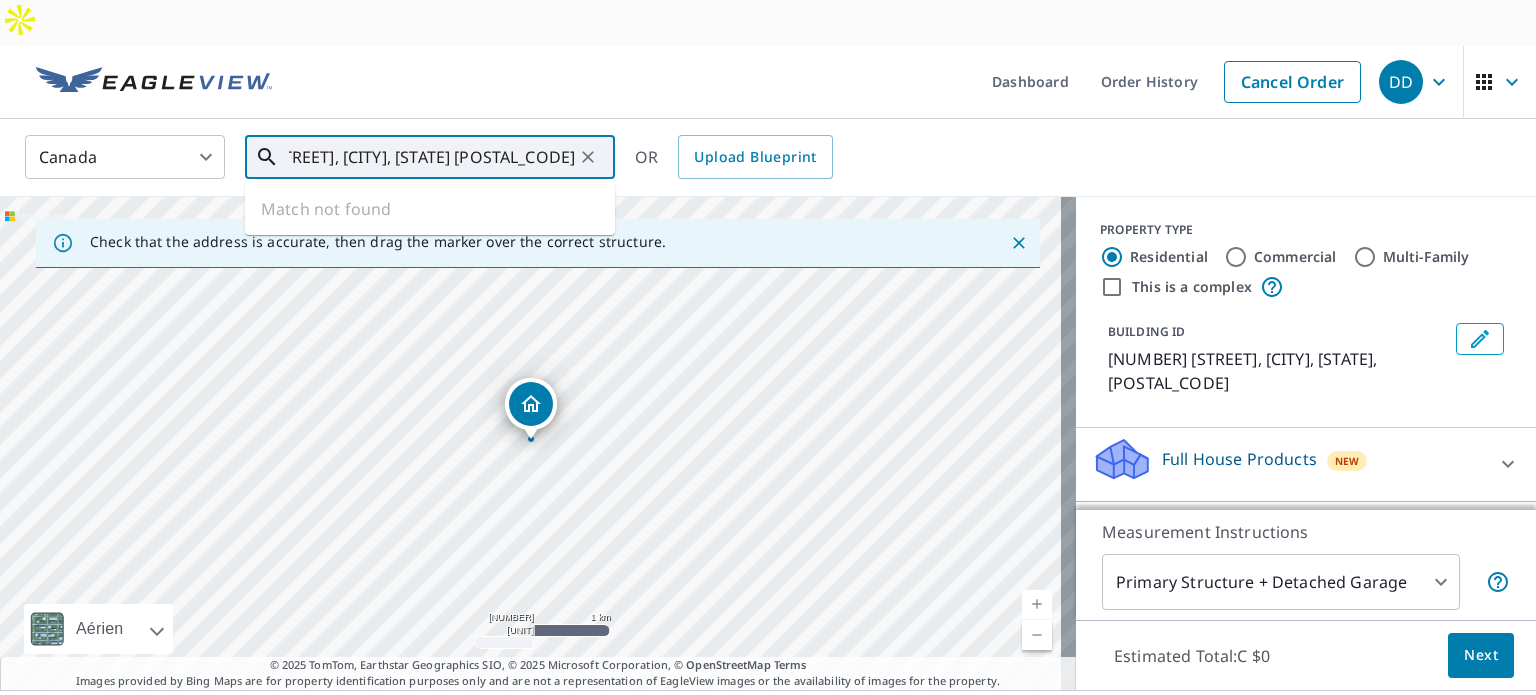 click on "[NUMBER] [STREET], [CITY], [STATE] [POSTAL_CODE]" at bounding box center [431, 157] 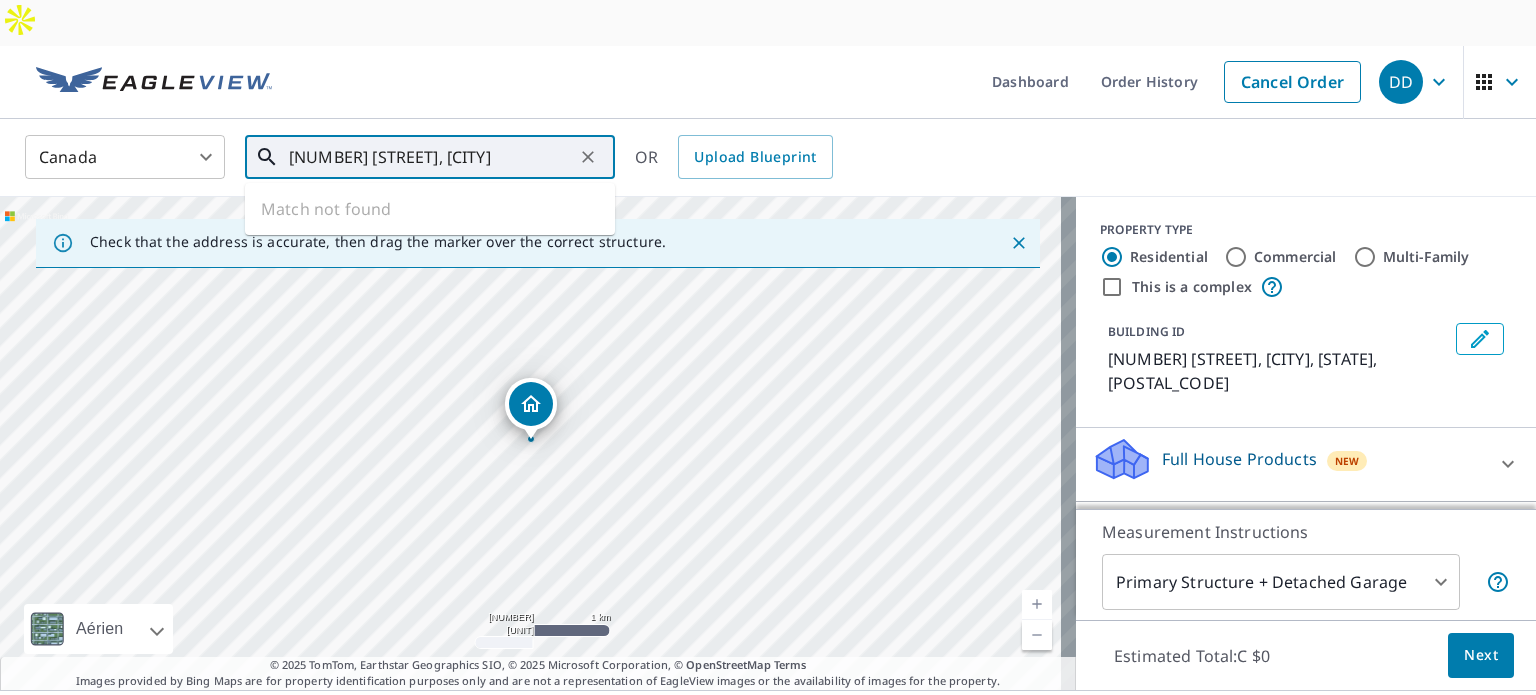 scroll, scrollTop: 0, scrollLeft: 33, axis: horizontal 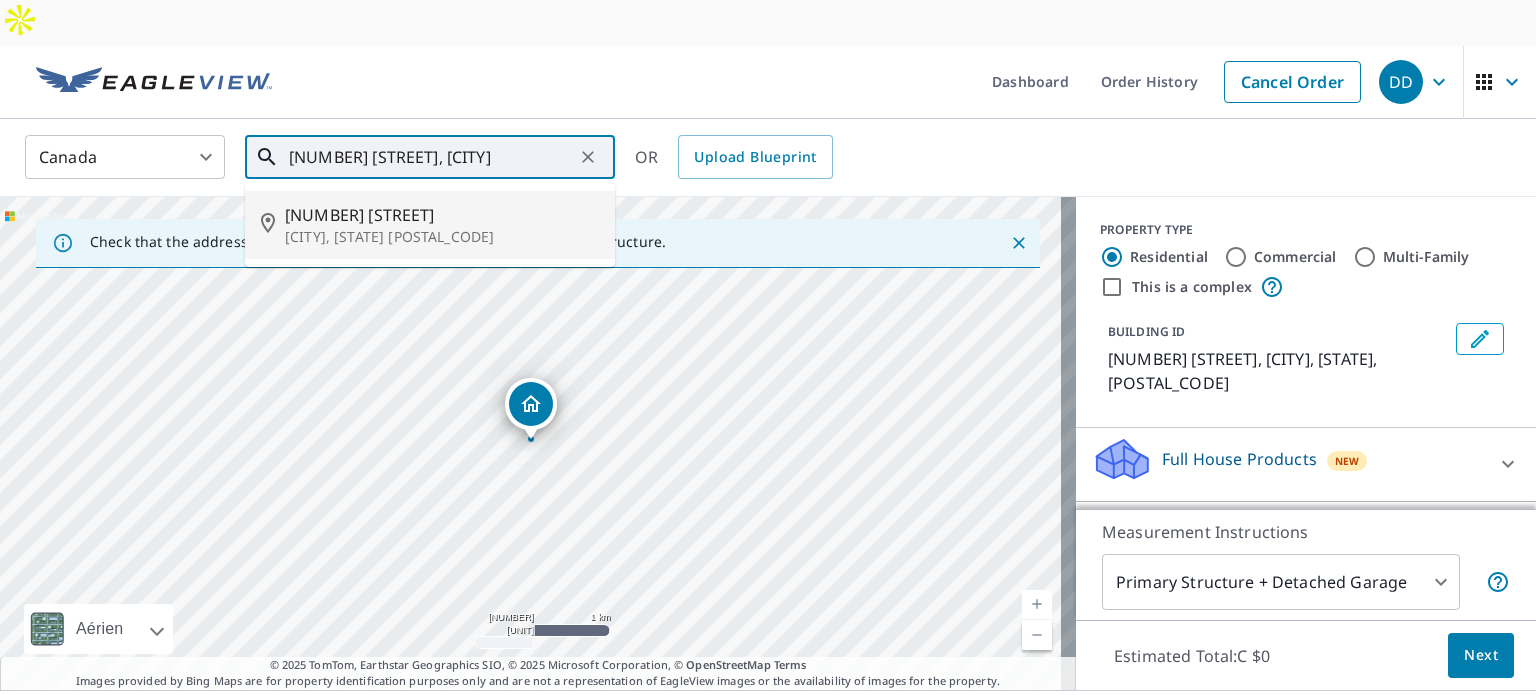 click on "[CITY], [STATE] [POSTAL_CODE]" at bounding box center (442, 237) 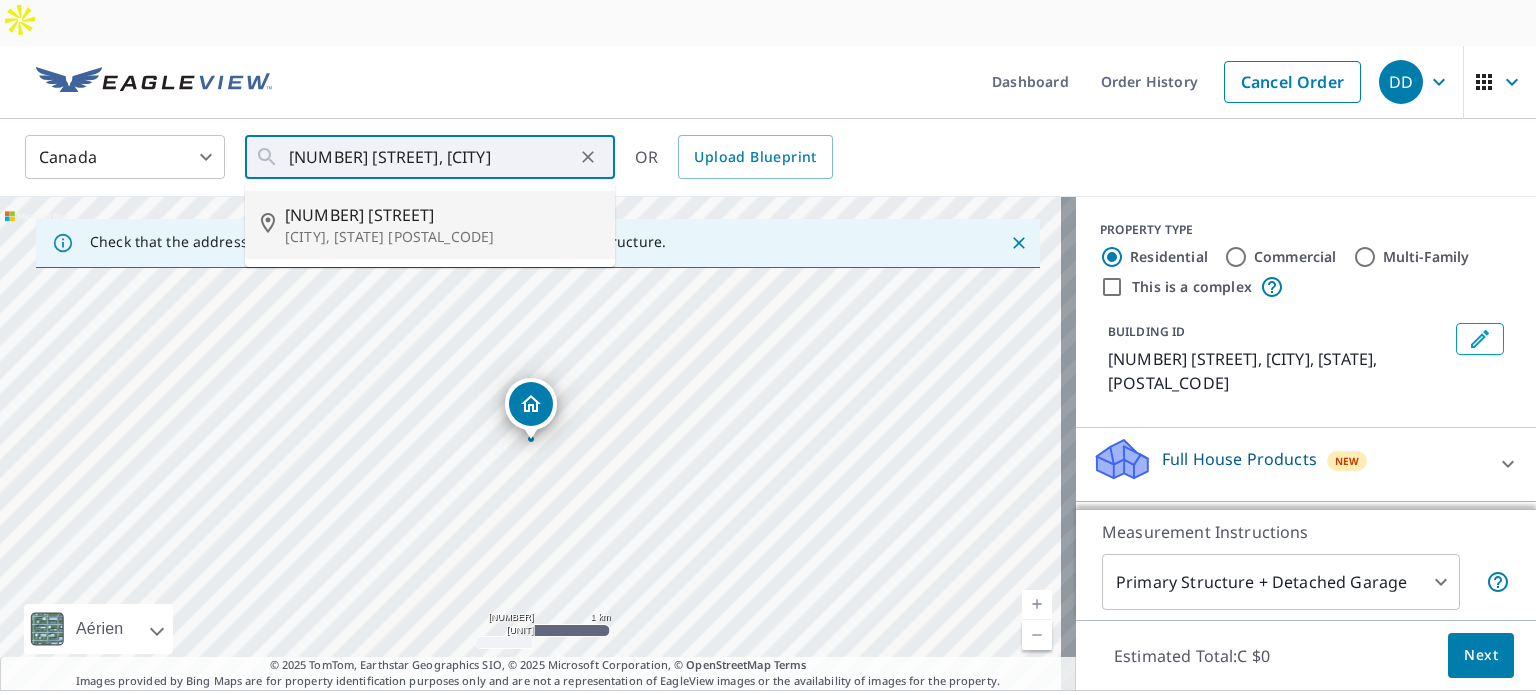 type on "[NUMBER] [STREET], [CITY], [STATE] [POSTAL_CODE]" 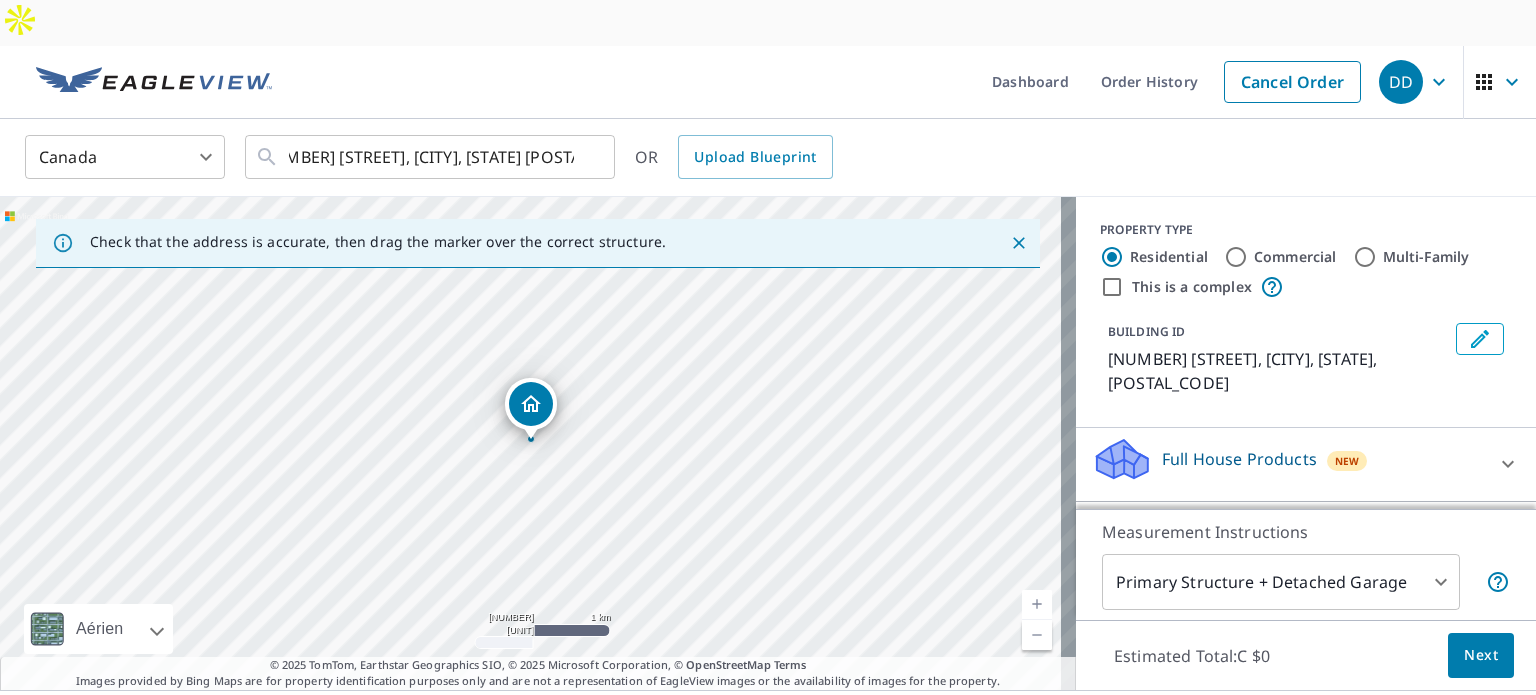 scroll, scrollTop: 0, scrollLeft: 0, axis: both 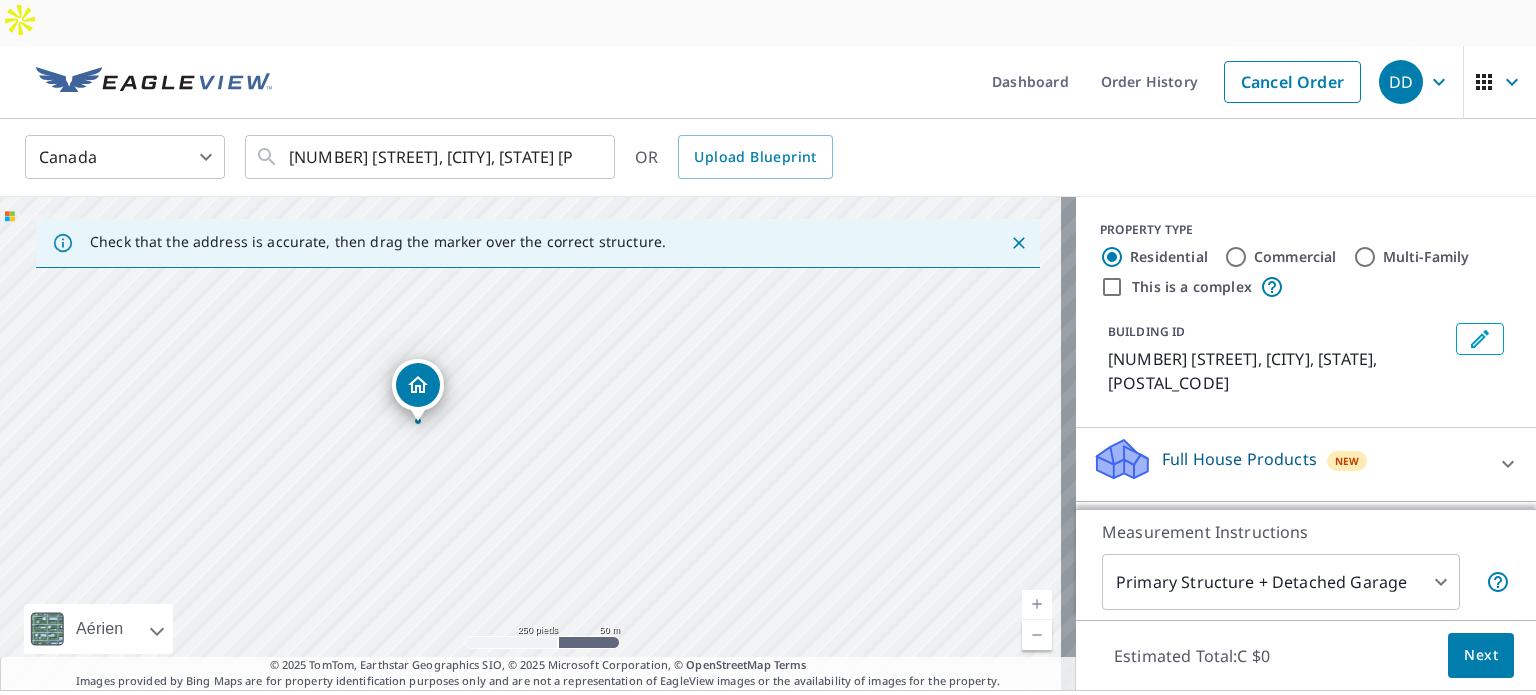 drag, startPoint x: 208, startPoint y: 298, endPoint x: 468, endPoint y: 405, distance: 281.15656 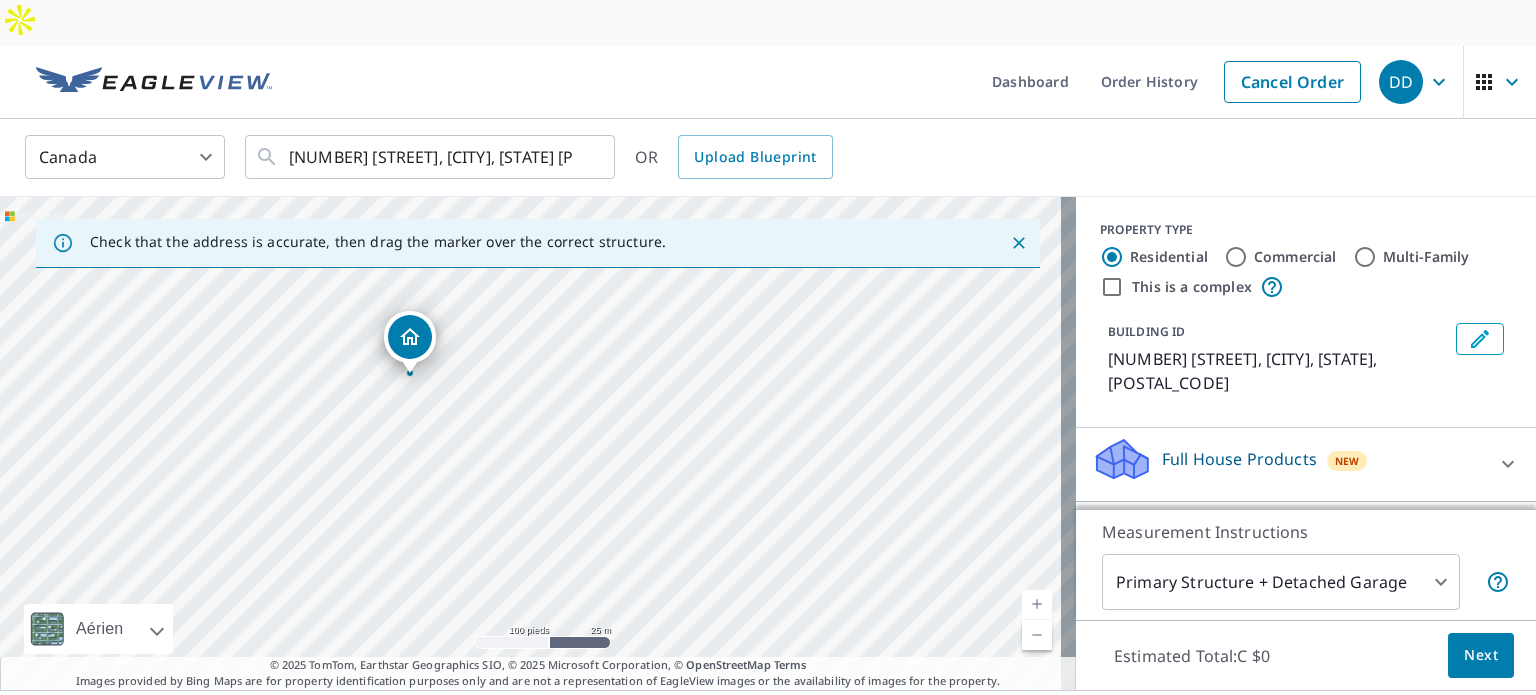 drag, startPoint x: 410, startPoint y: 374, endPoint x: 409, endPoint y: 327, distance: 47.010635 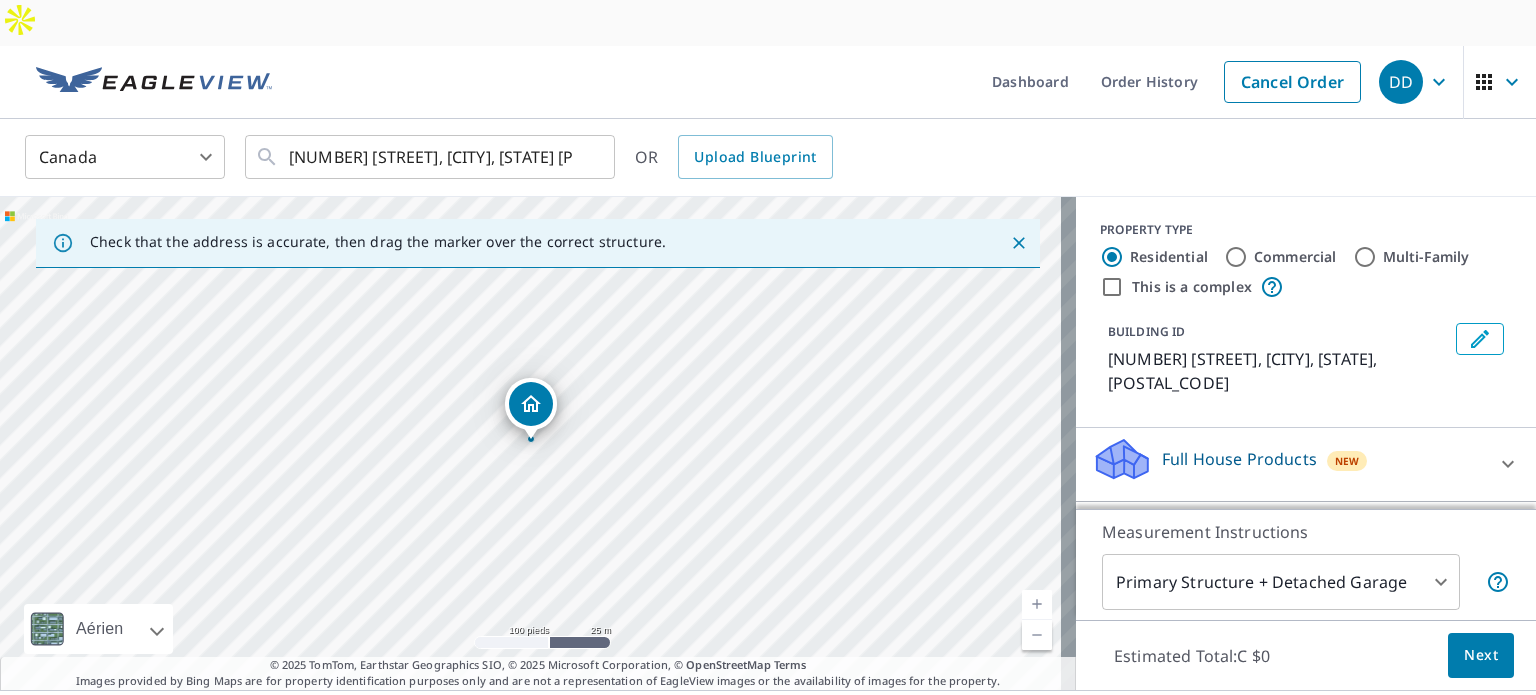click on "Commercial" at bounding box center (1236, 257) 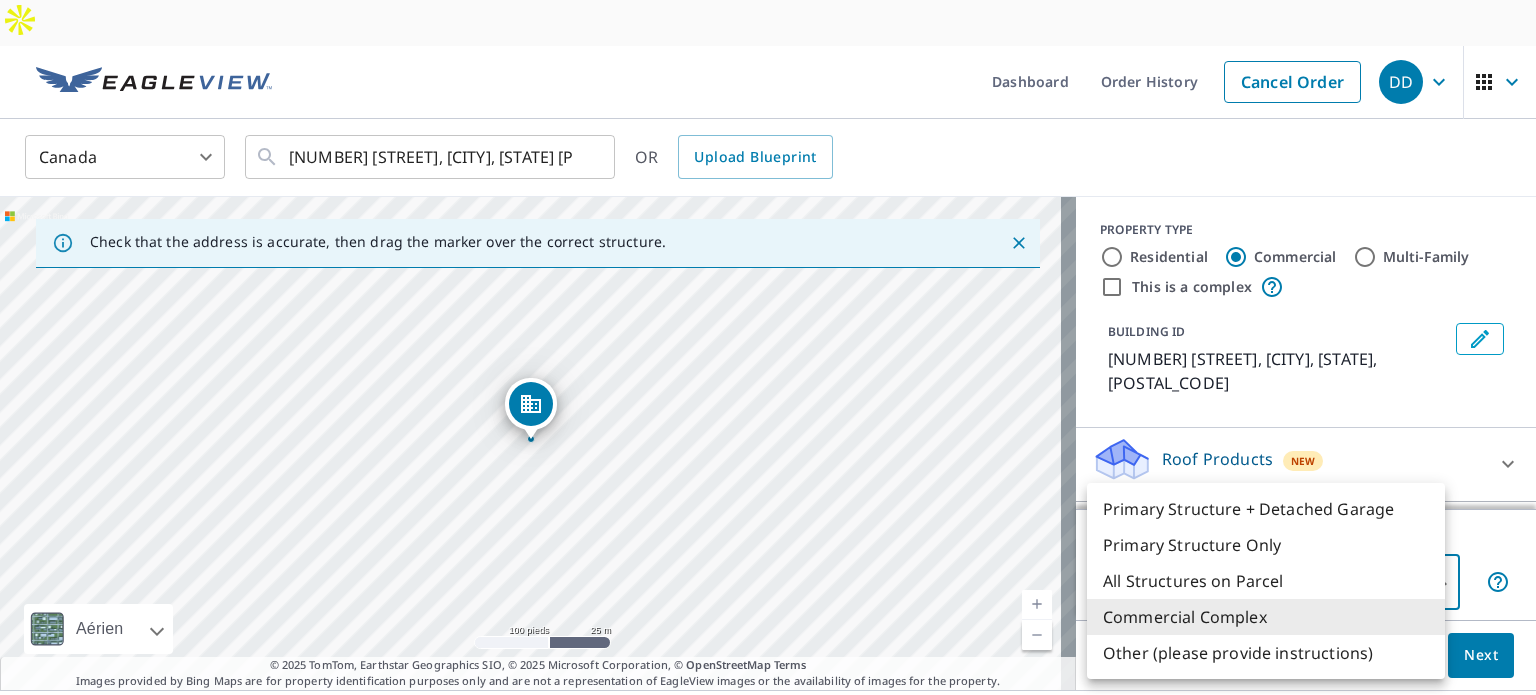 click on "DD DD
Dashboard Order History Cancel Order DD Canada CA ​ [NUMBER] [STREET] [CITY], [STATE] [POSTAL_CODE] ​ OR Upload Blueprint Check that the address is accurate, then drag the marker over the correct structure. [NUMBER] [STREET], [CITY] [STATE] [POSTAL_CODE] Aérien Route Carte routière standard Aérien Vue détaillée du dessus Libellés Libellés 100 pieds 25 m © 2025 TomTom, © 2025 Maxar, © 2025 Microsoft Corporation,  © OpenStreetMap Terms © 2025 TomTom, Earthstar Geographics SIO, © 2025 Microsoft Corporation, ©   OpenStreetMap   Terms Images provided by Bing Maps are for property identification purposes only and are not a representation of EagleView images or the availability of images for the property. PROPERTY TYPE Residential Commercial Multi-Family This is a complex BUILDING ID [NUMBER] [STREET], [CITY], [STATE], [POSTAL_CODE] Roof Products New Premium C $120 Gutter C $30 Bid Perfect™ C $65 Walls Products New Walls C $300 Measurement Instructions Commercial Complex 4 ​" at bounding box center (768, 370) 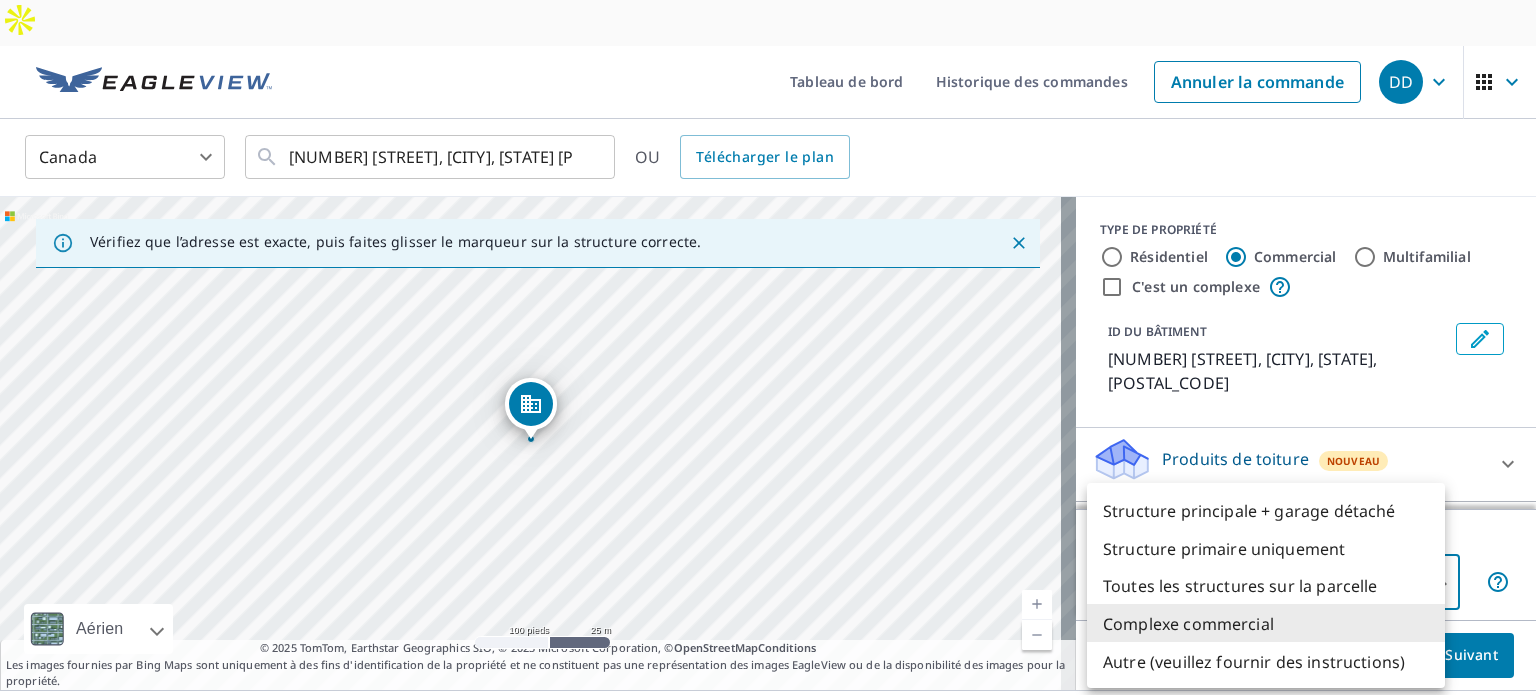 click on "Toutes les structures sur la parcelle" at bounding box center [1240, 586] 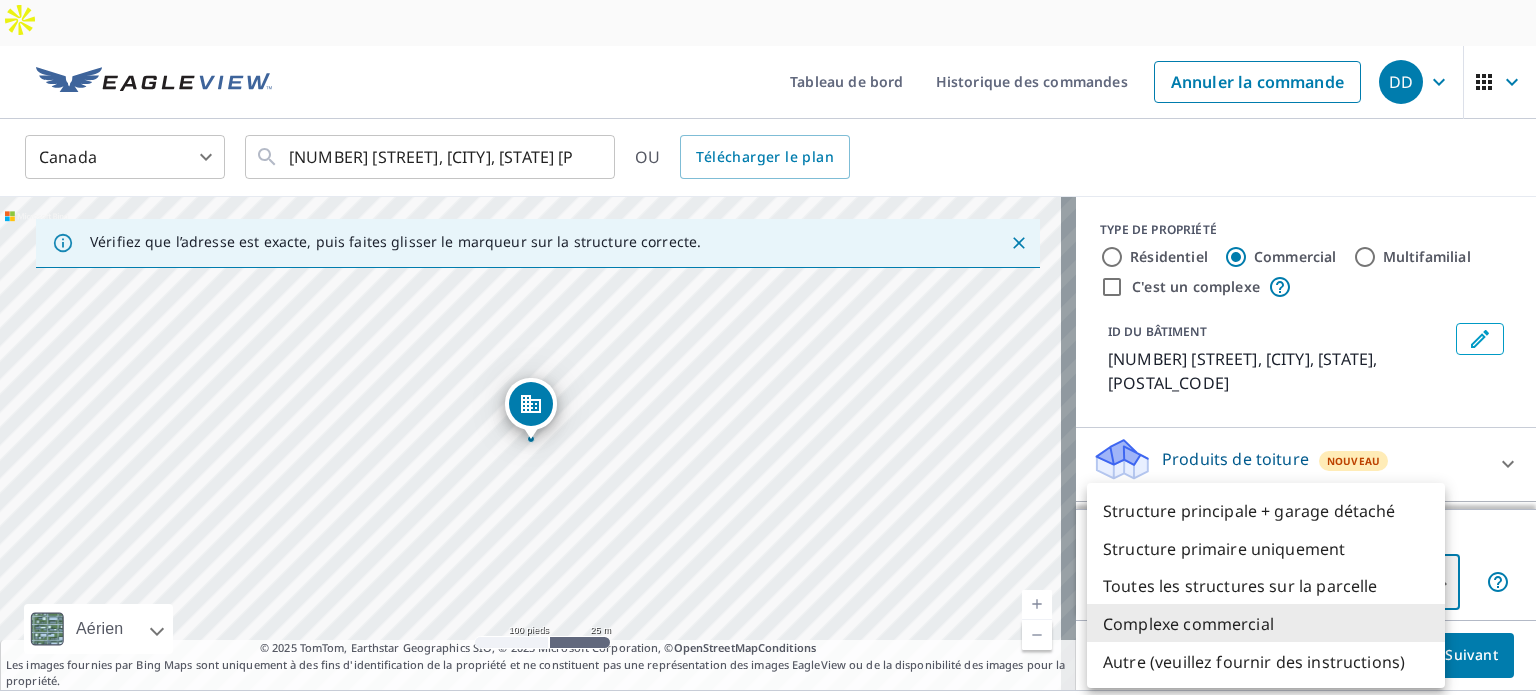 type on "3" 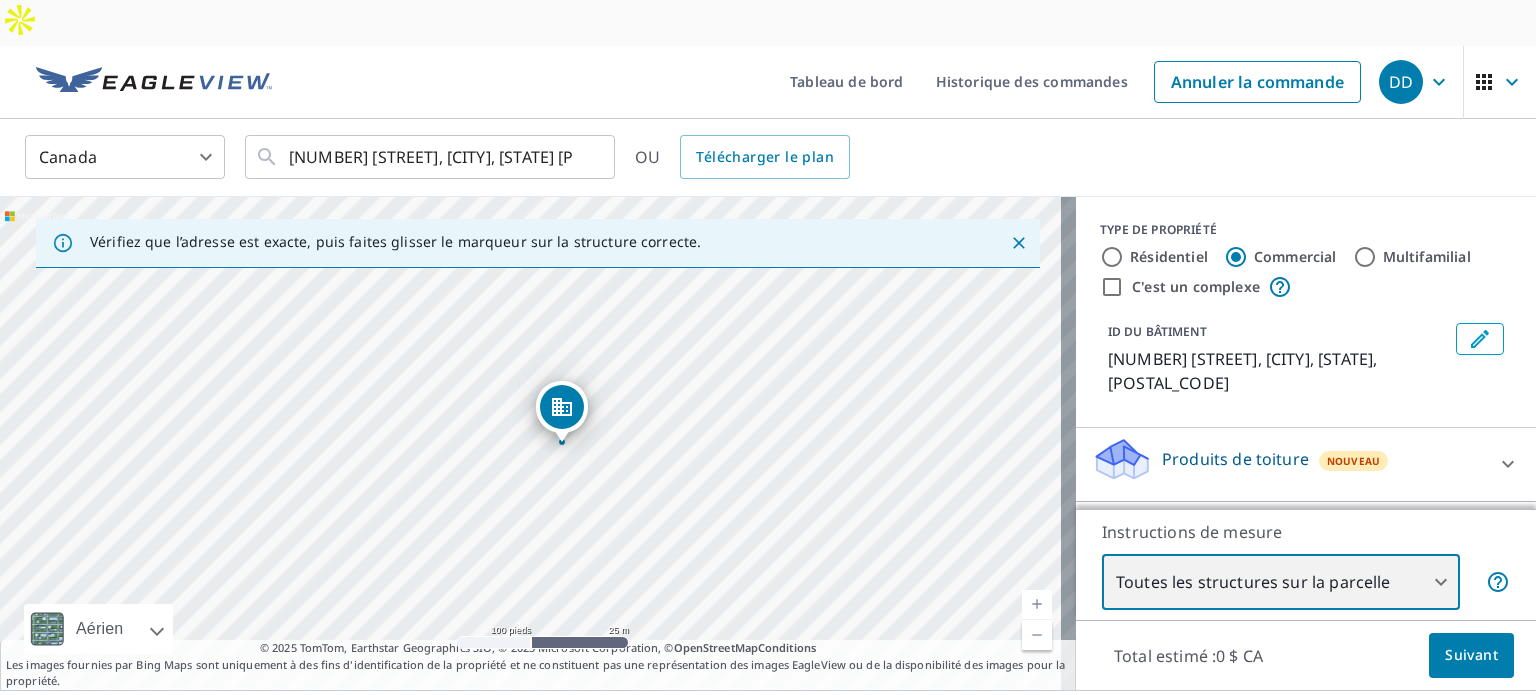 scroll, scrollTop: 64, scrollLeft: 0, axis: vertical 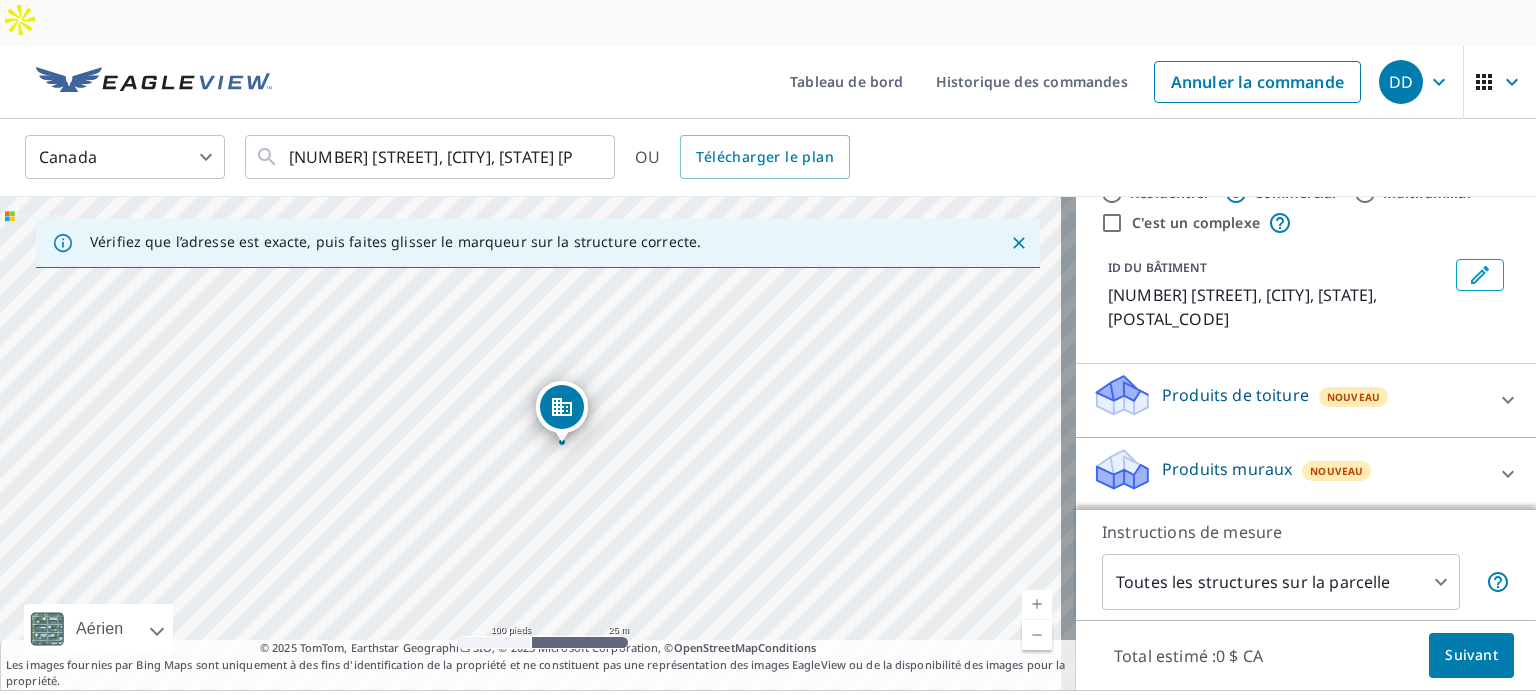 click on "Produits de toiture" at bounding box center (1235, 395) 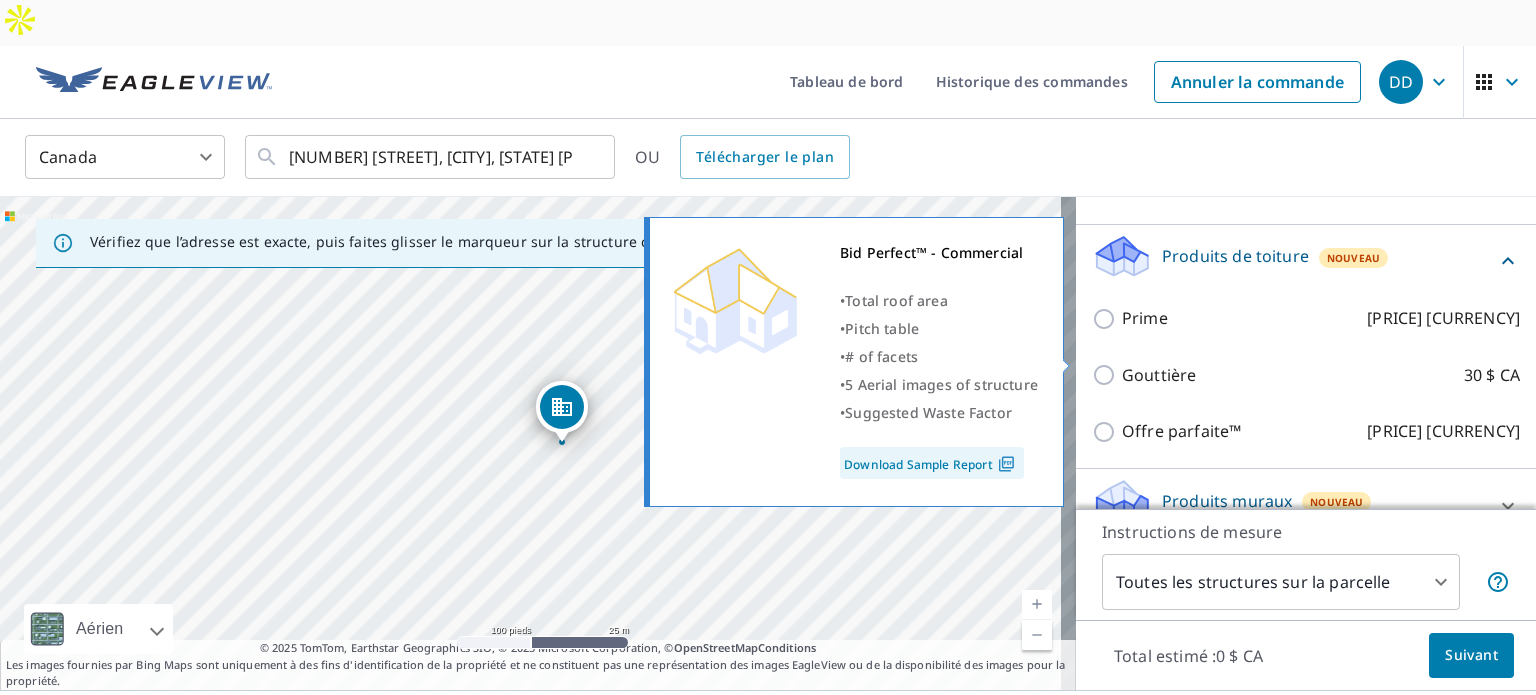 scroll, scrollTop: 234, scrollLeft: 0, axis: vertical 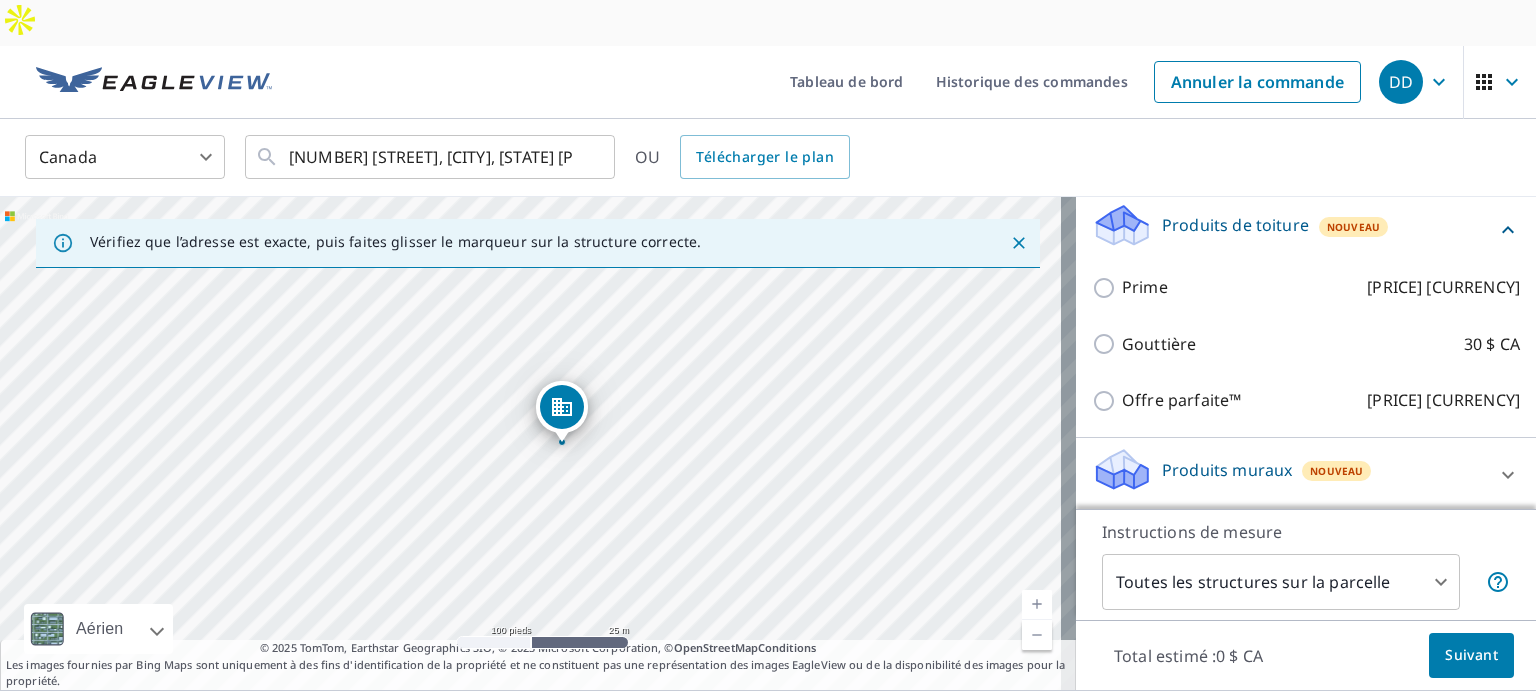 click 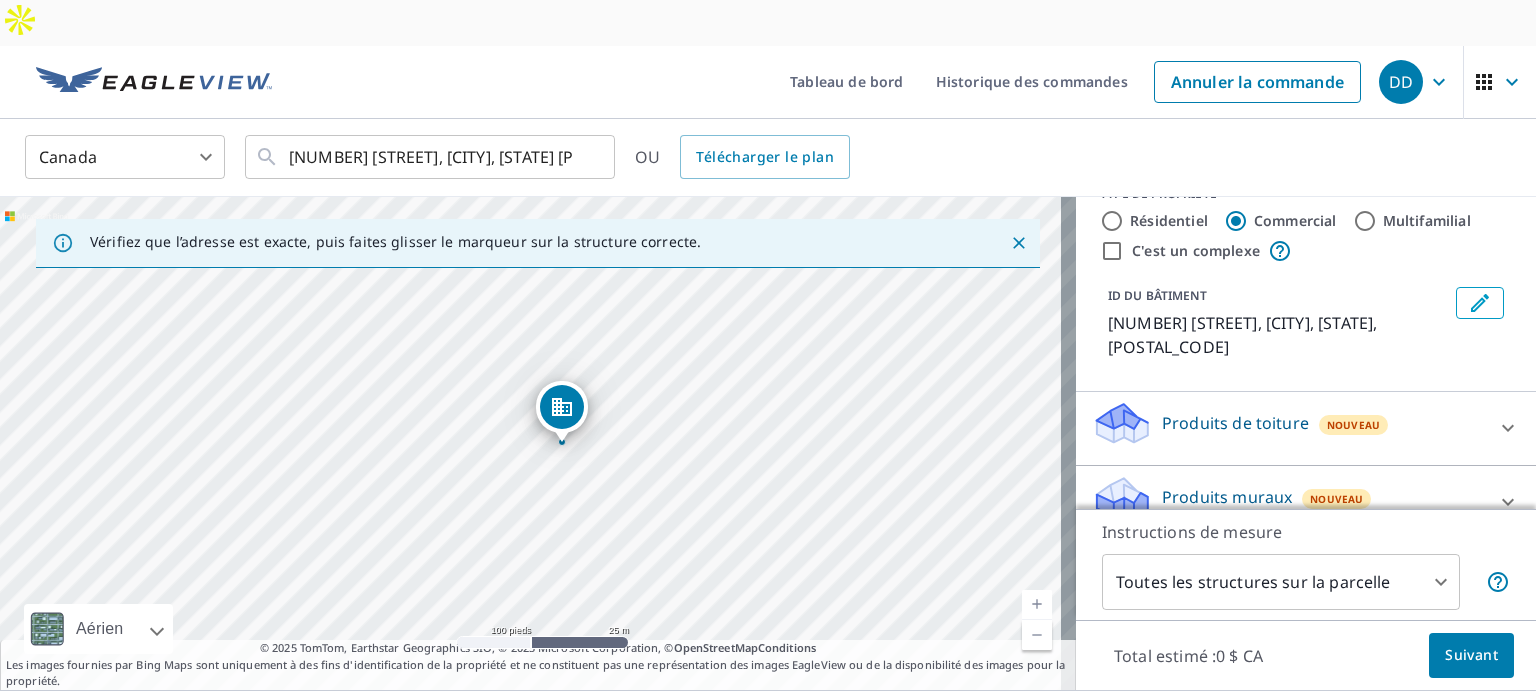 scroll, scrollTop: 64, scrollLeft: 0, axis: vertical 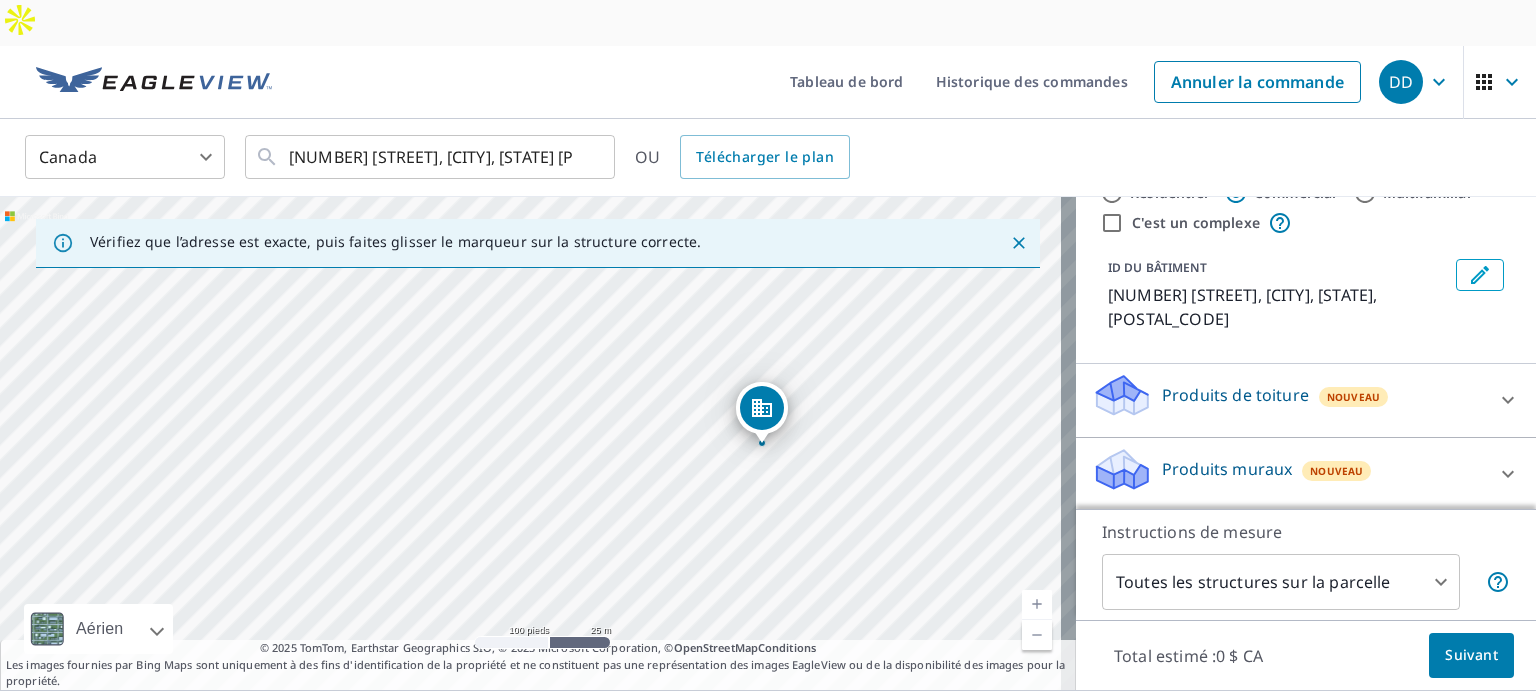 click 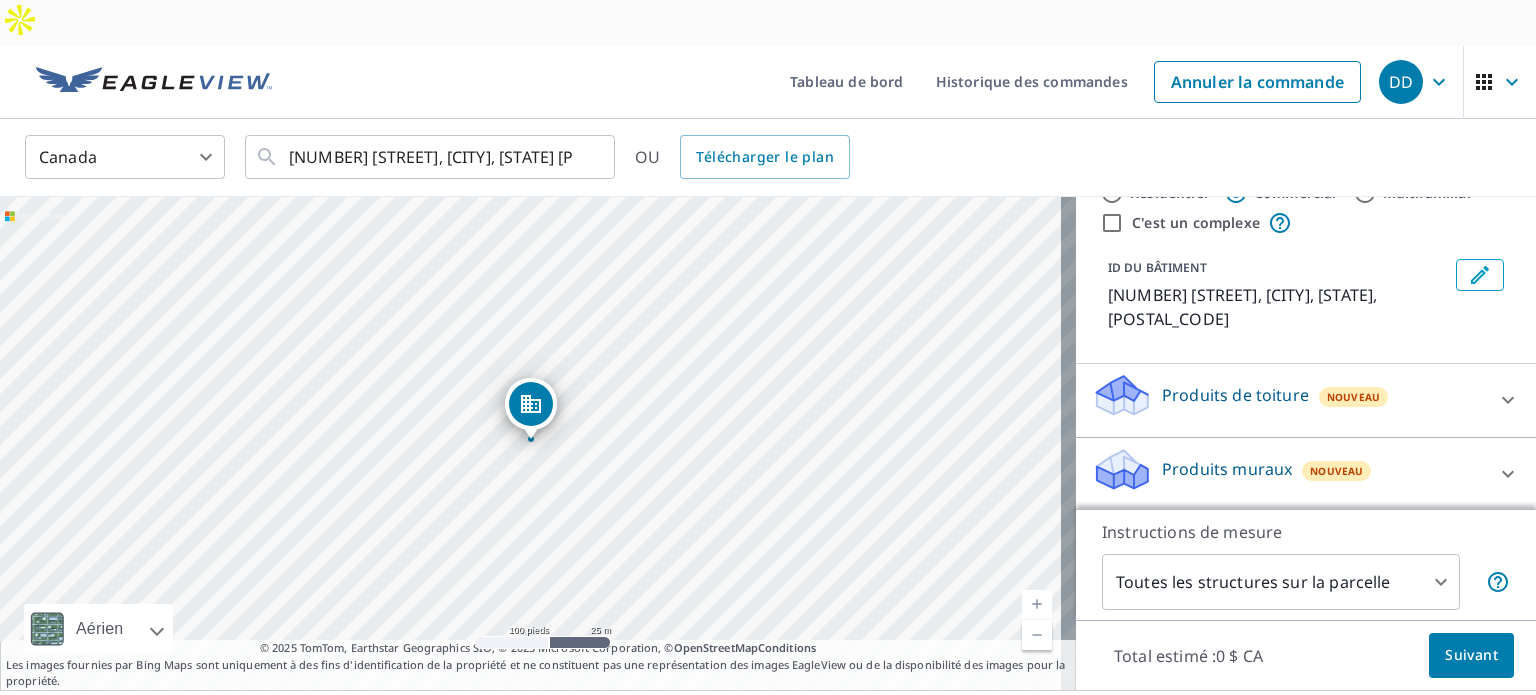 scroll, scrollTop: 0, scrollLeft: 0, axis: both 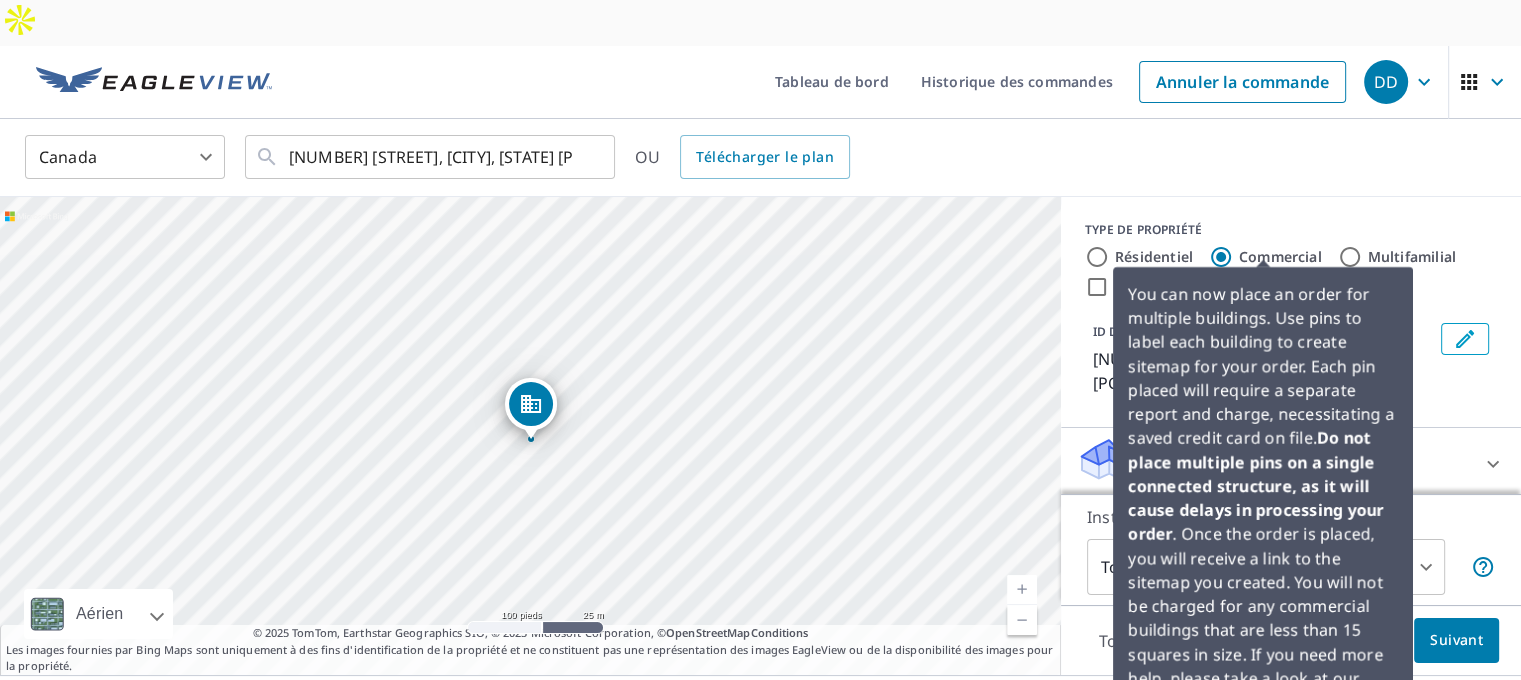 click 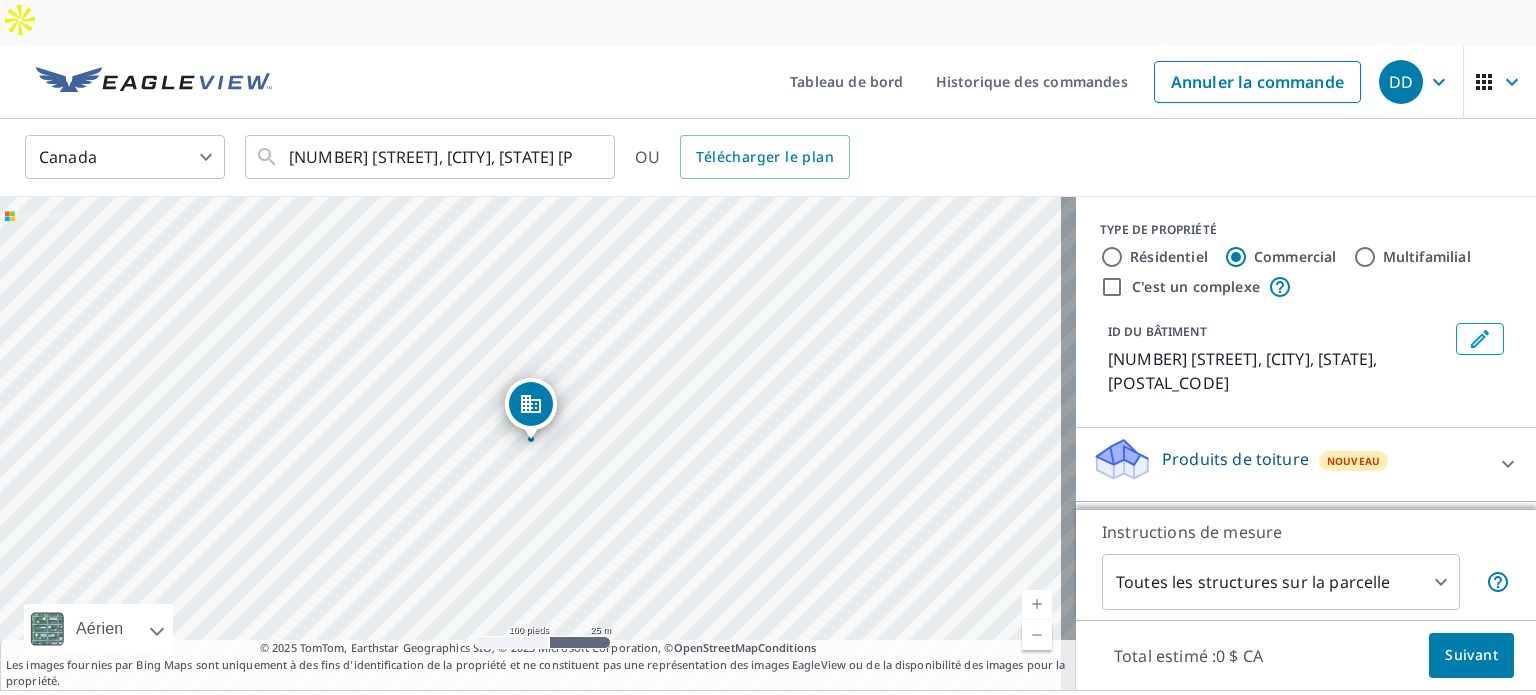 click on "C'est un complexe" at bounding box center (1112, 287) 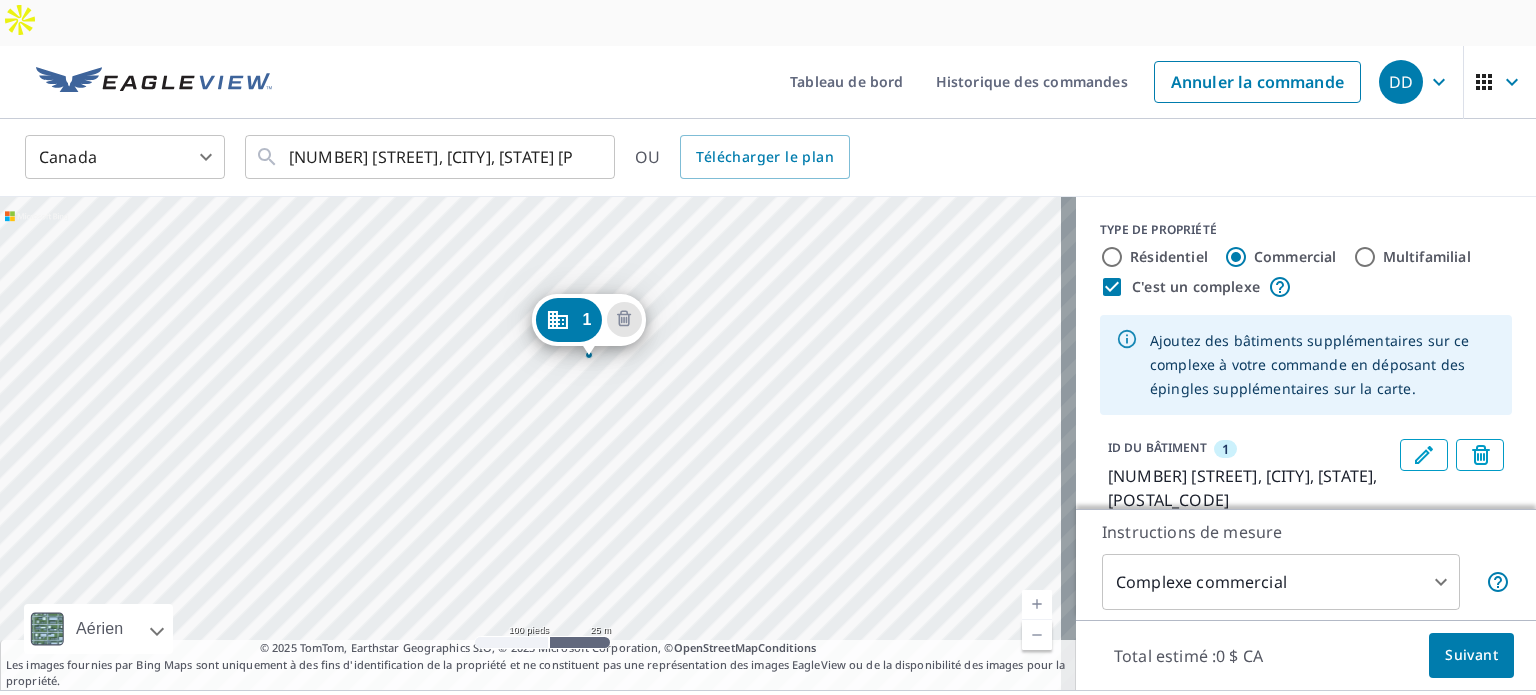 drag, startPoint x: 583, startPoint y: 420, endPoint x: 641, endPoint y: 336, distance: 102.0784 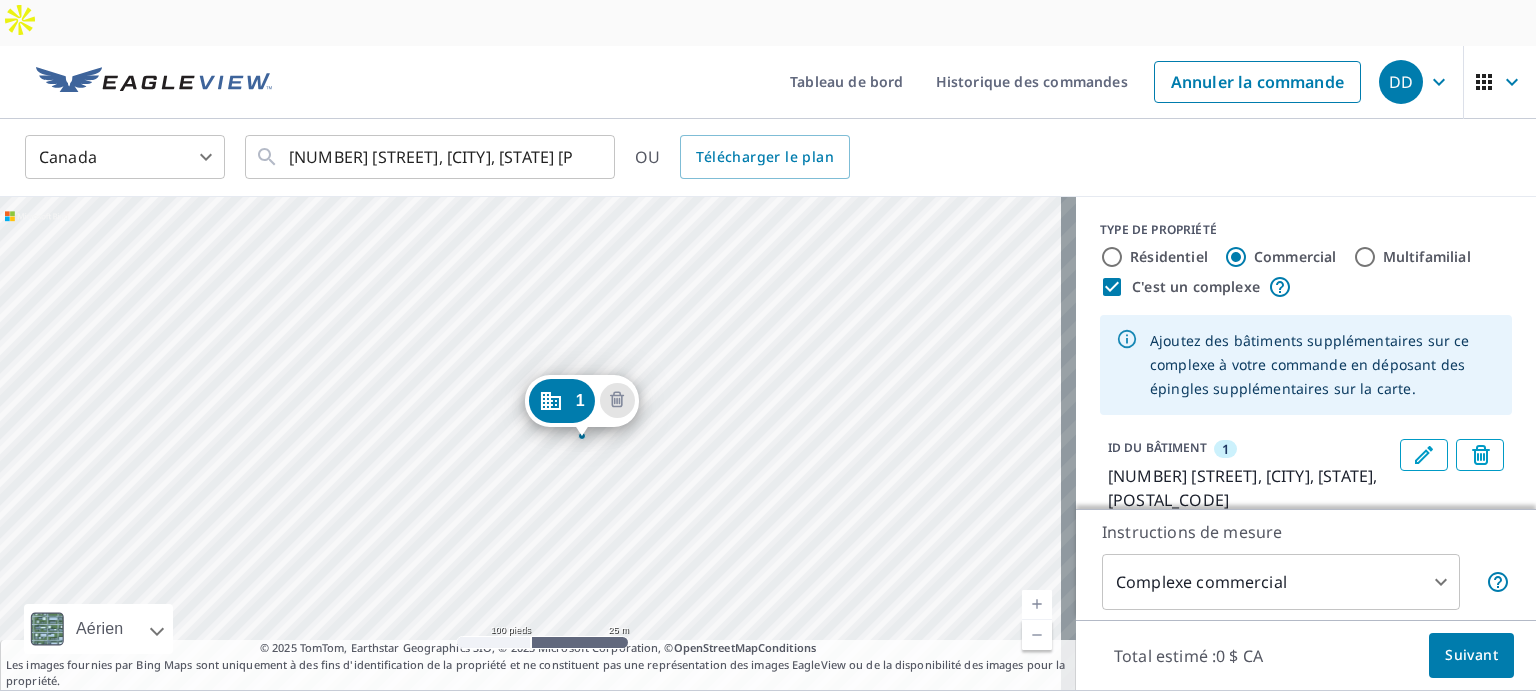 drag, startPoint x: 711, startPoint y: 252, endPoint x: 736, endPoint y: 338, distance: 89.560036 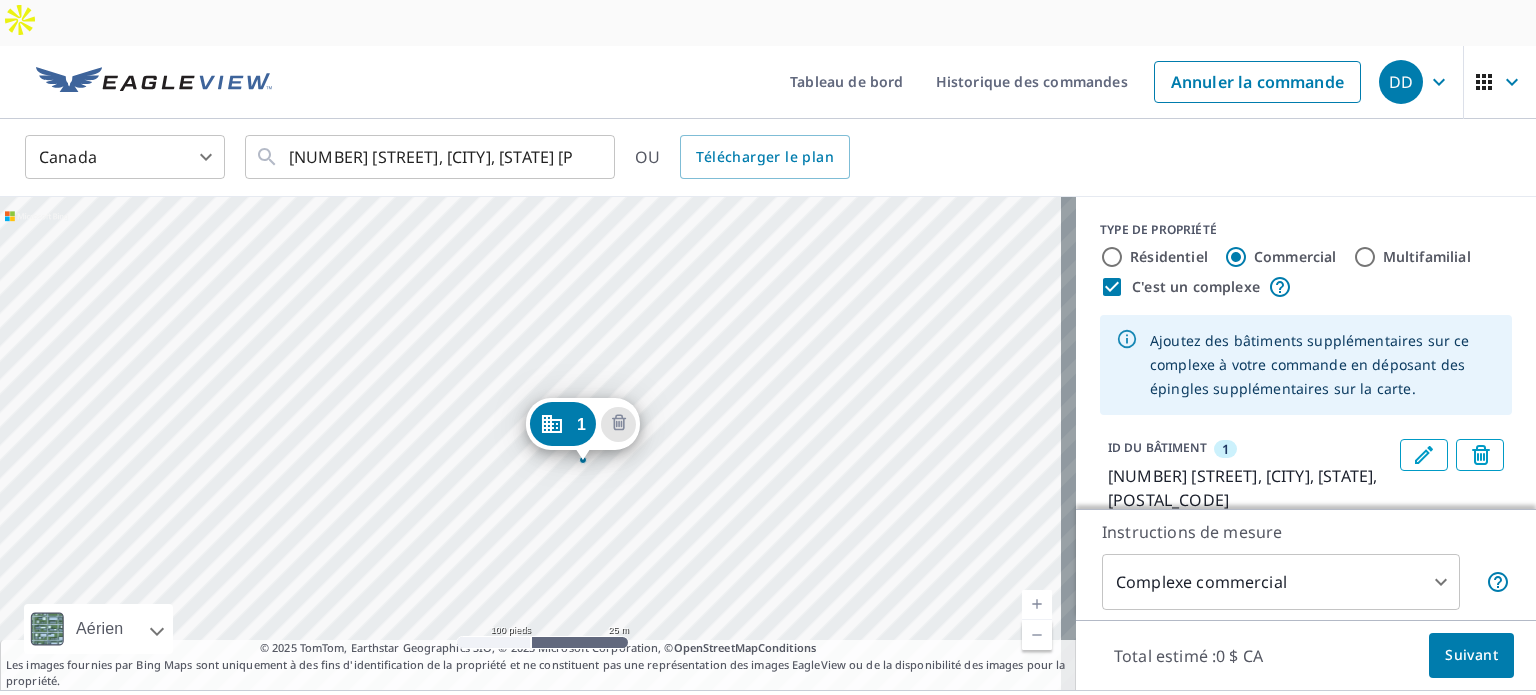 drag, startPoint x: 587, startPoint y: 362, endPoint x: 588, endPoint y: 386, distance: 24.020824 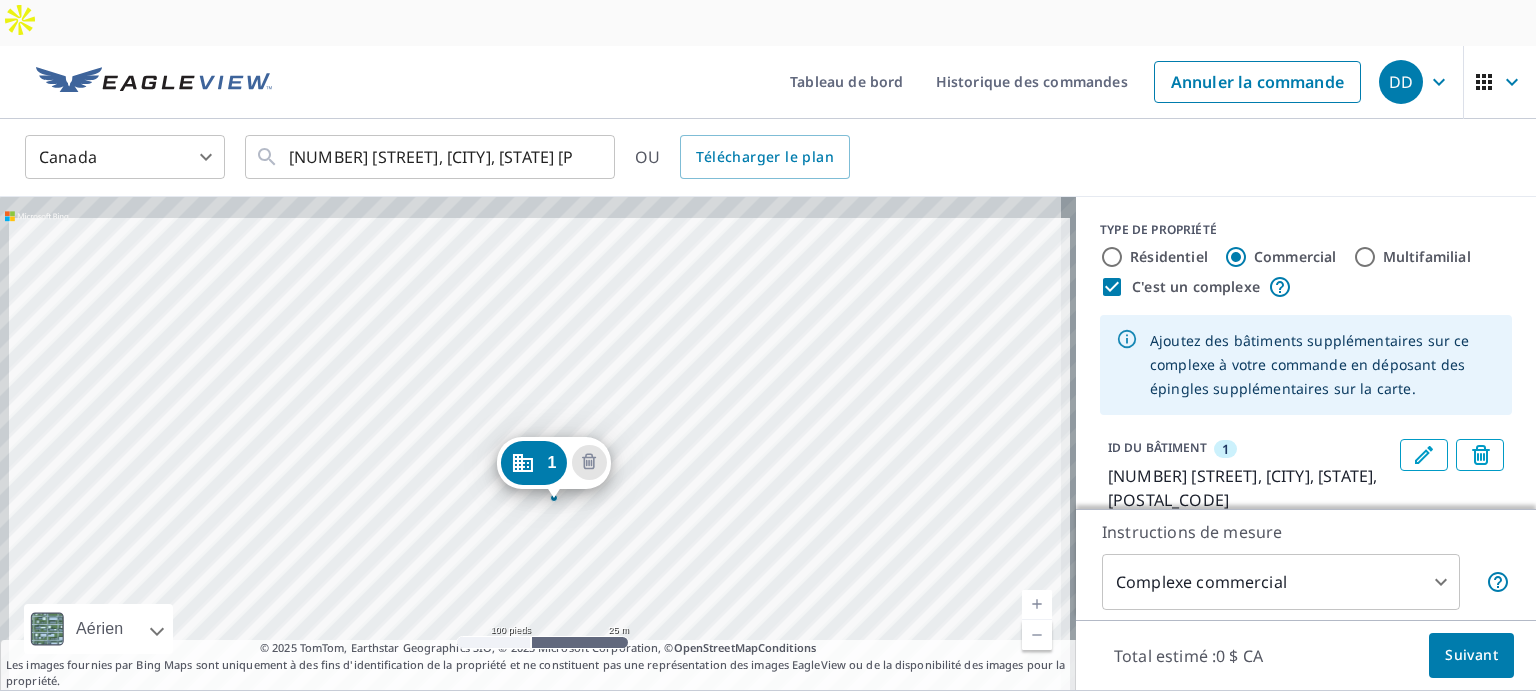 drag, startPoint x: 657, startPoint y: 307, endPoint x: 684, endPoint y: 374, distance: 72.235725 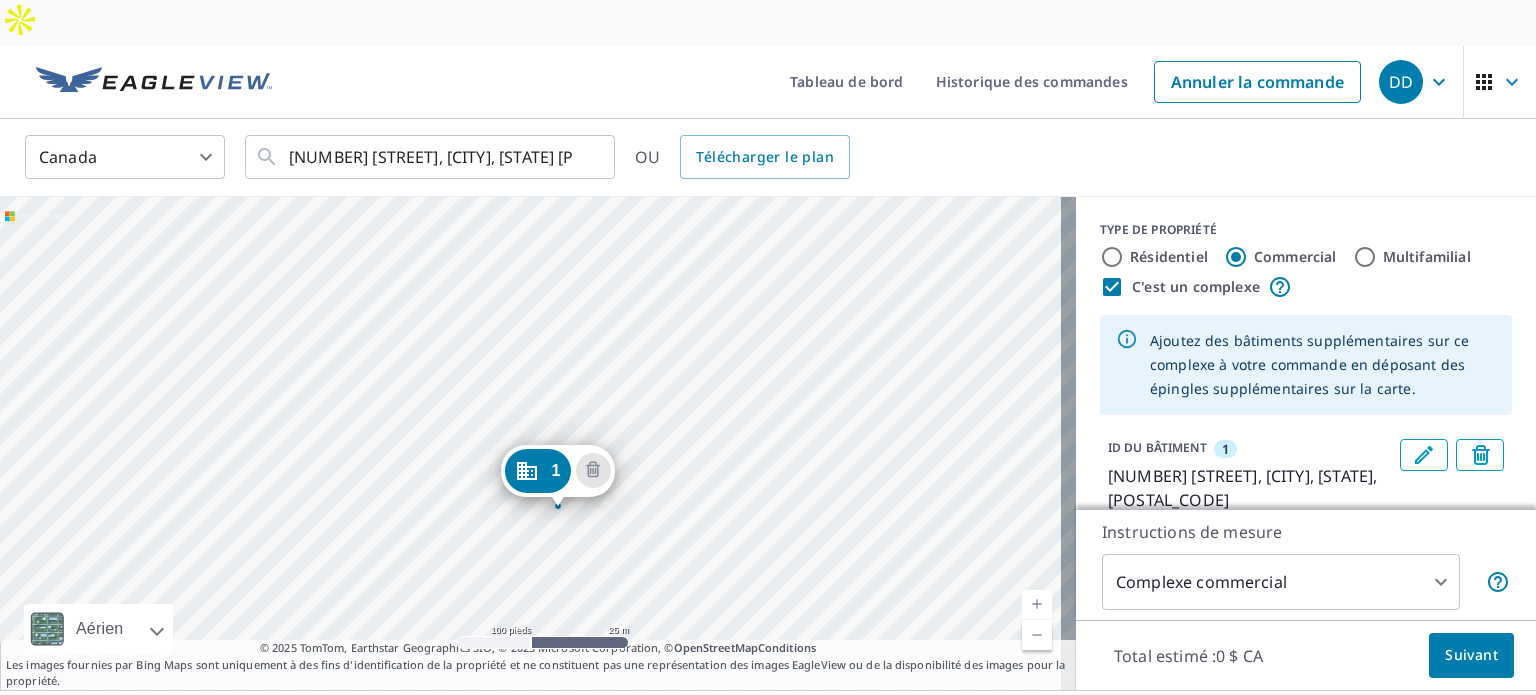 click on "1 [NUMBER] [STREET] [CITY] [STATE] [POSTAL_CODE]" at bounding box center (538, 443) 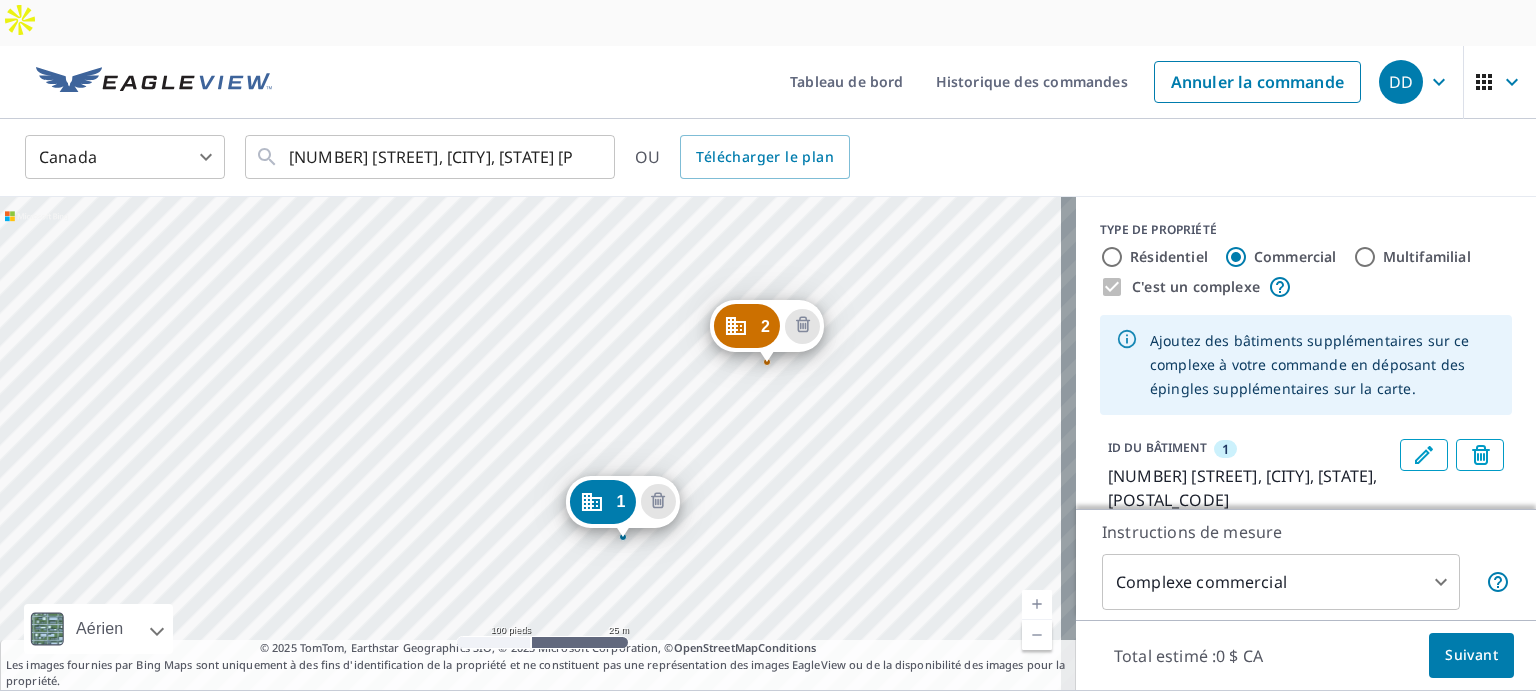 drag, startPoint x: 649, startPoint y: 344, endPoint x: 741, endPoint y: 442, distance: 134.41727 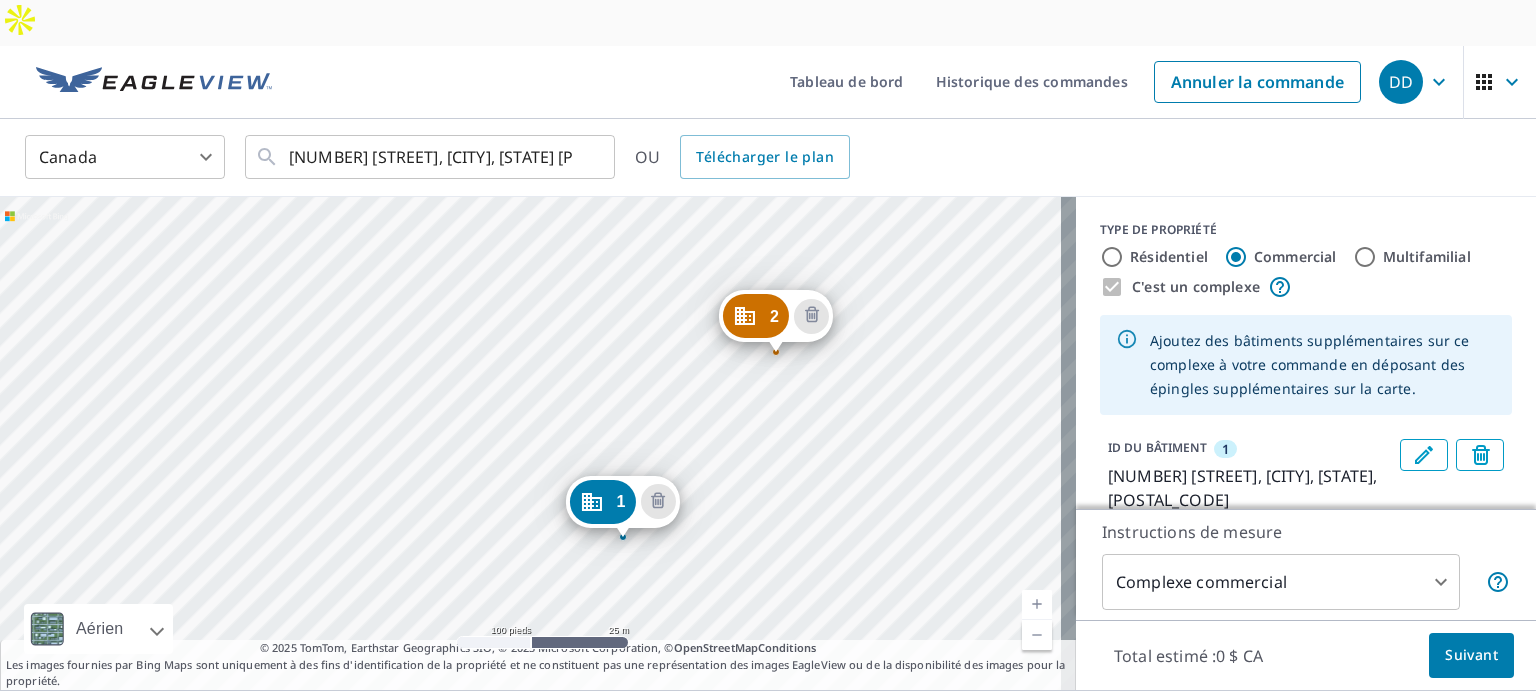 drag, startPoint x: 754, startPoint y: 273, endPoint x: 763, endPoint y: 263, distance: 13.453624 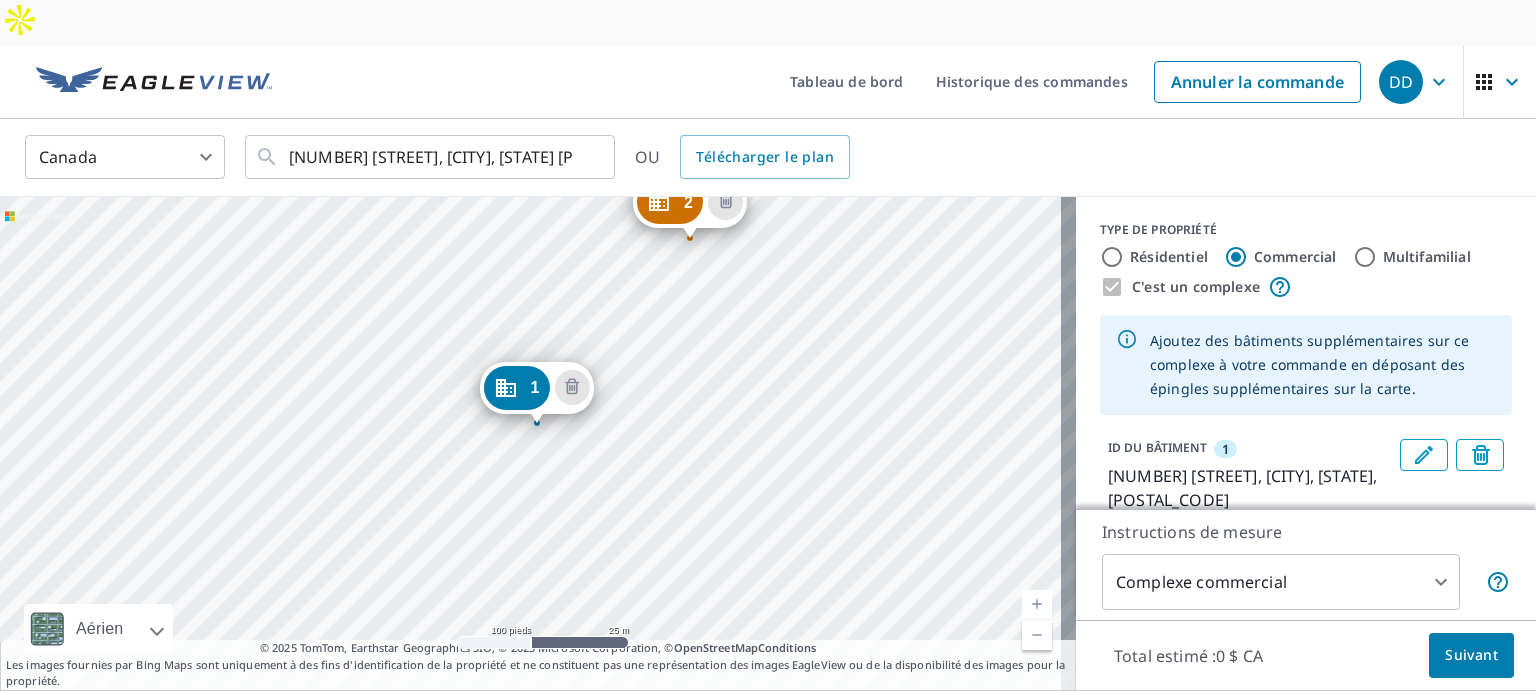 drag, startPoint x: 658, startPoint y: 301, endPoint x: 664, endPoint y: 285, distance: 17.088007 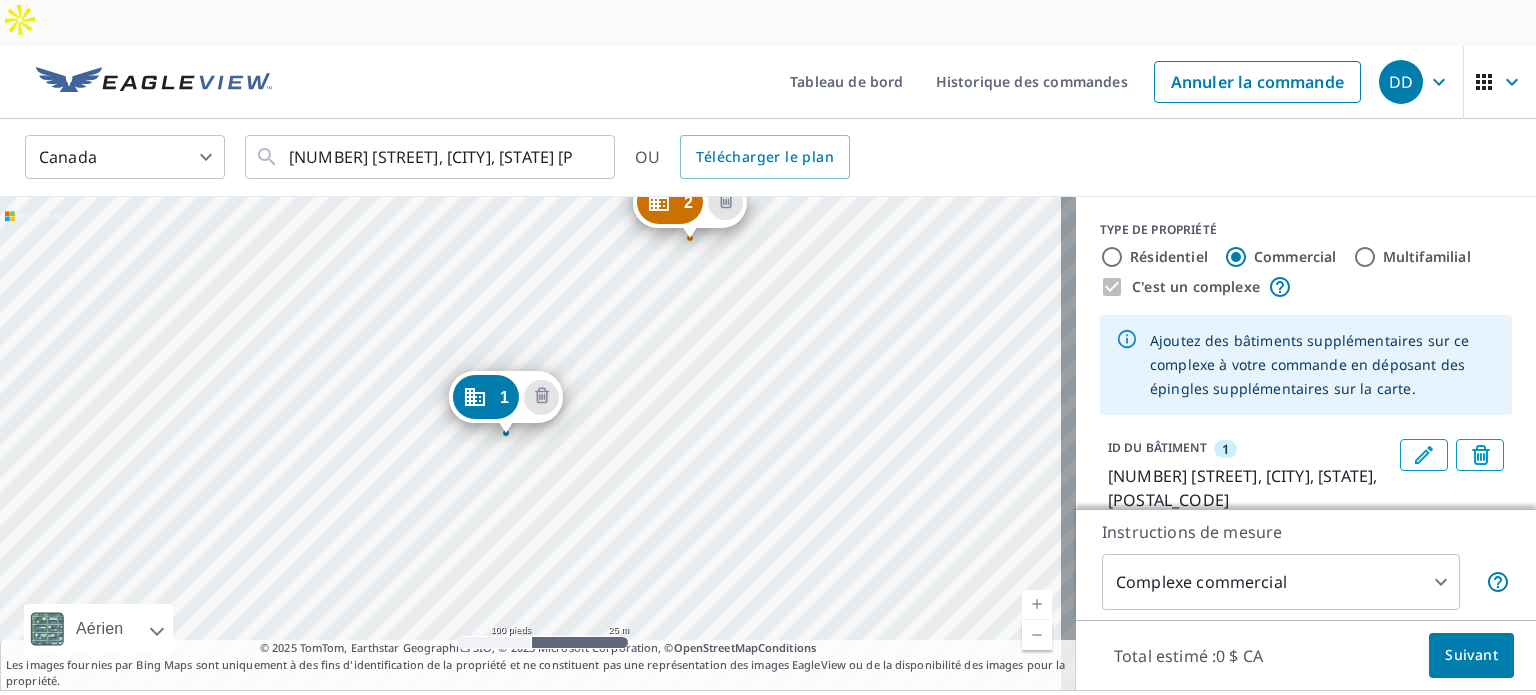 drag, startPoint x: 532, startPoint y: 343, endPoint x: 501, endPoint y: 352, distance: 32.280025 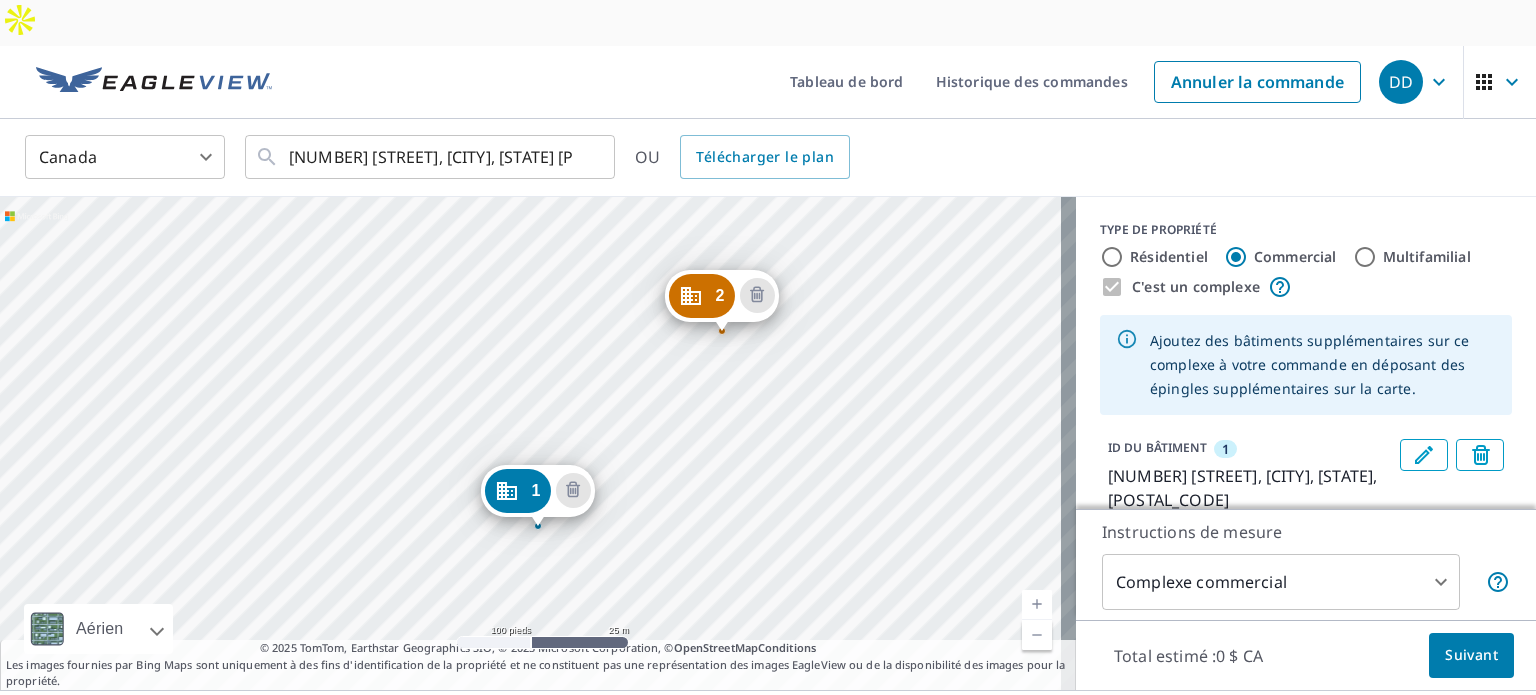 drag, startPoint x: 688, startPoint y: 277, endPoint x: 695, endPoint y: 364, distance: 87.28116 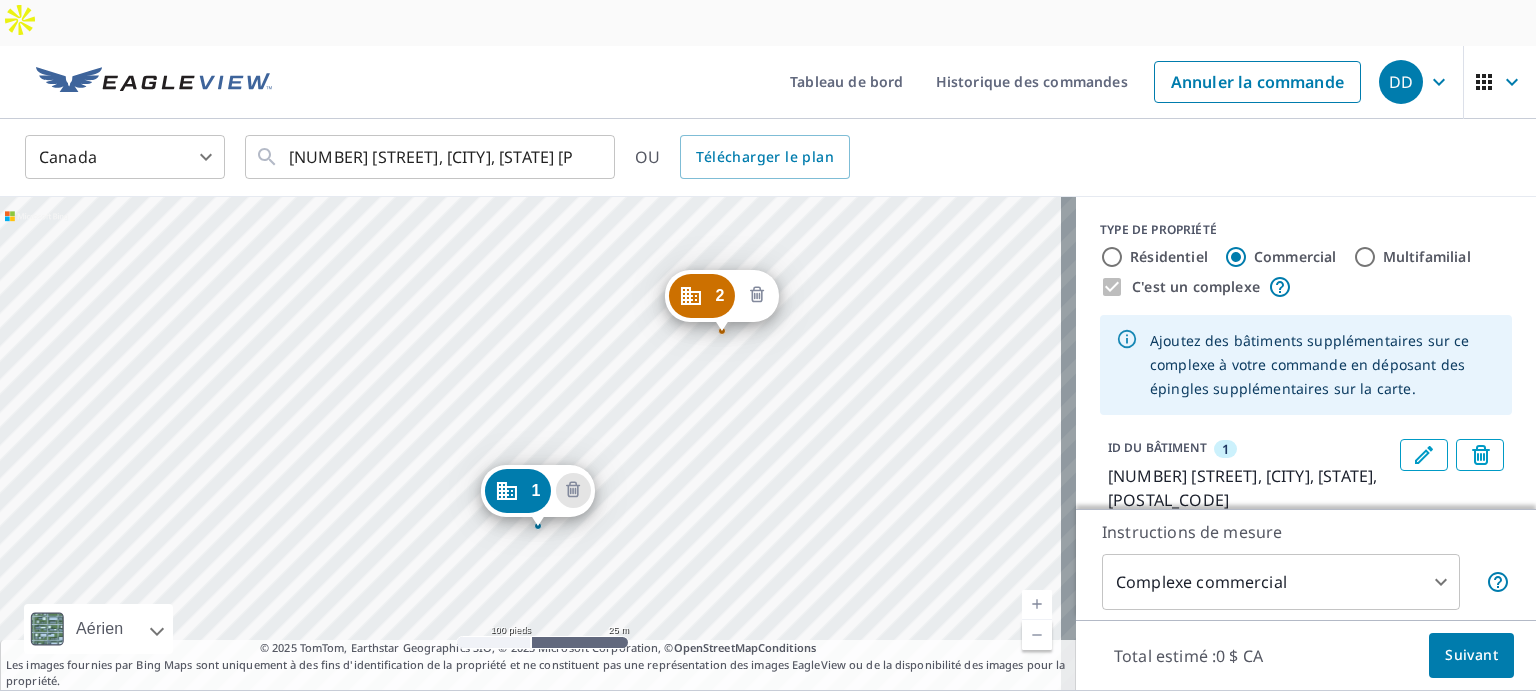 click 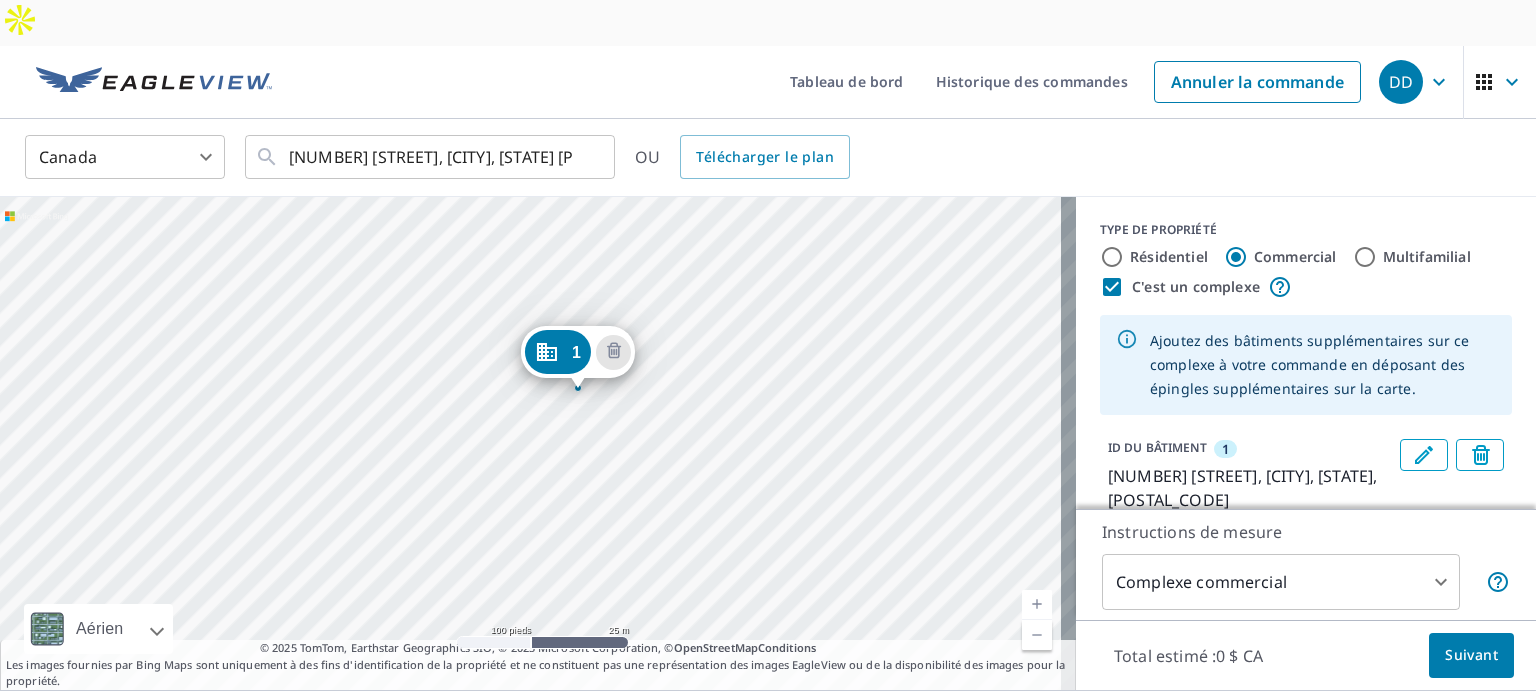 drag, startPoint x: 531, startPoint y: 367, endPoint x: 576, endPoint y: 310, distance: 72.62231 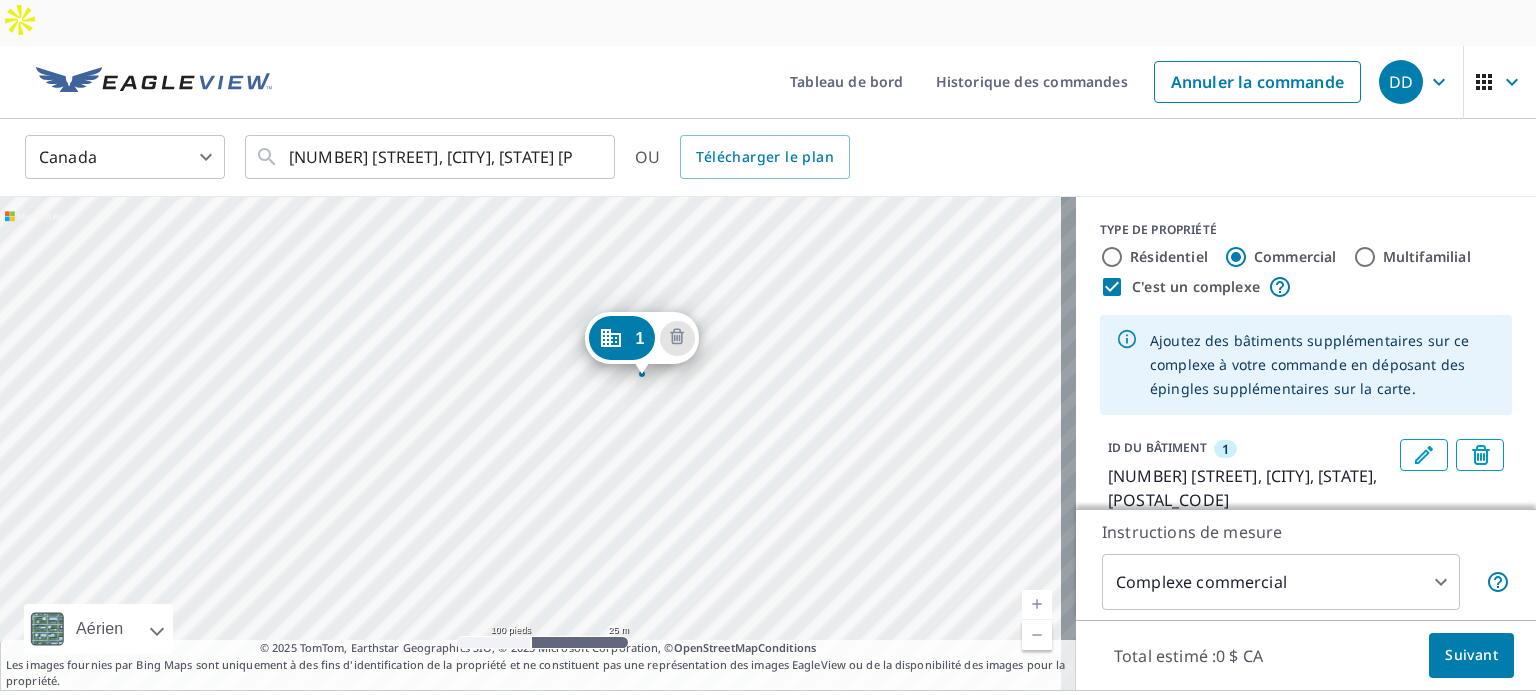 drag, startPoint x: 894, startPoint y: 332, endPoint x: 612, endPoint y: 490, distance: 323.24603 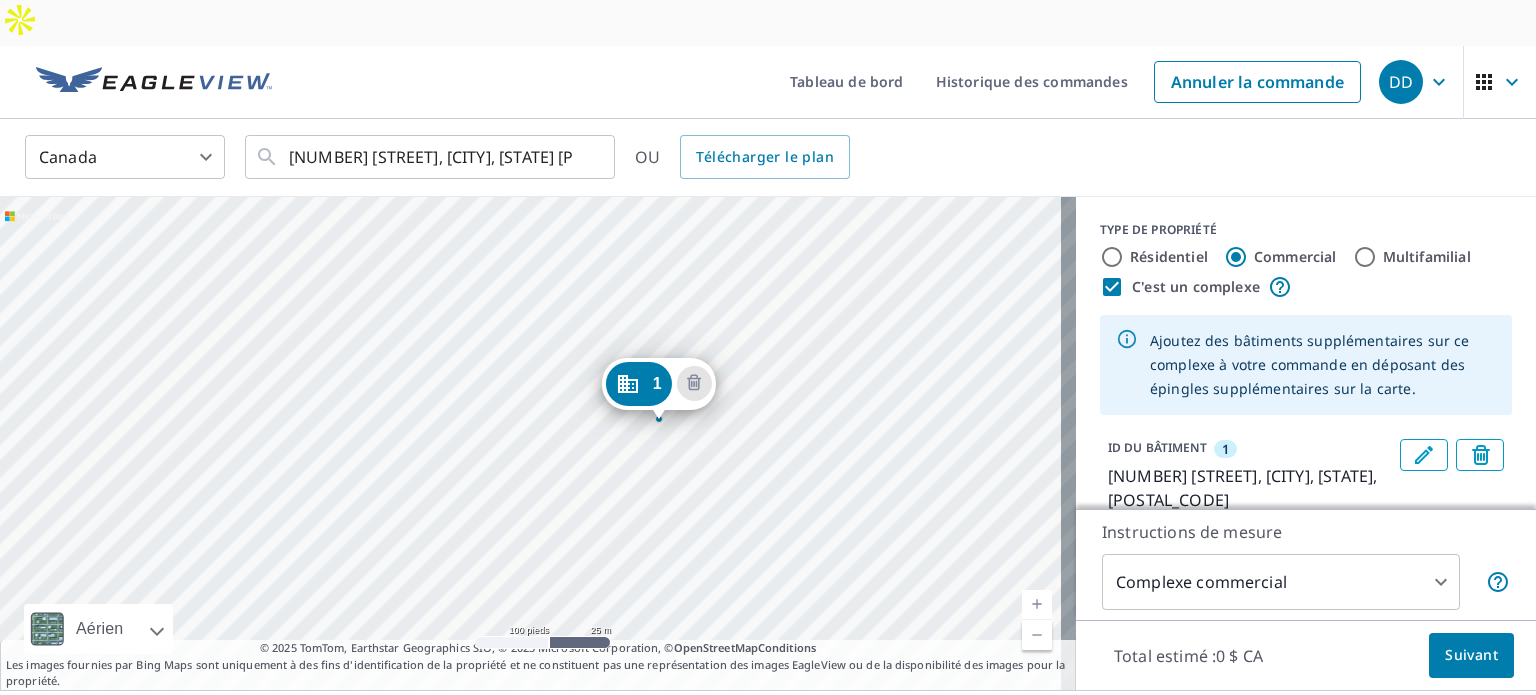 click on "C'est un complexe" at bounding box center [1112, 287] 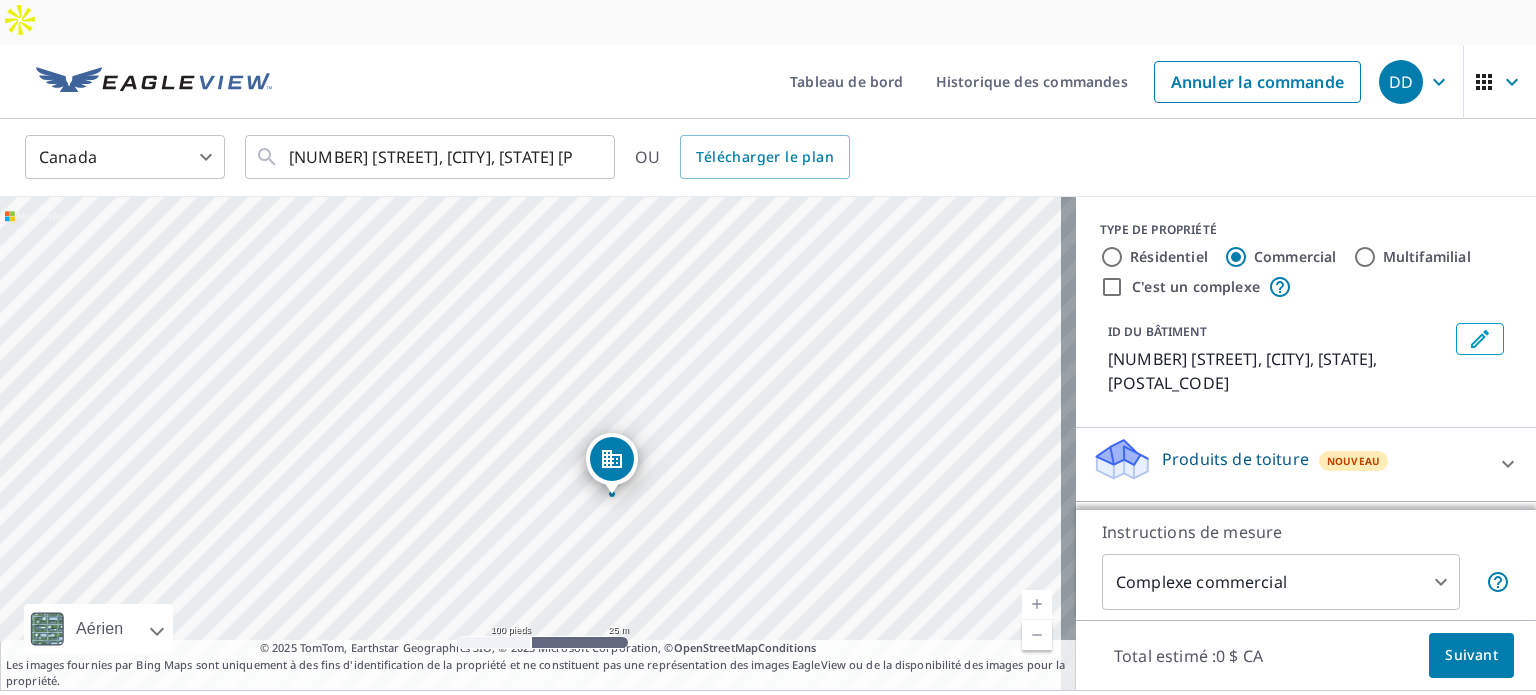 drag, startPoint x: 588, startPoint y: 395, endPoint x: 717, endPoint y: 439, distance: 136.29747 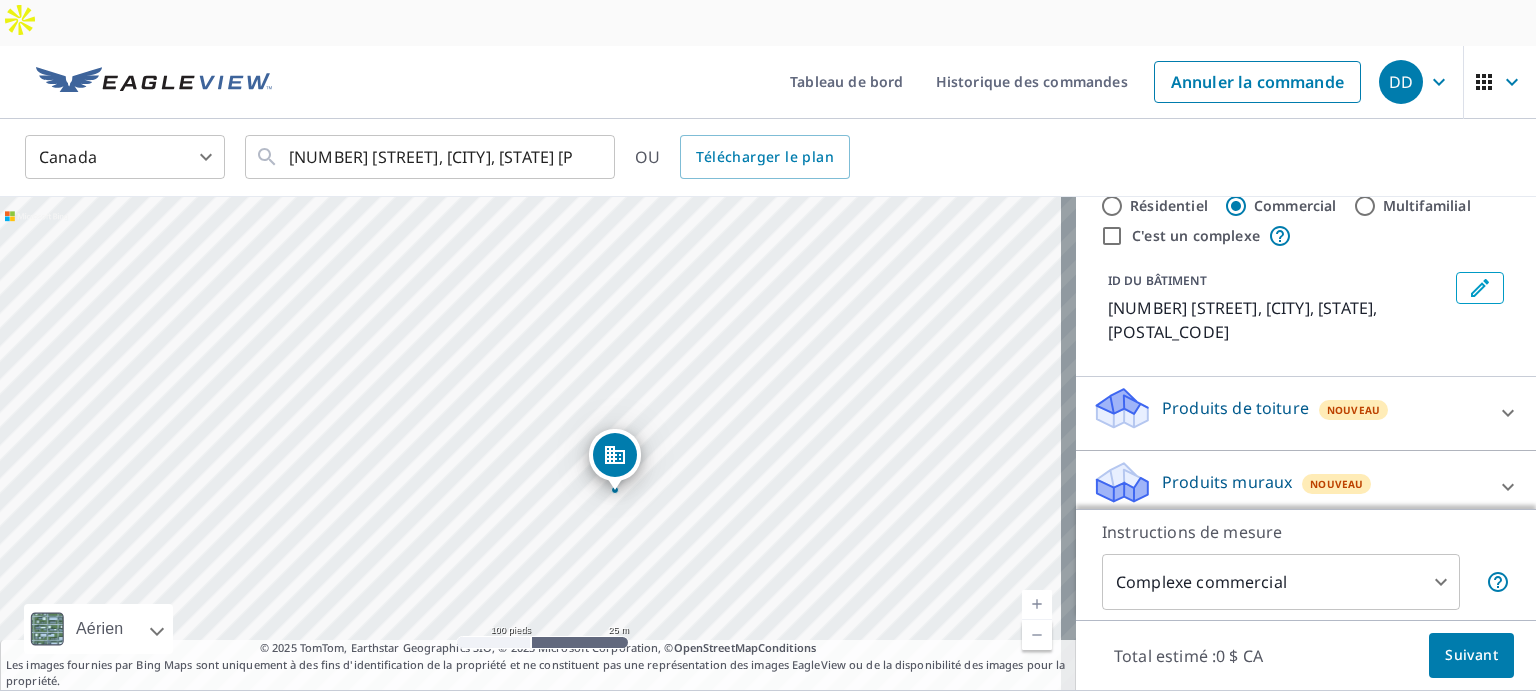 scroll, scrollTop: 64, scrollLeft: 0, axis: vertical 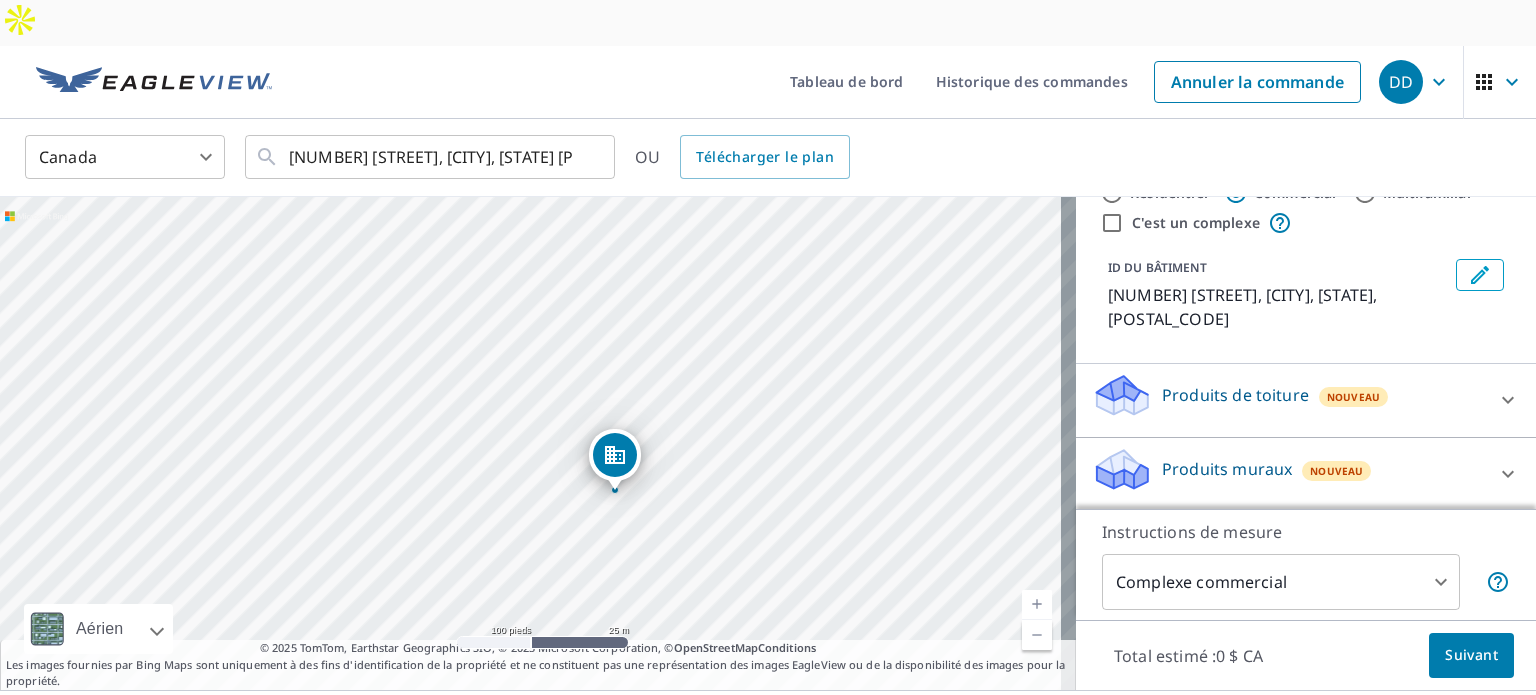 click 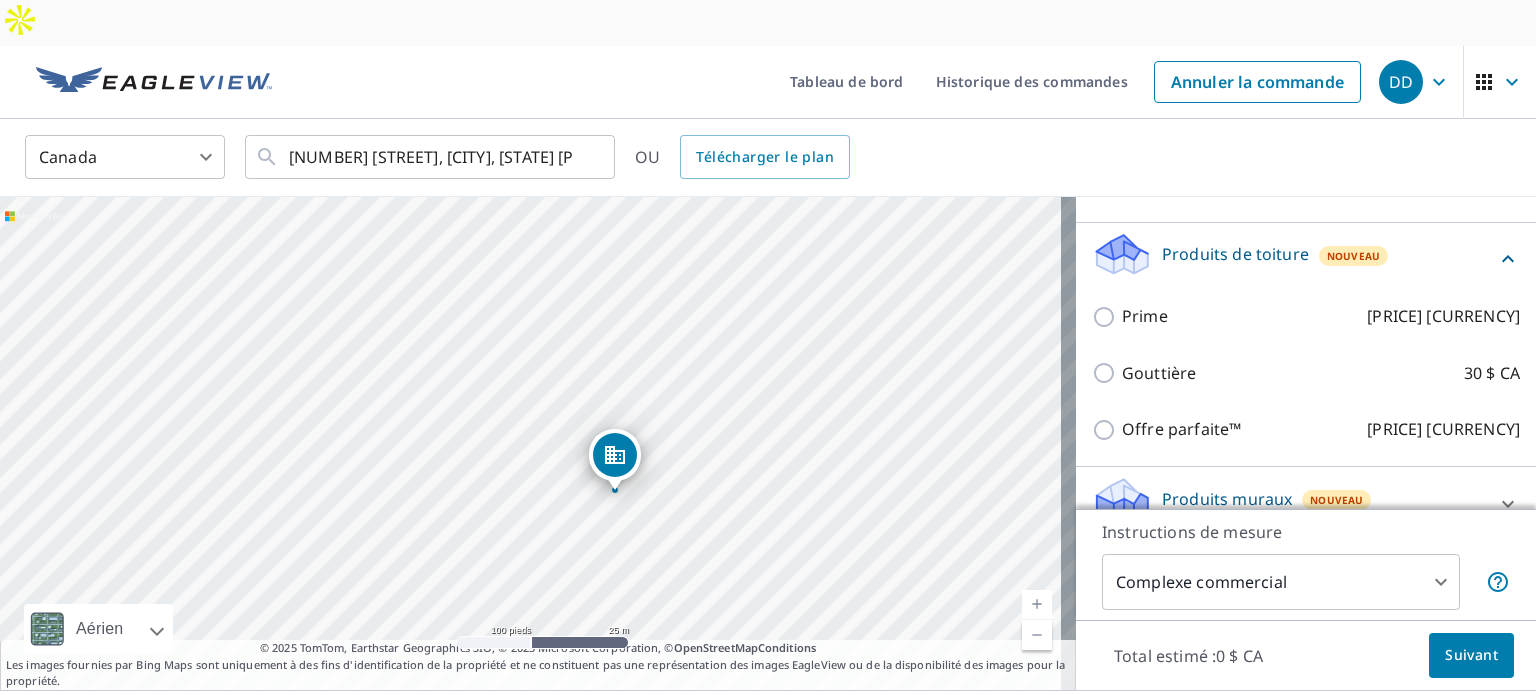 scroll, scrollTop: 234, scrollLeft: 0, axis: vertical 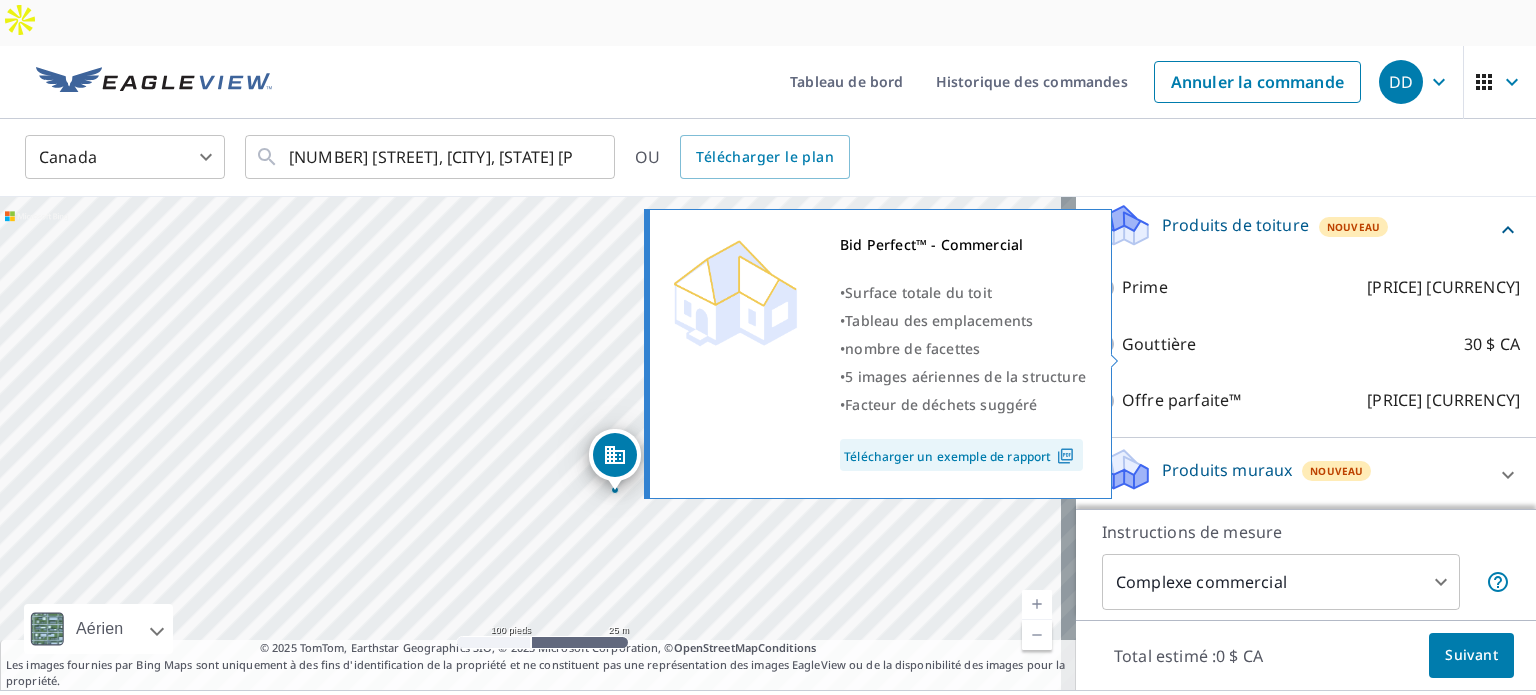 click on "Télécharger un exemple de rapport" at bounding box center (948, 456) 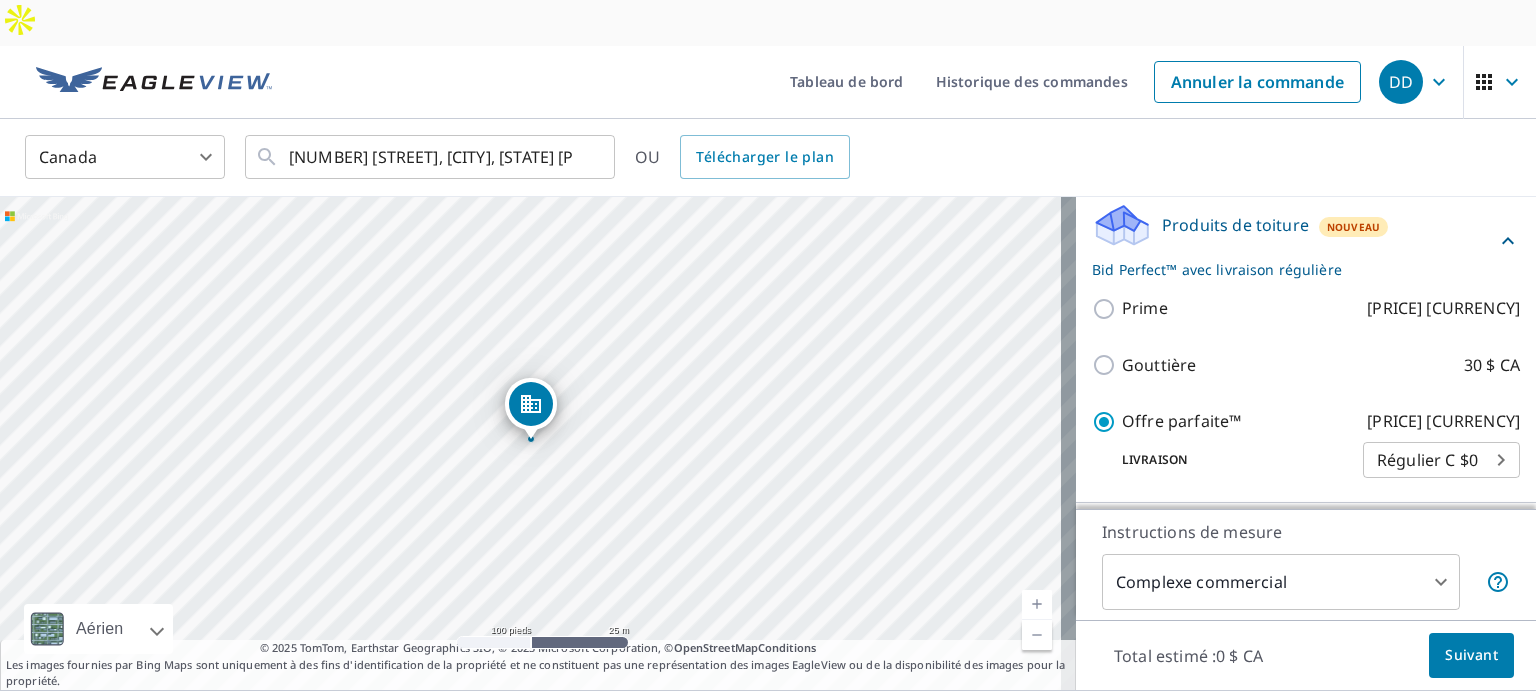 scroll, scrollTop: 299, scrollLeft: 0, axis: vertical 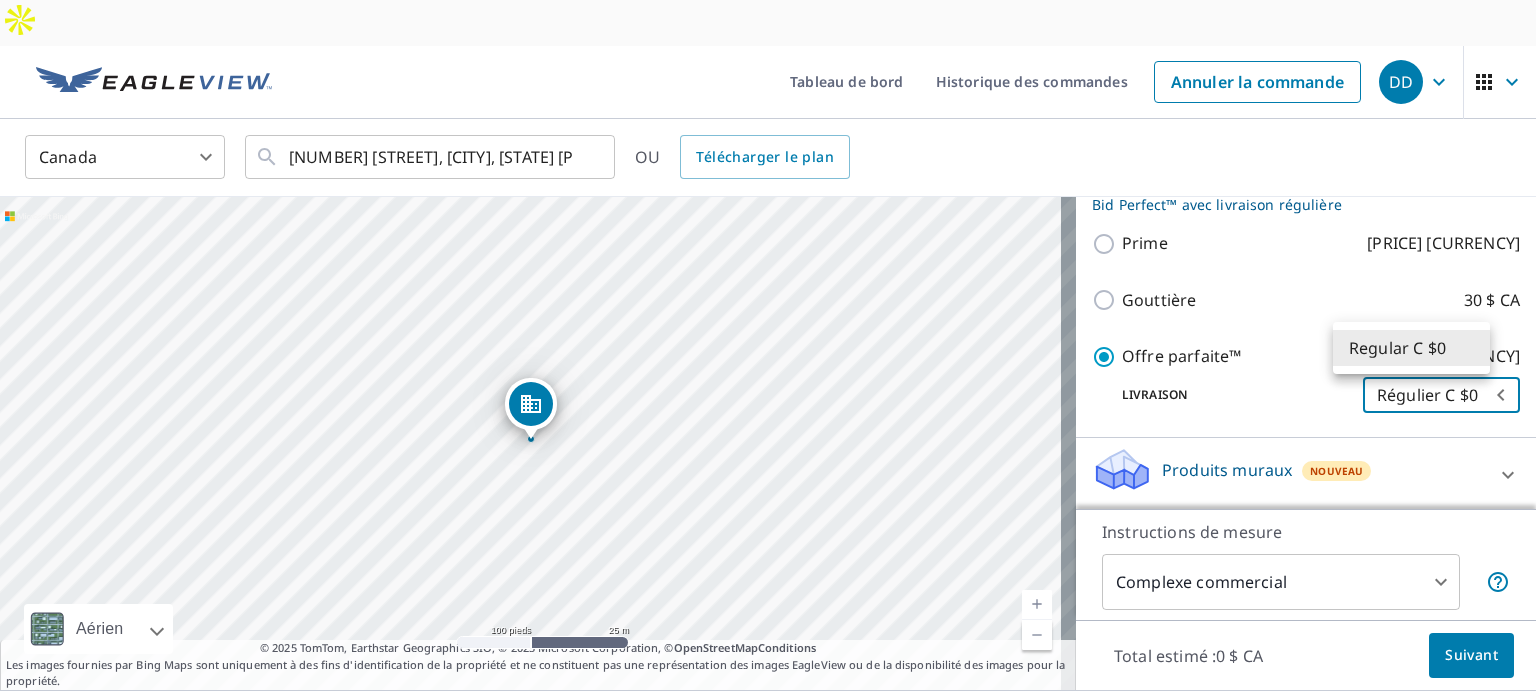 click on "DD DD
Tableau de bord Historique des commandes Annuler la commande DD Canada CA
[NUMBER] [STREET] [CITY]-des-Monts, [PROVINCE] [POSTAL_CODE]
OU Télécharger le plan [NUMBER] [CITY], [PROVINCE], [POSTAL_CODE] Aérien Itinéraire Carte routière standard Aérien Vue détaillée du dessus Libellés Libellés 100 pieds 25 m © 2025 TomTom, © 2025 Maxar, © 2025 Microsoft Corporation, © OpenStreetMap Termes © 2025 TomTom, Earthstar Geographics SIO, © 2025 Microsoft Corporation, ©  OpenStreetMap  Conditions     Les images fournies par Bing Maps sont uniquement à des fins d'identification de la propriété et ne constituent pas une représentation des images EagleView ou de la disponibilité des images pour la propriété. TYPE DE PROPRIÉTÉ Résidentiel Commercial Multifamilial C'est un complexe ID DU BÂTIMENT [NUMBER], [CITY], [PROVINCE], [POSTAL_CODE] Produits de toiture Nouveau Bid Perfect™ avec livraison régulière Prime 120 $ CA Gouttière 30 $ CA Offre parfaite™ 65 $ CA 8 4" at bounding box center [768, 370] 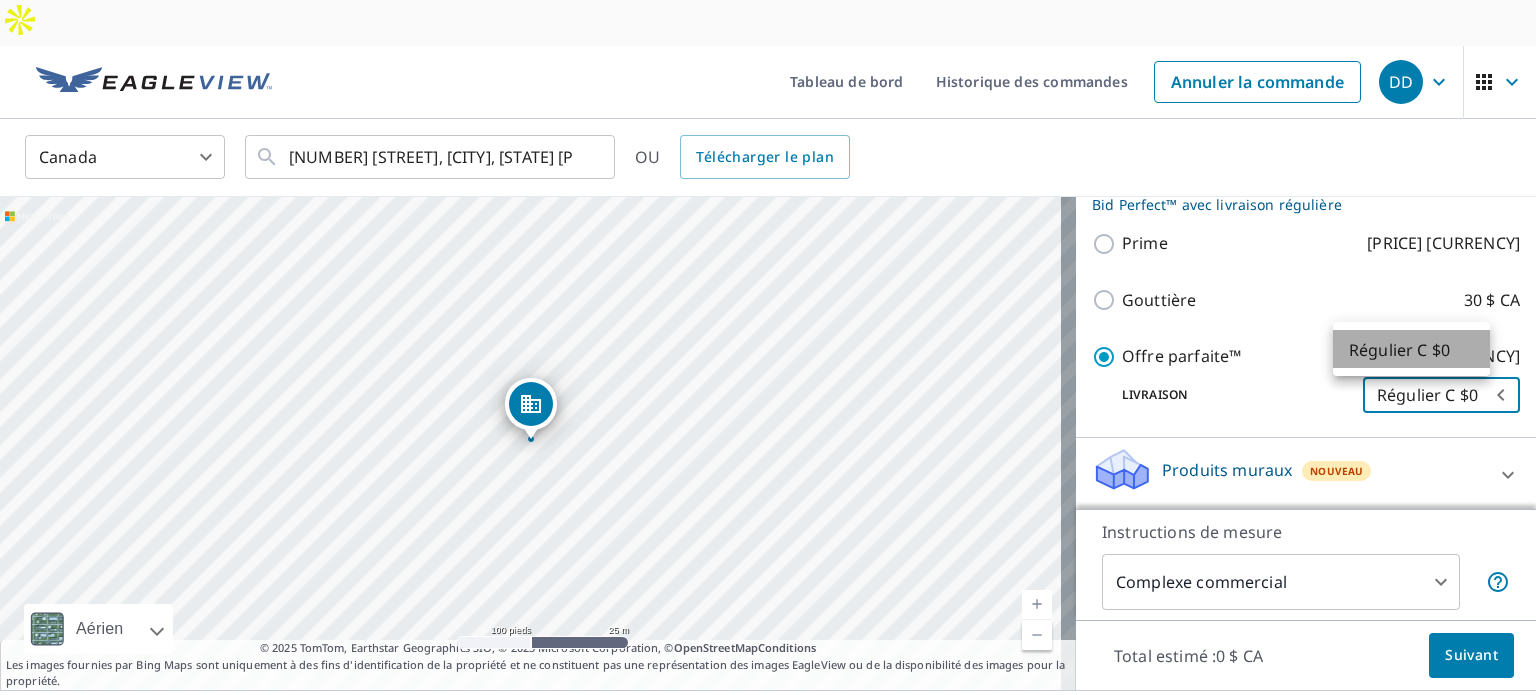 click on "Régulier C $0" at bounding box center [1411, 349] 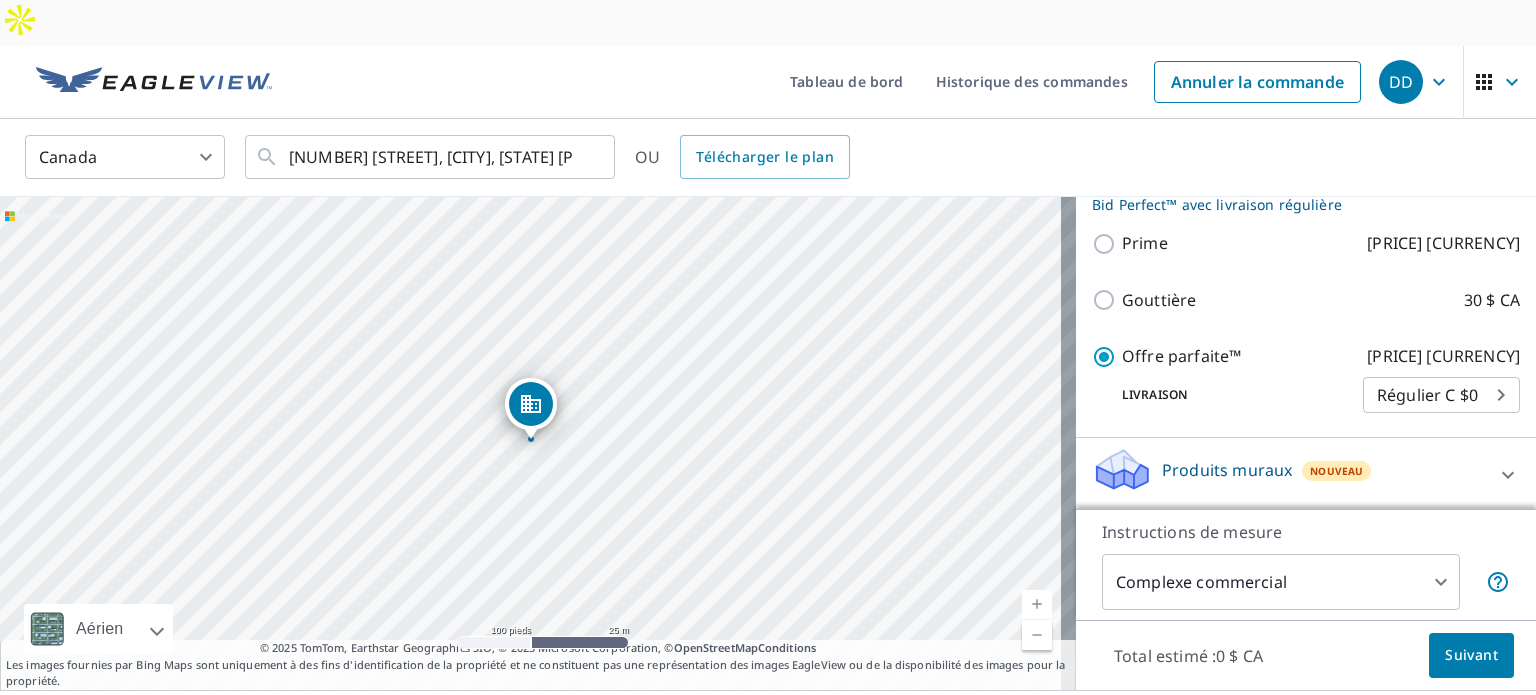 click on "Livraison" at bounding box center [1227, 395] 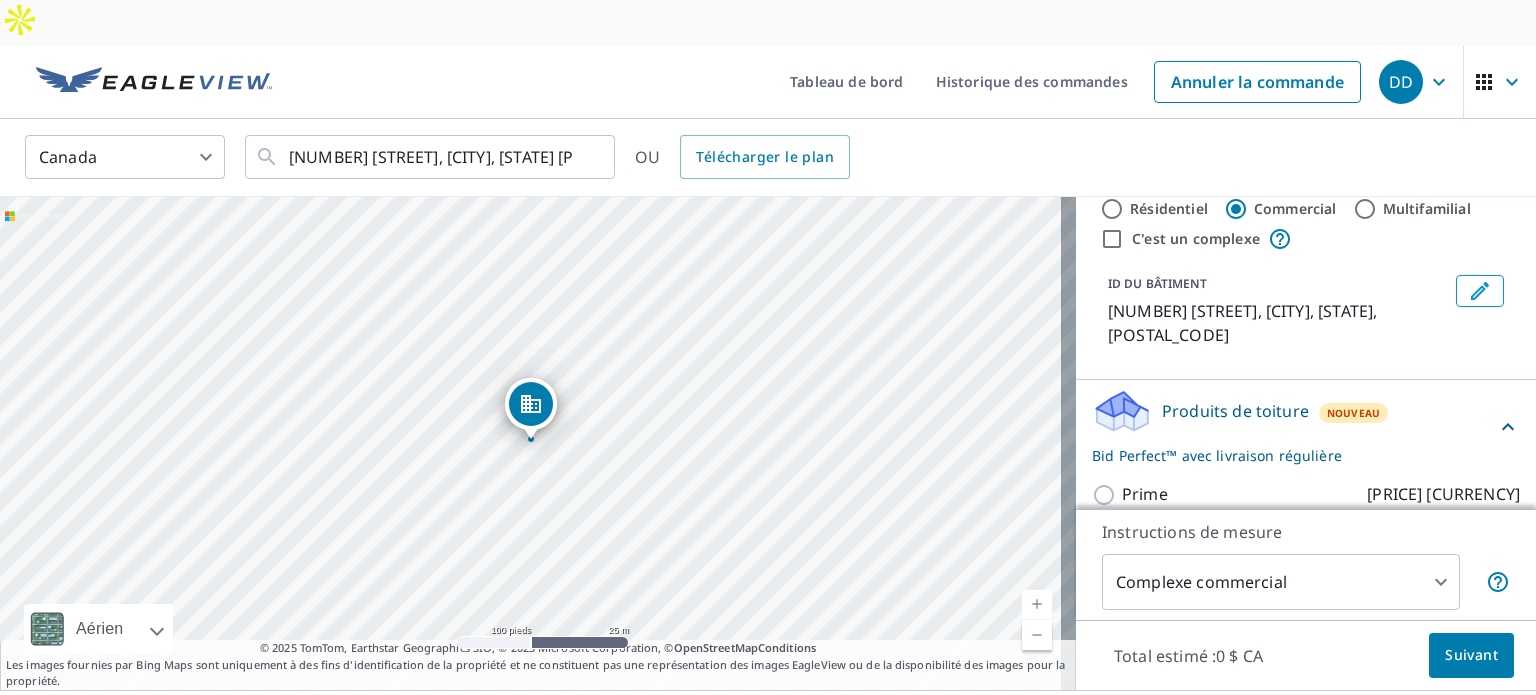 scroll, scrollTop: 0, scrollLeft: 0, axis: both 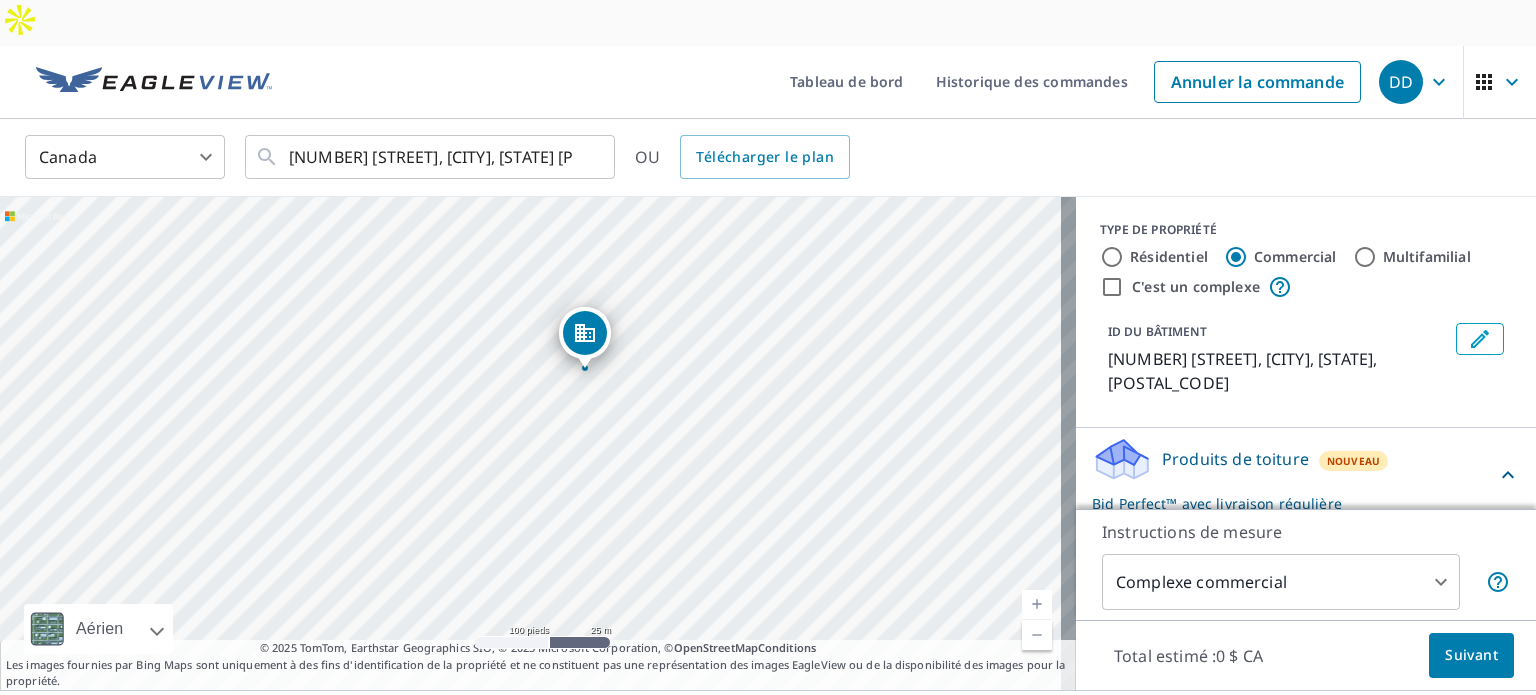 drag, startPoint x: 606, startPoint y: 394, endPoint x: 644, endPoint y: 320, distance: 83.18654 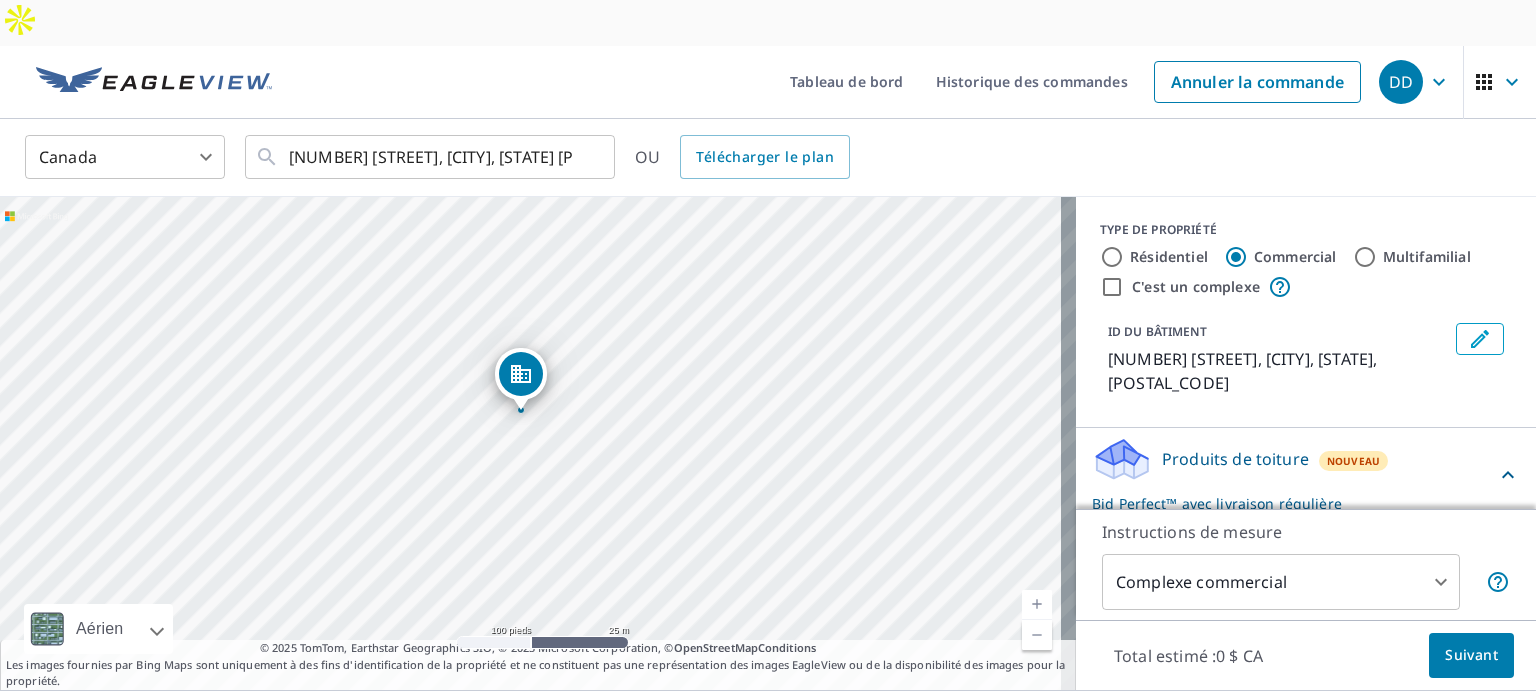 drag, startPoint x: 544, startPoint y: 326, endPoint x: 521, endPoint y: 353, distance: 35.468296 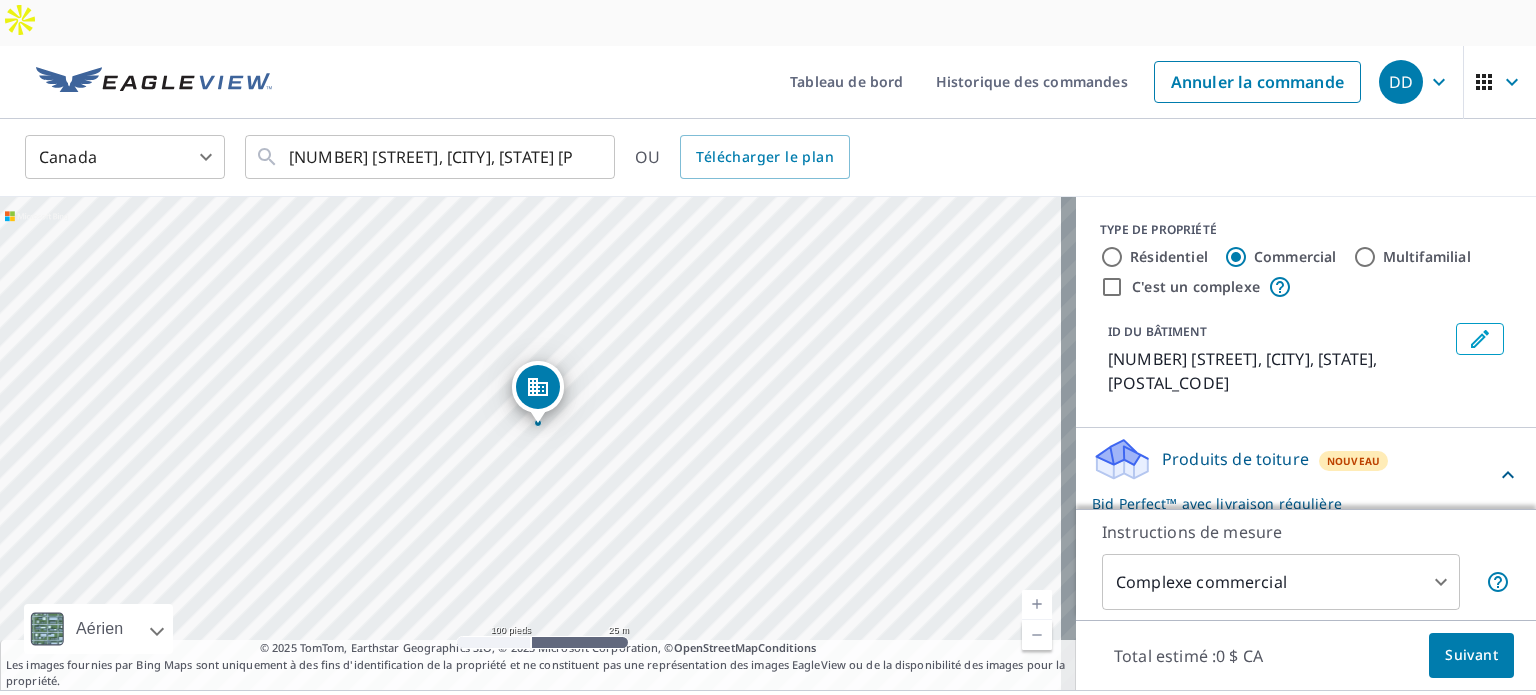 drag, startPoint x: 535, startPoint y: 375, endPoint x: 542, endPoint y: 358, distance: 18.384777 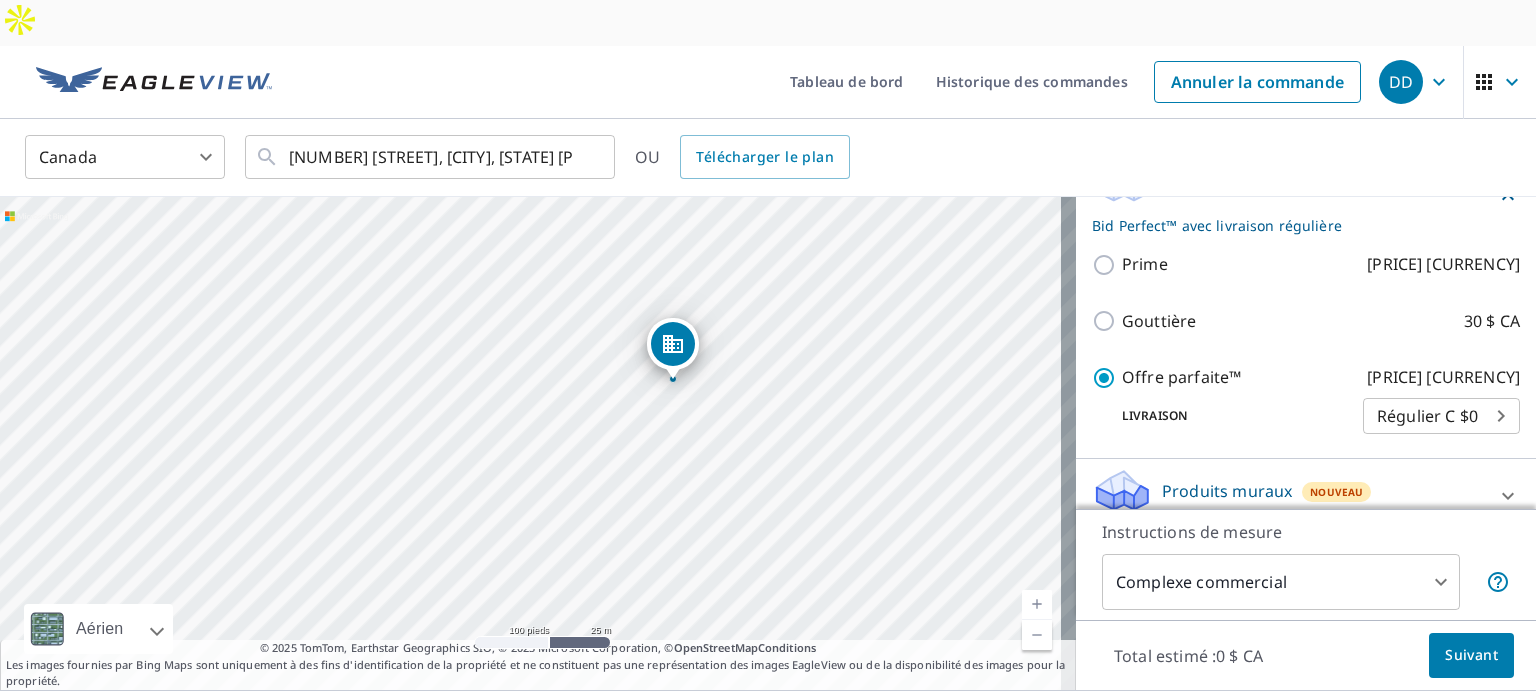 scroll, scrollTop: 299, scrollLeft: 0, axis: vertical 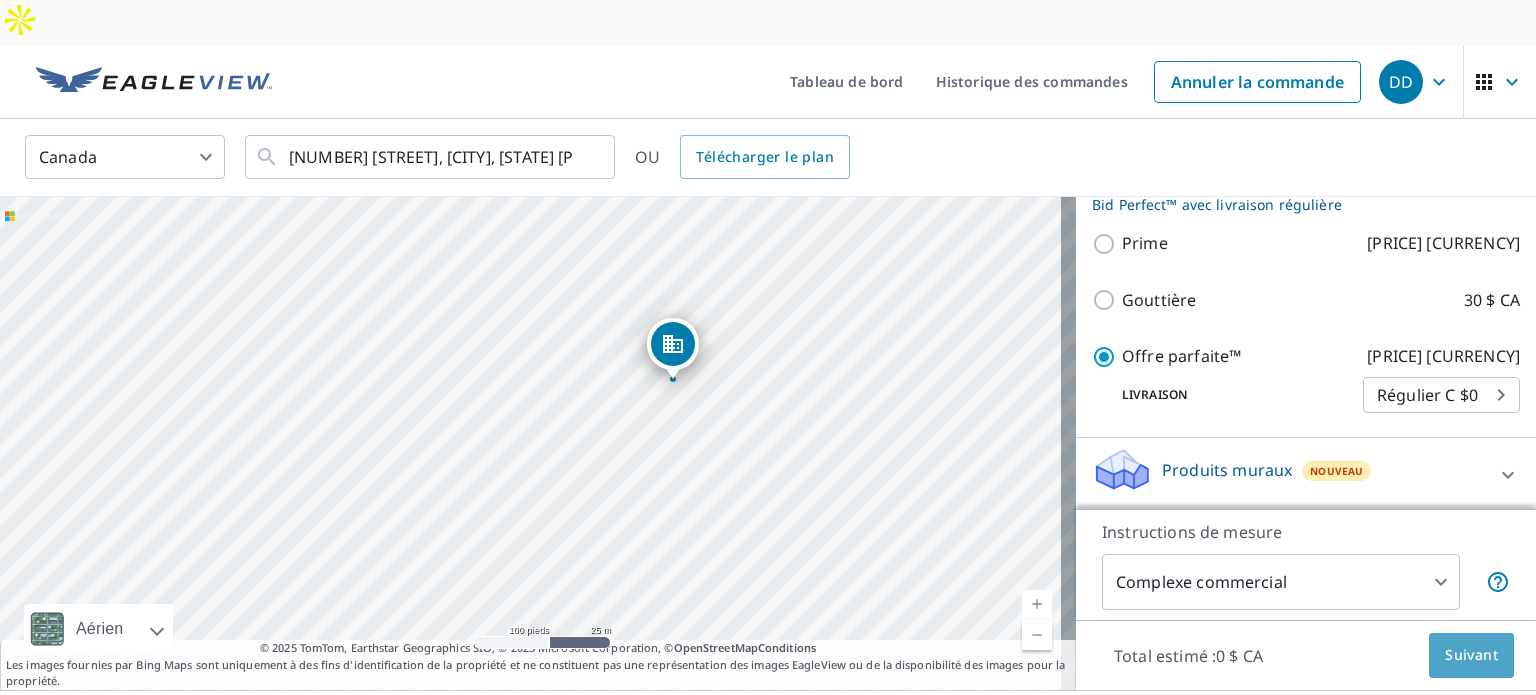 click on "Suivant" at bounding box center (1471, 654) 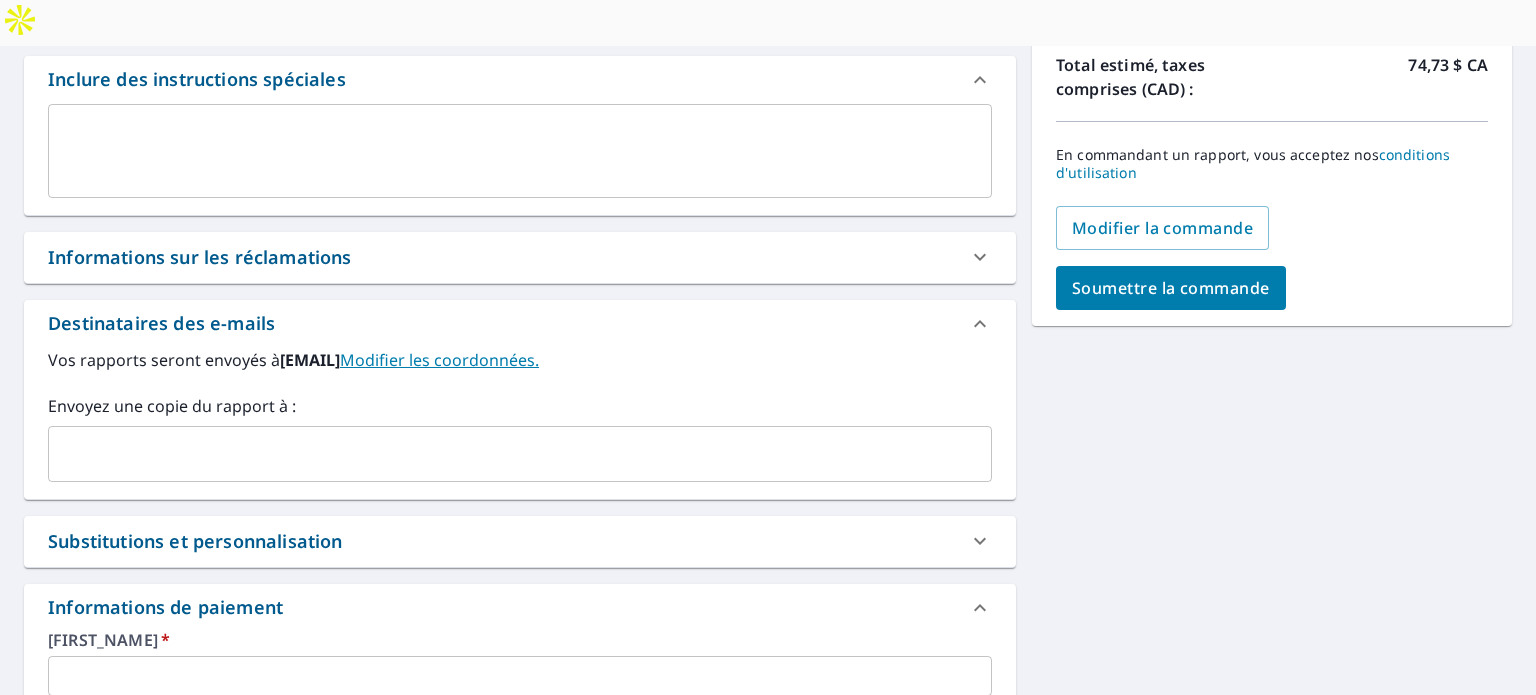 scroll, scrollTop: 600, scrollLeft: 0, axis: vertical 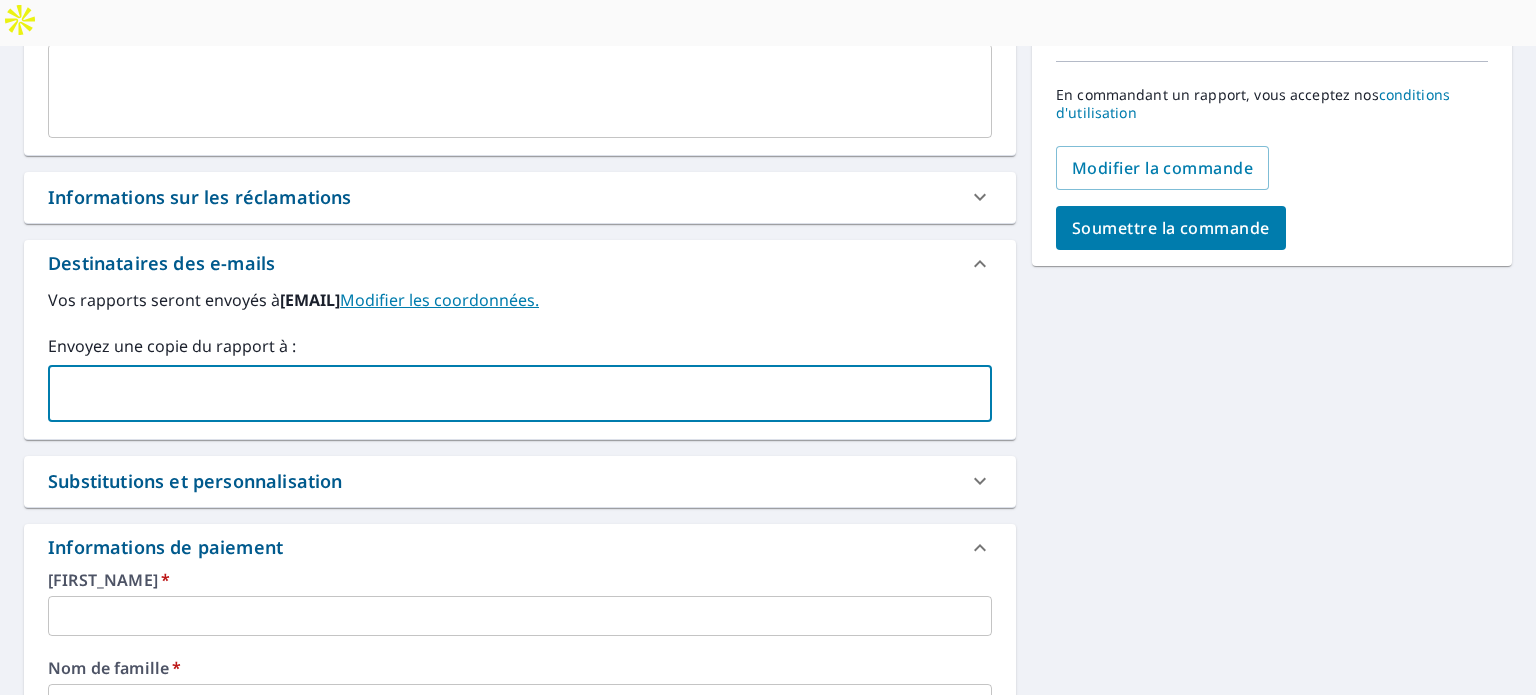 click at bounding box center [505, 394] 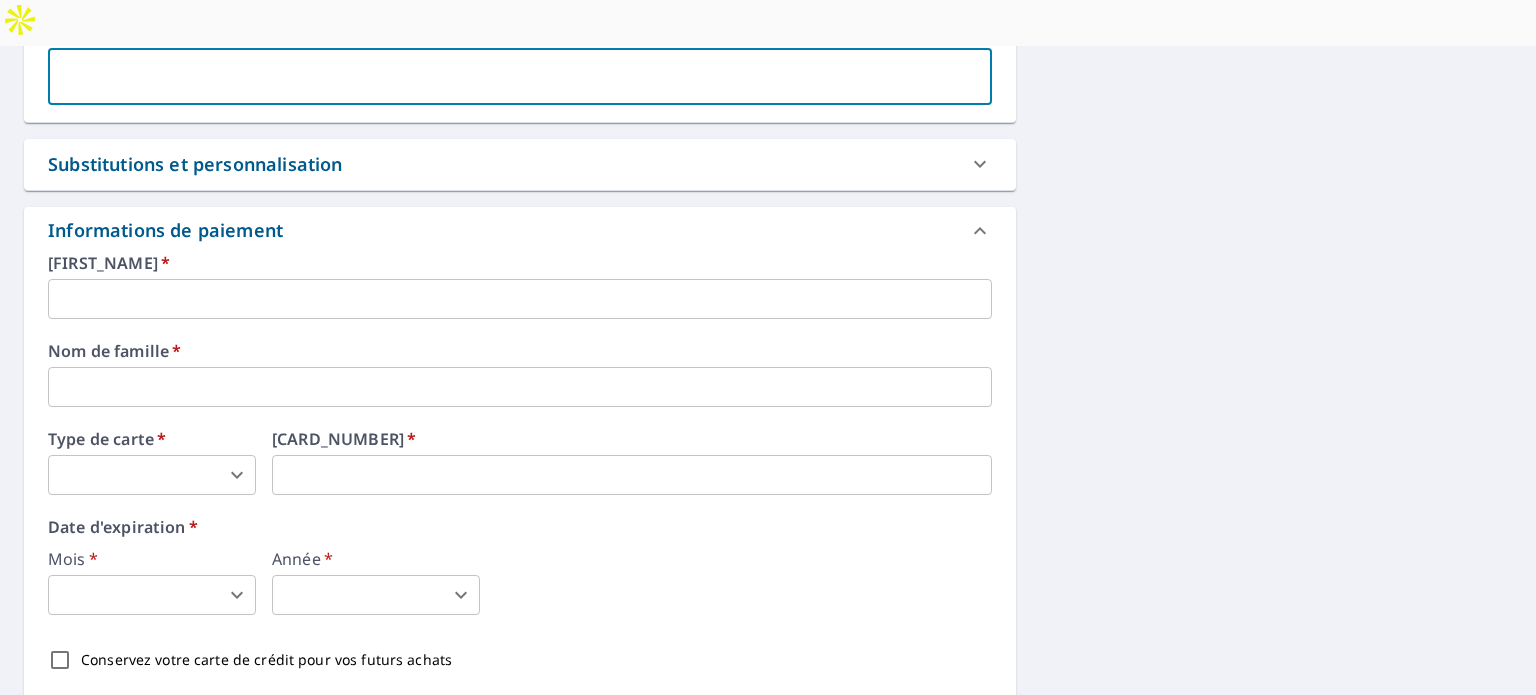 scroll, scrollTop: 1000, scrollLeft: 0, axis: vertical 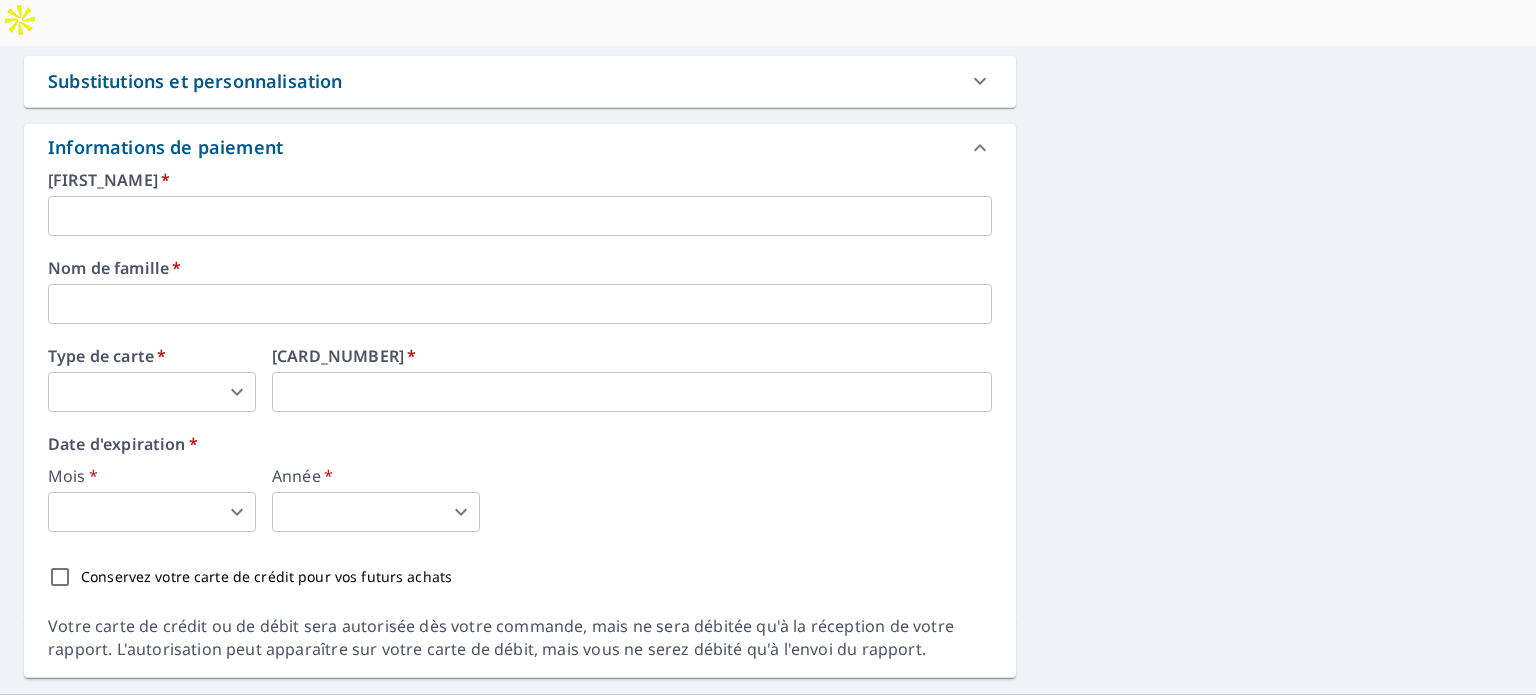 click at bounding box center (520, 216) 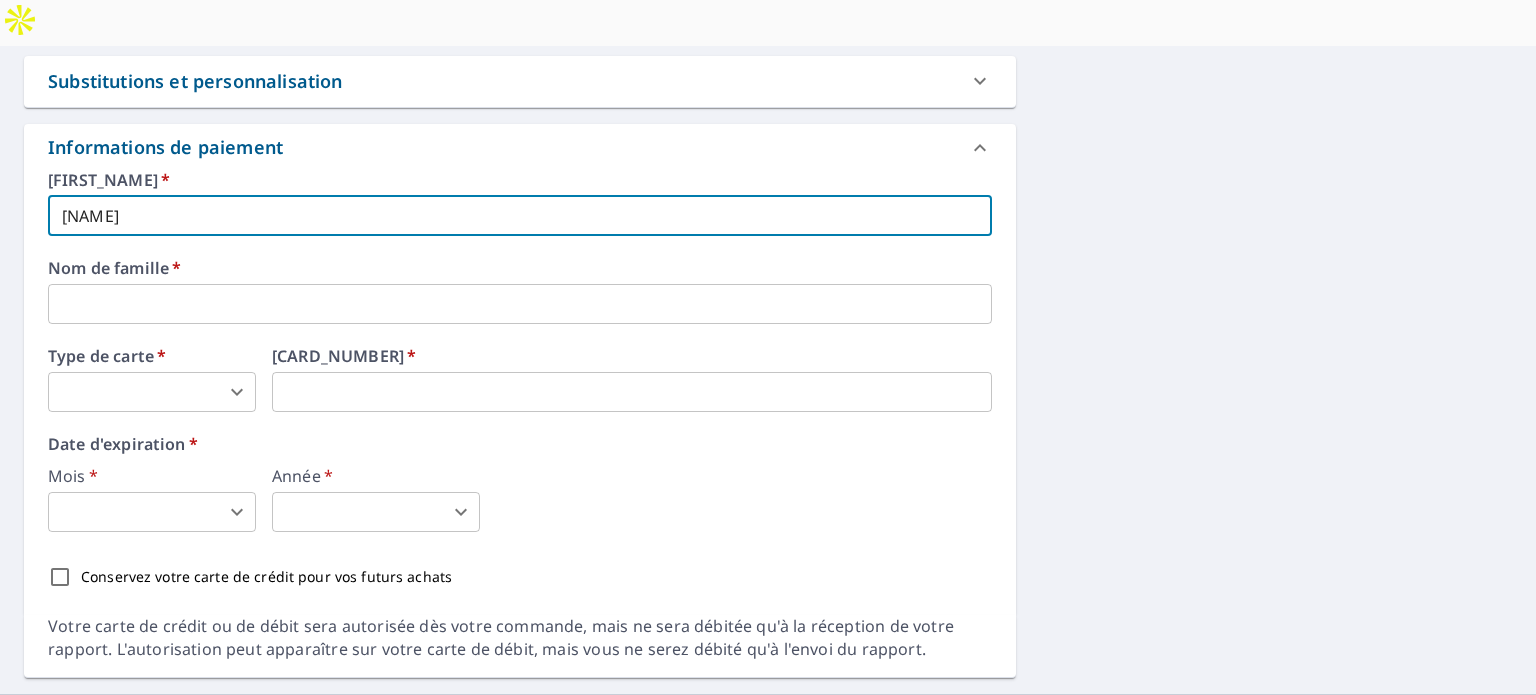 type on "[NAME]" 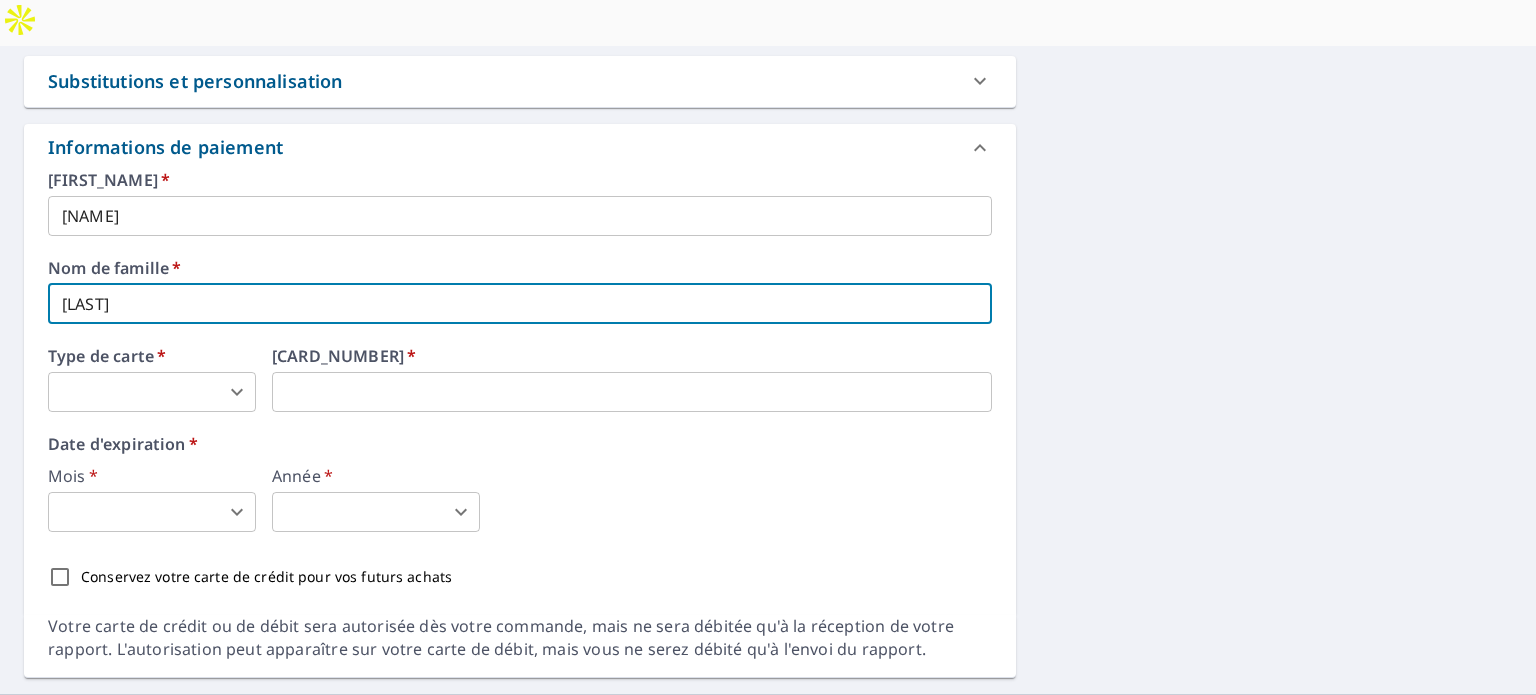 type on "[LAST]" 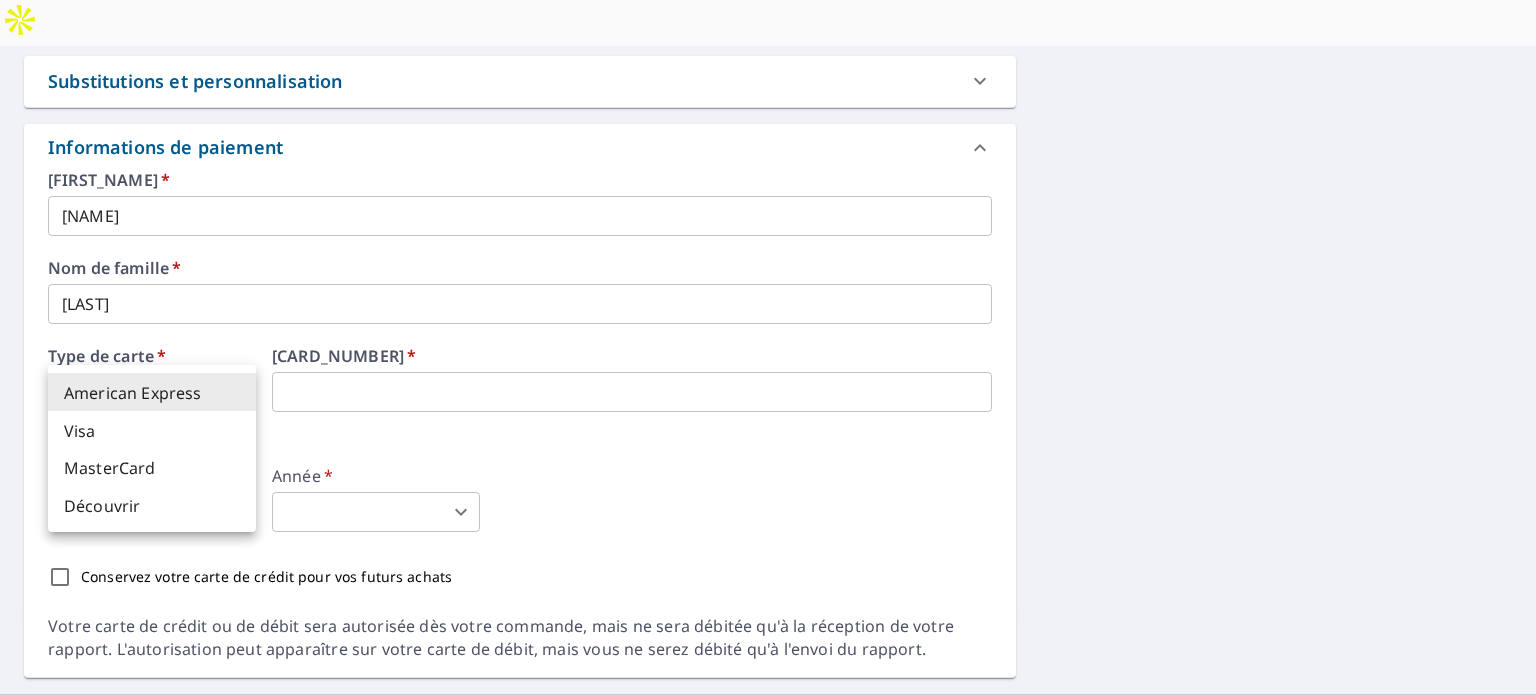 click on "Visa" at bounding box center (152, 430) 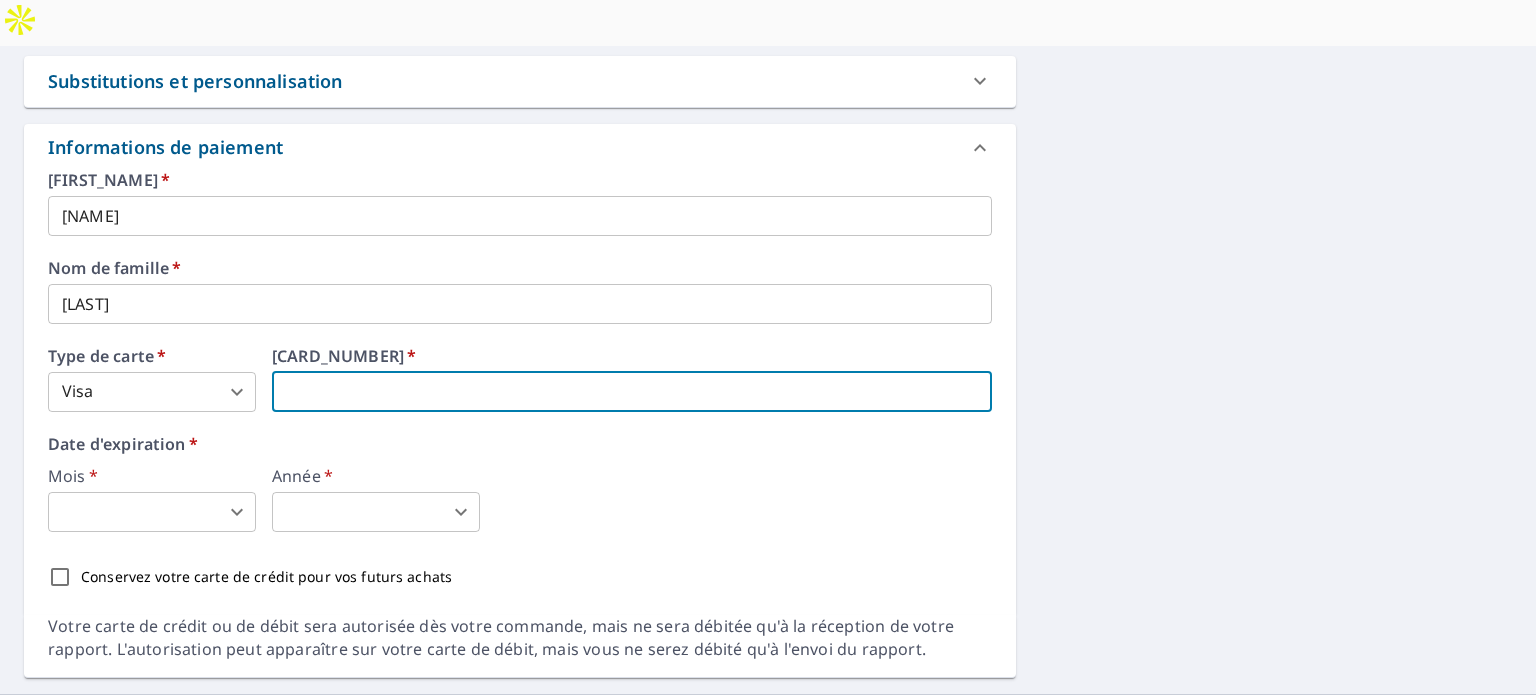 click at bounding box center [632, 392] 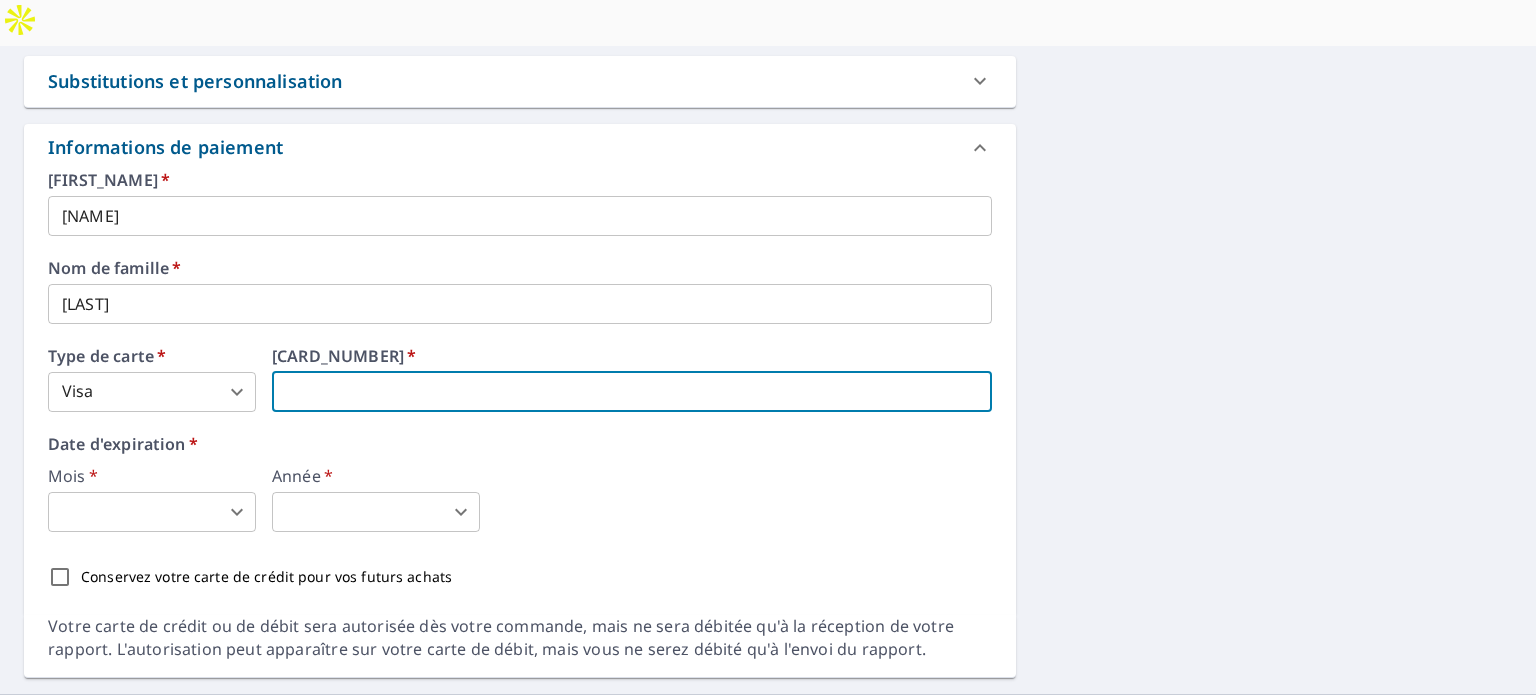 click at bounding box center (632, 392) 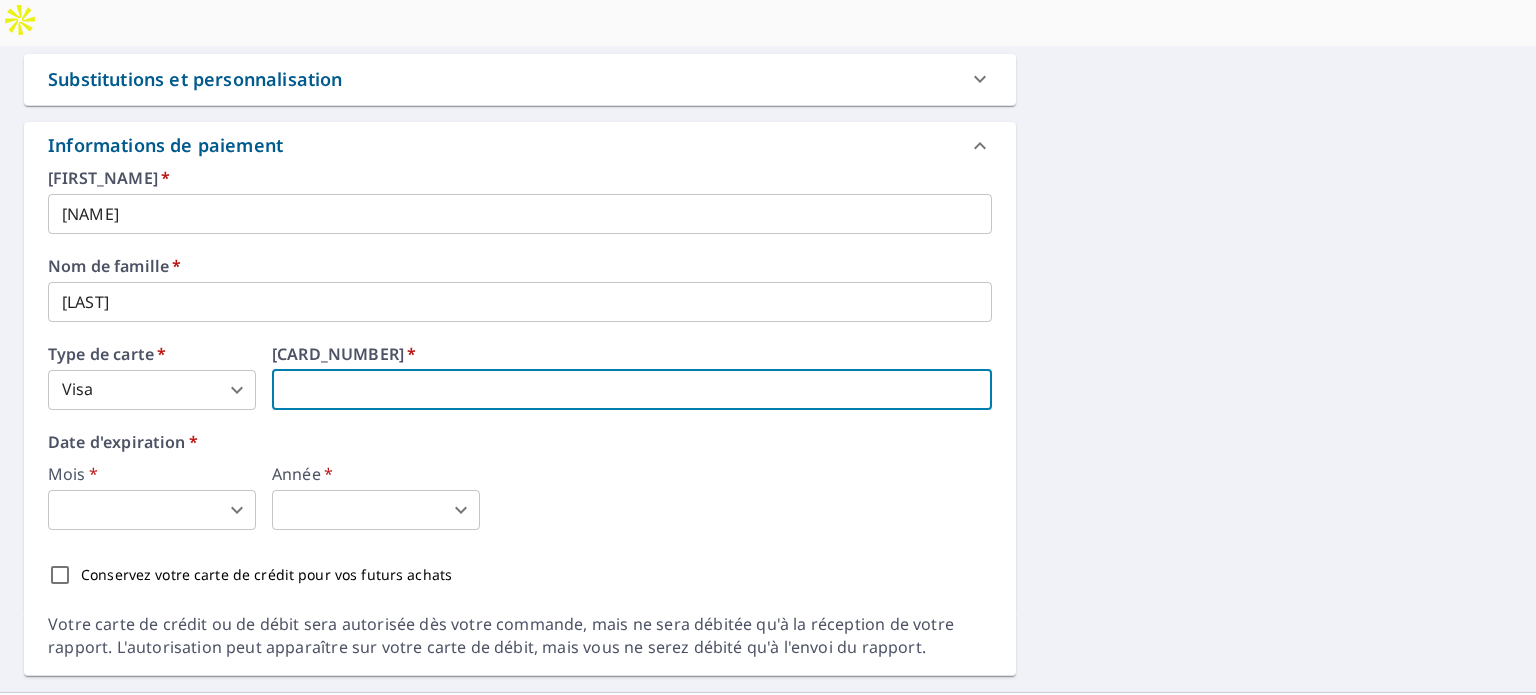 click at bounding box center (632, 390) 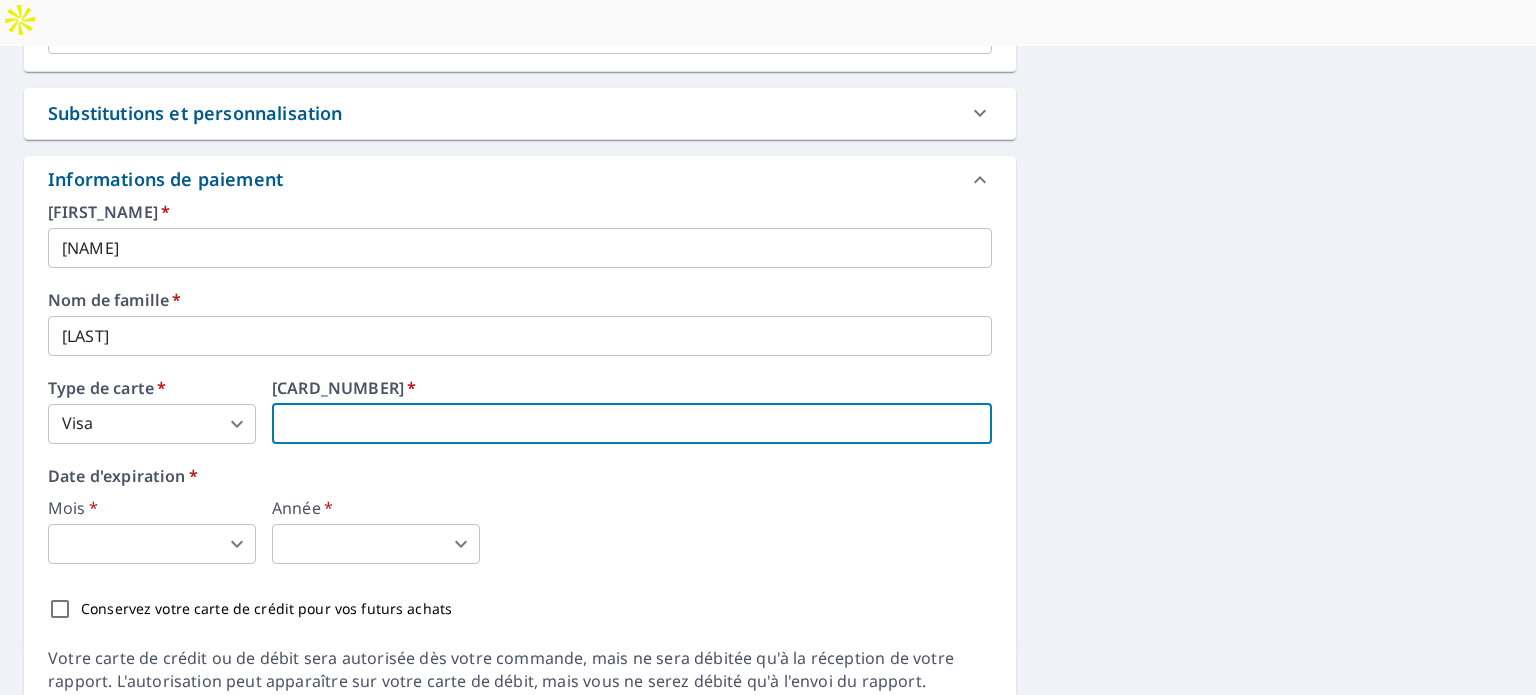 scroll, scrollTop: 1002, scrollLeft: 0, axis: vertical 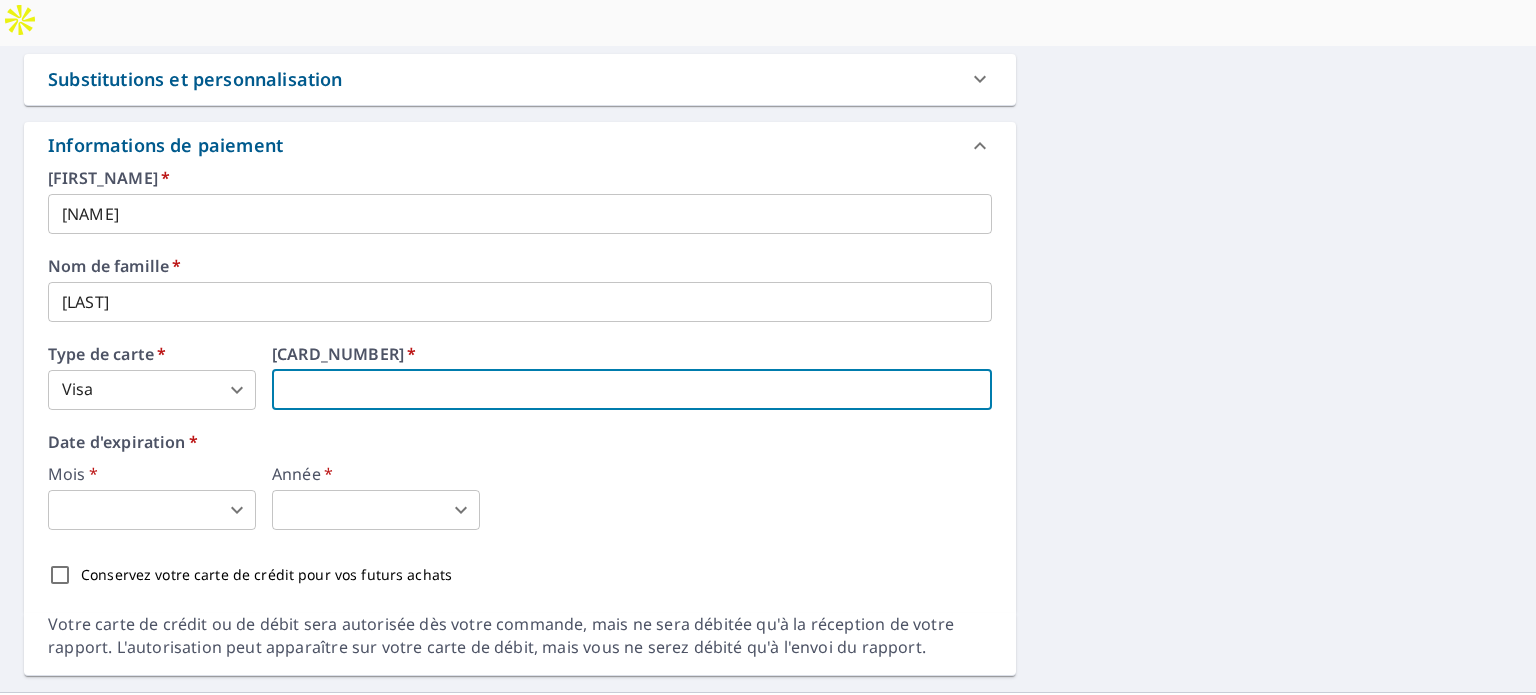 click on "Prénom    * [FIRST] ​ Nom de famille    * [LAST] ​ Type de carte    * Visa 2 ​ Numéro de carte    * Numéro de carte    * ​ Date d'expiration    * Mois    * ​ 0 ​ Année    * ​ 0 ​ Conservez votre carte de crédit pour vos futurs achats" at bounding box center (520, 383) 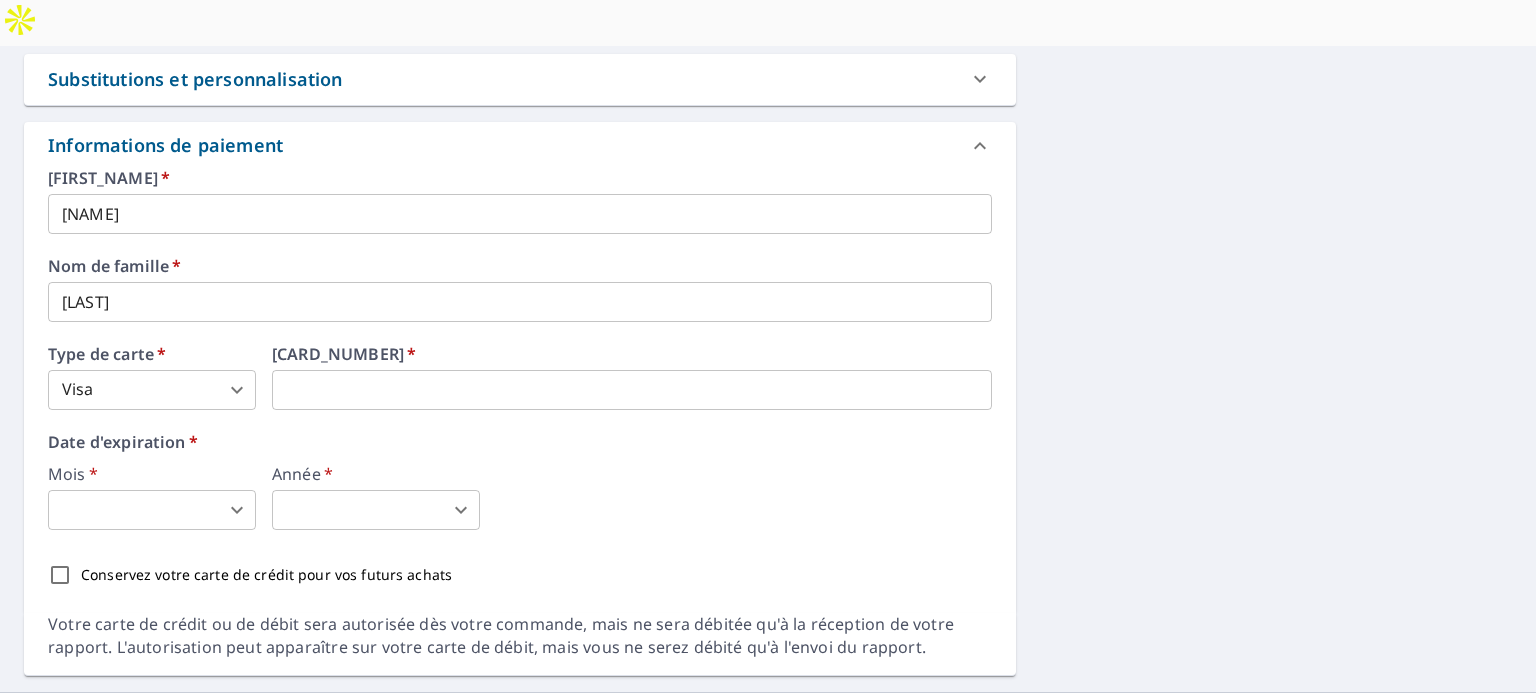 click at bounding box center [632, 390] 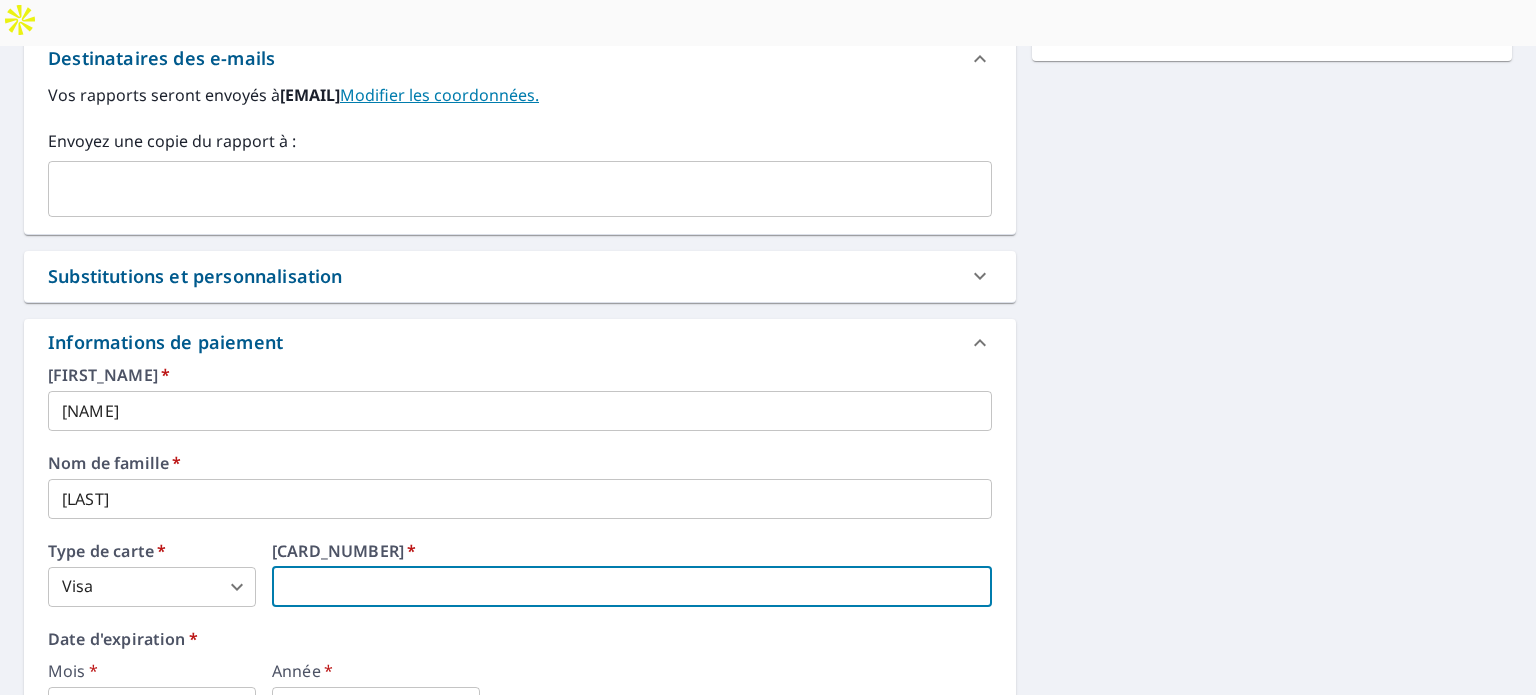 scroll, scrollTop: 902, scrollLeft: 0, axis: vertical 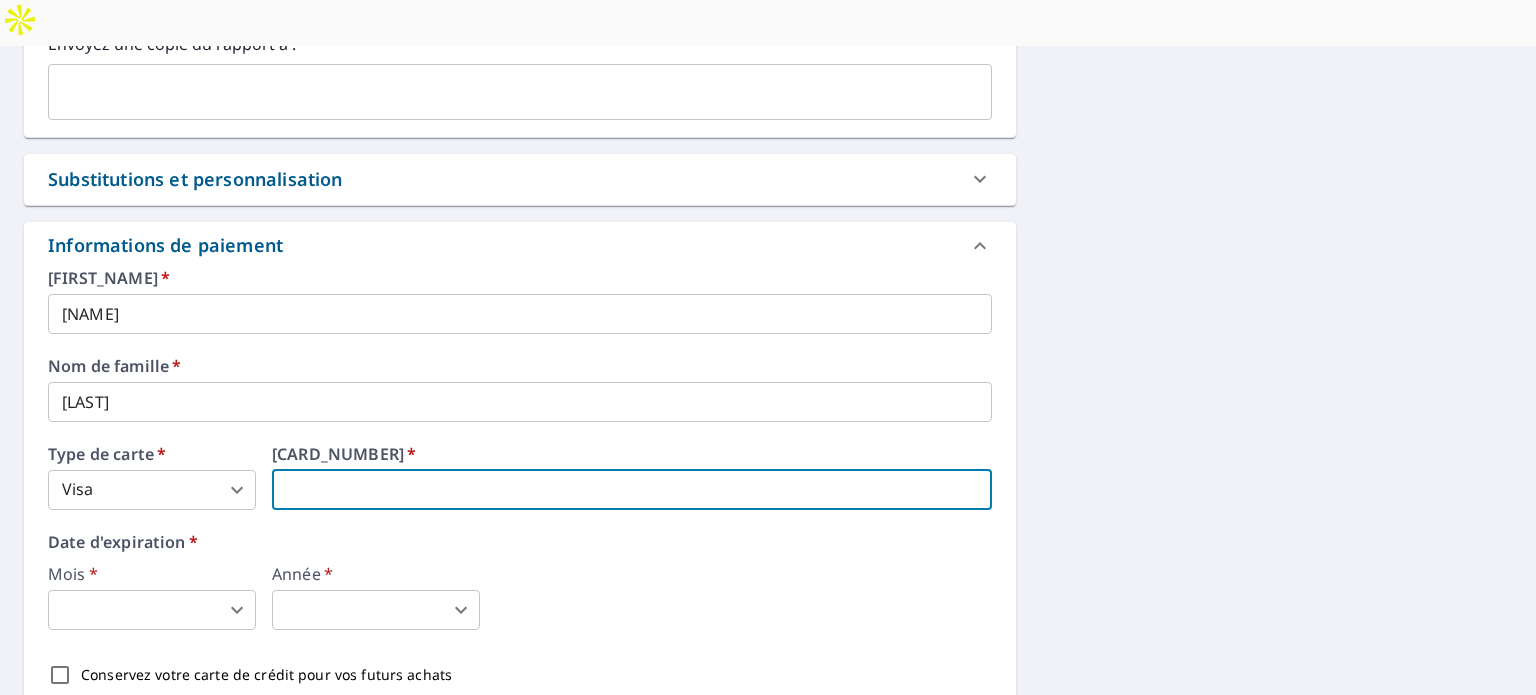 click at bounding box center [632, 490] 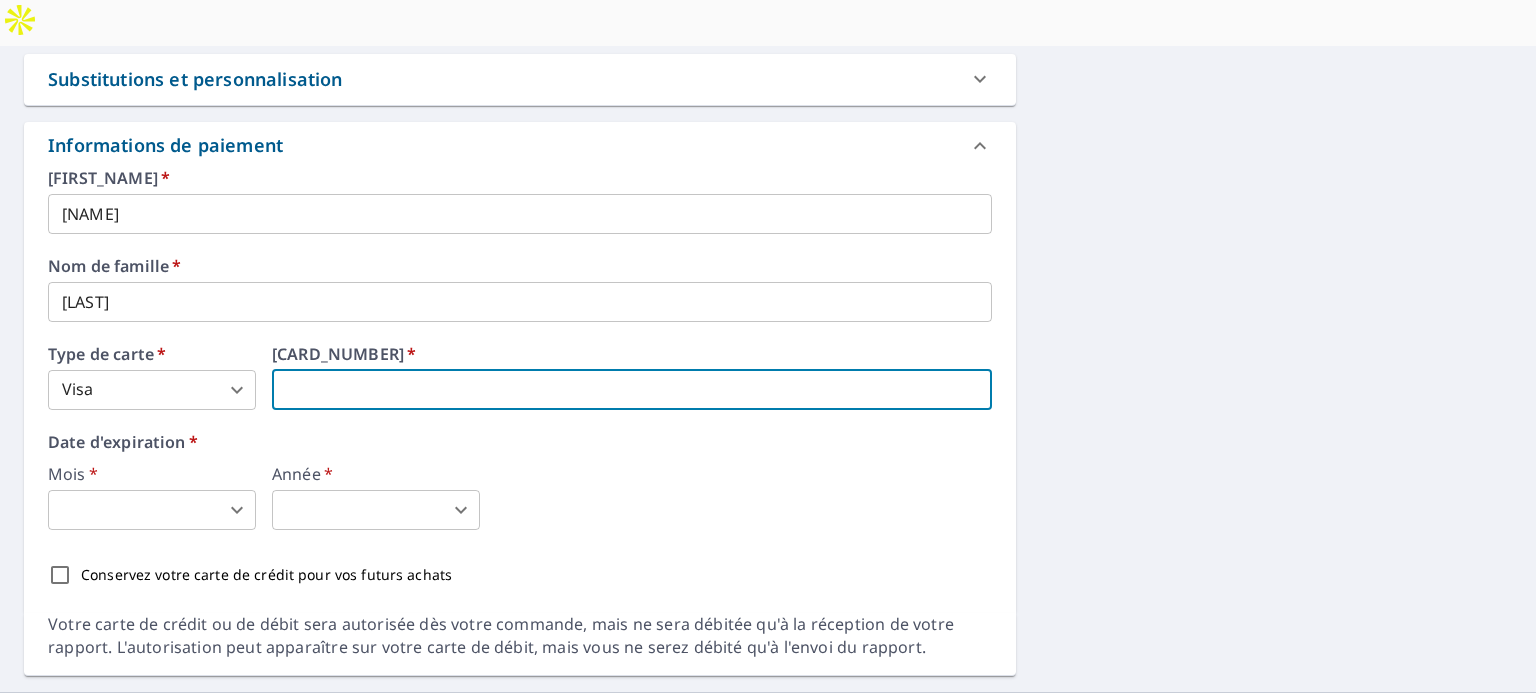 click on "Conservez votre carte de crédit pour vos futurs achats" at bounding box center (60, 575) 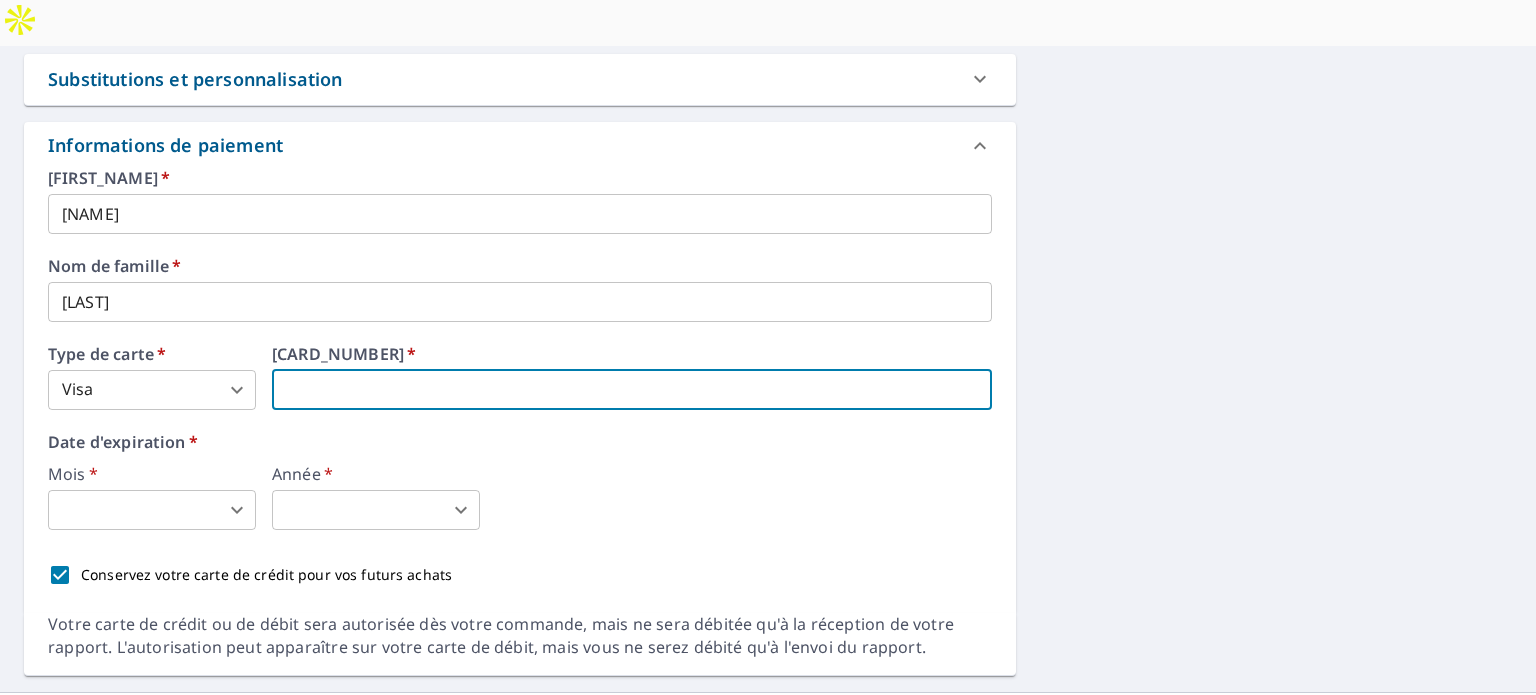 click at bounding box center [632, 390] 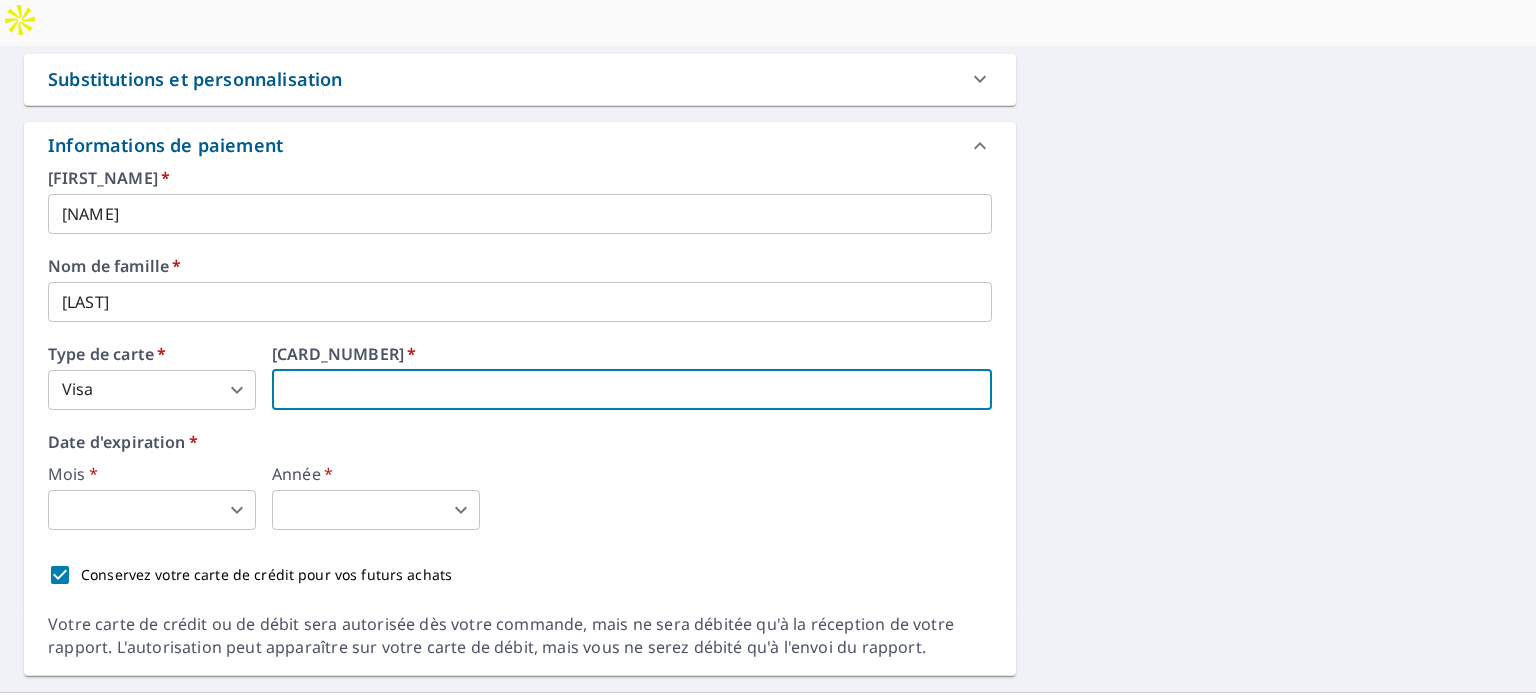 type 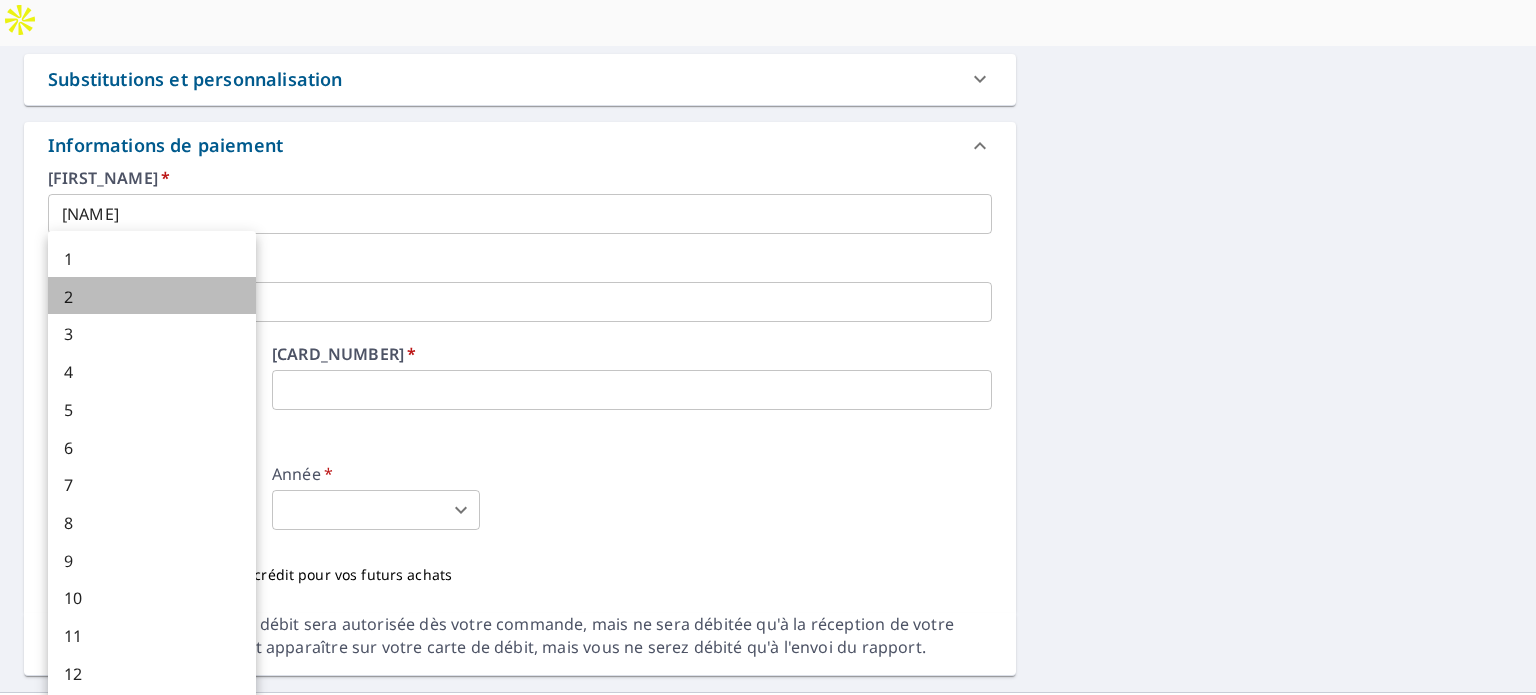 click on "2" at bounding box center [152, 296] 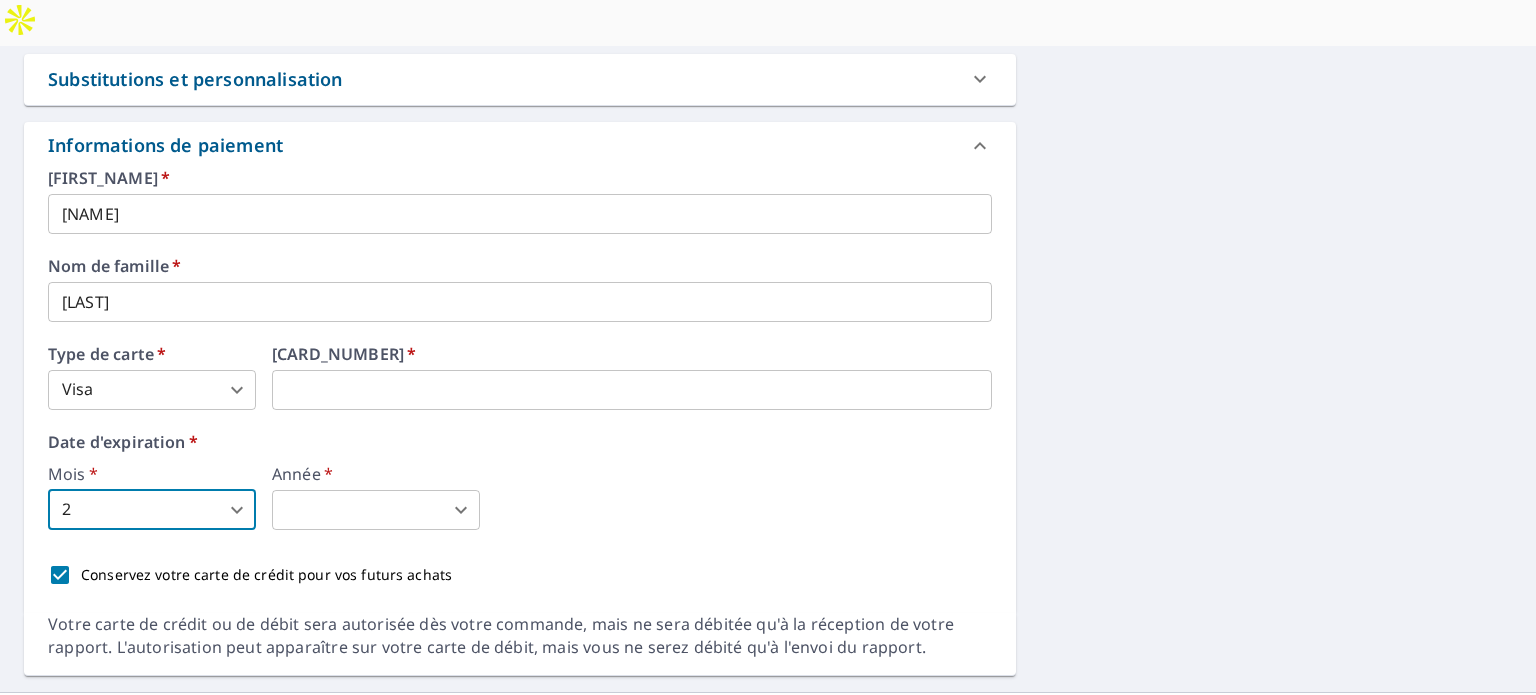 click on "DD DD
Tableau de bord Historique des commandes Annuler la commande DD Tableau de bord / Finaliser la commande Finaliser la commande 246 DU LAC MILLETTE  SAINT-SAUVEUR QC J0R1R3 Aérien Itinéraire Carte routière standard Aérien Vue détaillée du dessus Libellés Libellés 250 pieds 50 m © 2025 TomTom, © 2025 Maxar, © 2025 Microsoft Corporation,  © OpenStreetMap Termes TYPE DE PROPRIÉTÉ Commercial ID DU BÂTIMENT 246 DU LAC MILLETTE, SAINT-SAUVEUR, QC, J0R1R3 Modifications des structures au cours des 4 dernières années (  rénovations, ajouts, etc.  ) Inclure des instructions spéciales x ​ Informations sur les réclamations Numéro de réclamation ​ Informations sur la réclamation ​ Numéro de bon de commande ​ Date de la perte ​ Identification du chat ​ Destinataires des e-mails Vos rapports seront envoyés à  david.drysdale@toituresdrysdale.com.  Modifier les coordonnées. Envoyez une copie du rapport à : ​ Substitutions et personnalisation Oui Non Demander Oui Non Demander" at bounding box center (768, 370) 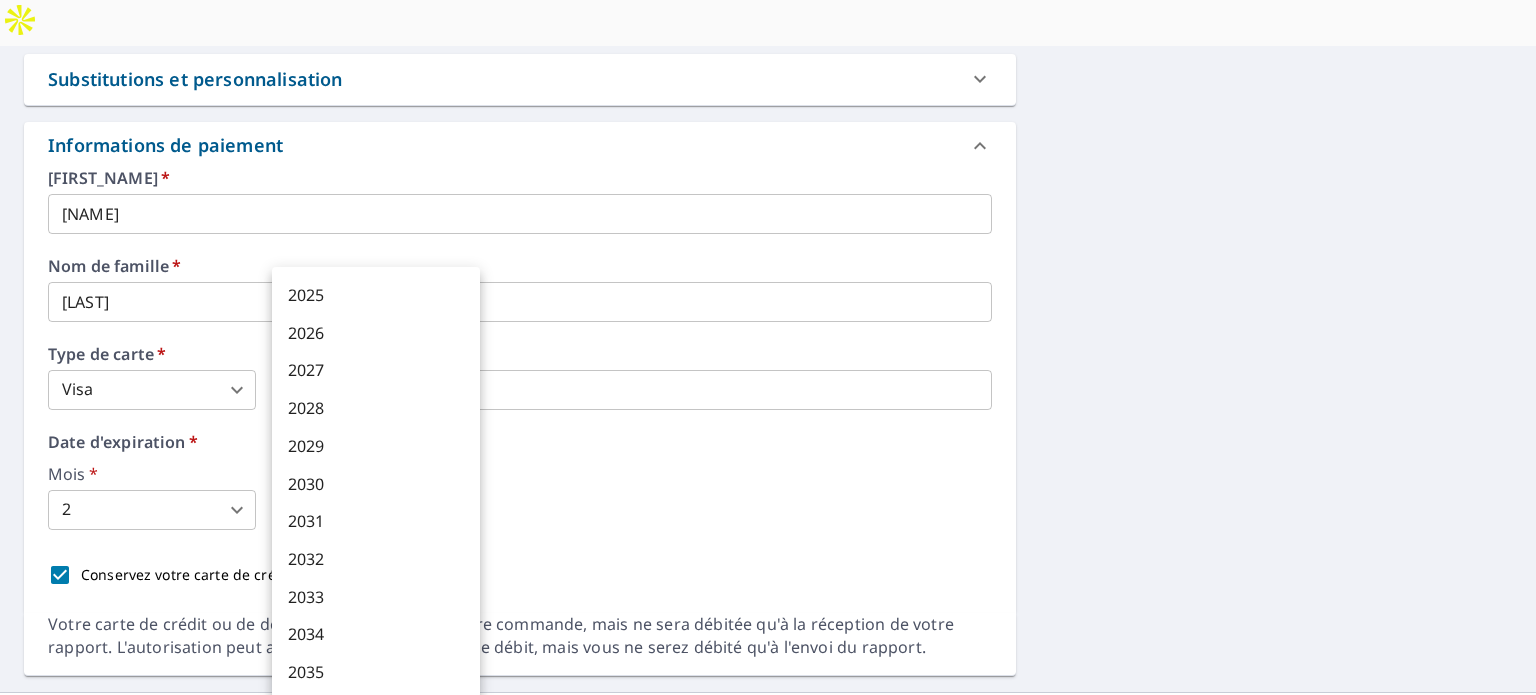 click on "2030" at bounding box center (376, 483) 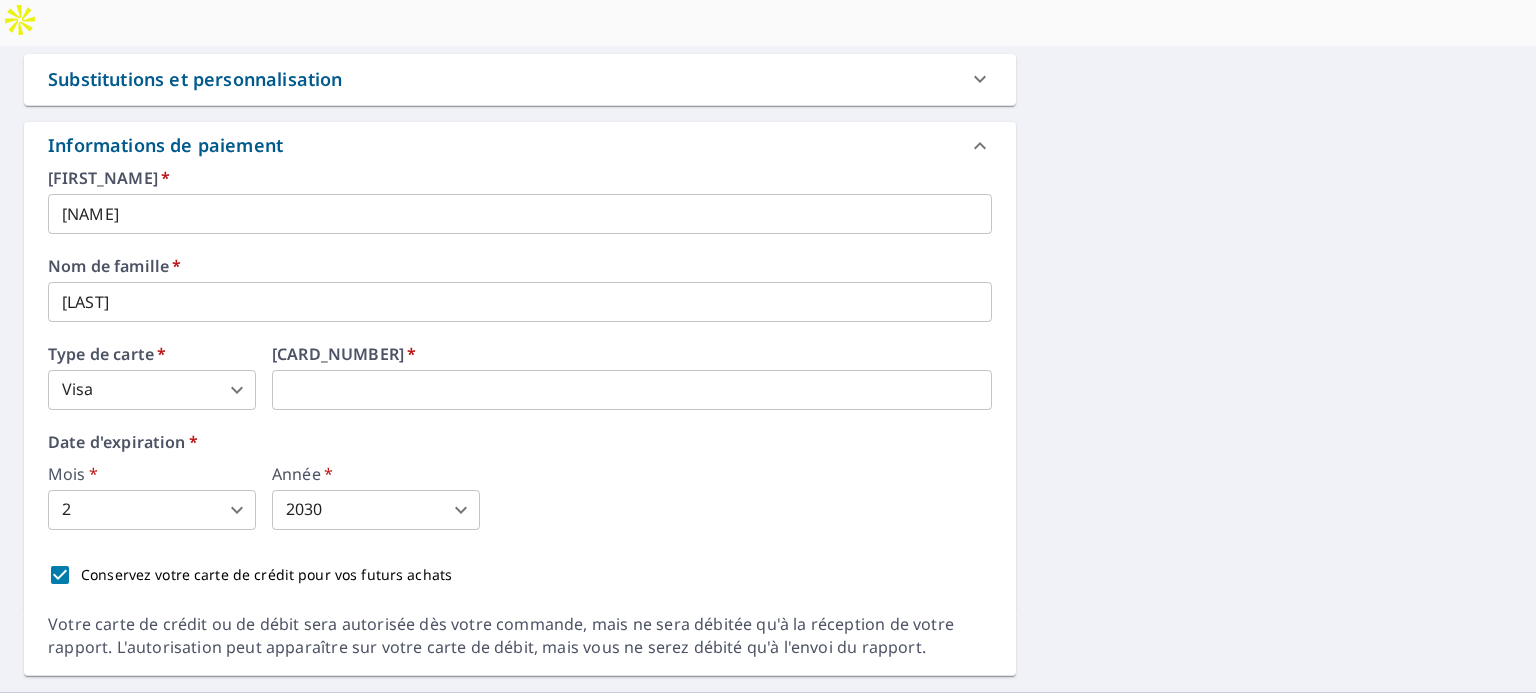 click on "Date d'expiration    *" at bounding box center (520, 442) 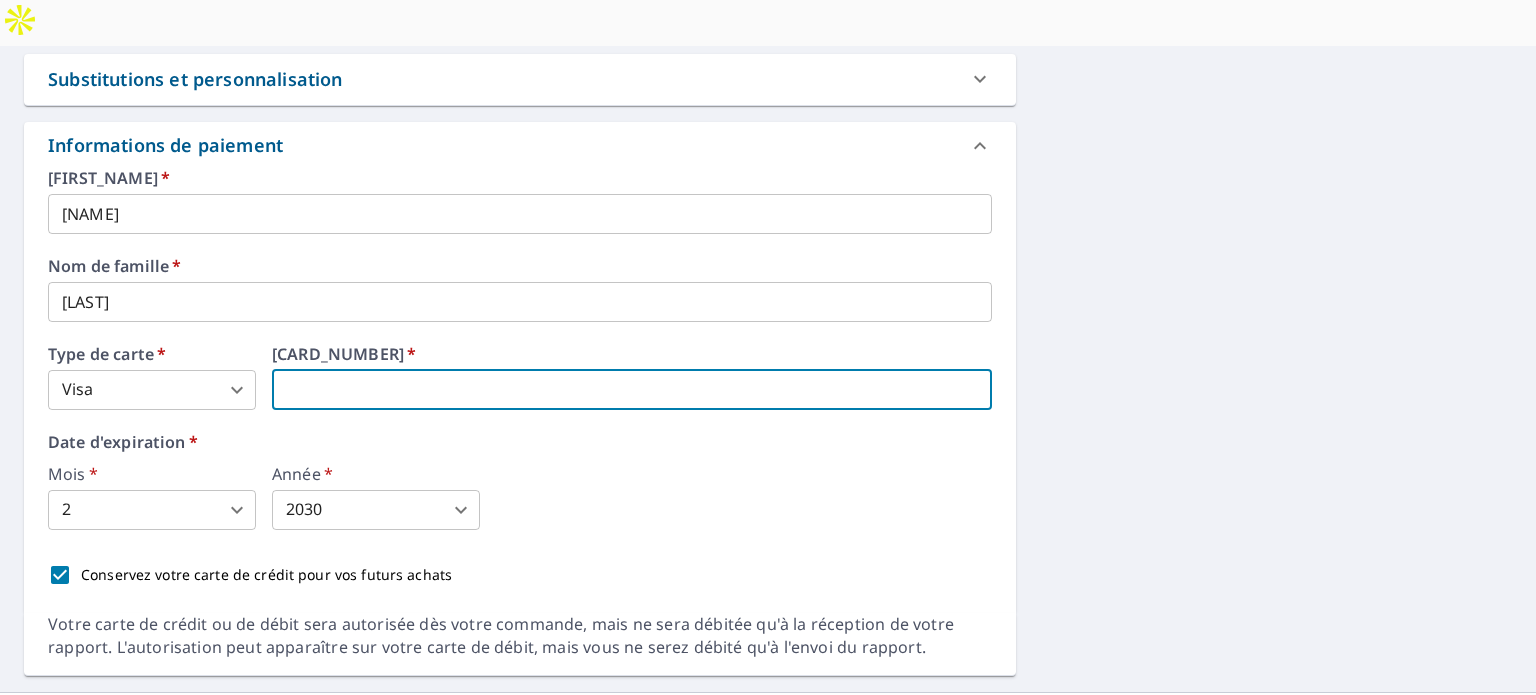 click at bounding box center (632, 390) 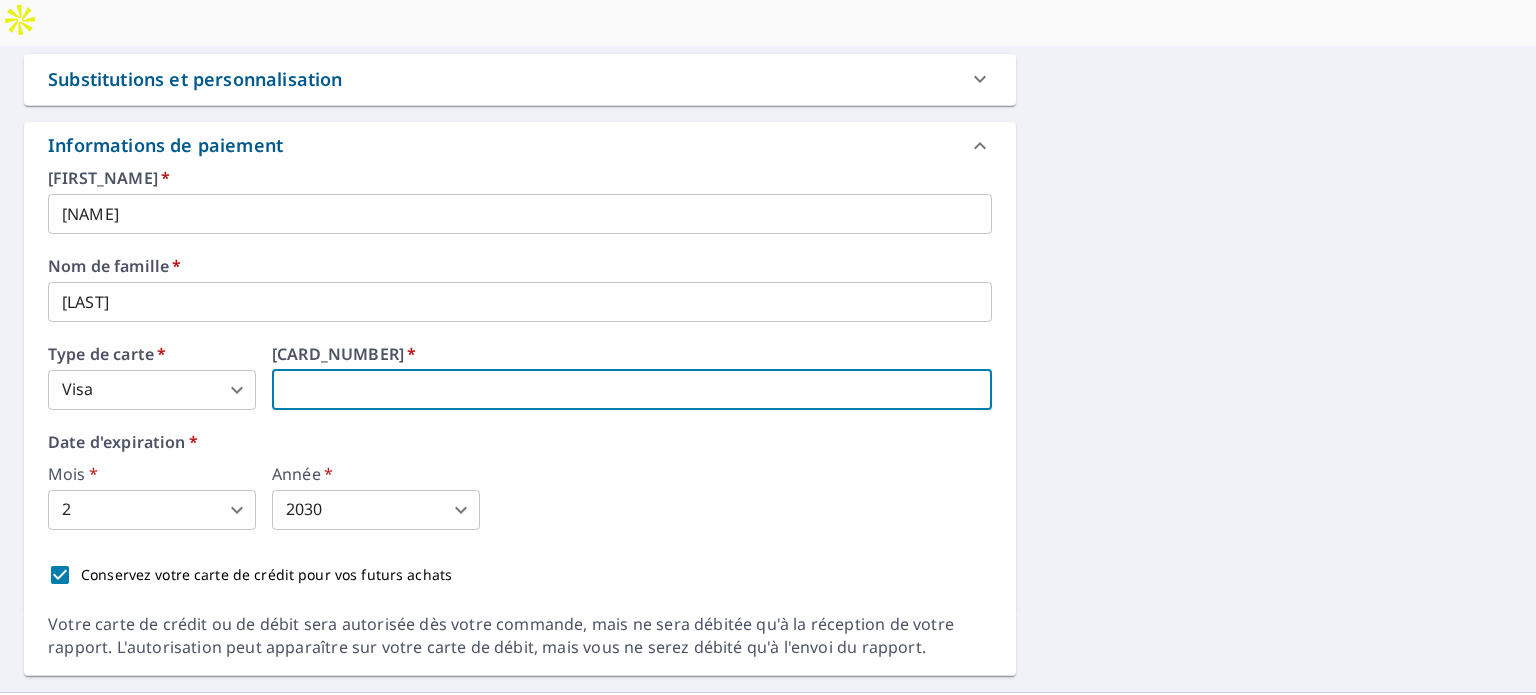 type 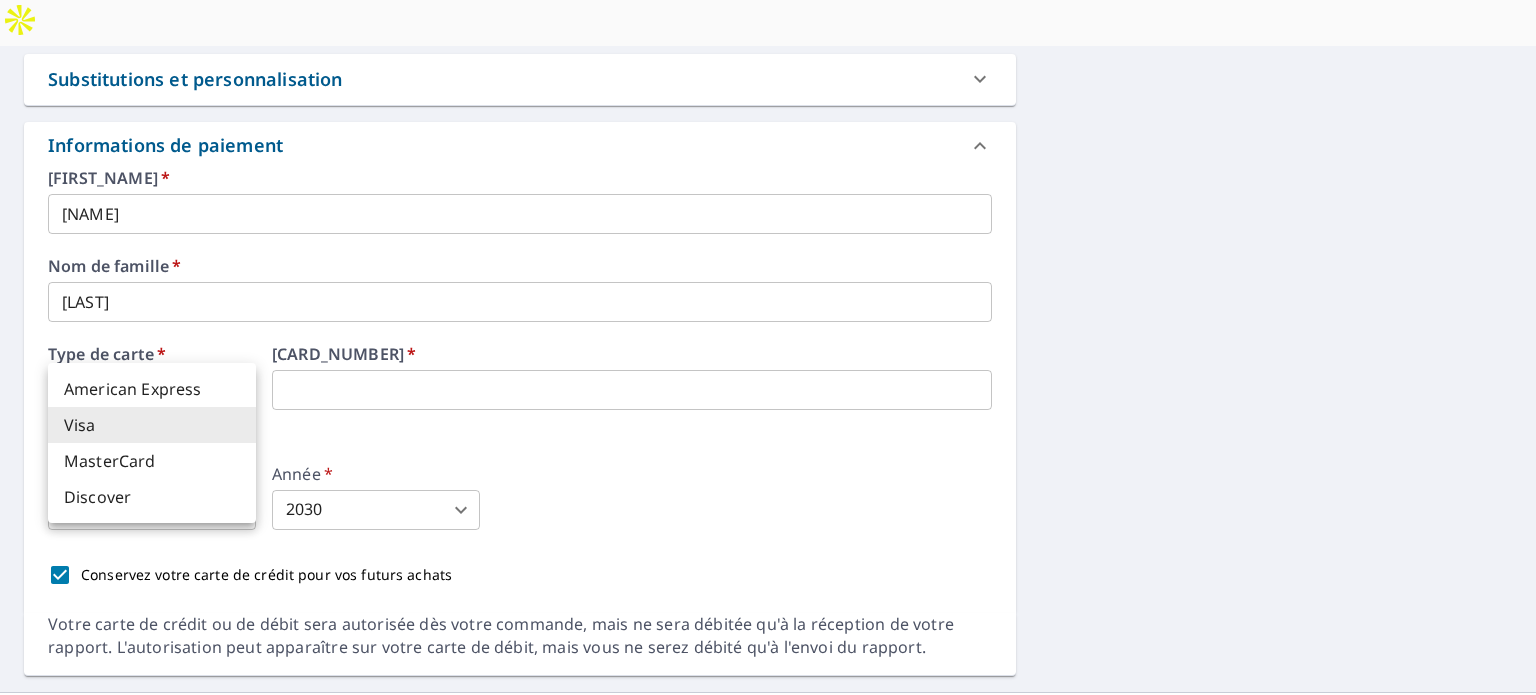 click on "DD DD
Tableau de bord Historique des commandes Annuler la commande DD Tableau de bord / Finaliser la commande Finaliser la commande 246 DU LAC MILLETTE  SAINT-SAUVEUR QC J0R1R3 Aérien Itinéraire Carte routière standard Aérien Vue détaillée du dessus Libellés Libellés 250 pieds 50 m © 2025 TomTom, © 2025 Maxar, © 2025 Microsoft Corporation,  © OpenStreetMap Termes TYPE DE PROPRIÉTÉ Commercial ID DU BÂTIMENT 246 DU LAC MILLETTE, SAINT-SAUVEUR, QC, J0R1R3 Modifications des structures au cours des 4 dernières années (  rénovations, ajouts, etc.  ) Inclure des instructions spéciales x ​ Informations sur les réclamations Numéro de réclamation ​ Informations sur la réclamation ​ Numéro de bon de commande ​ Date de la perte ​ Identification du chat ​ Destinataires des e-mails Vos rapports seront envoyés à  david.drysdale@toituresdrysdale.com.  Modifier les coordonnées. Envoyez une copie du rapport à : ​ Substitutions et personnalisation Oui Non Demander Oui Non Demander" at bounding box center [768, 370] 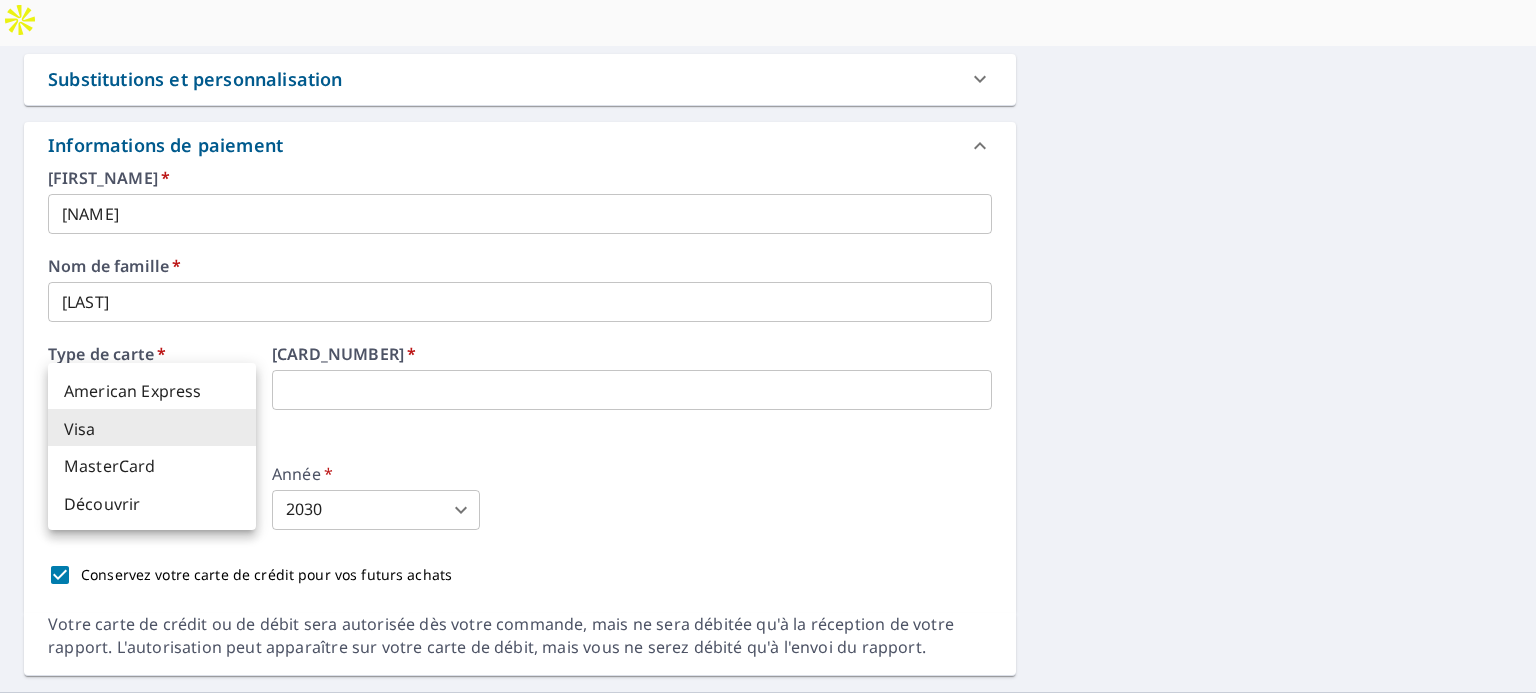 click on "American Express" at bounding box center (132, 391) 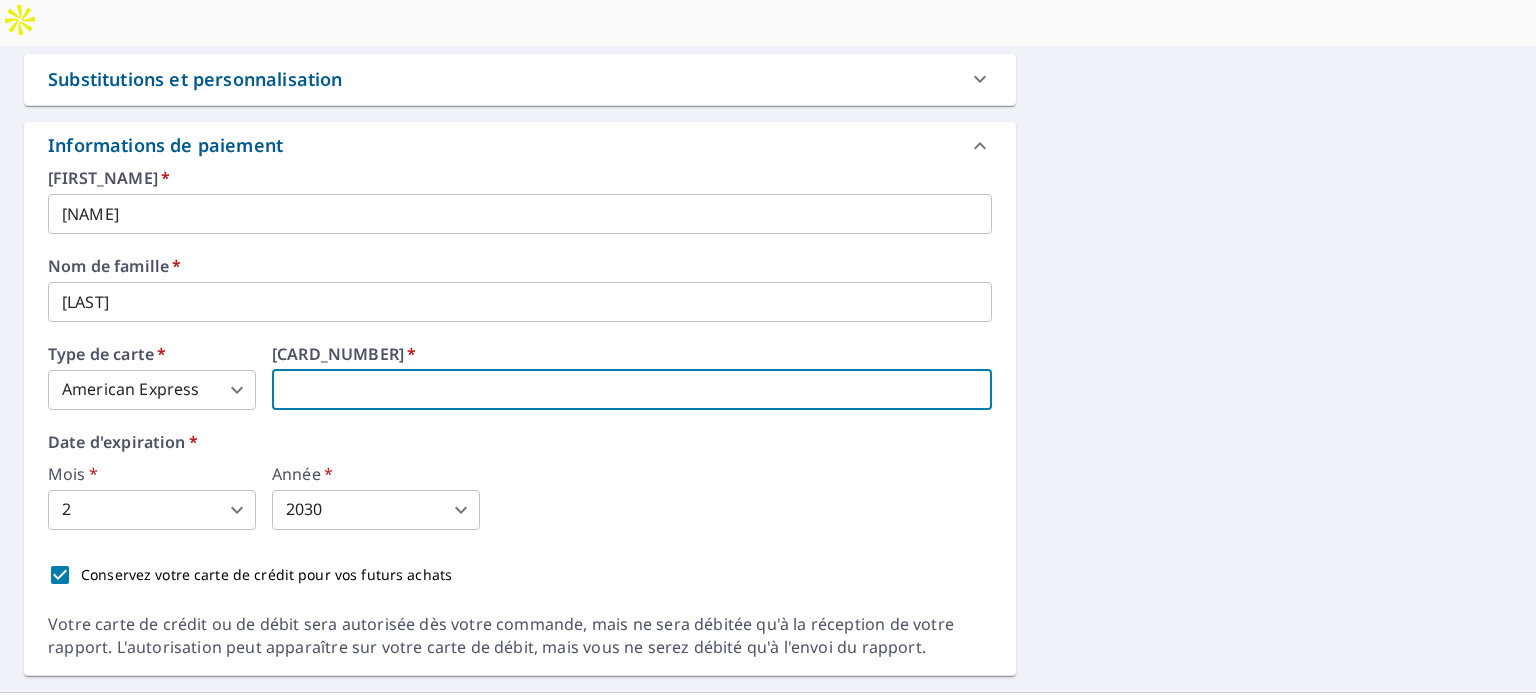 click at bounding box center [632, 390] 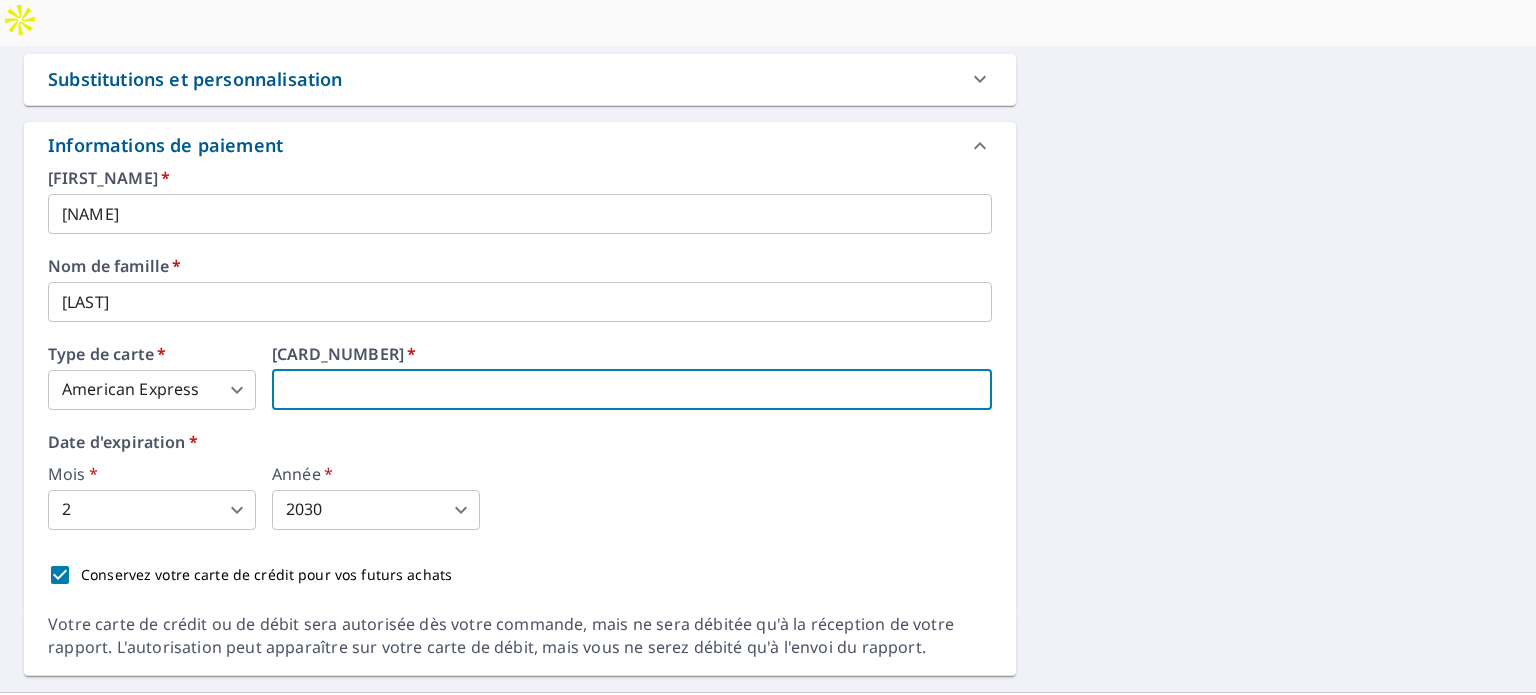type 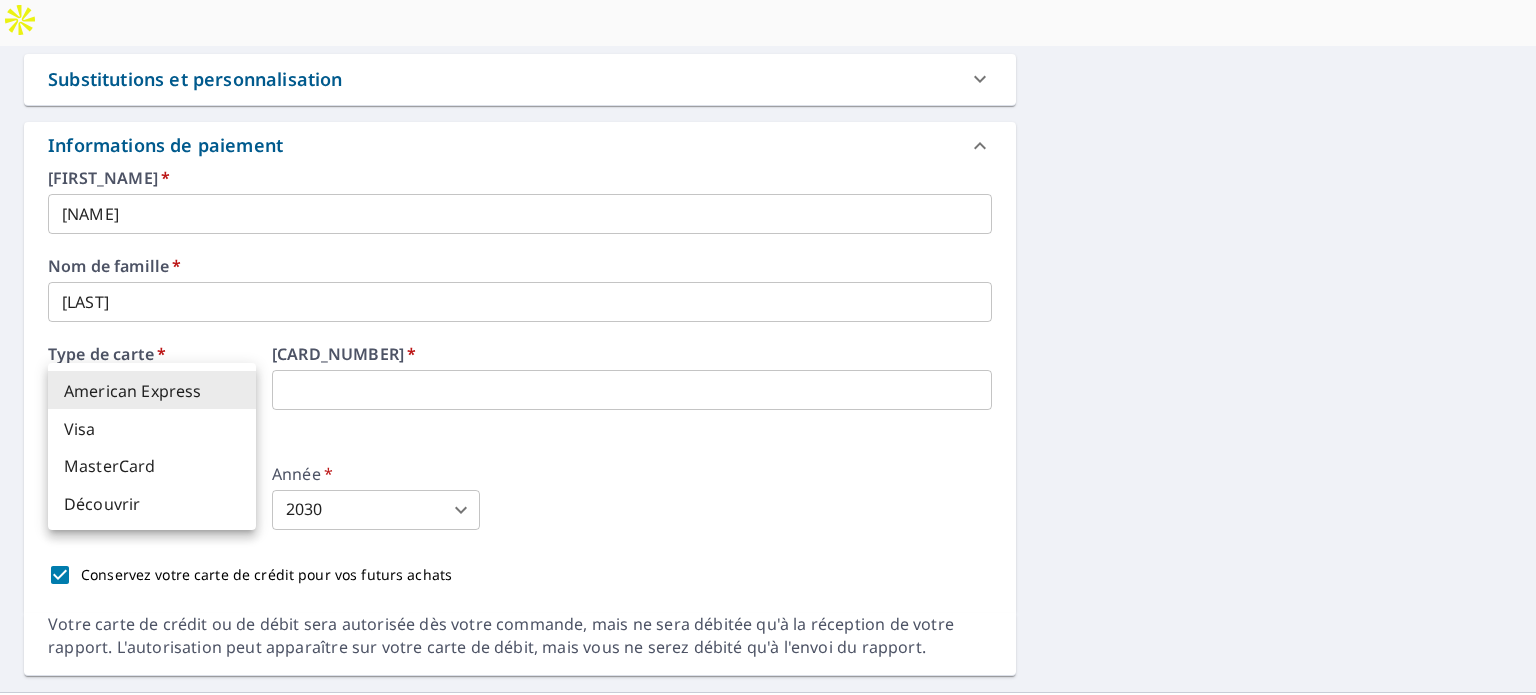 click on "Visa" at bounding box center [152, 428] 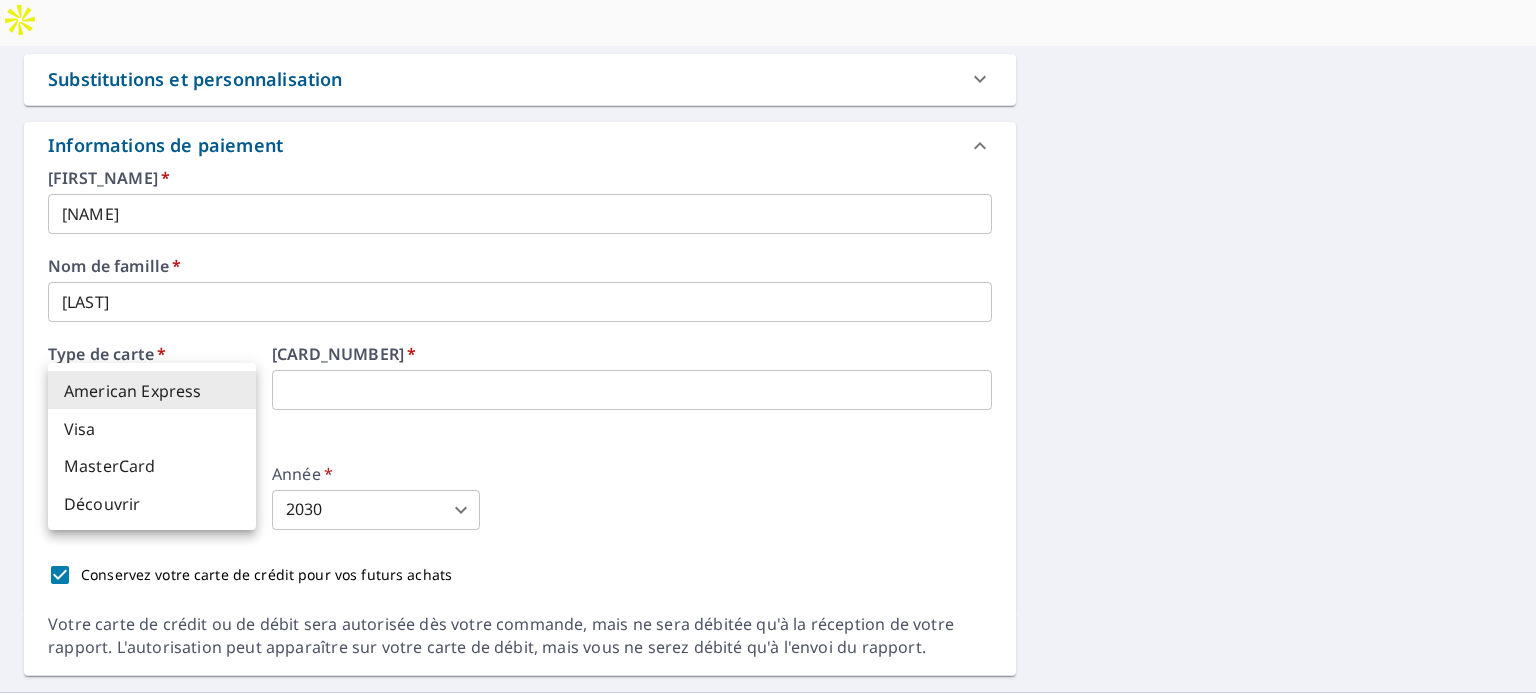 type on "2" 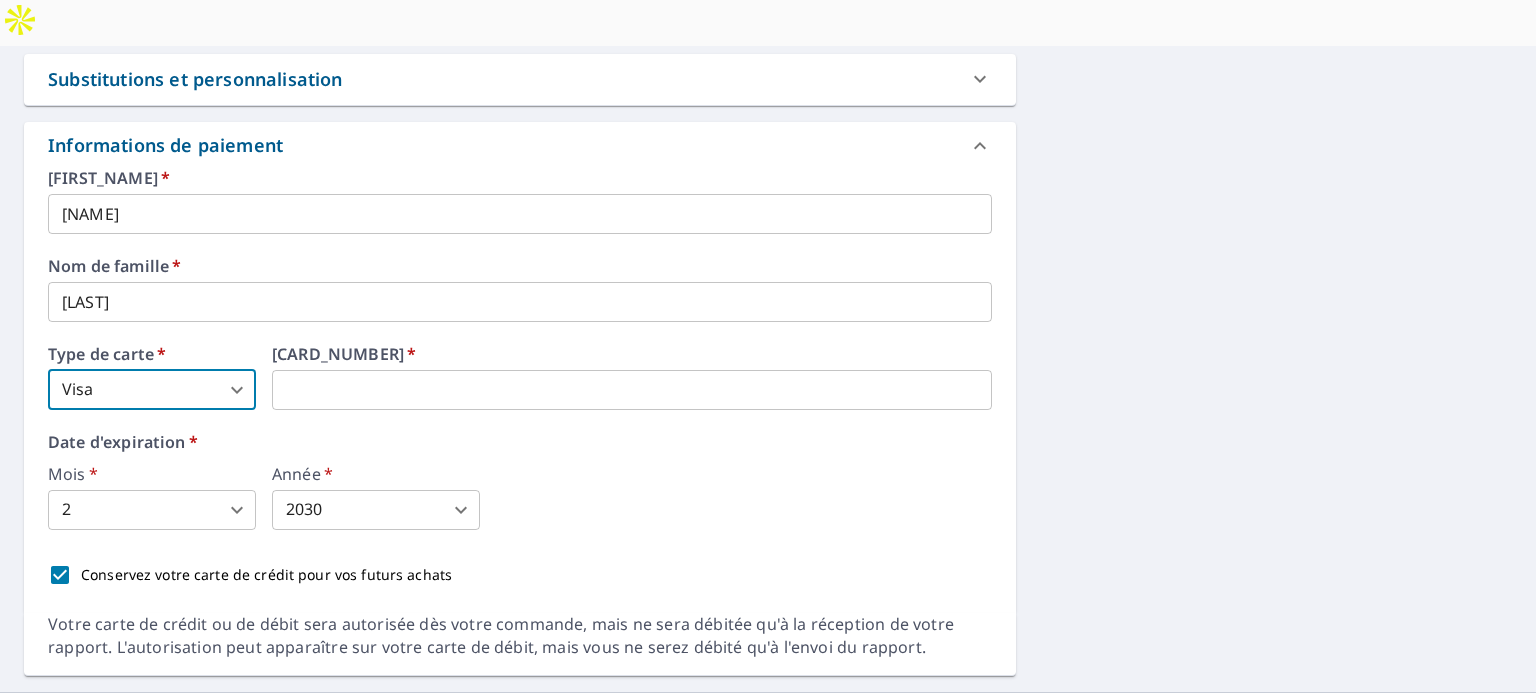click at bounding box center [632, 390] 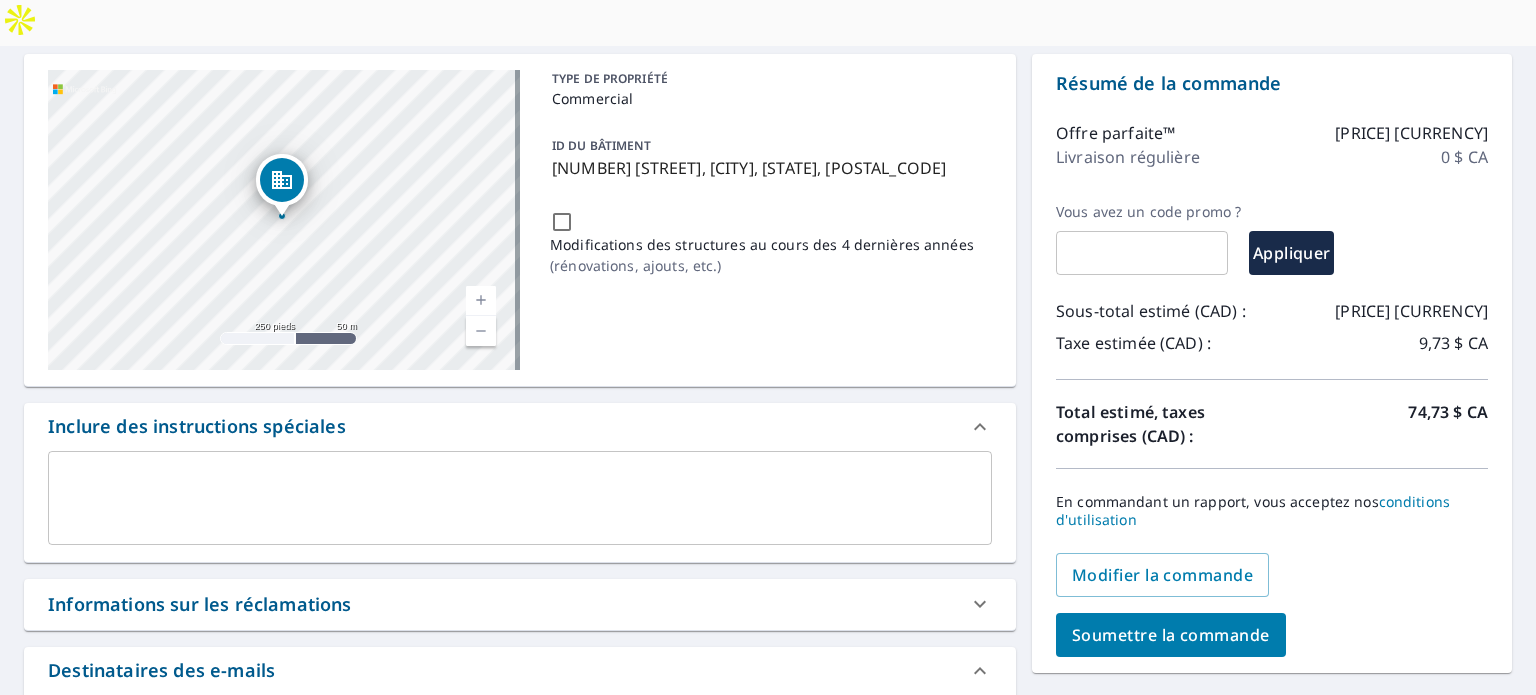 scroll, scrollTop: 202, scrollLeft: 0, axis: vertical 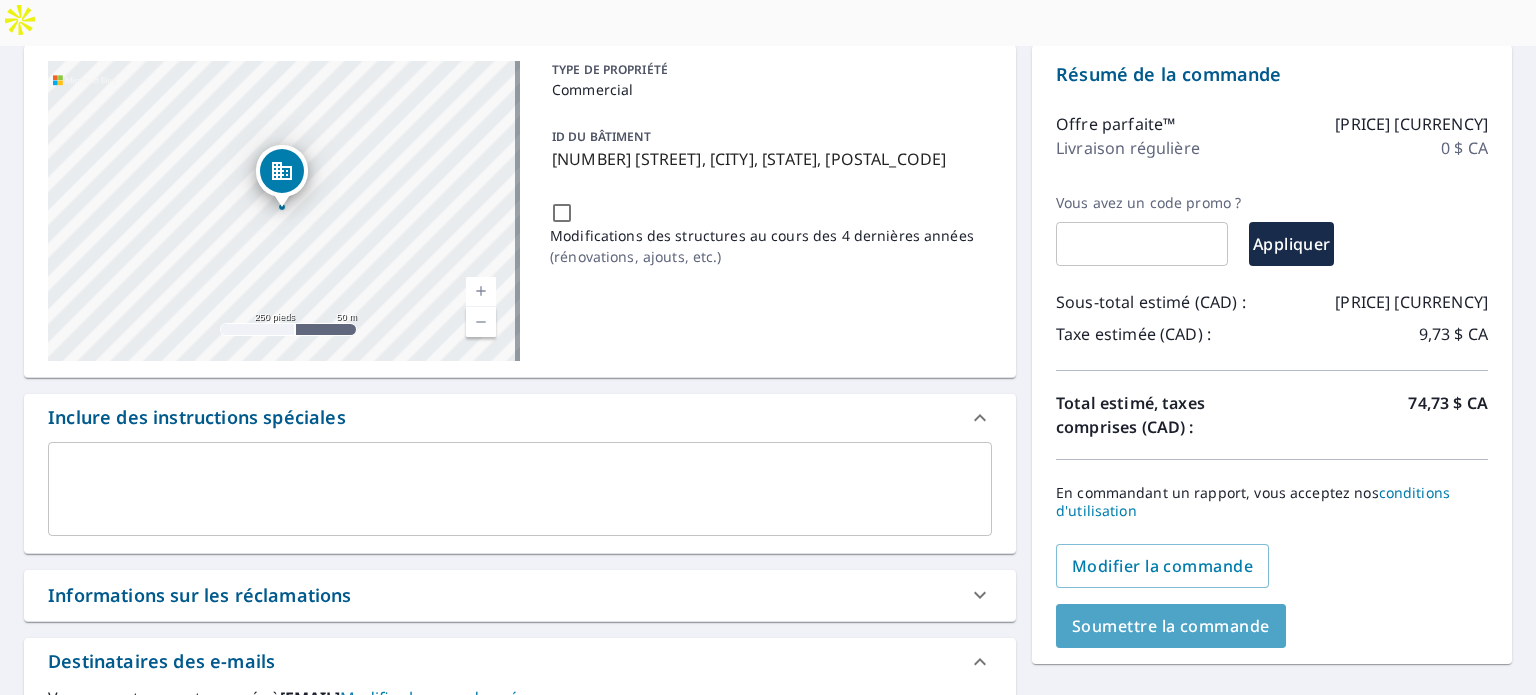 click on "Soumettre la commande" at bounding box center [1171, 626] 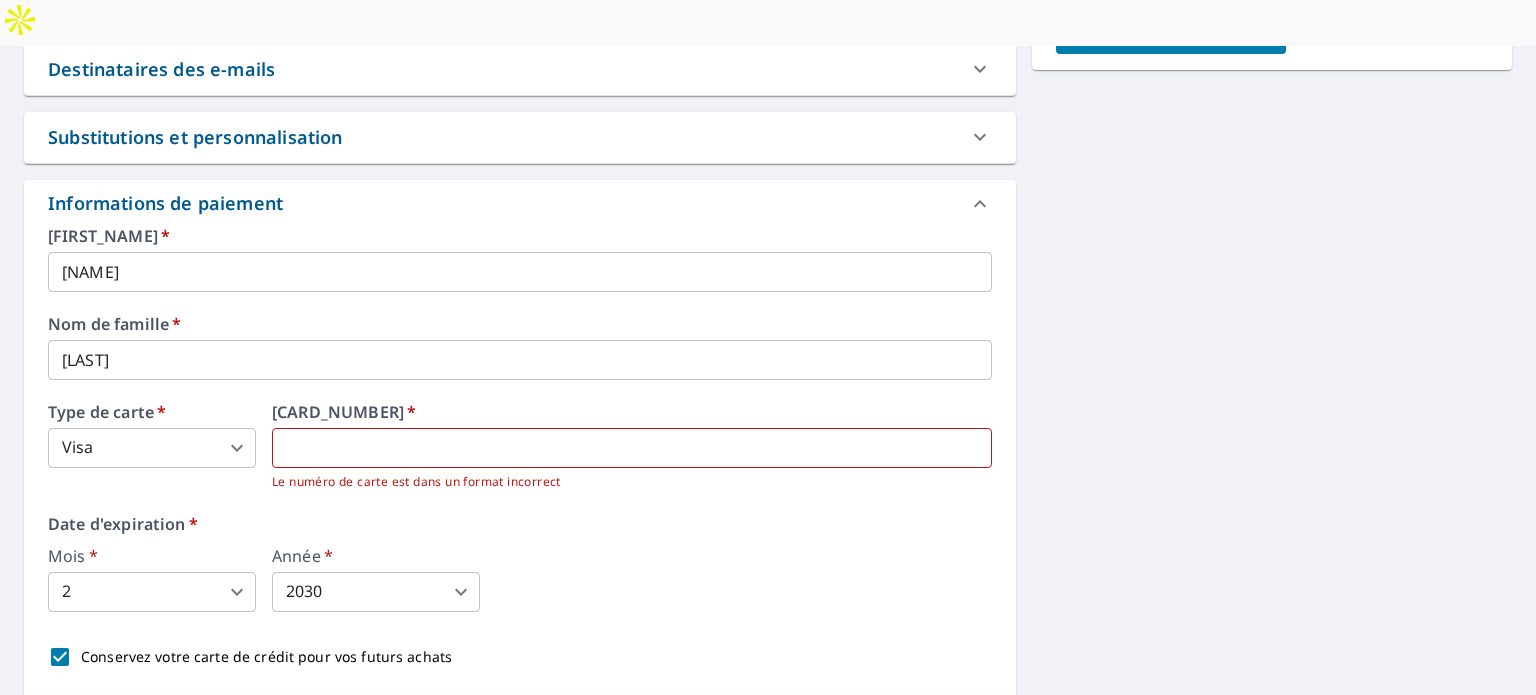scroll, scrollTop: 802, scrollLeft: 0, axis: vertical 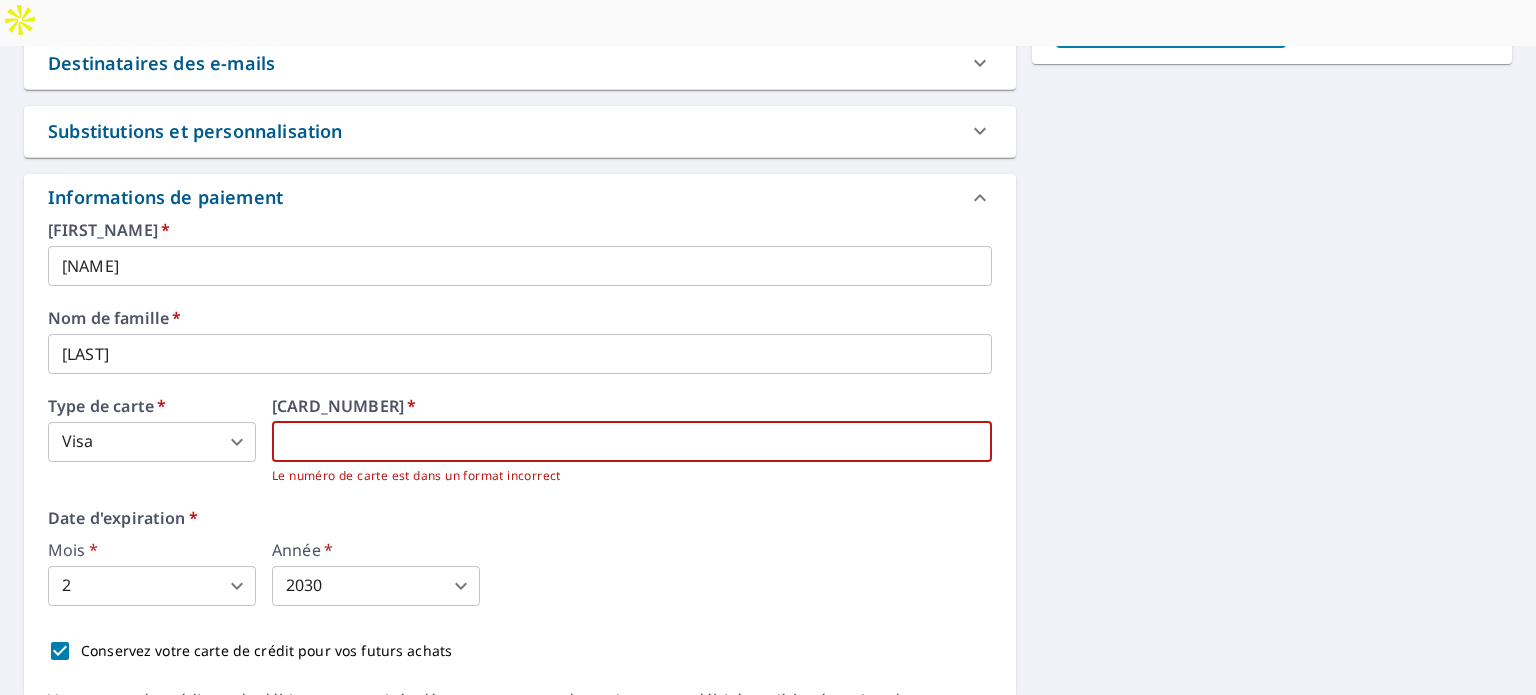 click at bounding box center (632, 442) 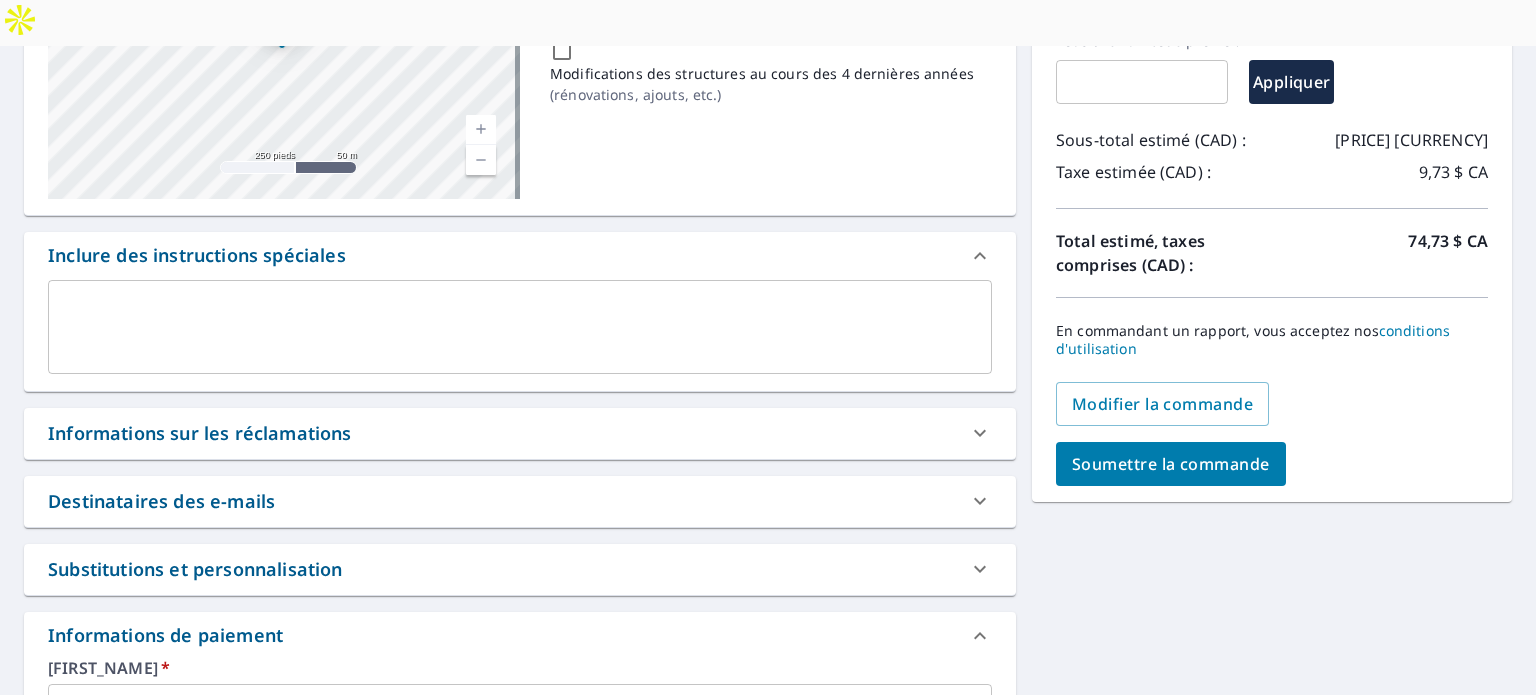scroll, scrollTop: 400, scrollLeft: 0, axis: vertical 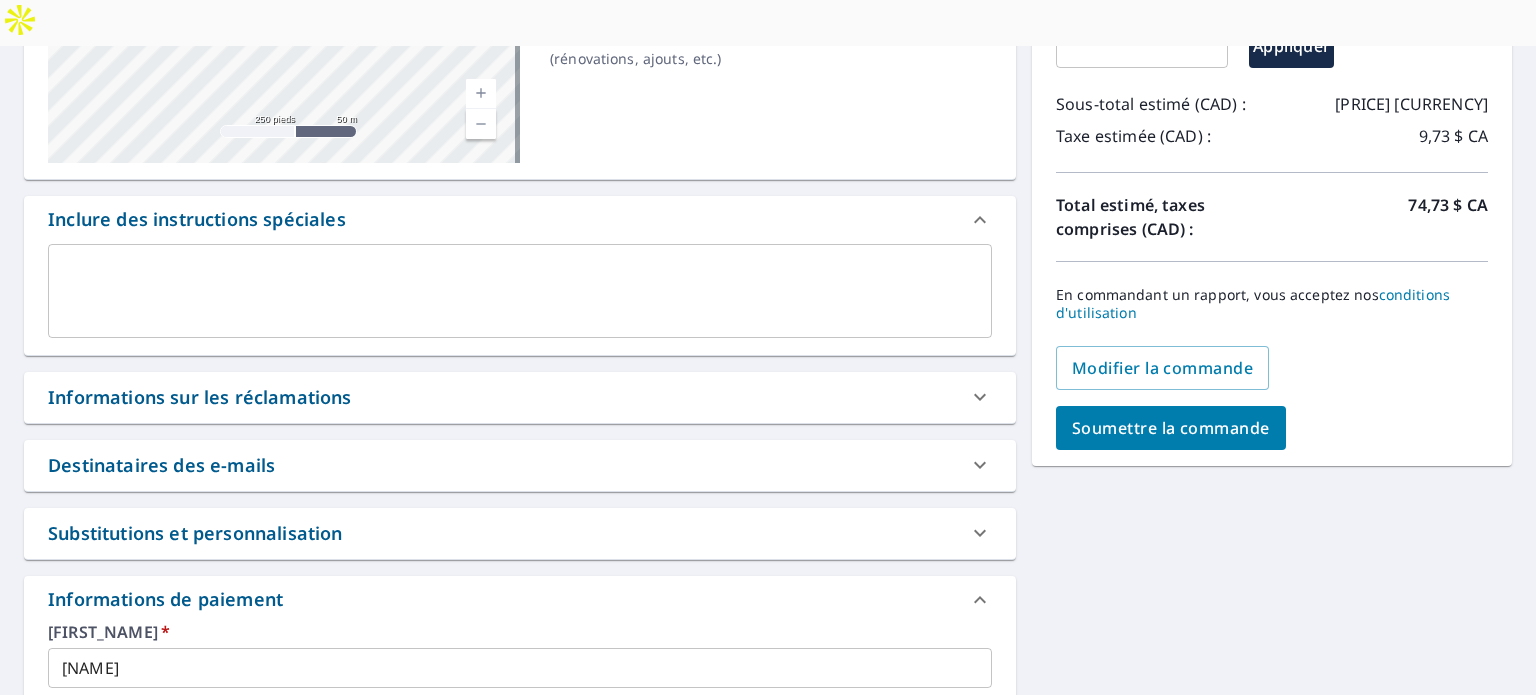 click 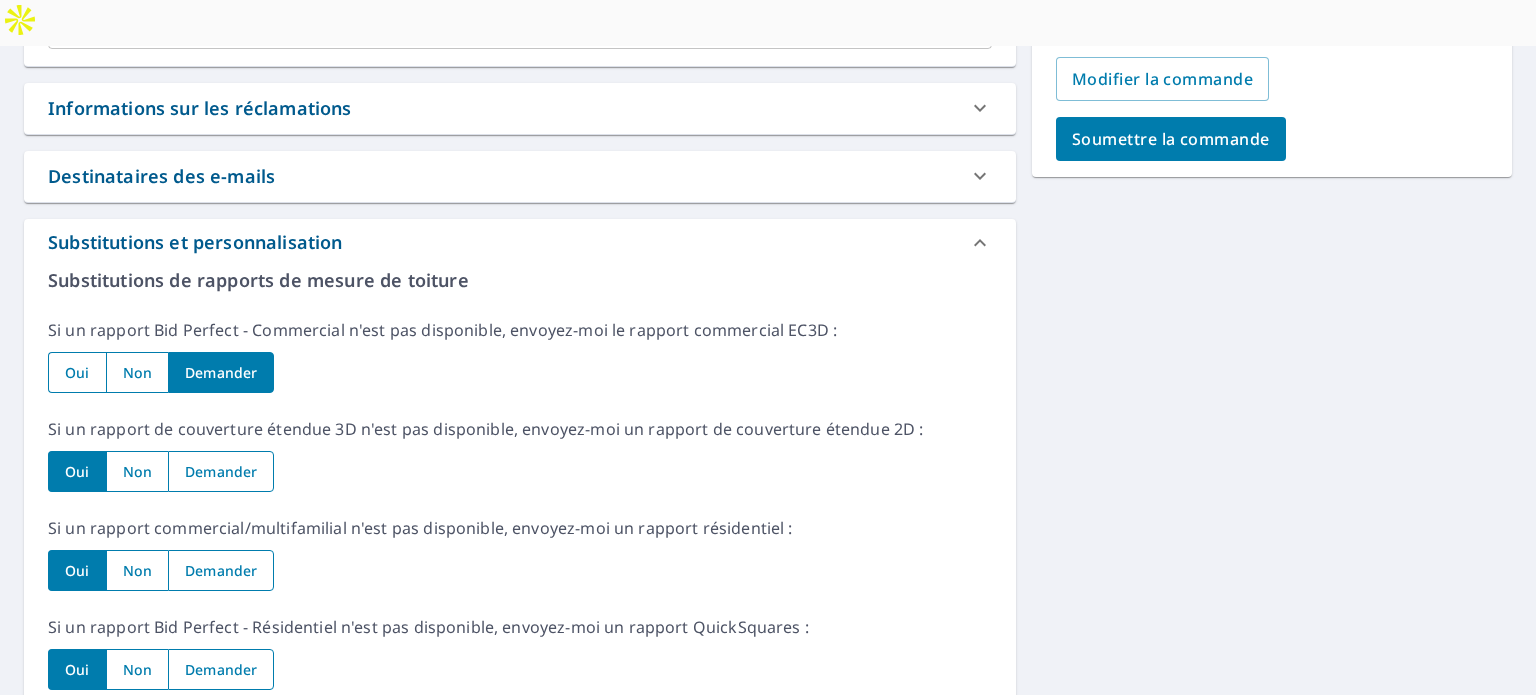 scroll, scrollTop: 600, scrollLeft: 0, axis: vertical 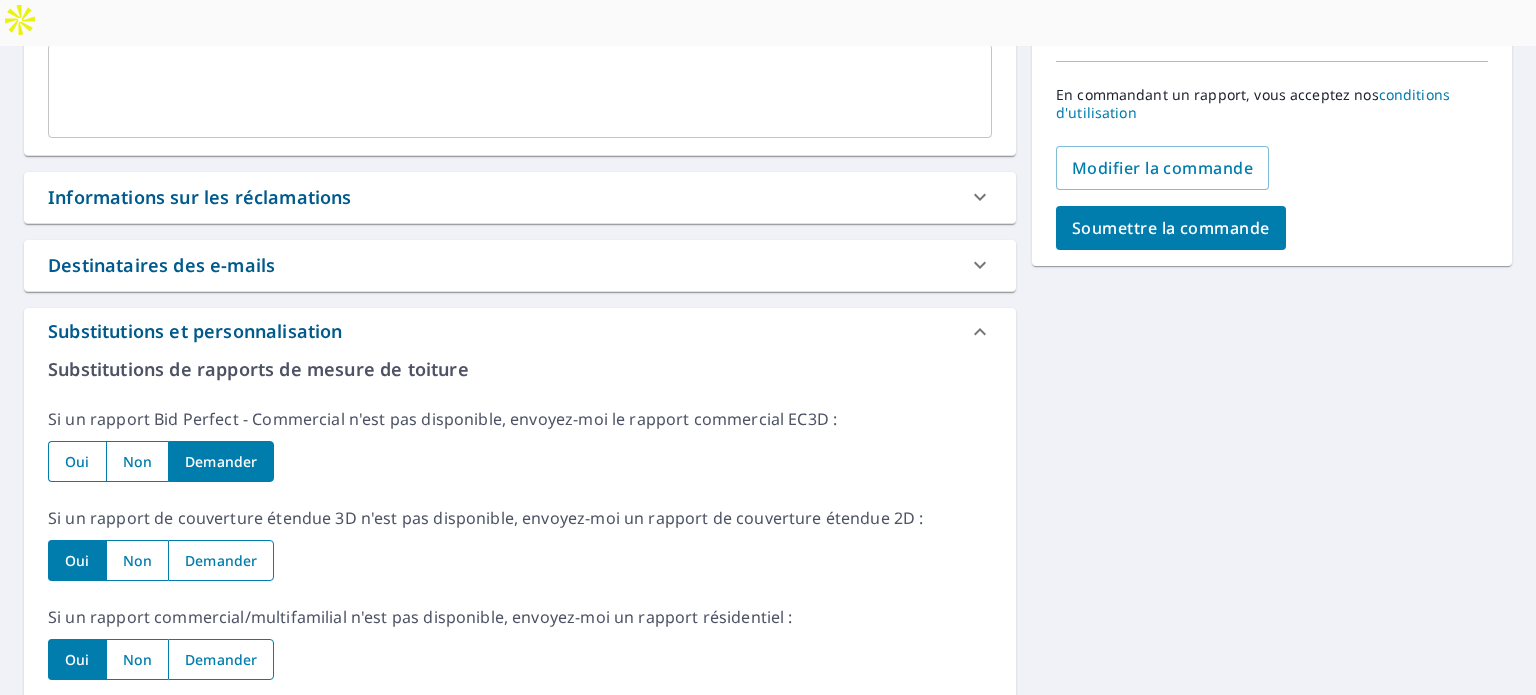 click 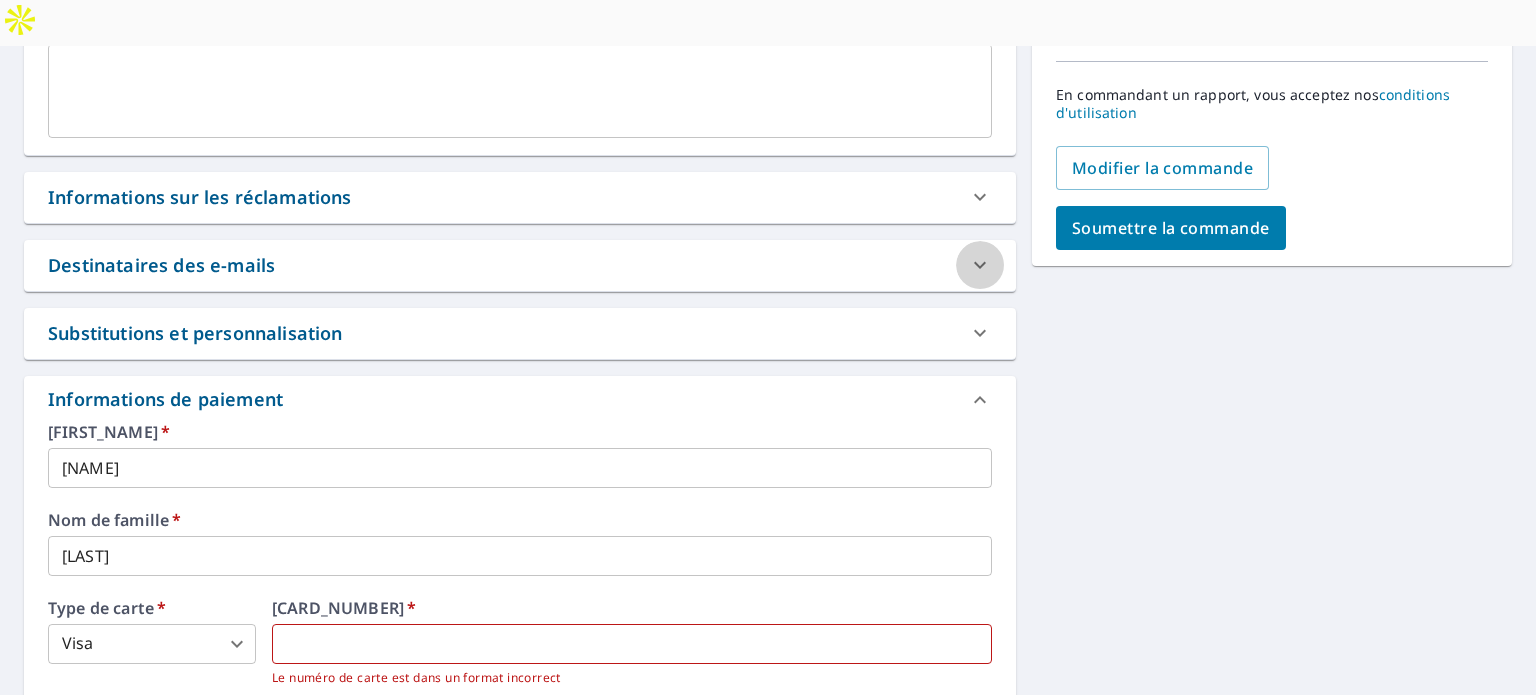 click 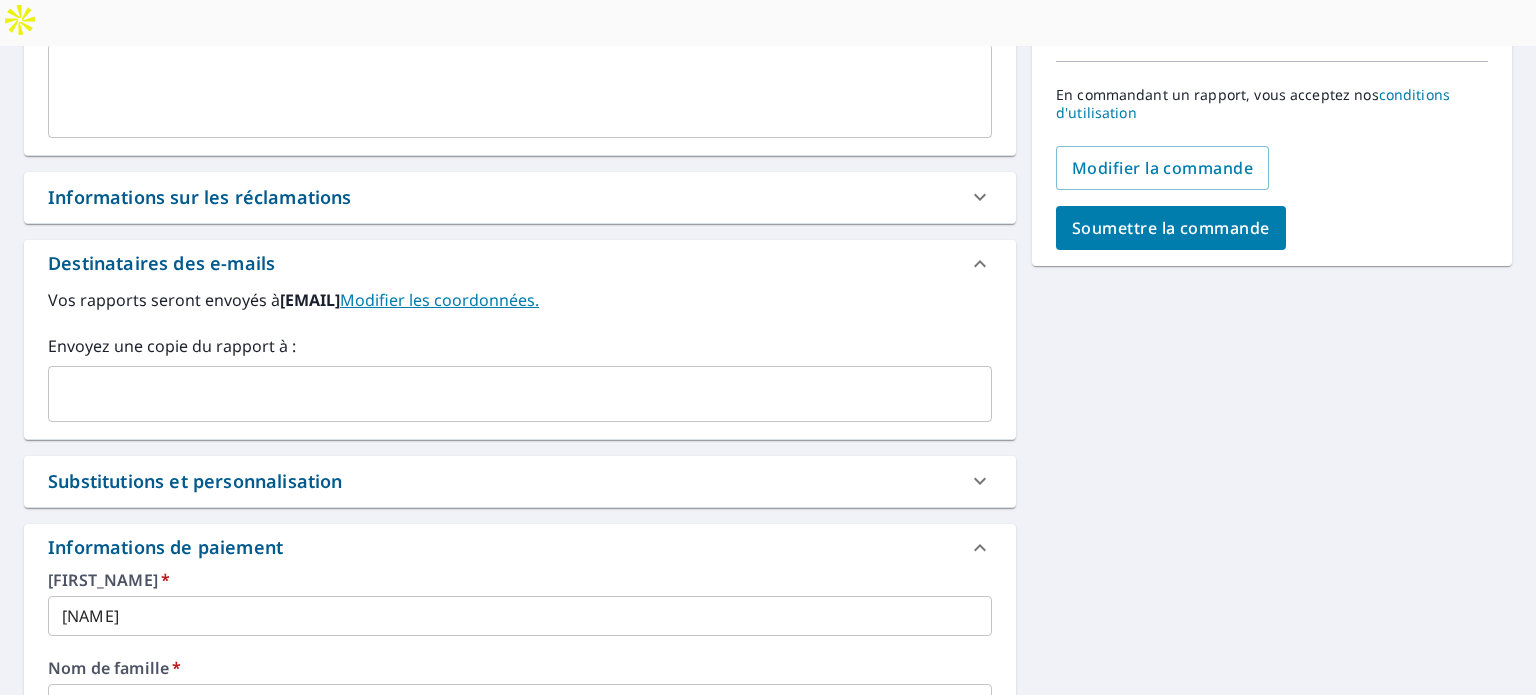 click at bounding box center (505, 394) 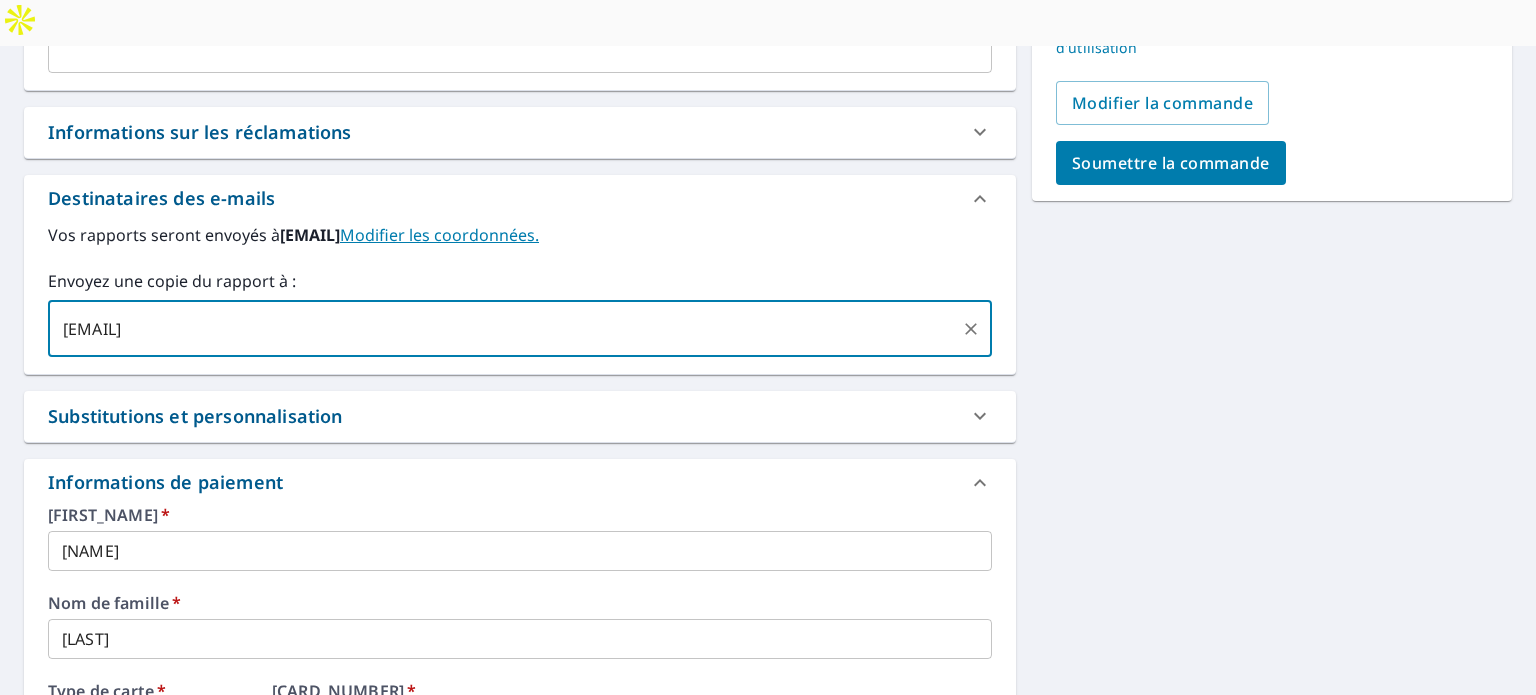 scroll, scrollTop: 700, scrollLeft: 0, axis: vertical 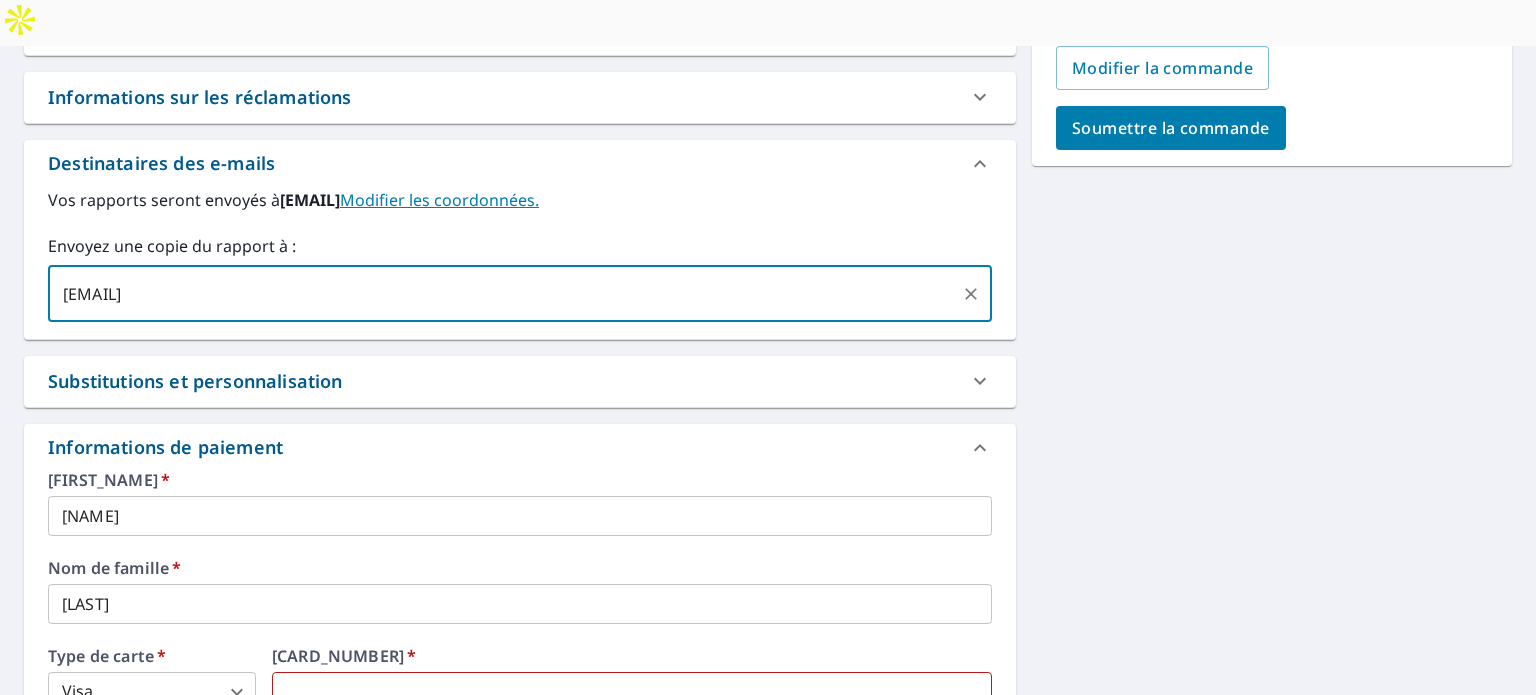 type on "[EMAIL]" 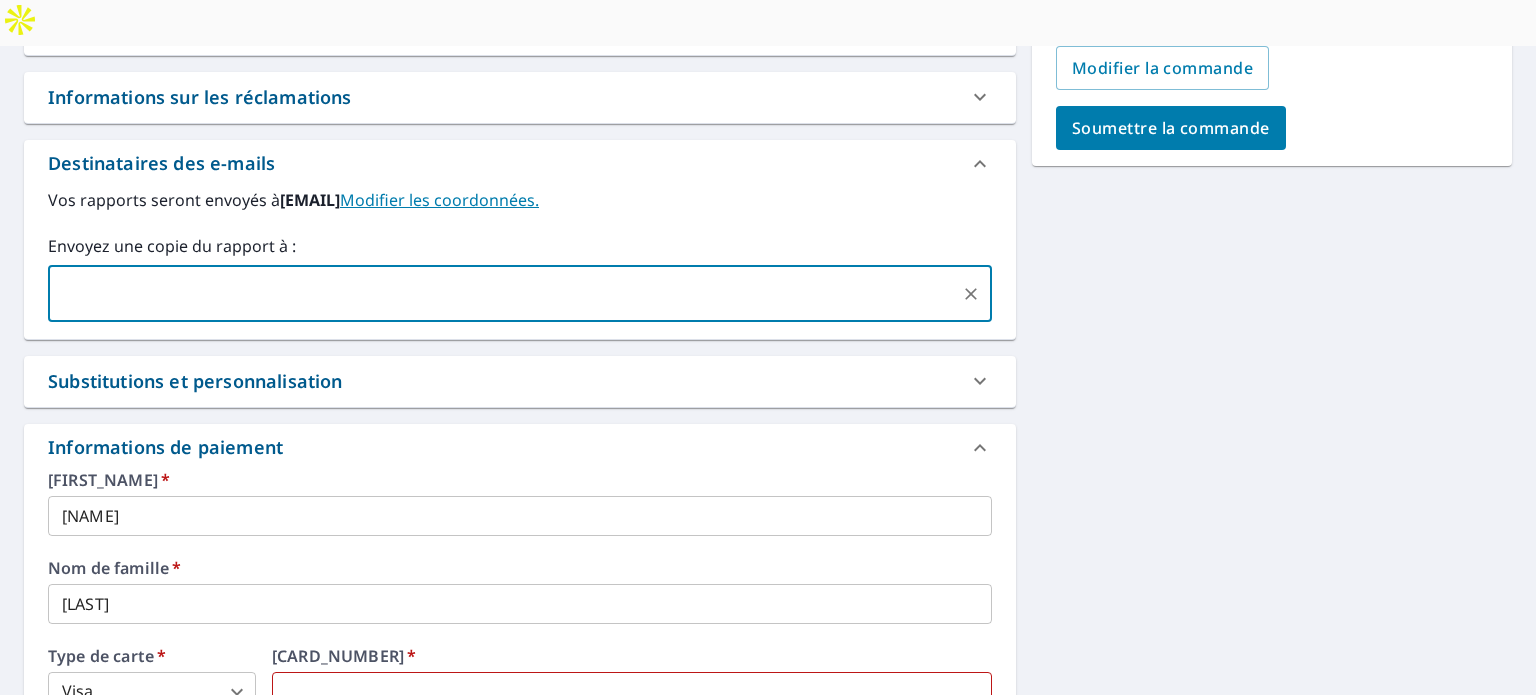 click on "Substitutions et personnalisation" at bounding box center (502, 381) 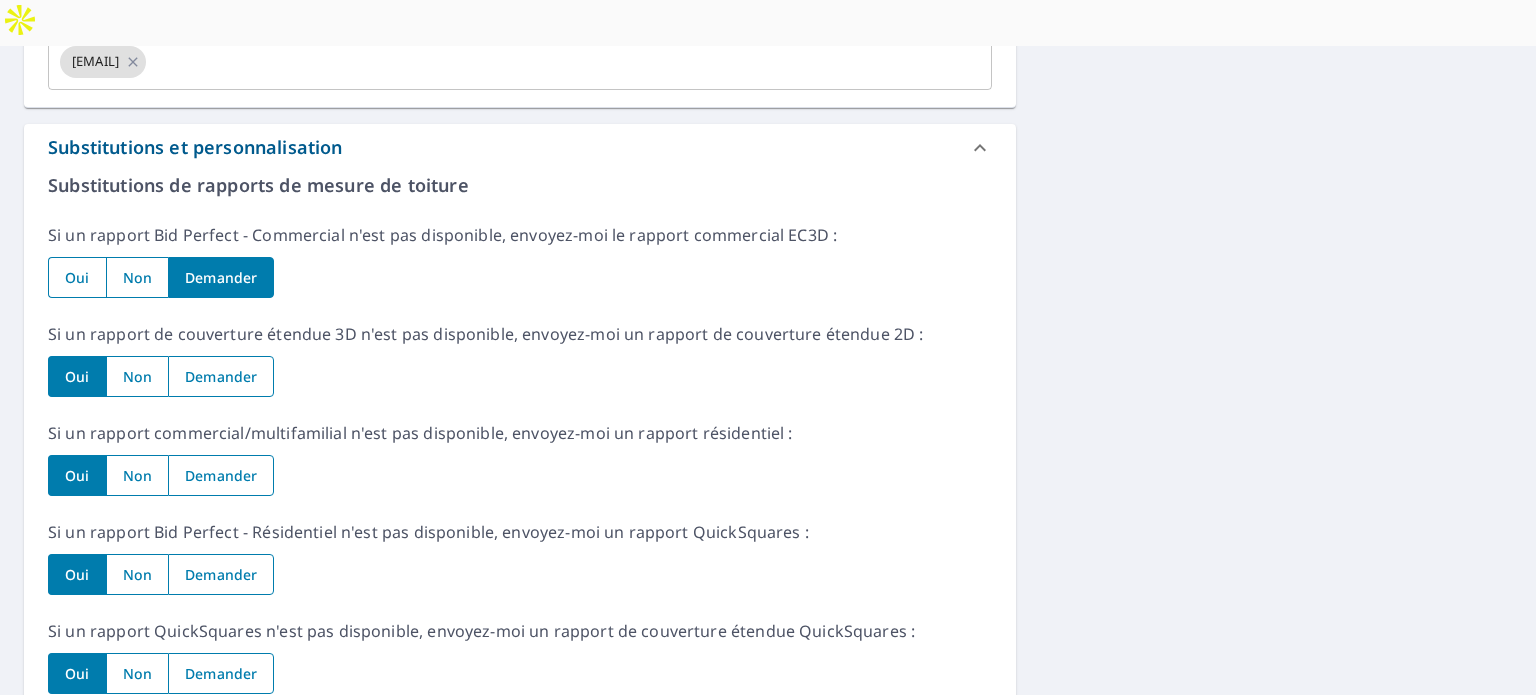 scroll, scrollTop: 900, scrollLeft: 0, axis: vertical 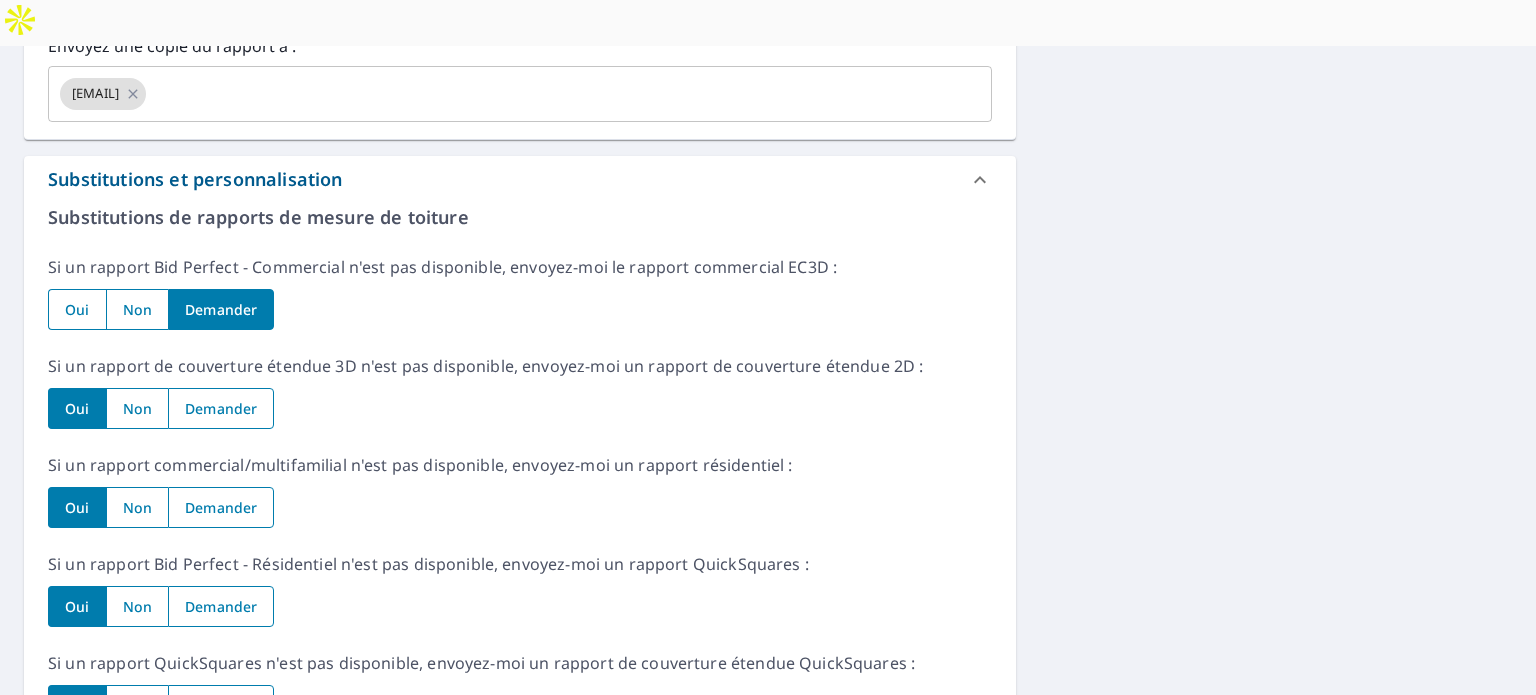 click 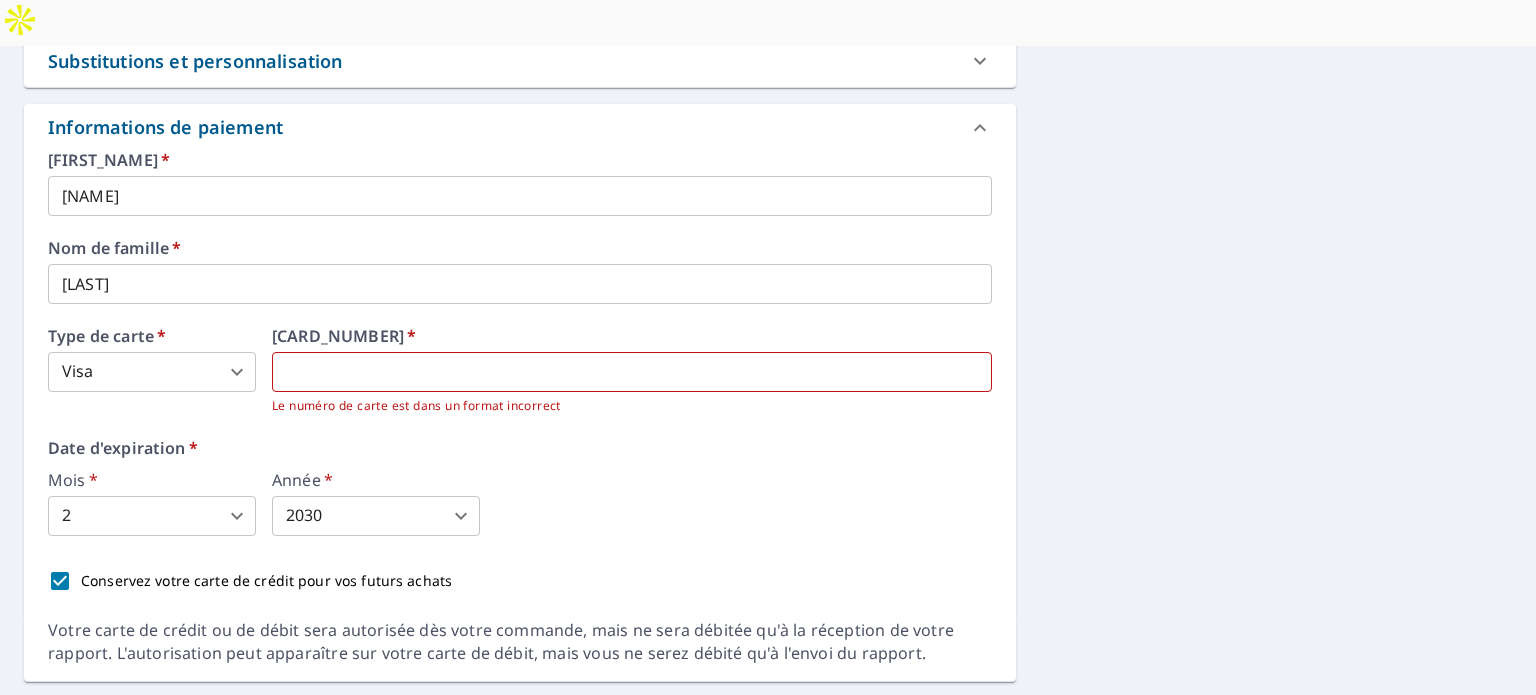 scroll, scrollTop: 1026, scrollLeft: 0, axis: vertical 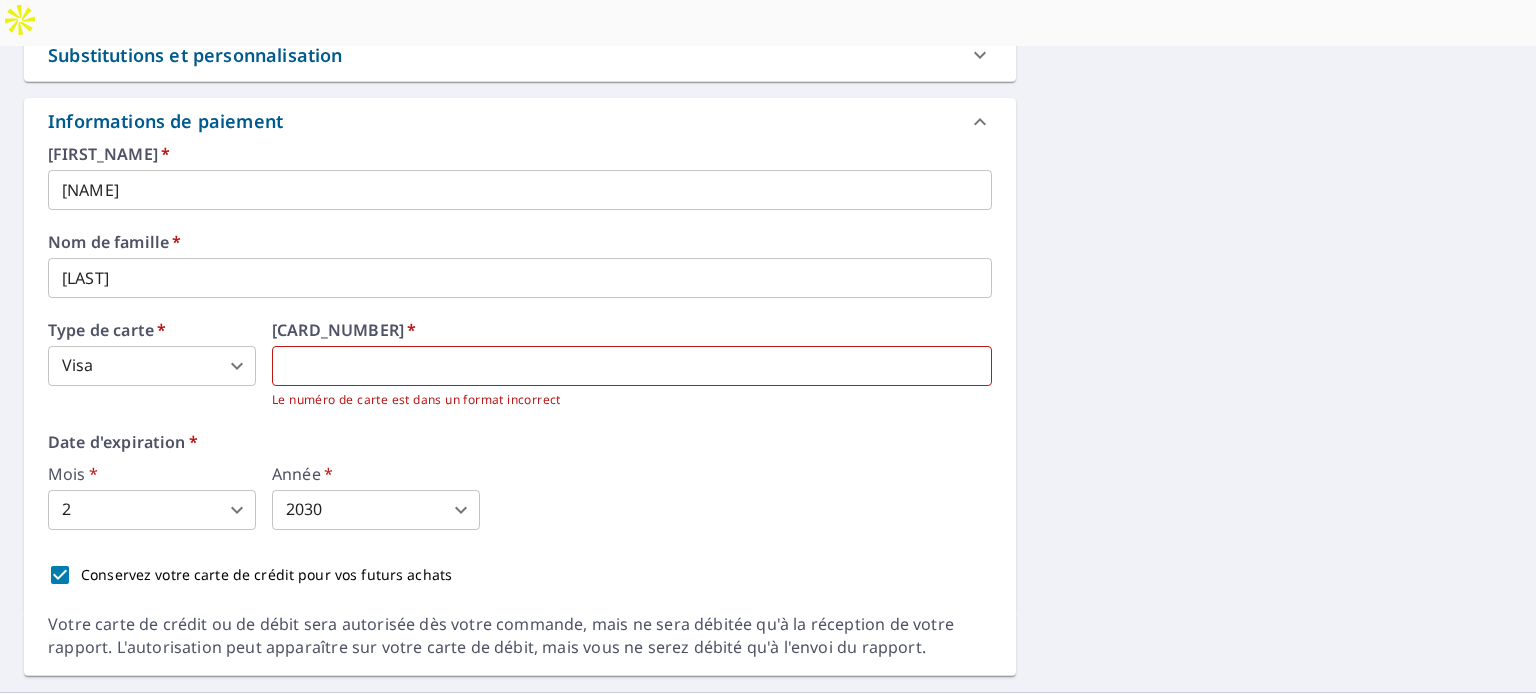 click at bounding box center (632, 366) 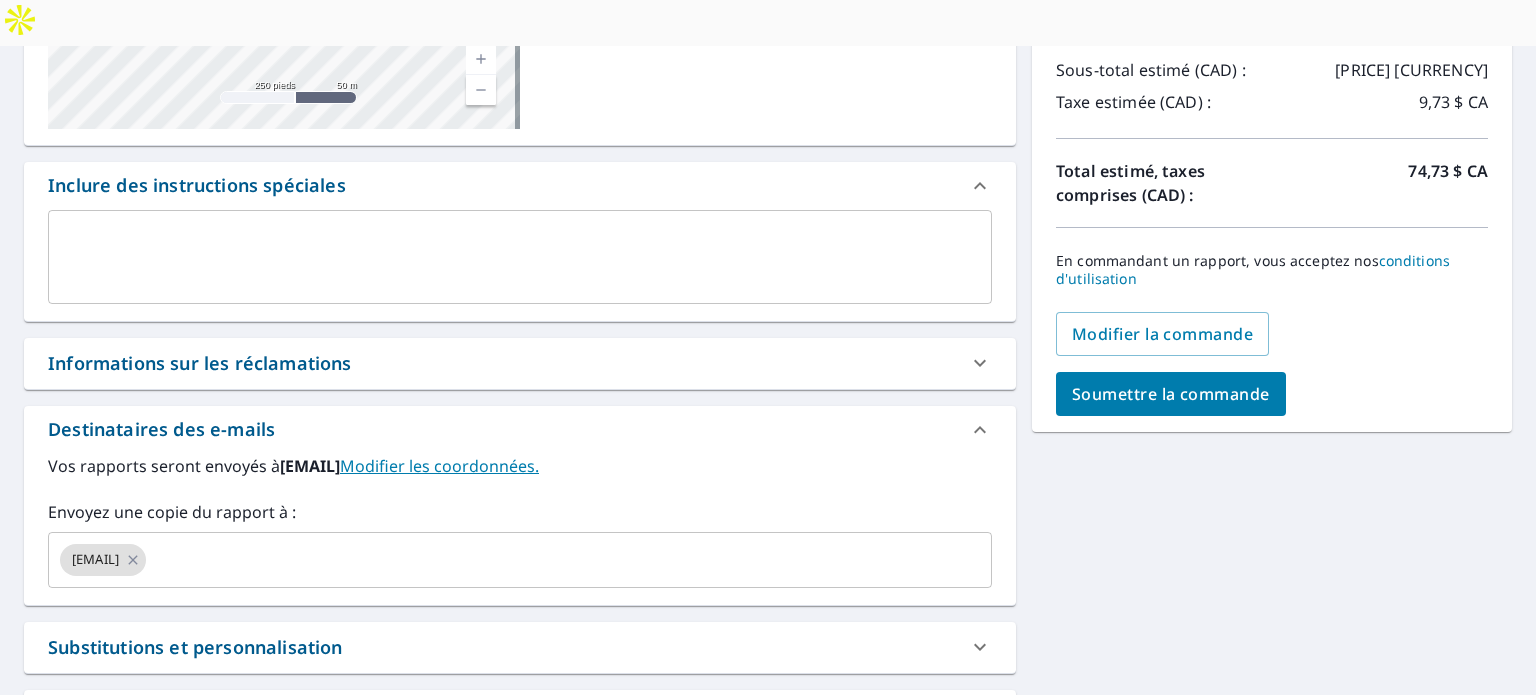 scroll, scrollTop: 400, scrollLeft: 0, axis: vertical 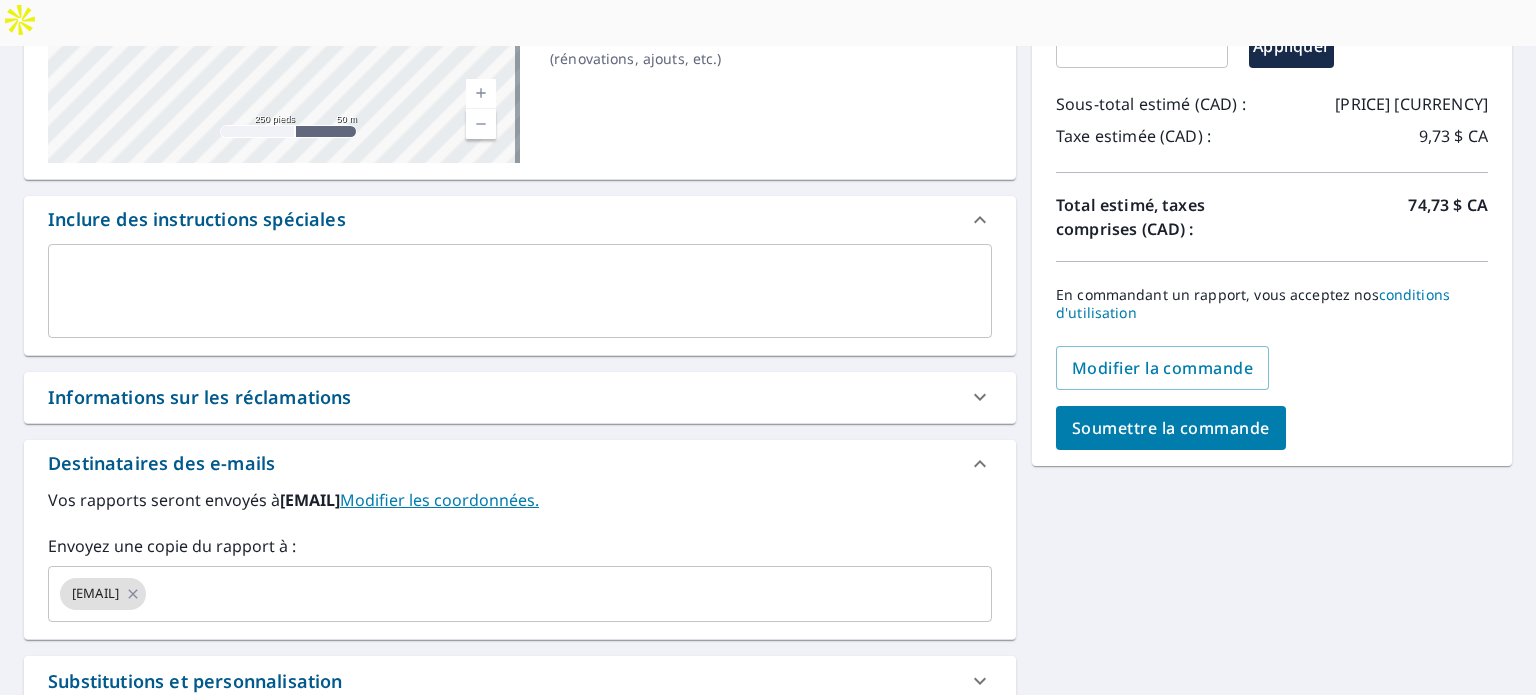 click on "Soumettre la commande" at bounding box center (1171, 428) 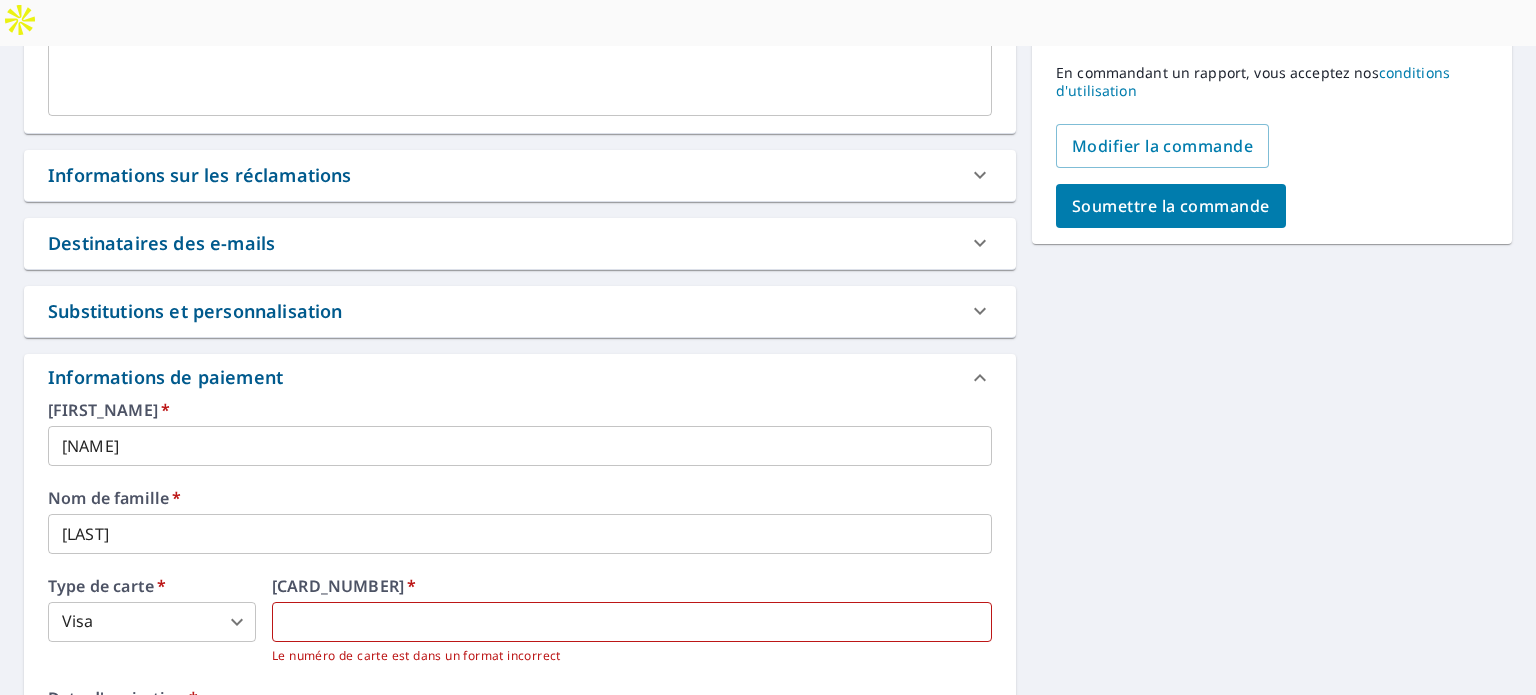 scroll, scrollTop: 700, scrollLeft: 0, axis: vertical 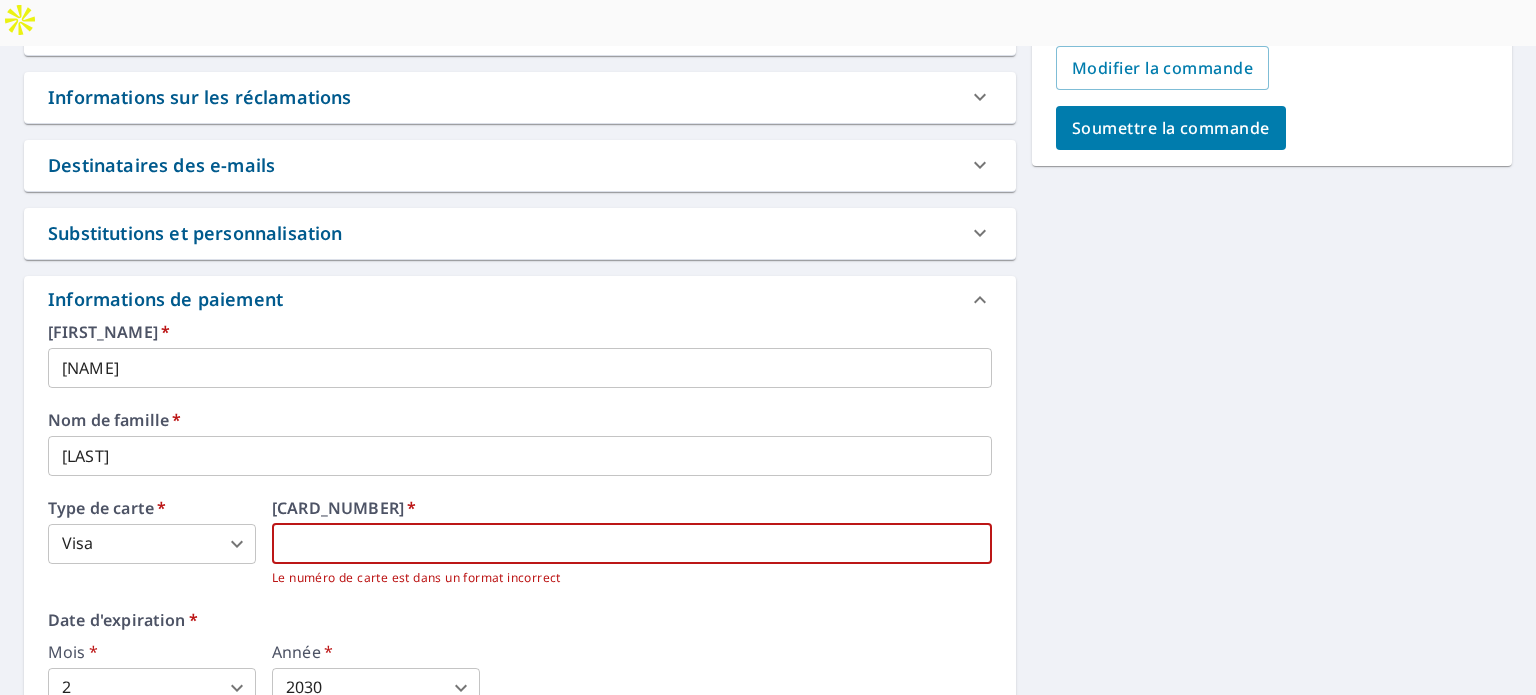 click at bounding box center (632, 544) 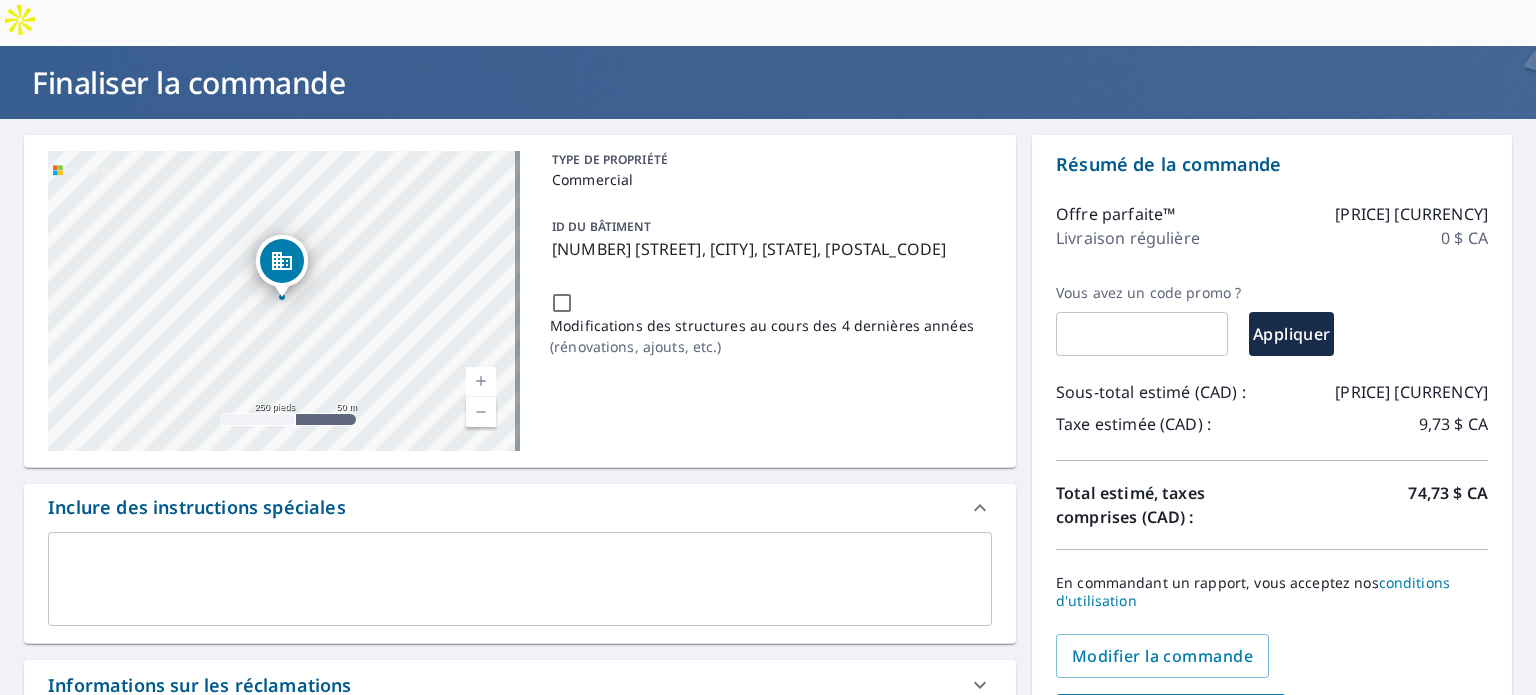 scroll, scrollTop: 0, scrollLeft: 0, axis: both 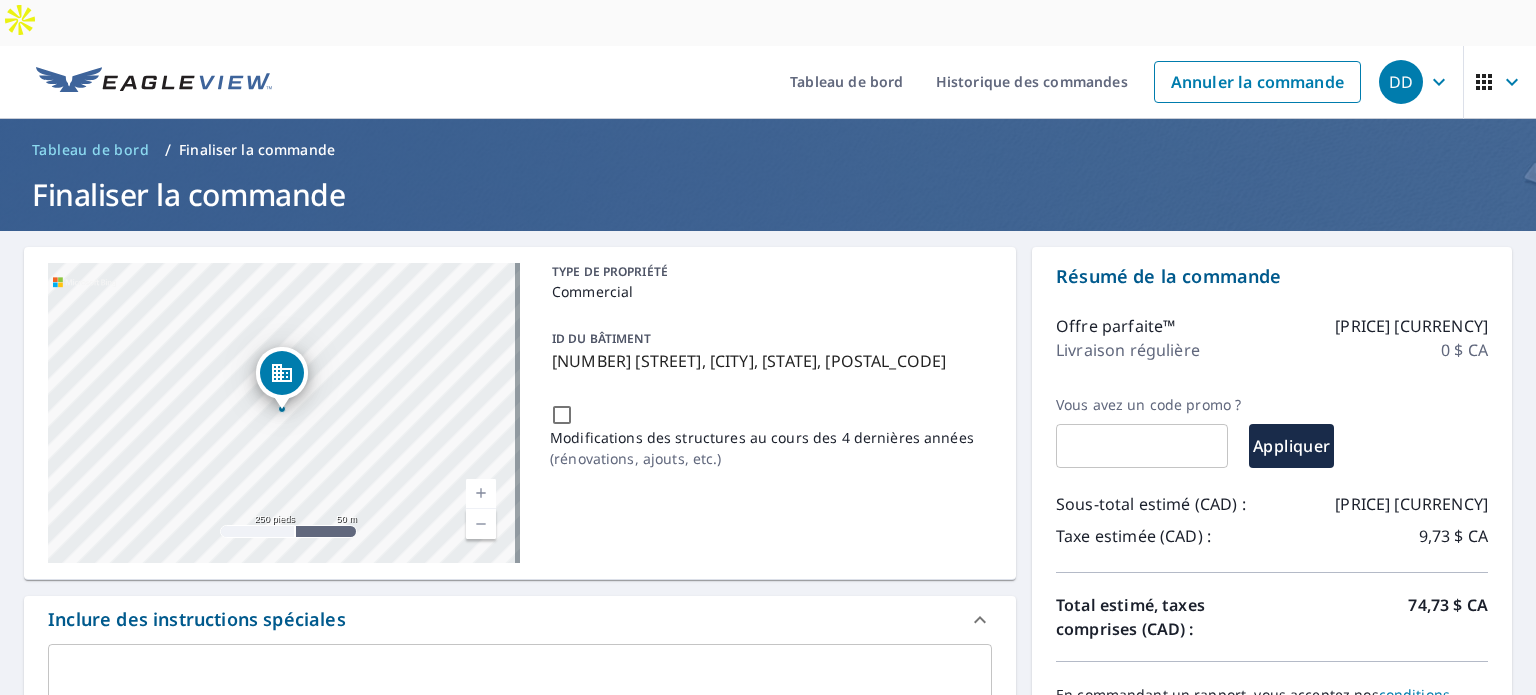 click 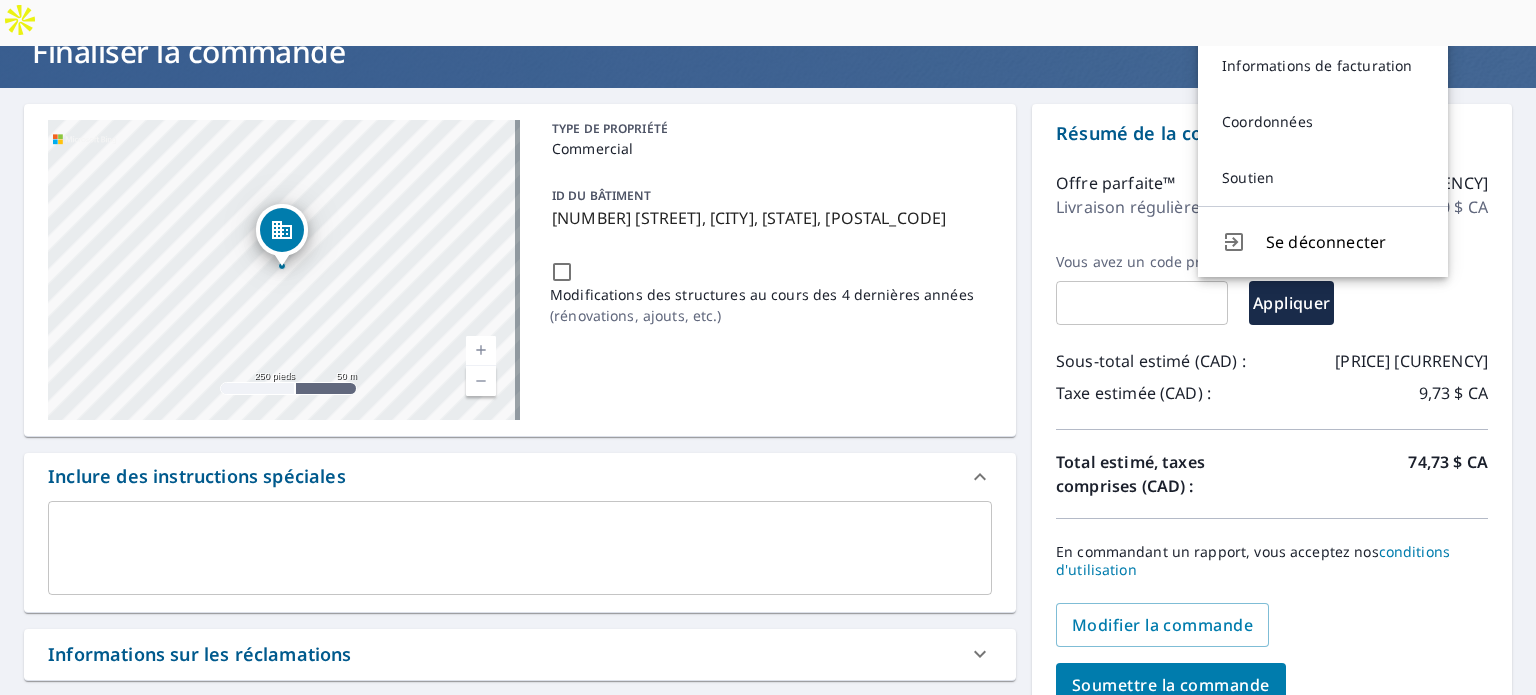 scroll, scrollTop: 0, scrollLeft: 0, axis: both 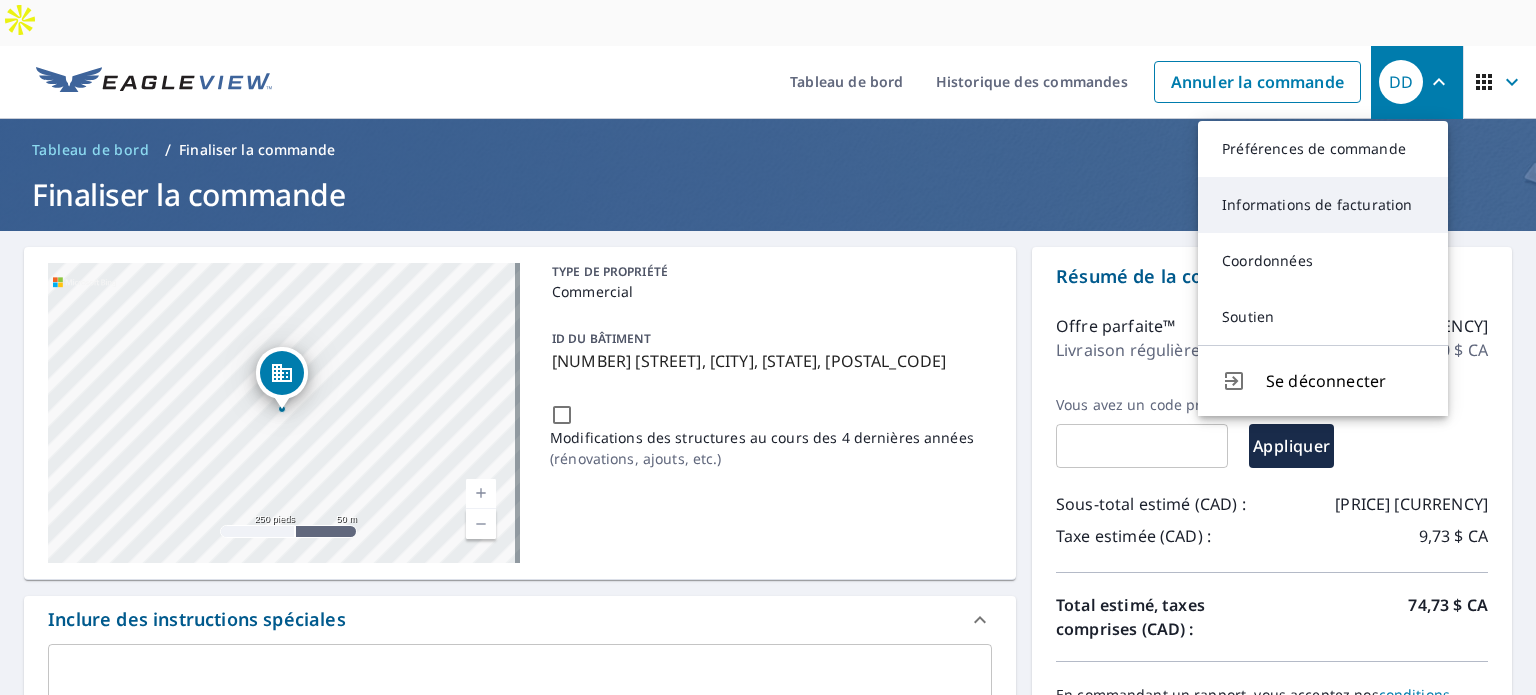 click on "Informations de facturation" at bounding box center [1317, 204] 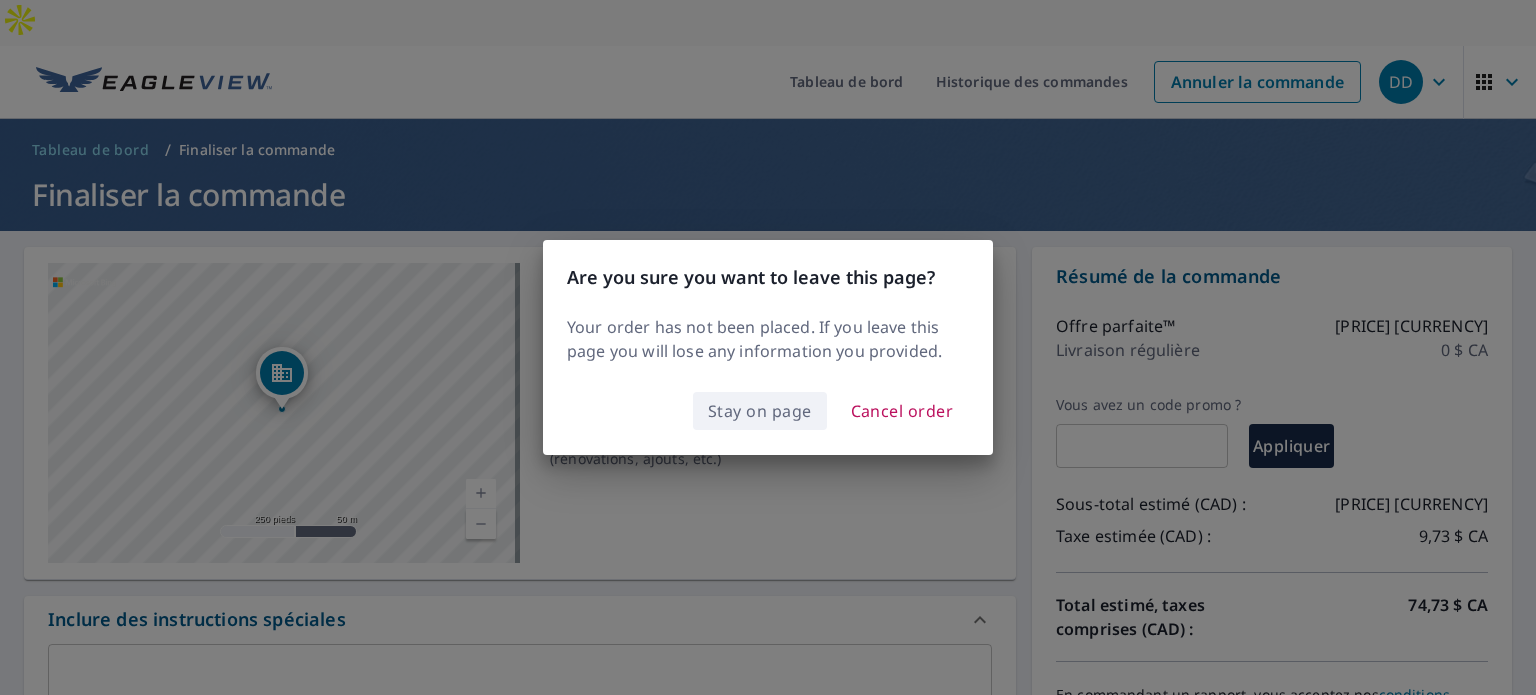click on "Stay on page" at bounding box center (760, 411) 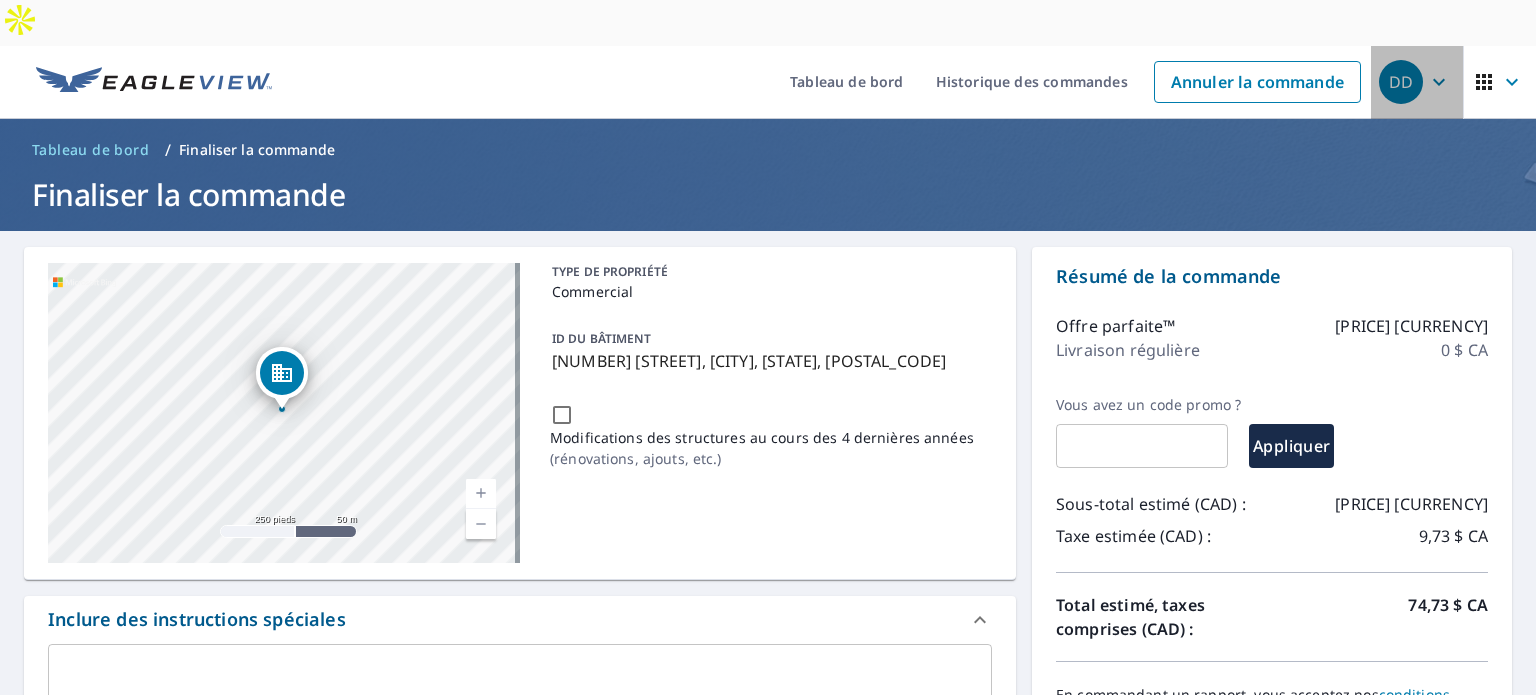click 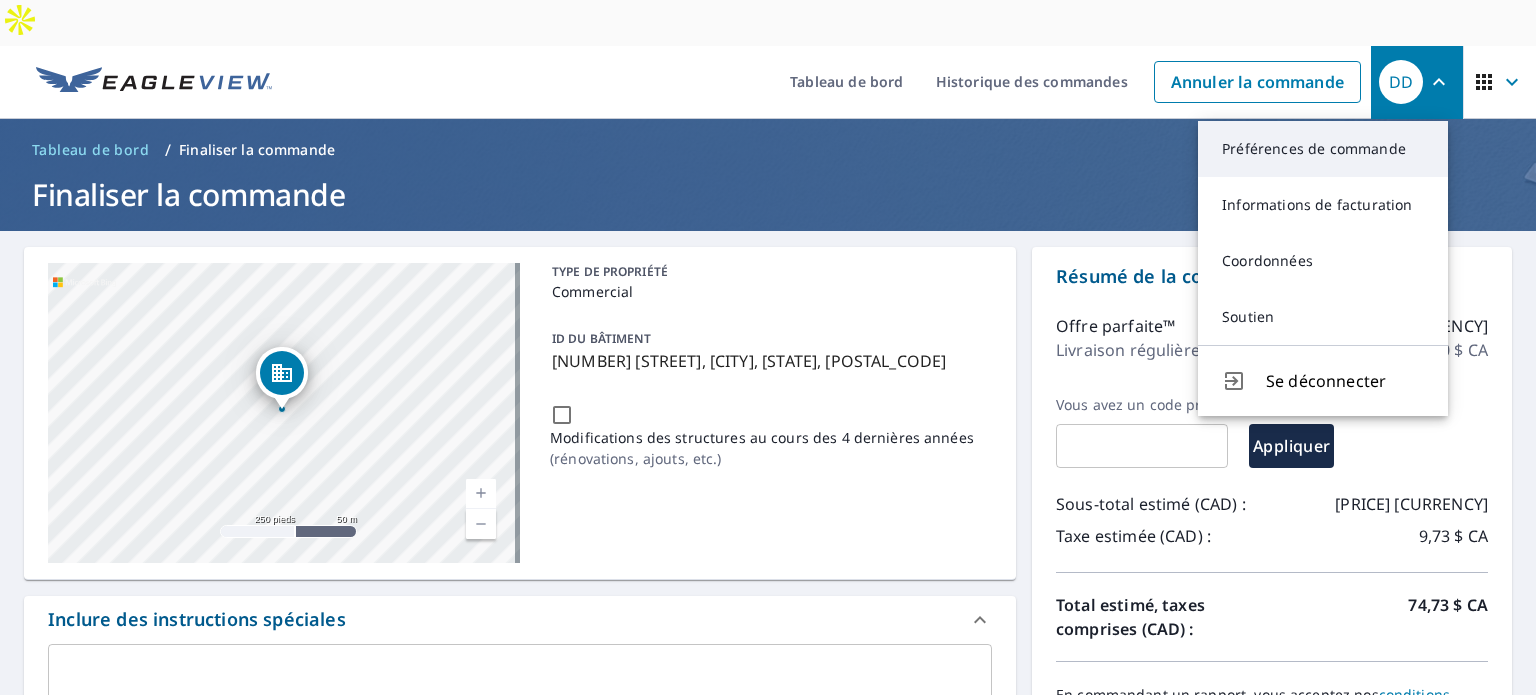 click on "Préférences de commande" at bounding box center (1323, 149) 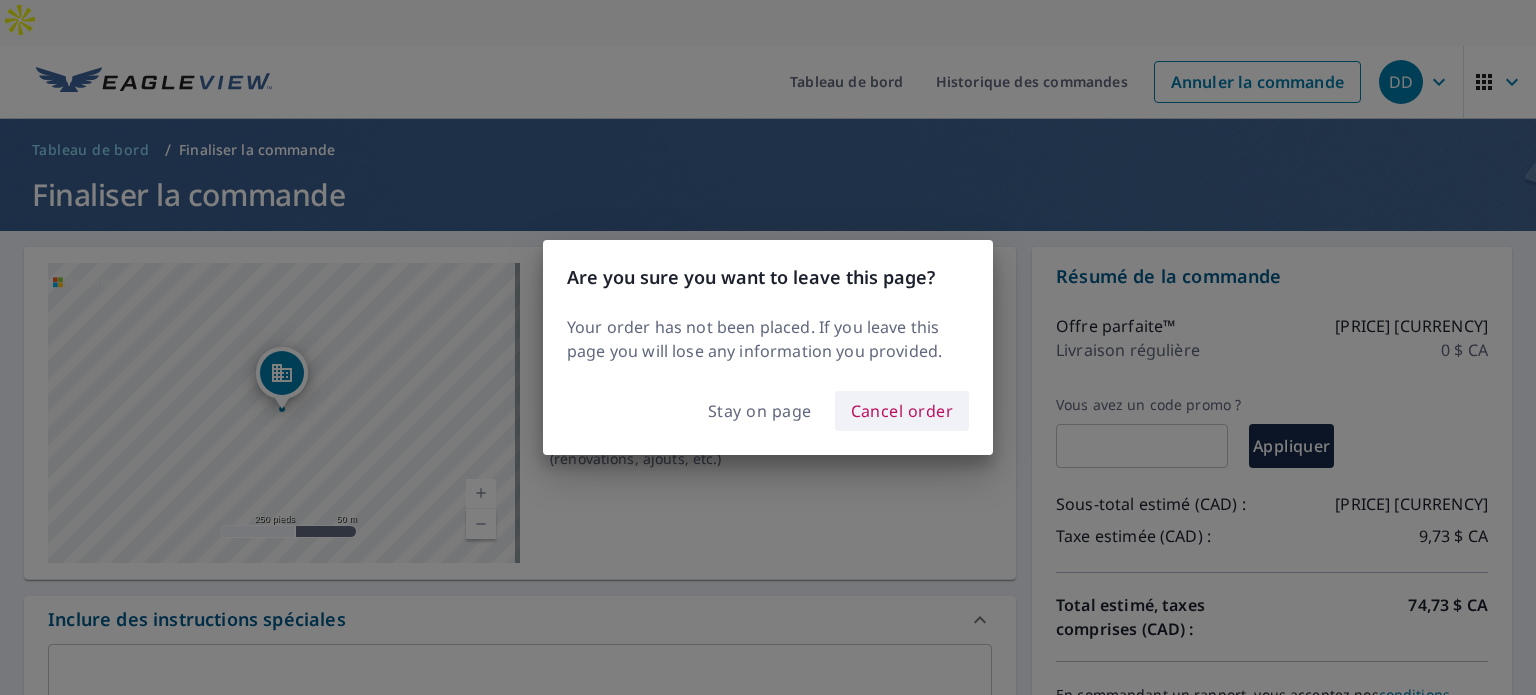 click on "Cancel order" at bounding box center (902, 411) 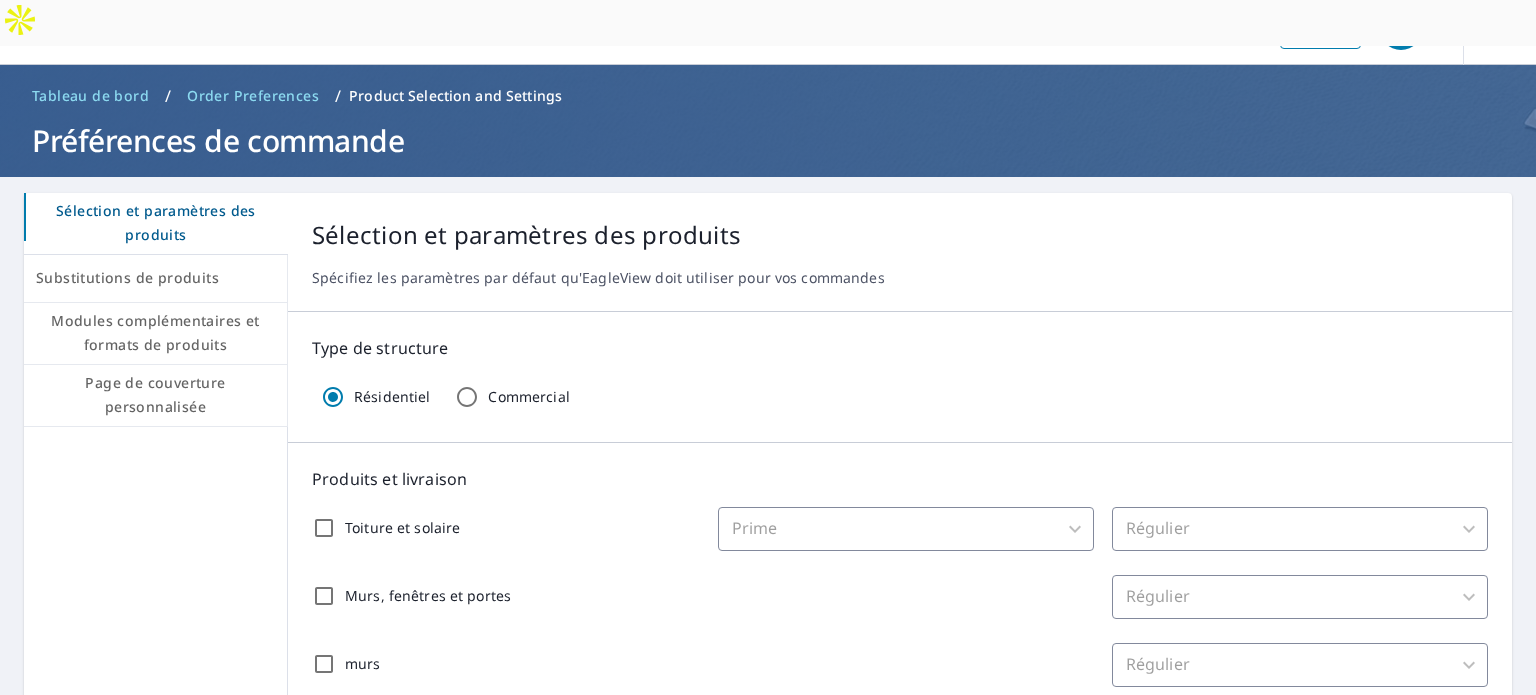 scroll, scrollTop: 0, scrollLeft: 0, axis: both 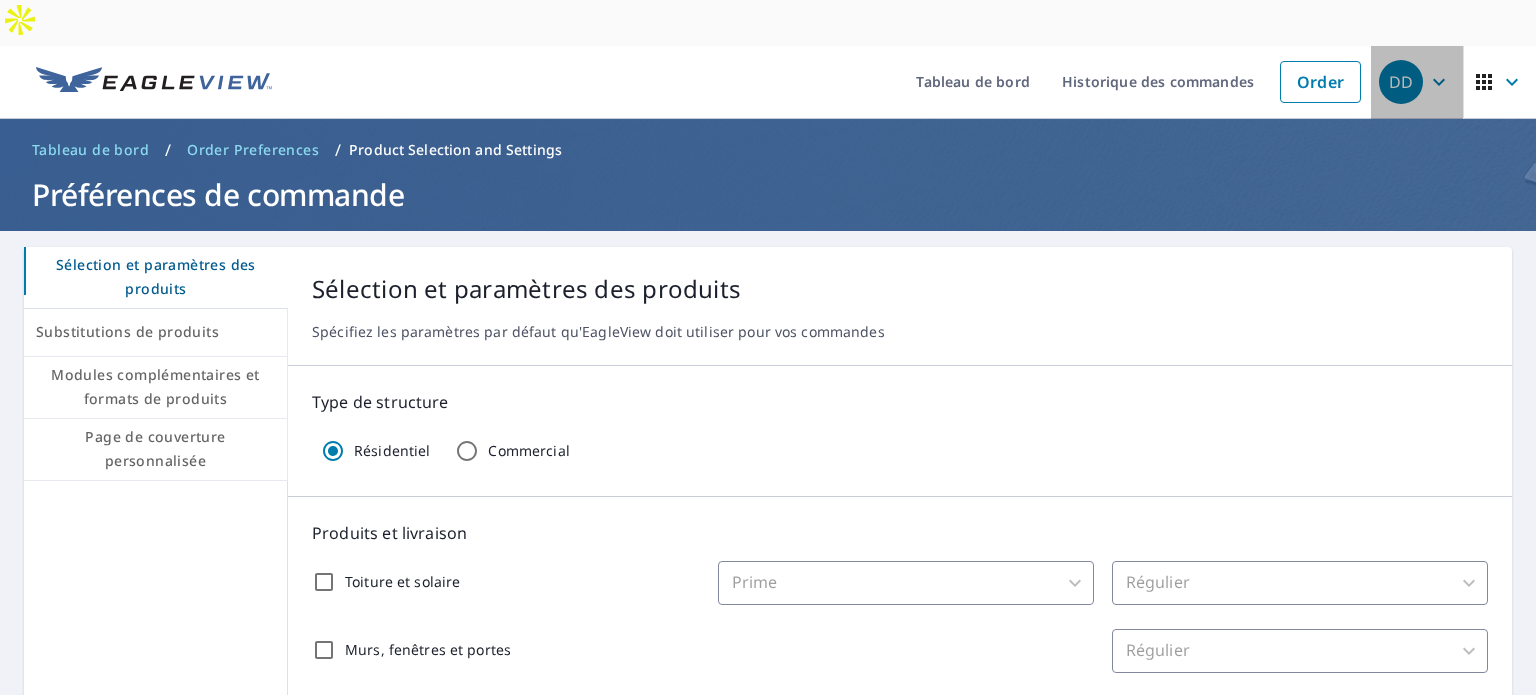 click on "DD" at bounding box center (1401, 82) 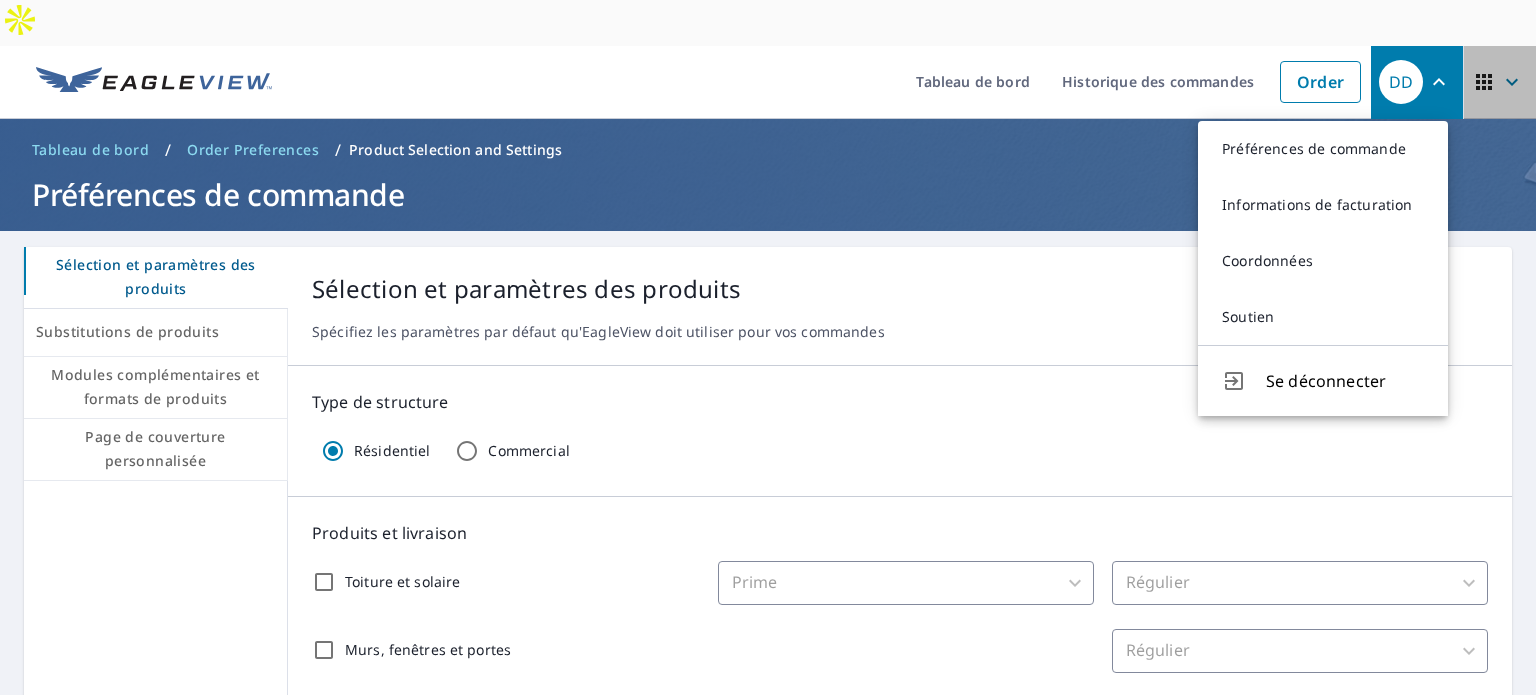 click at bounding box center (1500, 82) 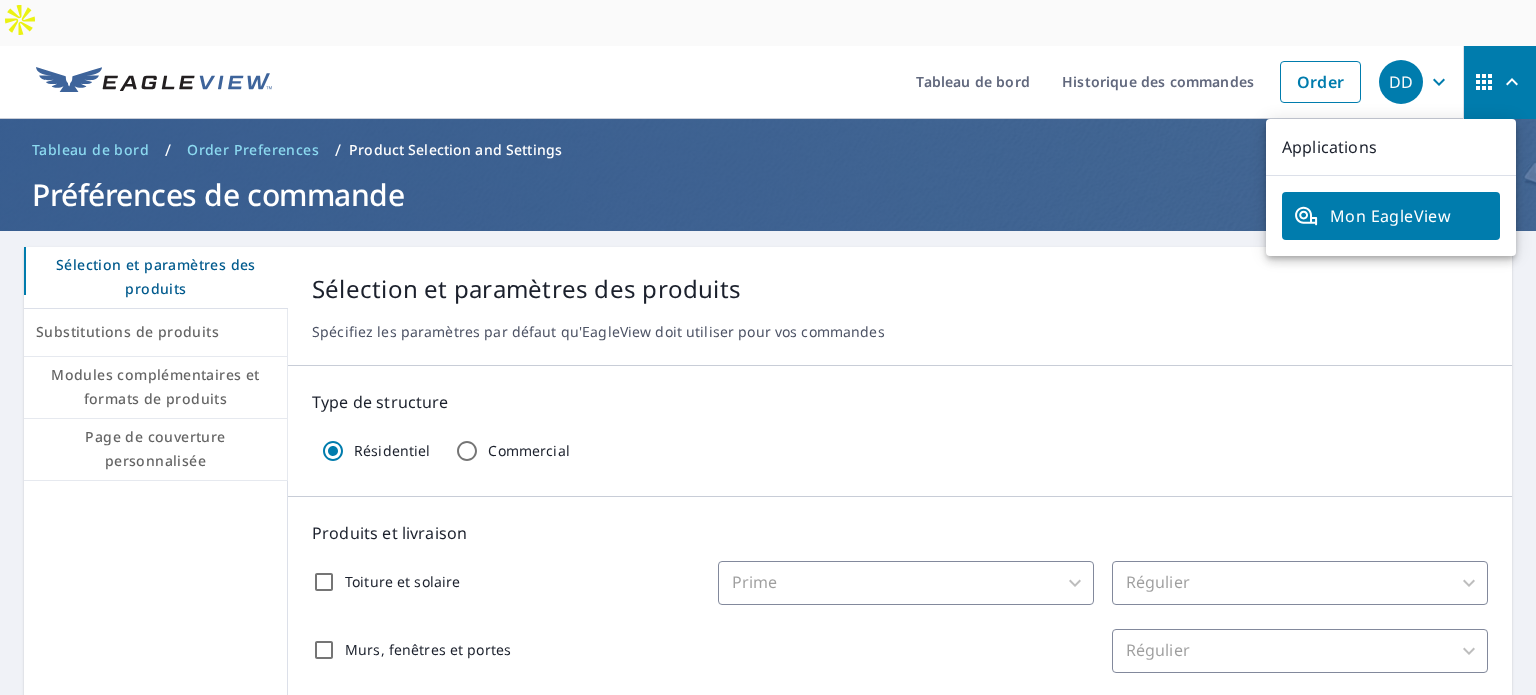 click on "DD" at bounding box center (1401, 82) 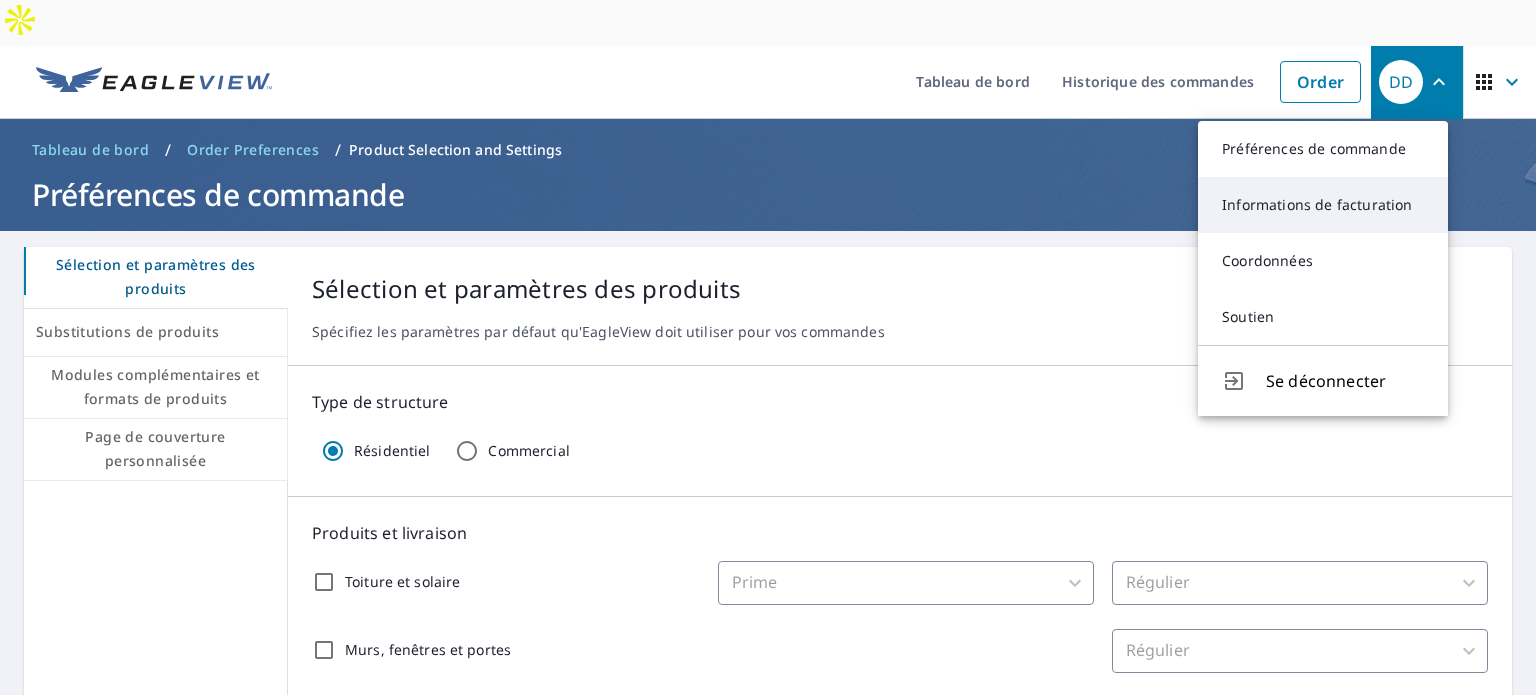click on "Informations de facturation" at bounding box center (1323, 205) 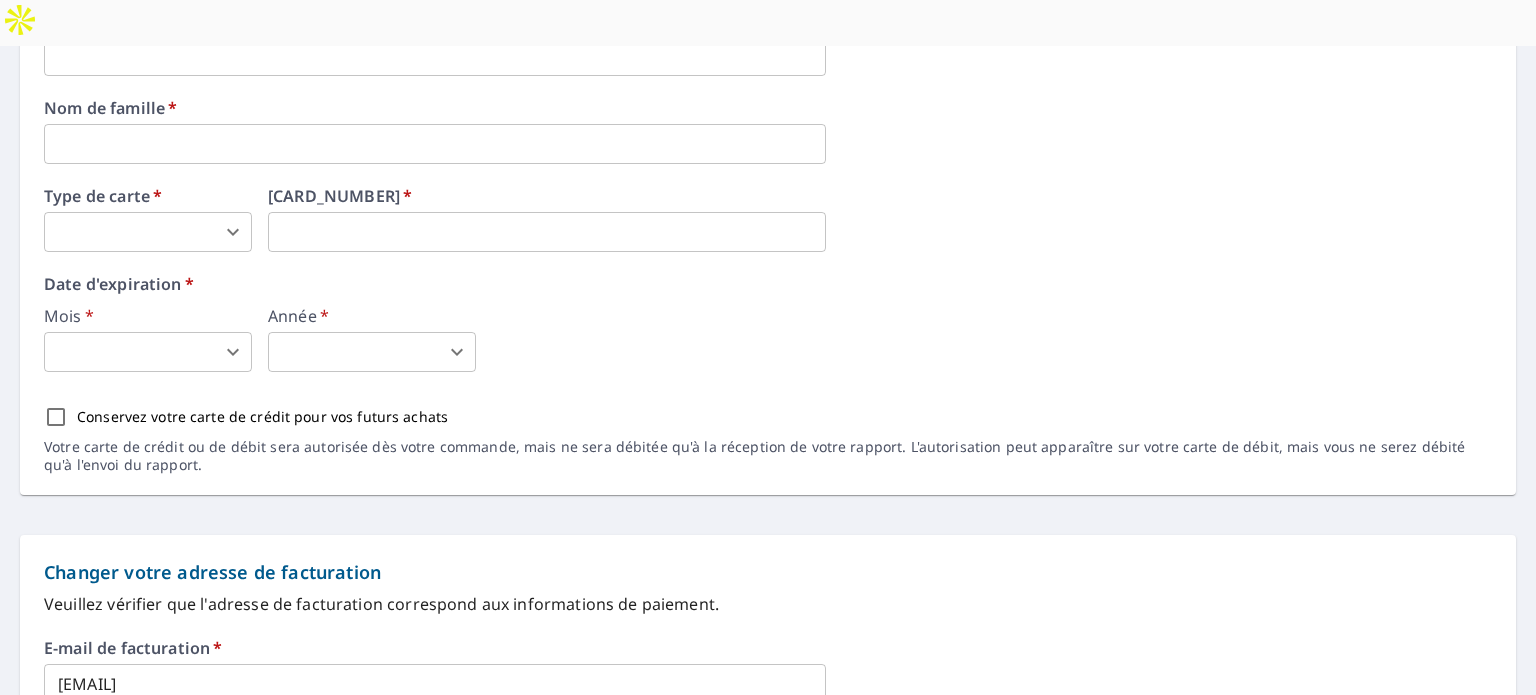 scroll, scrollTop: 400, scrollLeft: 0, axis: vertical 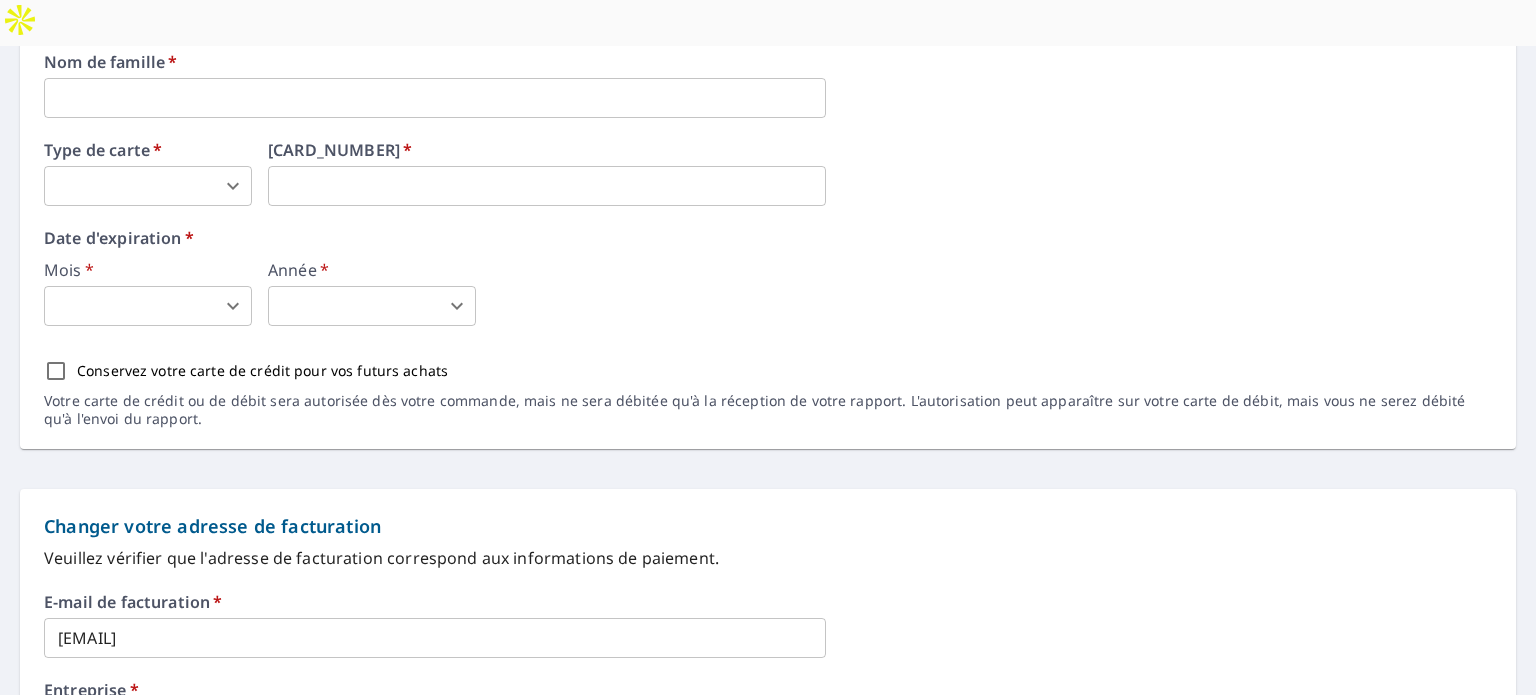click on "Numéro de carte    *" at bounding box center [547, 174] 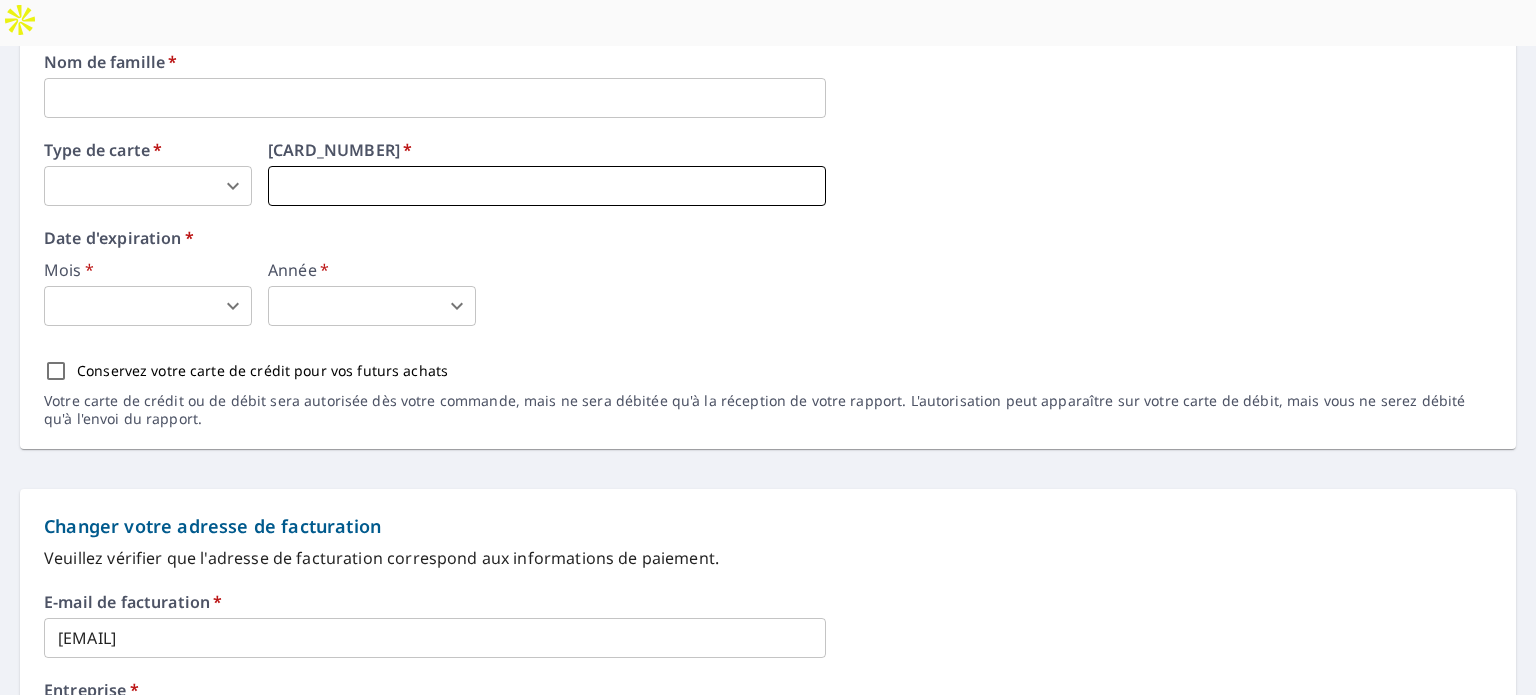 type on "3" 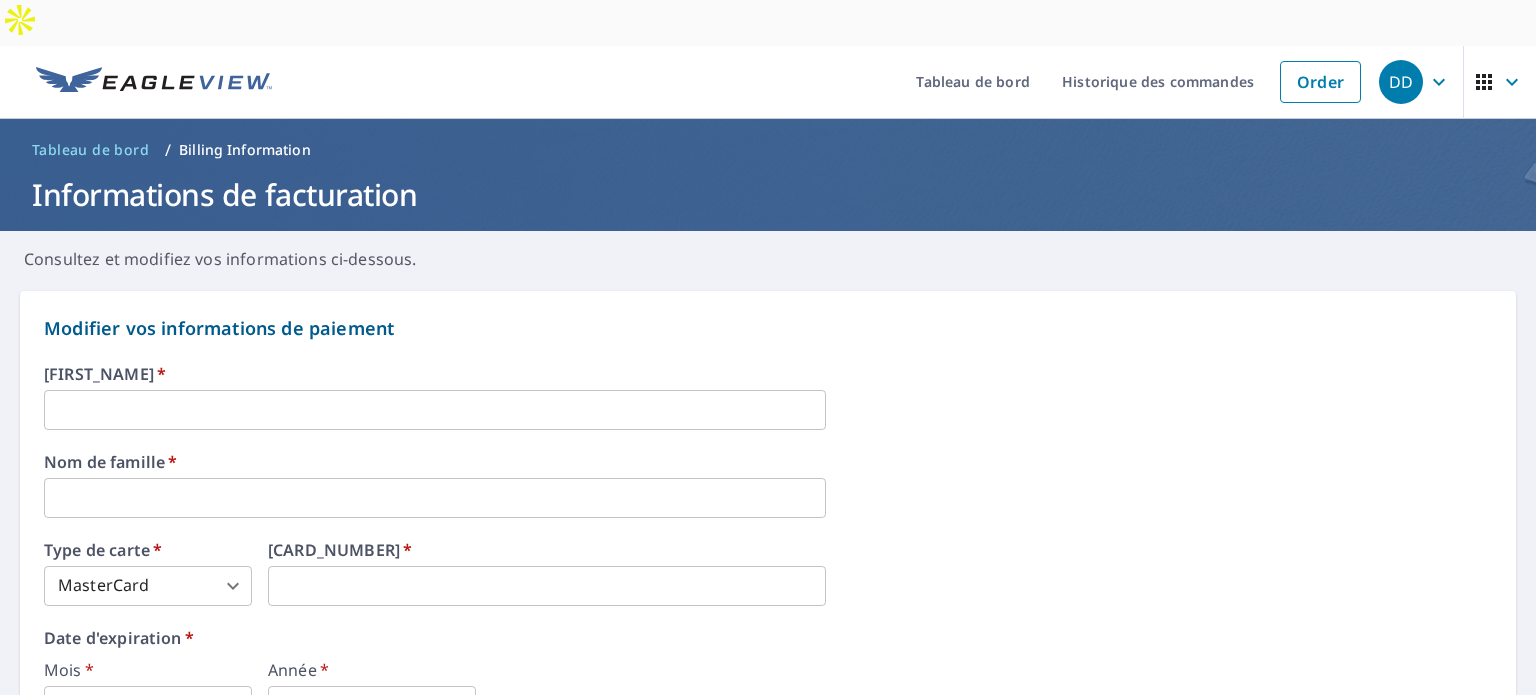 scroll, scrollTop: 100, scrollLeft: 0, axis: vertical 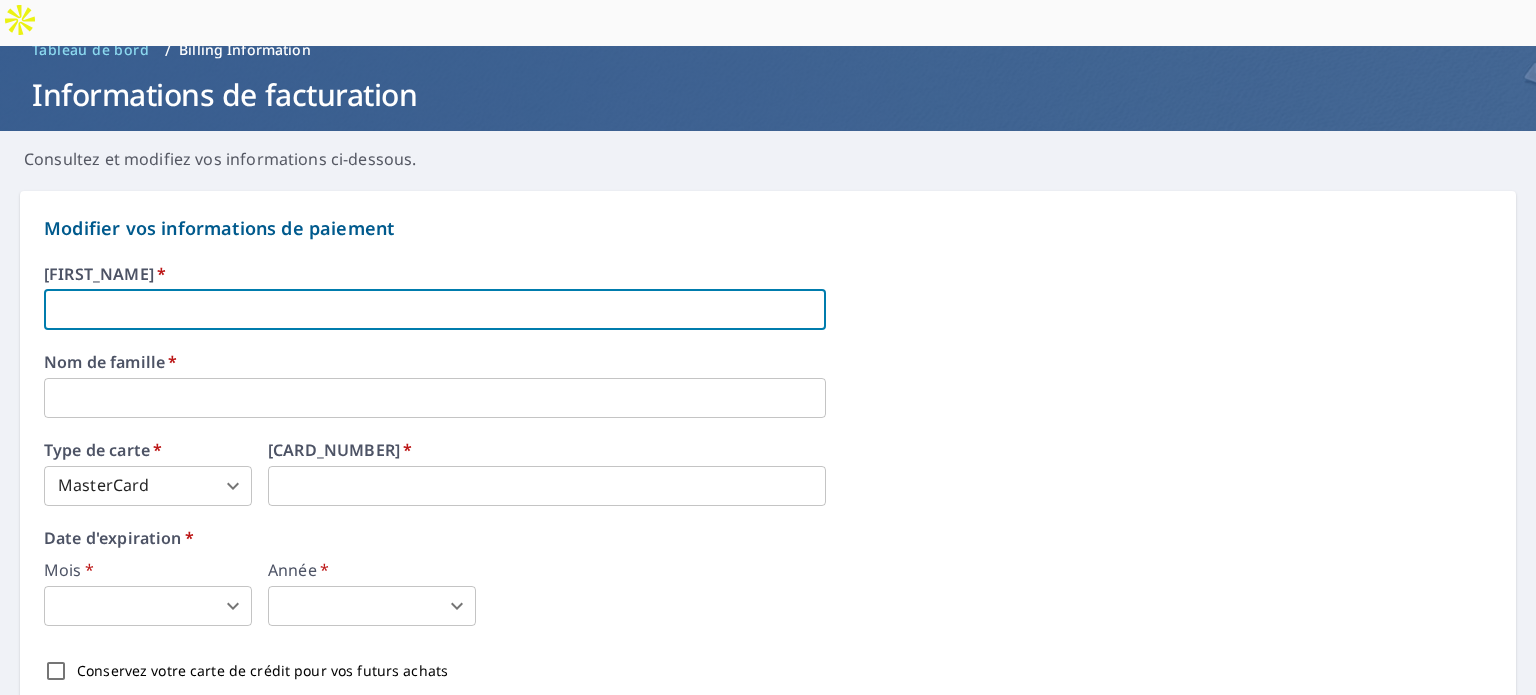 click at bounding box center [435, 310] 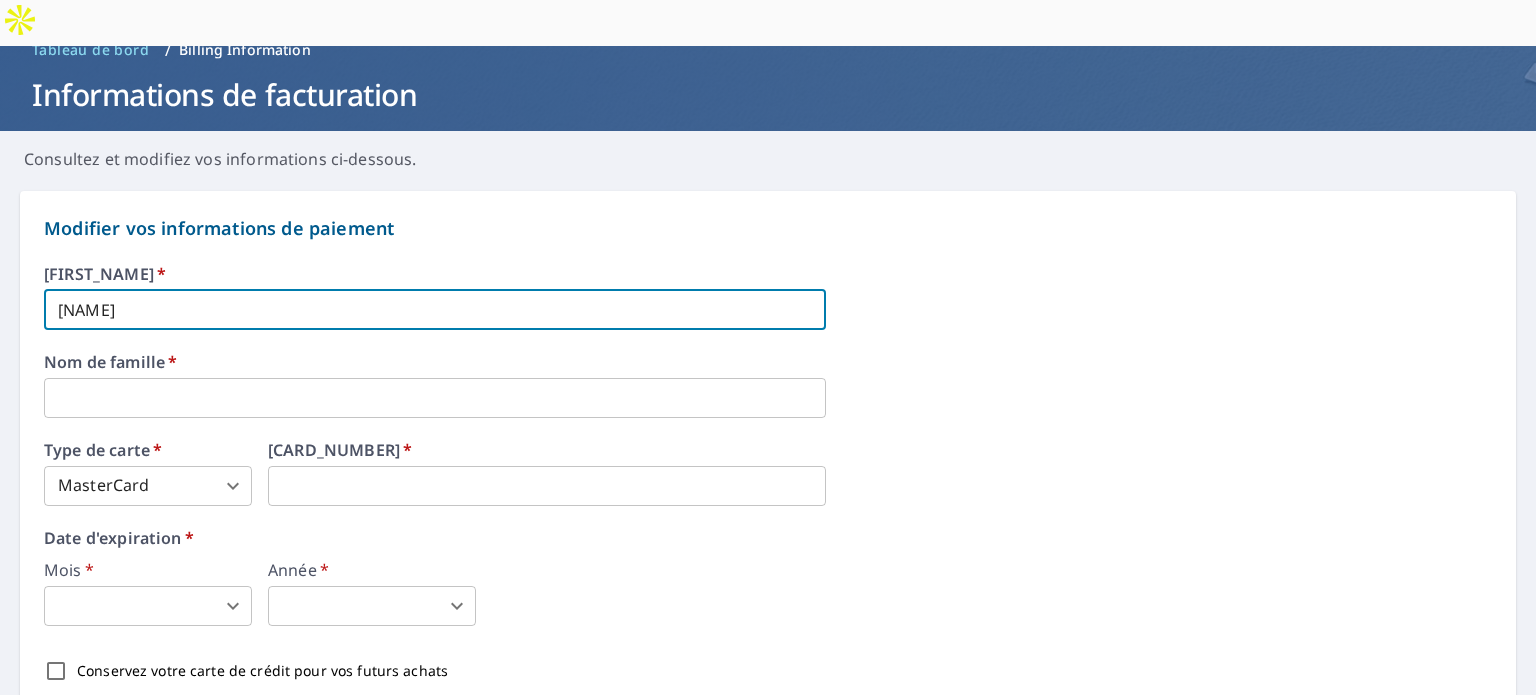 click at bounding box center [435, 398] 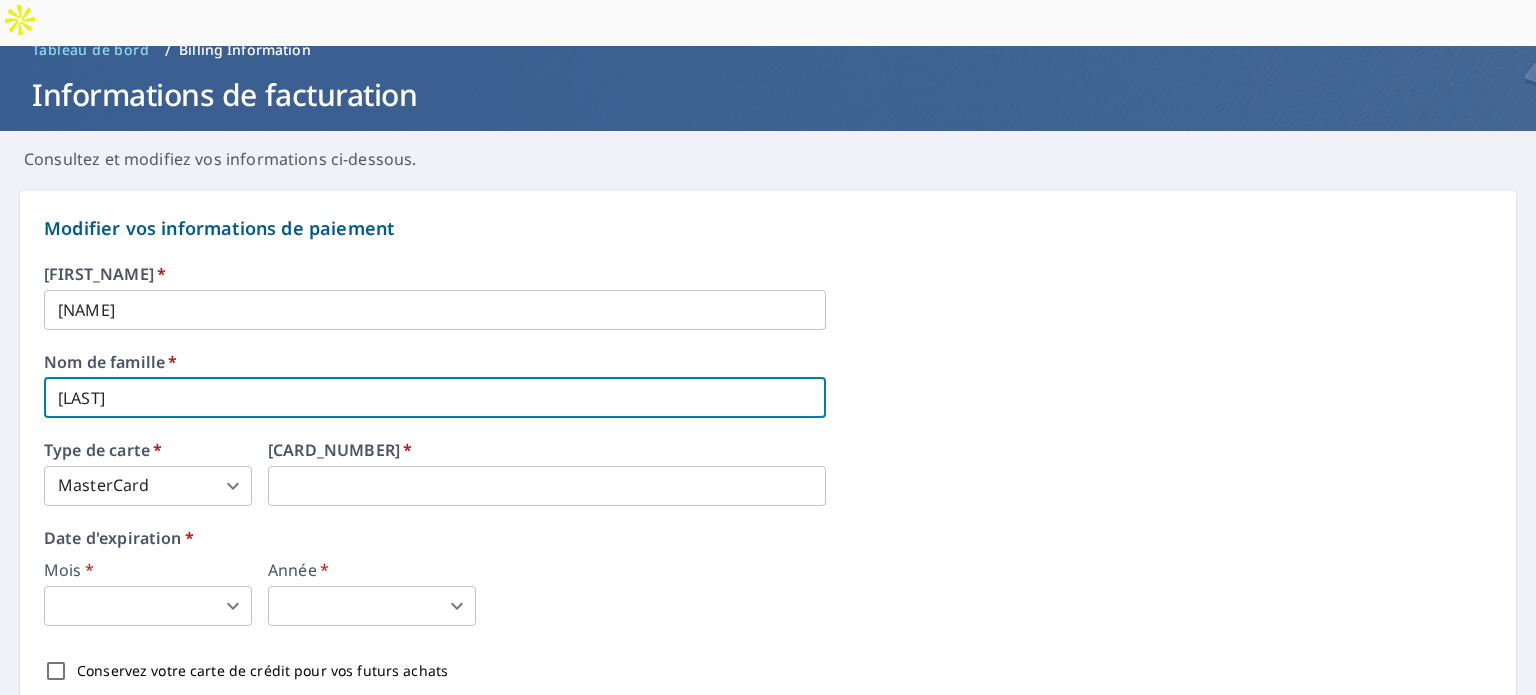 type on "[LAST]" 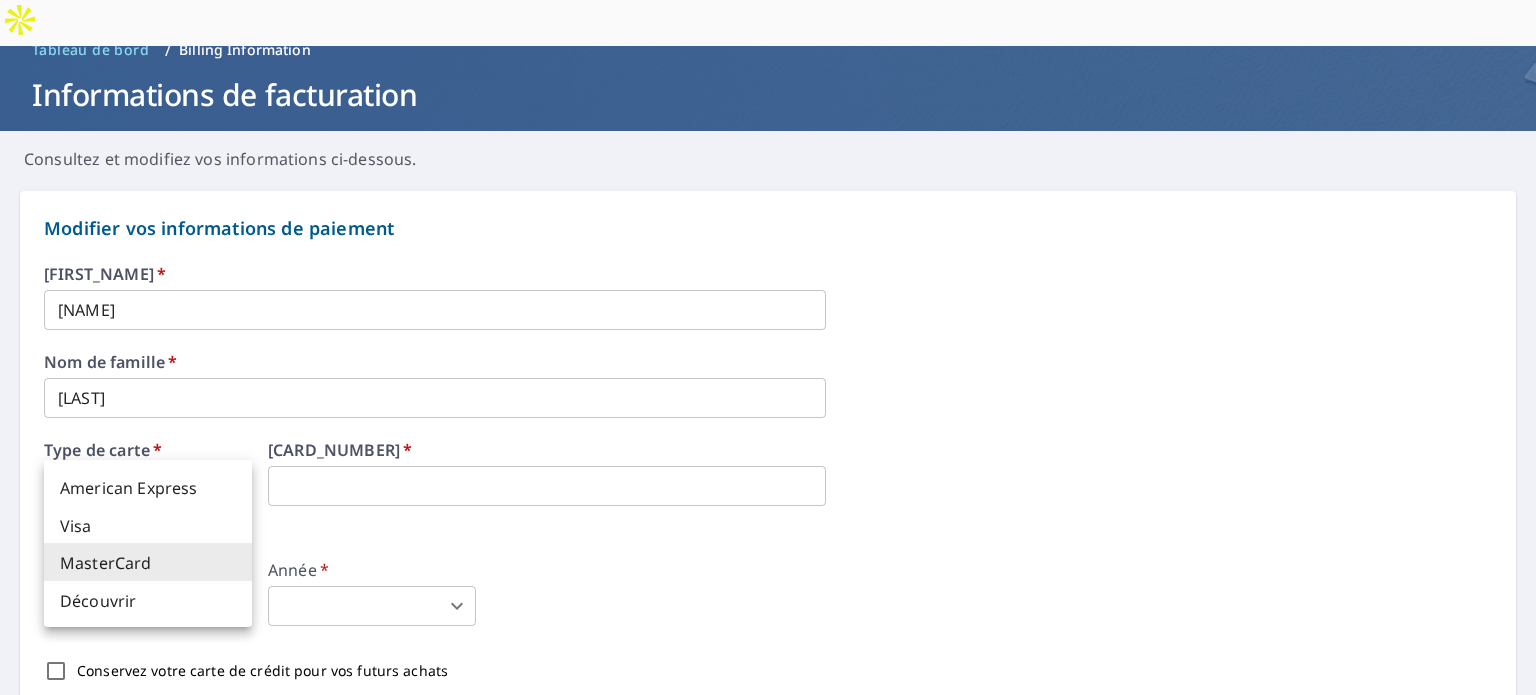 click on "Visa" at bounding box center [148, 525] 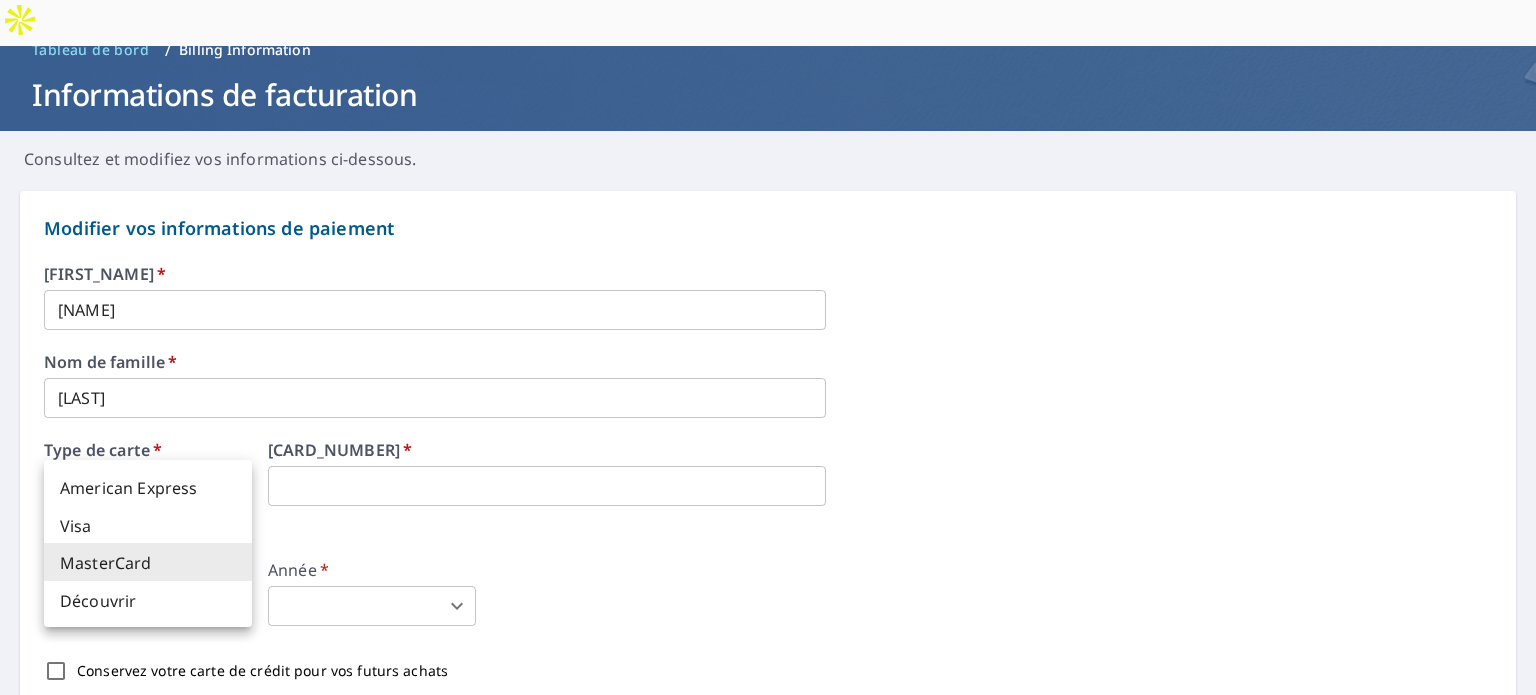 type on "2" 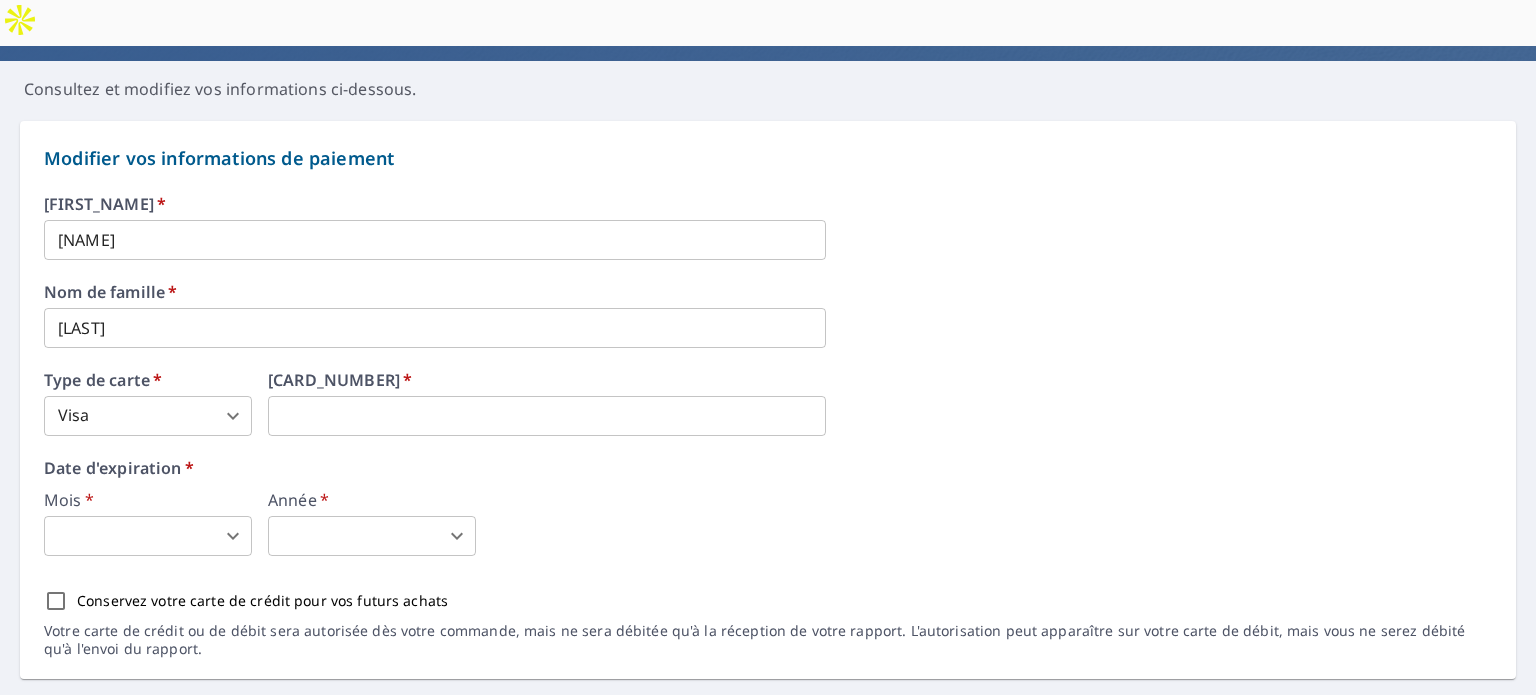 scroll, scrollTop: 200, scrollLeft: 0, axis: vertical 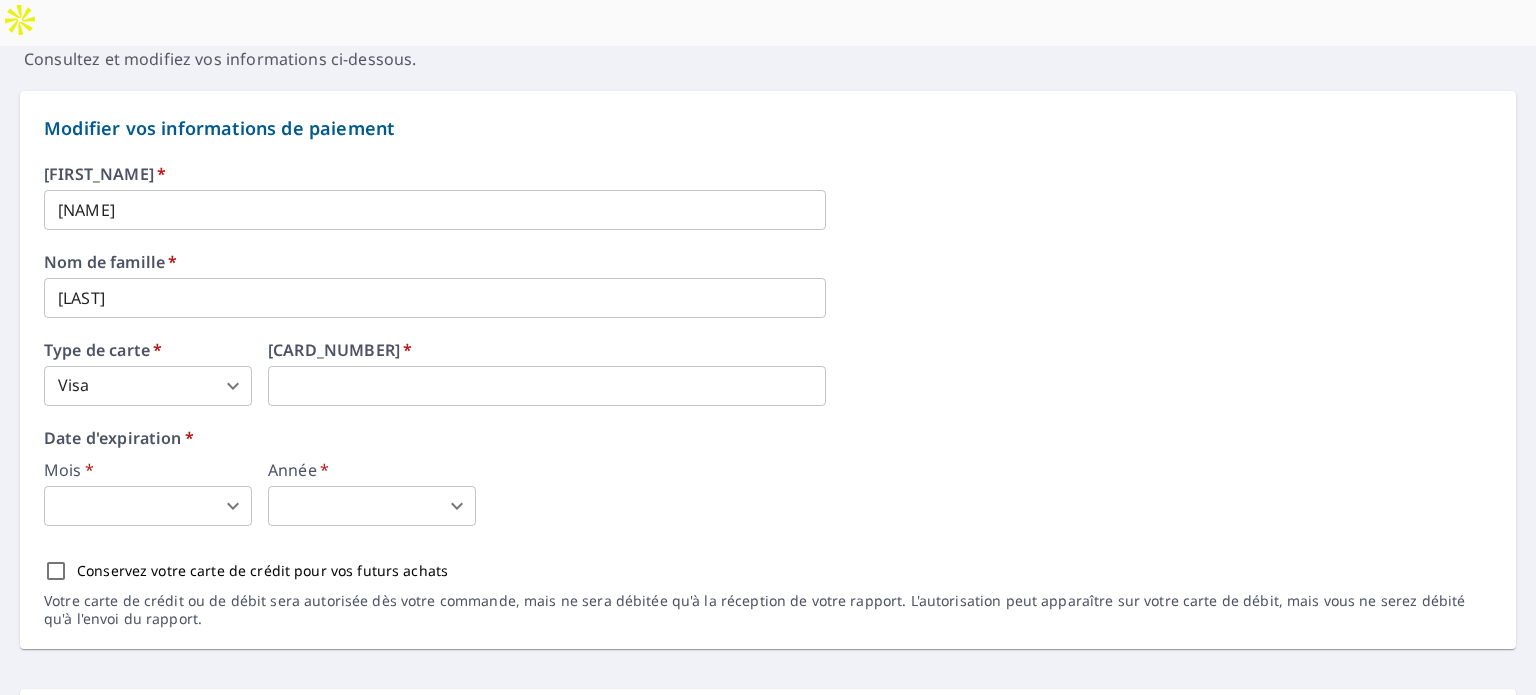click on "DD DD
Tableau de bord Historique des commandes Order DD Tableau de bord / Billing Information Informations de facturation Consultez et modifiez vos informations ci-dessous. Modifier vos informations de paiement Prénom    * [FIRST] ​ Nom de famille    * [LAST] ​ Type de carte    * Visa 2 ​ Numéro de carte    * Date d'expiration    * Mois    * ​ 0 ​ Année    * ​ 0 ​ Conservez votre carte de crédit pour vos futurs achats Votre carte de crédit ou de débit sera autorisée dès votre commande, mais ne sera débitée qu'à la réception de votre rapport. L'autorisation peut apparaître sur votre carte de débit, mais vous ne serez débité qu'à l'envoi du rapport. Changer votre adresse de facturation Veuillez vérifier que l'adresse de facturation correspond aux informations de paiement. E-mail de facturation    * [EMAIL] ​ Entreprise    * Toitures drysdale ​ Pays    * Canada CA ​ Téléphone [PHONE] ​ Poste ​ ​ Poste ​ ​" at bounding box center (768, 370) 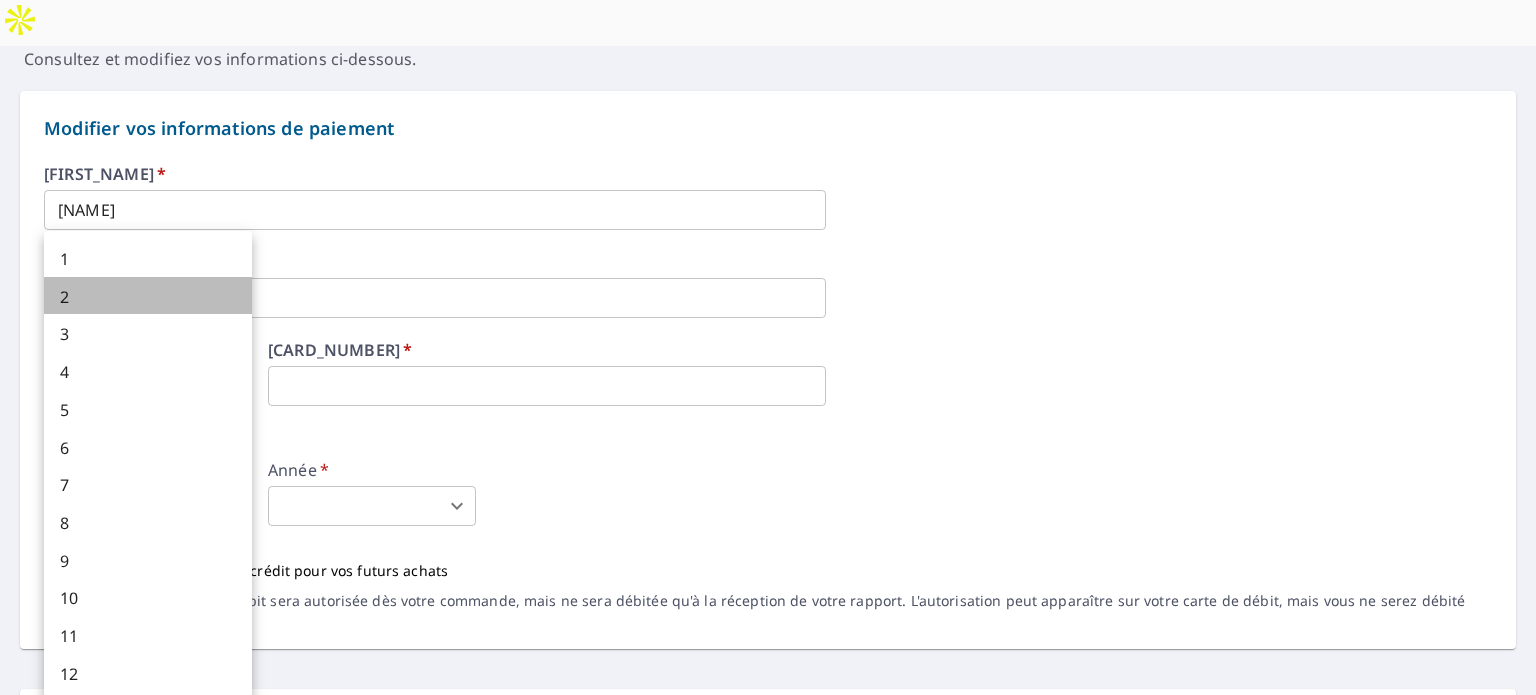 click on "2" at bounding box center (64, 296) 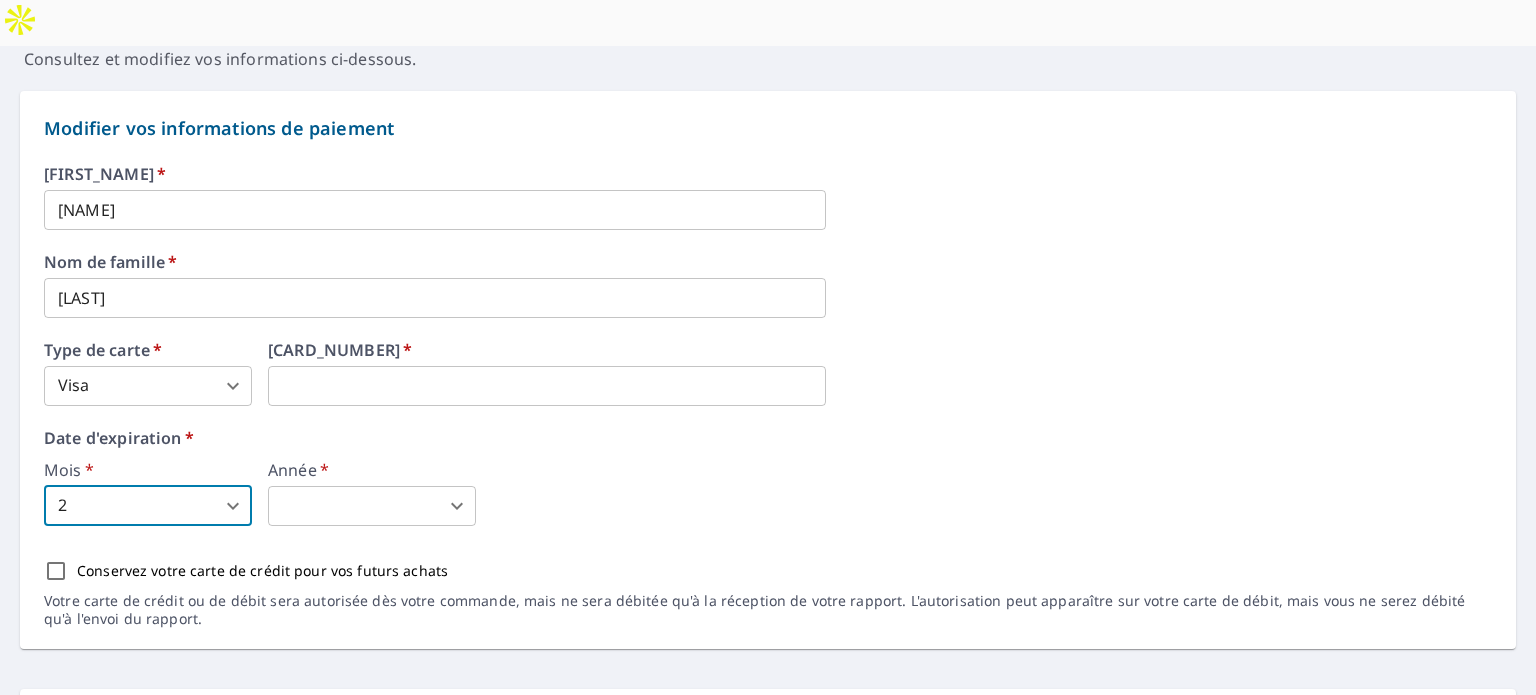 click on "DD DD
Tableau de bord Historique des commandes Order DD Tableau de bord / Billing Information Informations de facturation Consultez et modifiez vos informations ci-dessous. Modifier vos informations de paiement Prénom    * [FIRST] ​ Nom de famille    * [LAST] ​ Type de carte    * Visa 2 ​ Numéro de carte    * Date d'expiration    * Mois    * 2 2 ​ Année    * ​ 0 ​ Conservez votre carte de crédit pour vos futurs achats Votre carte de crédit ou de débit sera autorisée dès votre commande, mais ne sera débitée qu'à la réception de votre rapport. L'autorisation peut apparaître sur votre carte de débit, mais vous ne serez débité qu'à l'envoi du rapport. Changer votre adresse de facturation Veuillez vérifier que l'adresse de facturation correspond aux informations de paiement. E-mail de facturation    * [EMAIL] ​ Entreprise    * Toitures drysdale ​ Pays    * Canada CA ​ Téléphone [PHONE] ​ Poste ​ ​ Poste ​ ​" at bounding box center (768, 370) 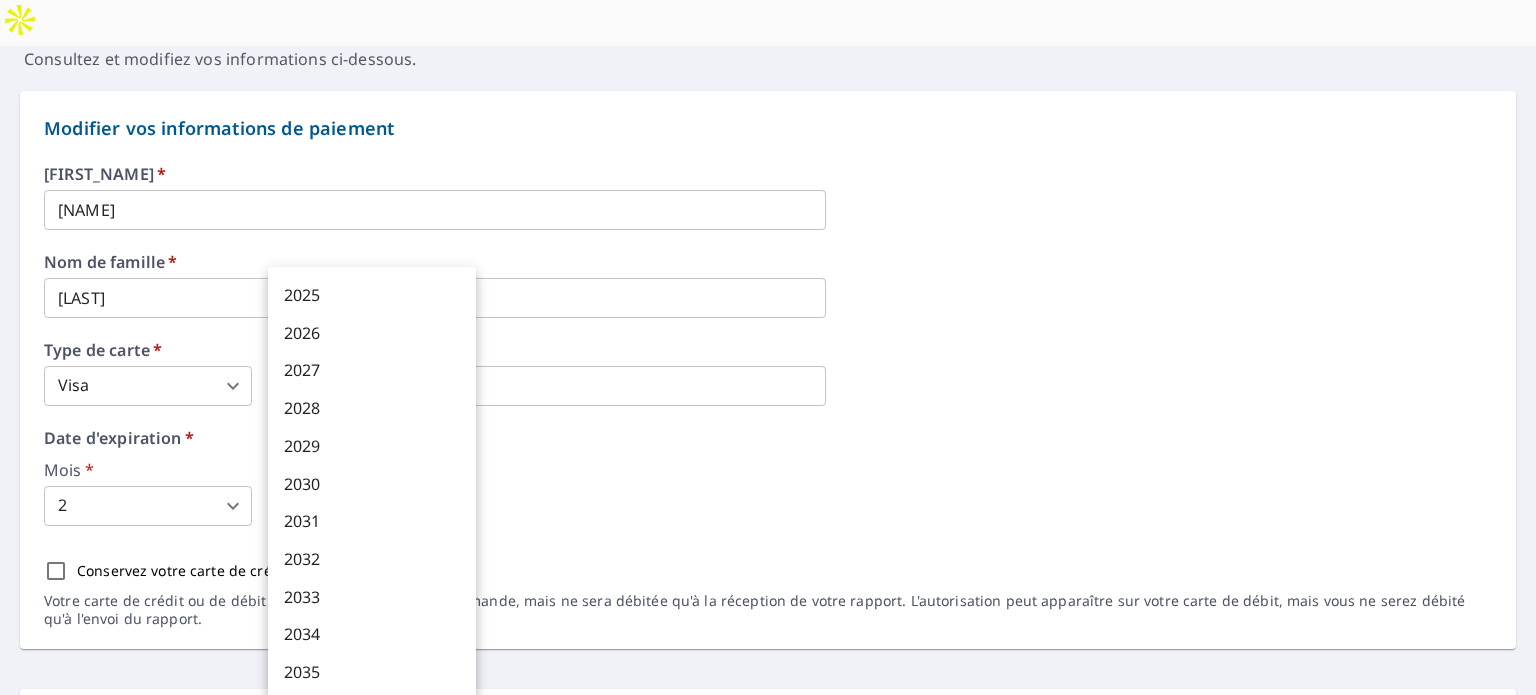 click on "2030" at bounding box center [372, 483] 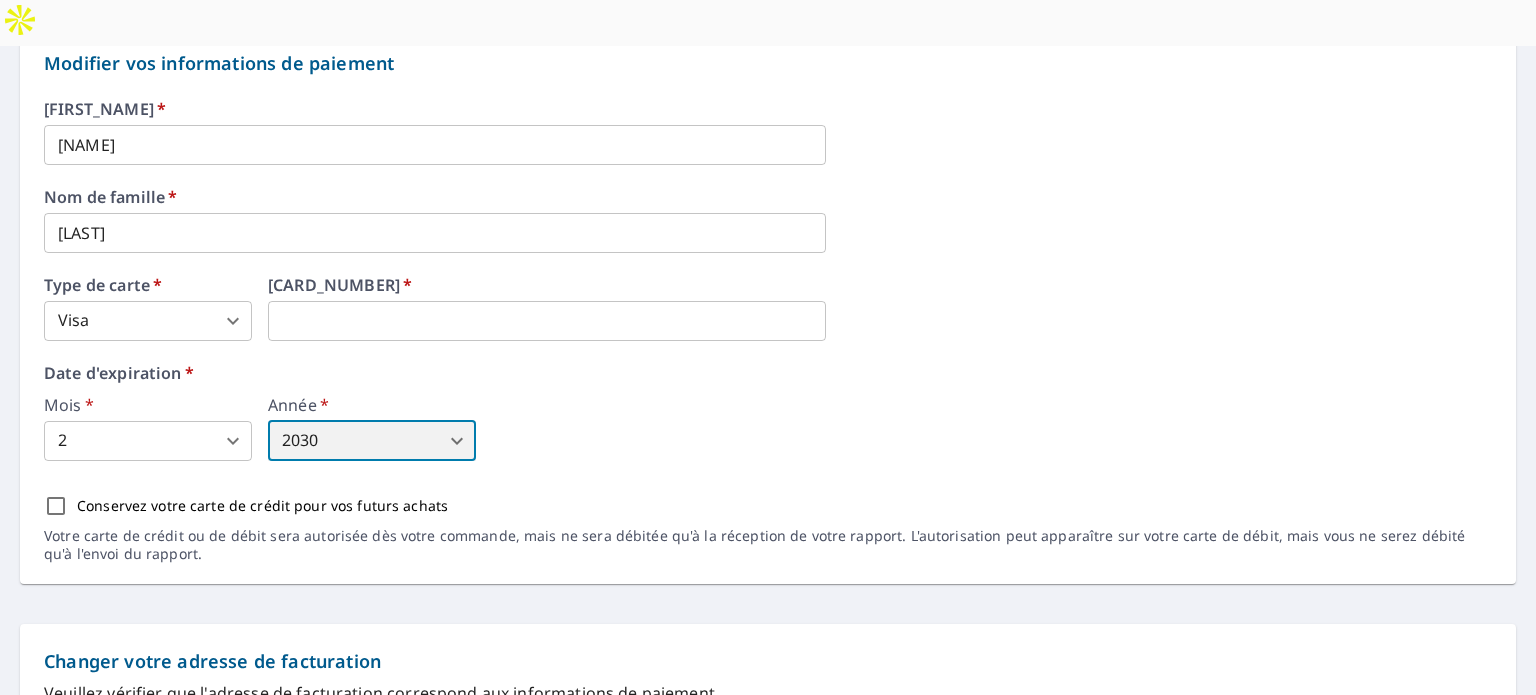 scroll, scrollTop: 300, scrollLeft: 0, axis: vertical 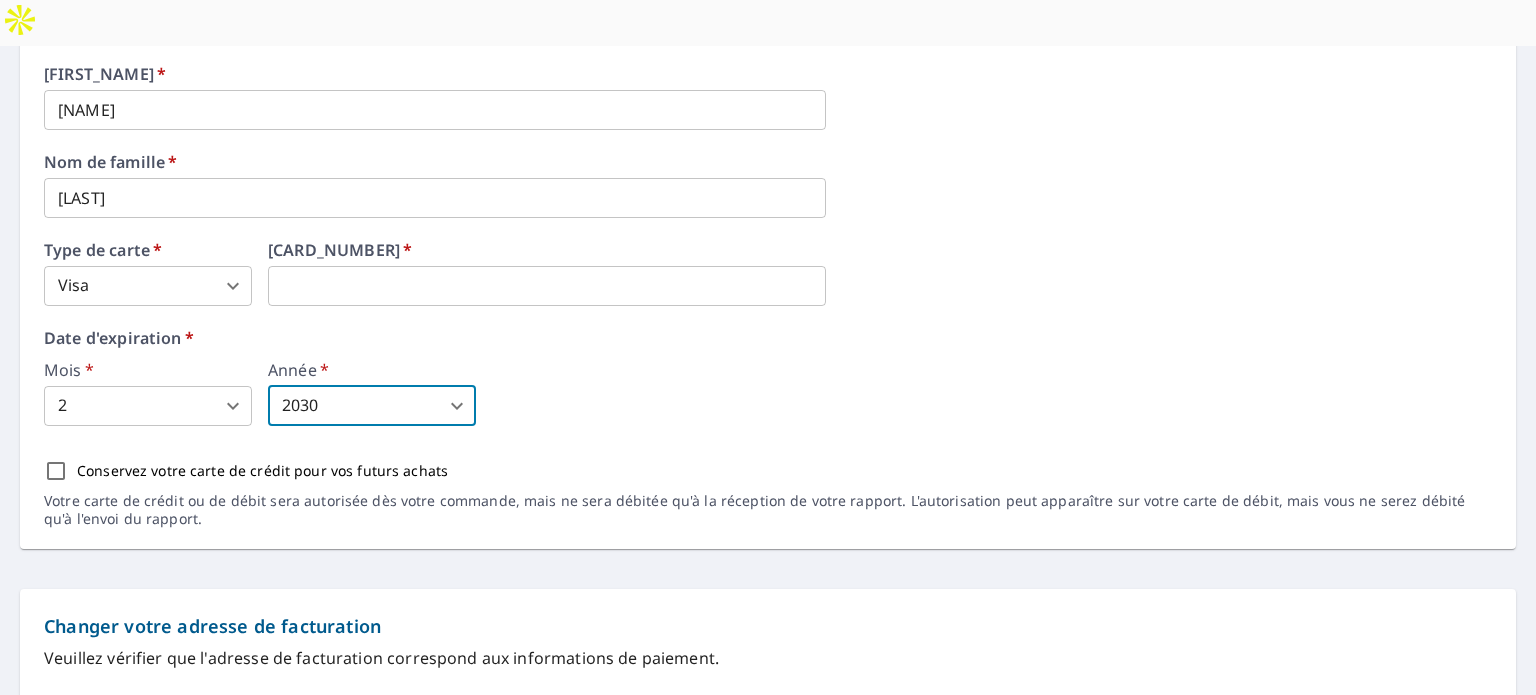 click on "Conservez votre carte de crédit pour vos futurs achats" at bounding box center (56, 471) 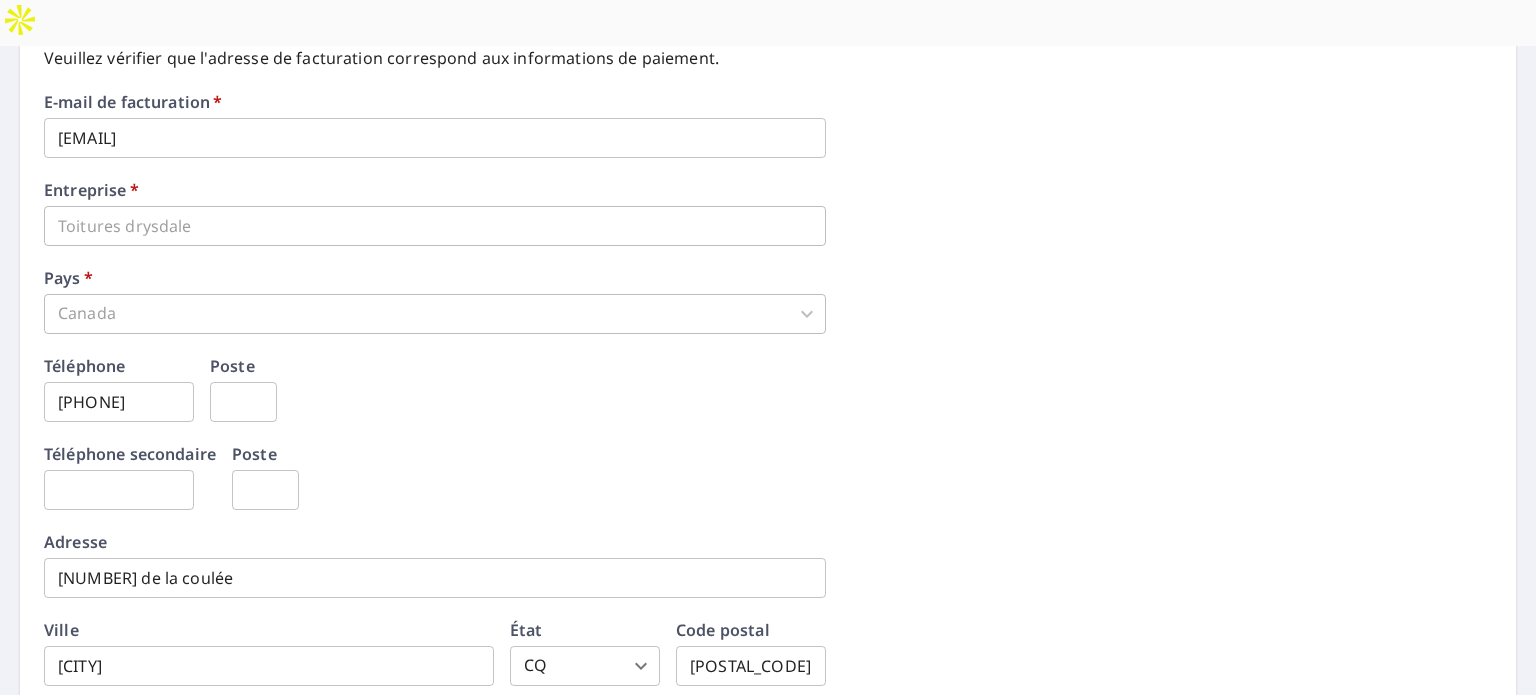 scroll, scrollTop: 800, scrollLeft: 0, axis: vertical 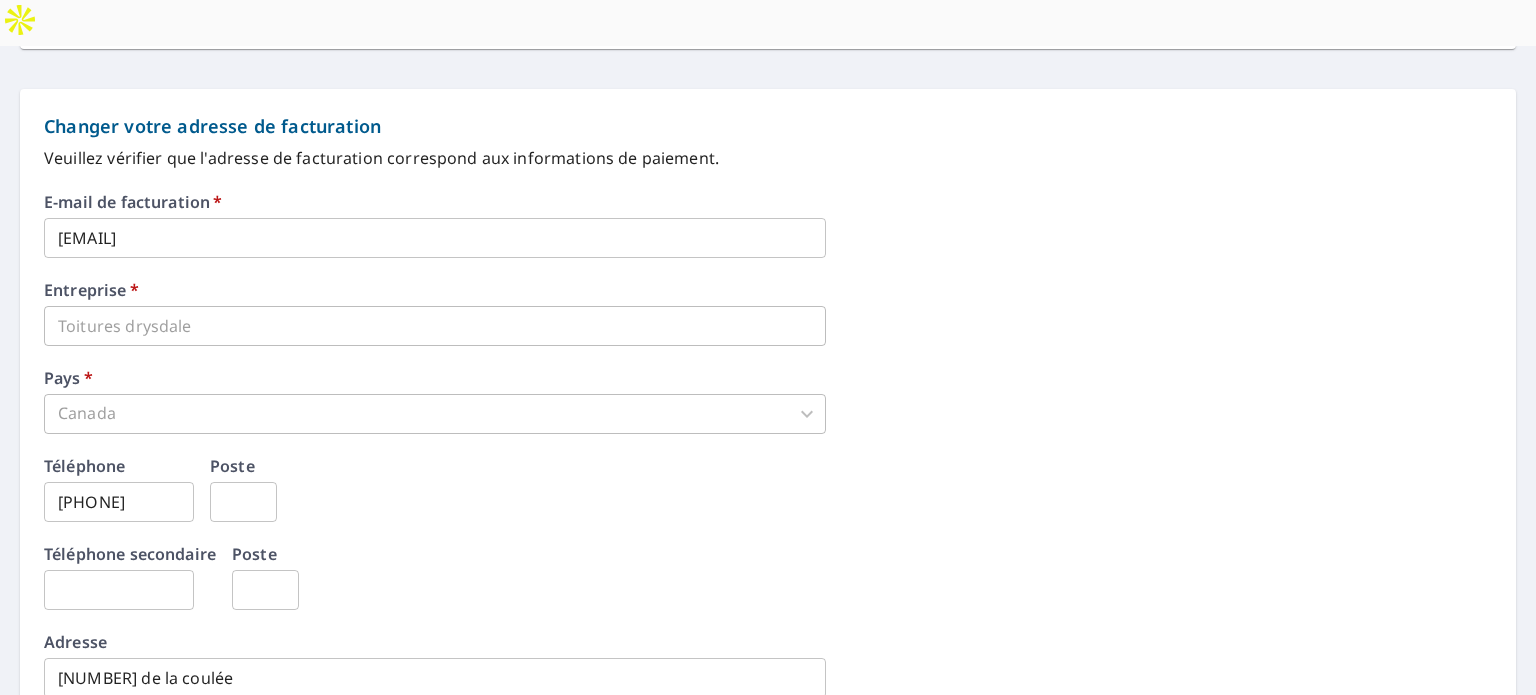 click on "[EMAIL]" at bounding box center (435, 238) 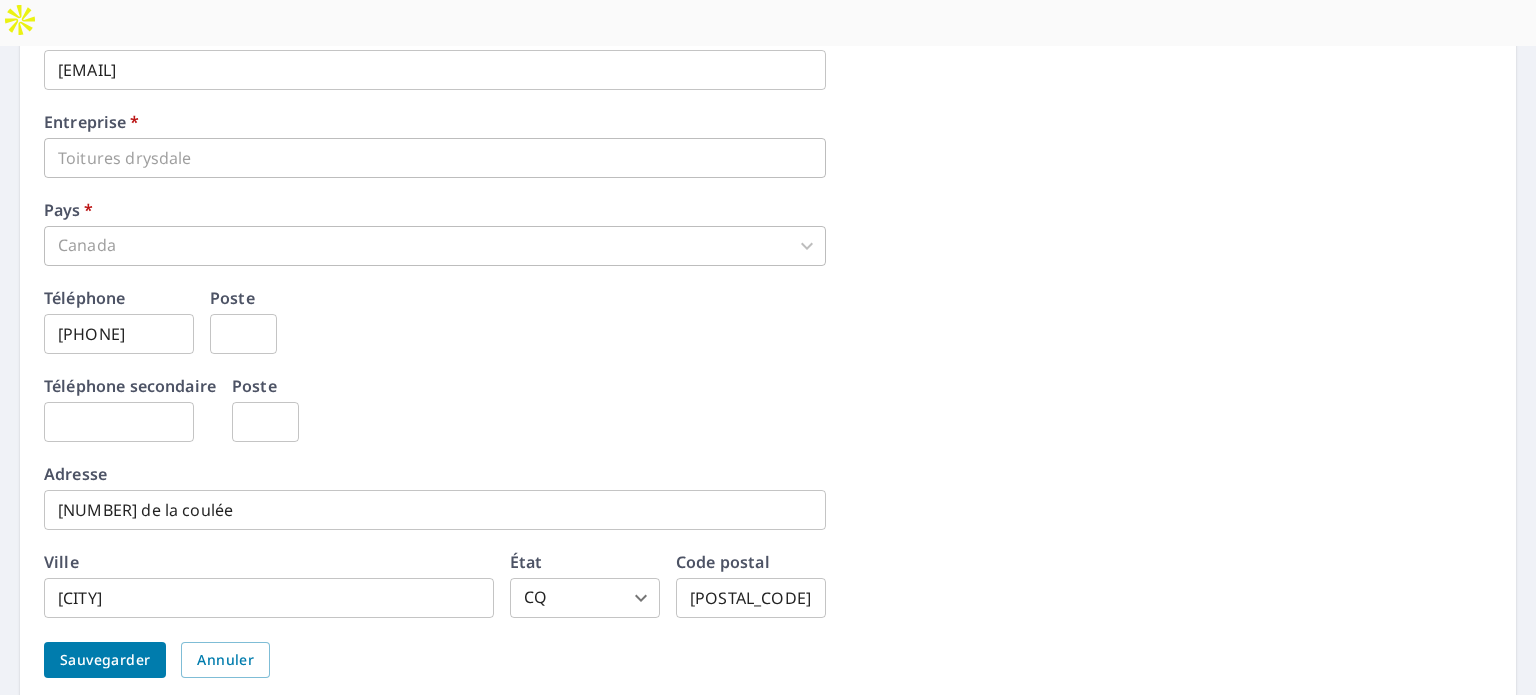 scroll, scrollTop: 1000, scrollLeft: 0, axis: vertical 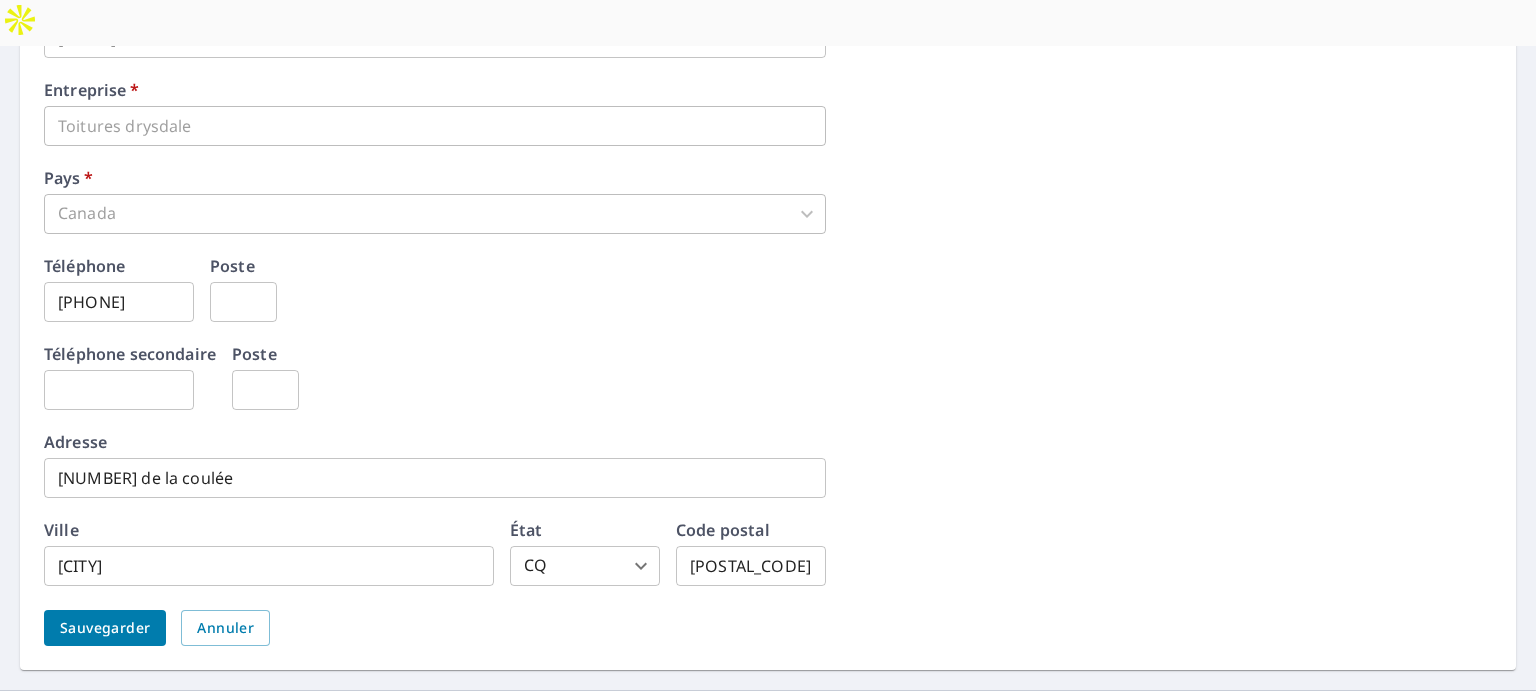 click on "Sauvegarder" at bounding box center [105, 627] 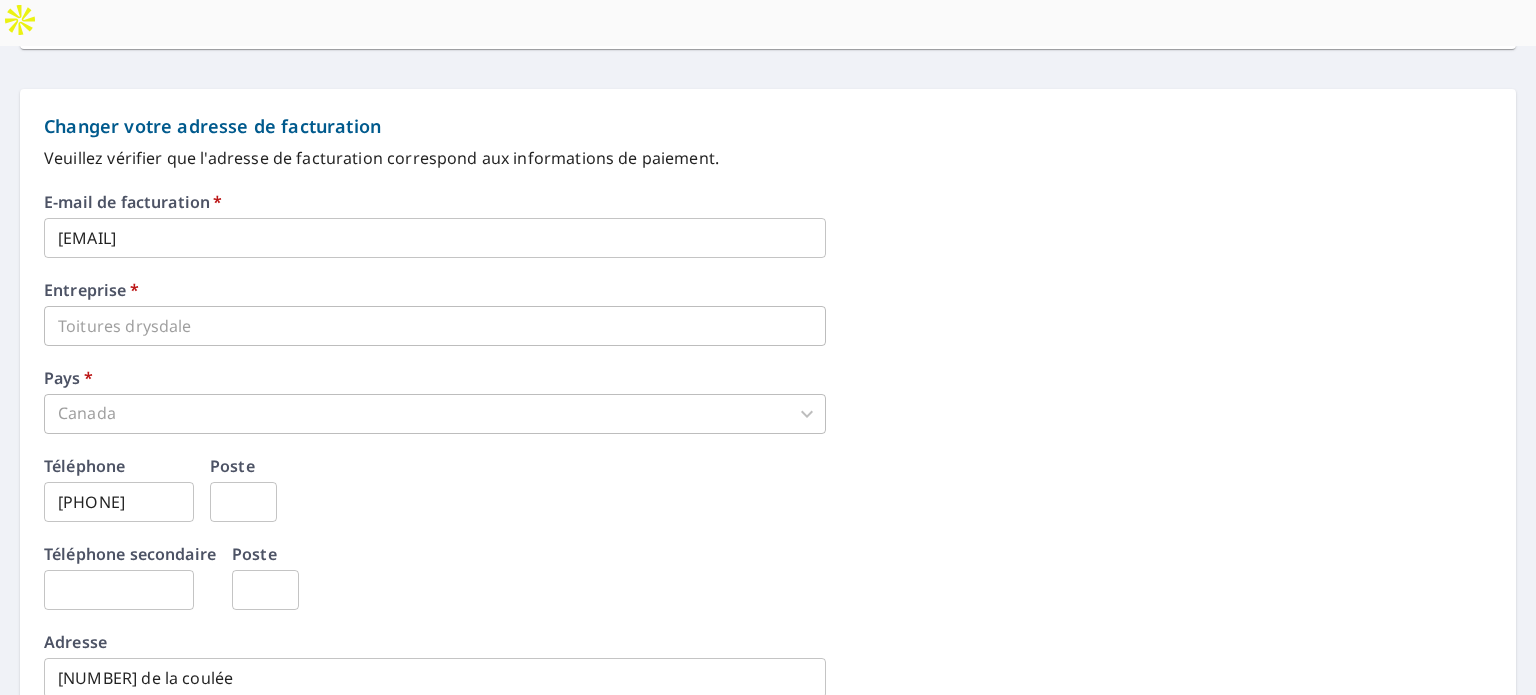 scroll, scrollTop: 0, scrollLeft: 0, axis: both 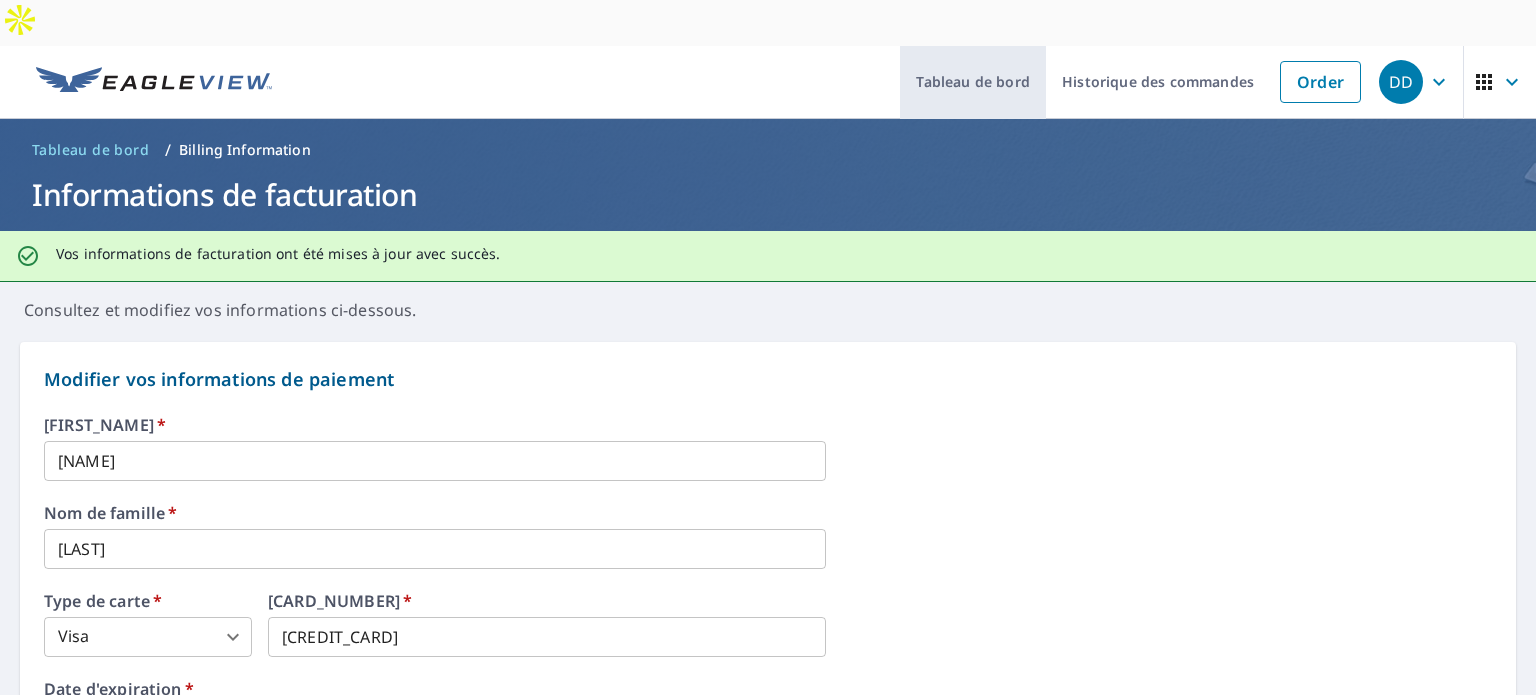 click on "Tableau de bord" at bounding box center (973, 82) 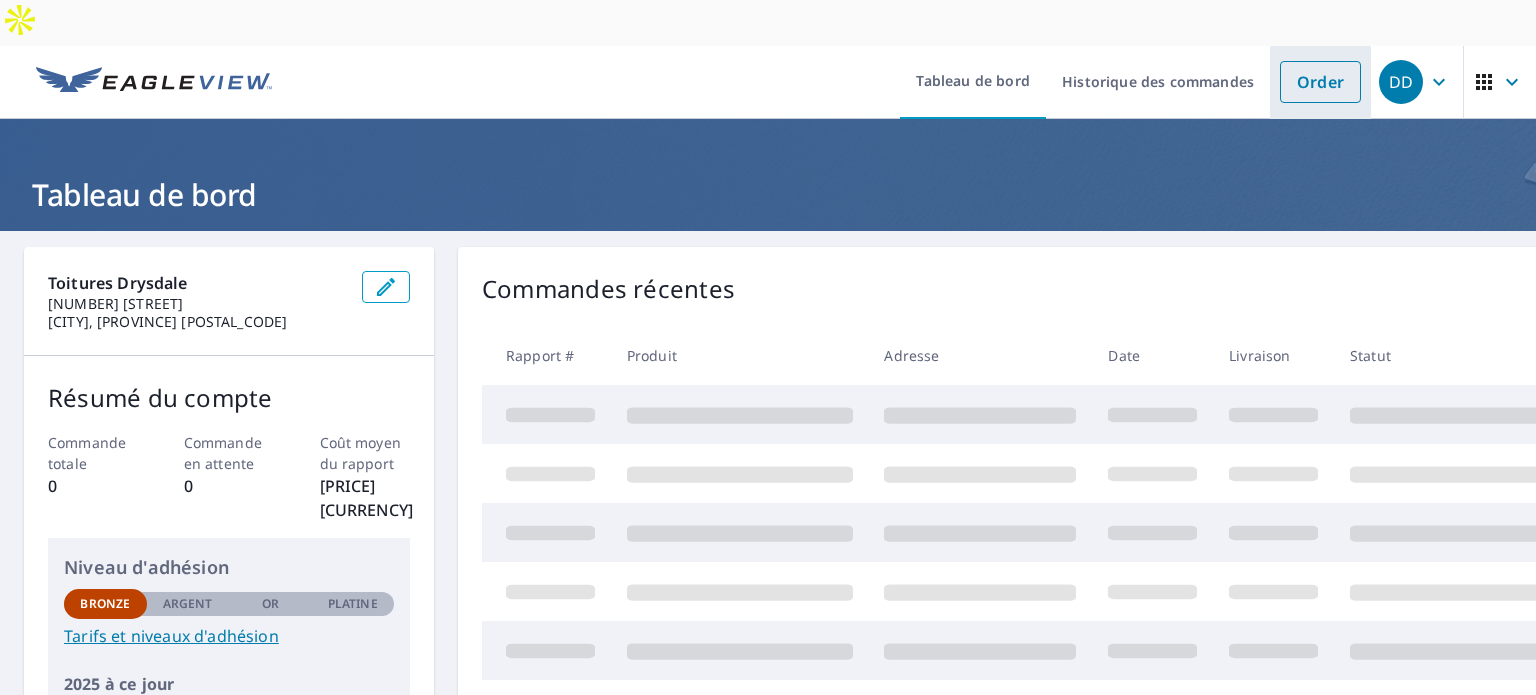 click on "Order" at bounding box center (1320, 82) 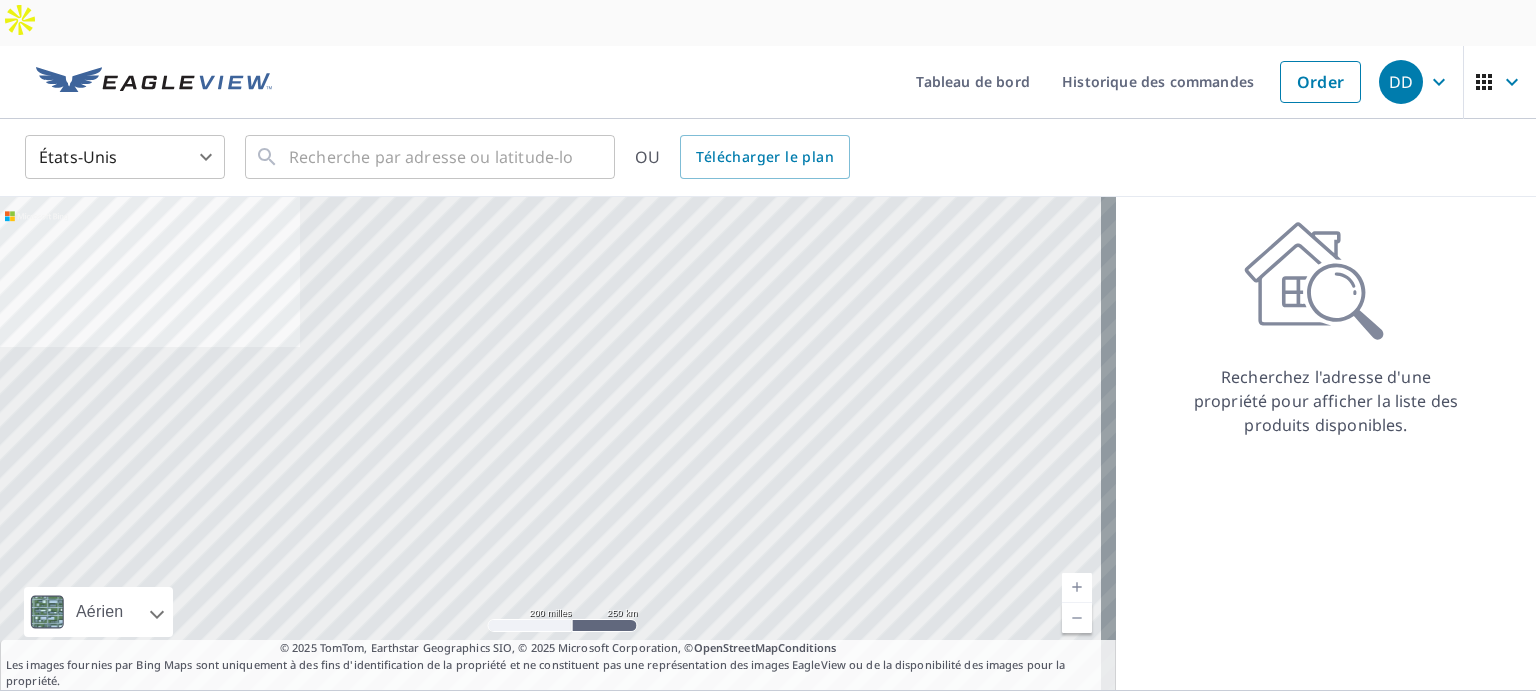 click on "DD DD
Tableau de bord Historique des commandes Order DD États-Unis US ​ ​ OU Télécharger le plan Aérien Itinéraire Carte routière standard Aérien Vue détaillée du dessus Libellés Libellés 200 milles 250 km © 2025 TomTom, Earthstar Geographics  SIO, © 2025 Microsoft Corporation Termes © 2025 TomTom, Earthstar Geographics SIO, © 2025 Microsoft Corporation, ©  OpenStreetMap  Conditions     Les images fournies par Bing Maps sont uniquement à des fins d'identification de la propriété et ne constituent pas une représentation des images EagleView ou de la disponibilité des images pour la propriété. Recherchez l'adresse d'une propriété pour afficher la liste des produits disponibles. Conditions d'utilisation  |  Politique de confidentialité © 2025 Eagle View Technologies, Inc. et Pictometry International Corp. Tous droits réservés. Les rapports publiés par EagleView Technologies sont couverts par
X" at bounding box center [768, 370] 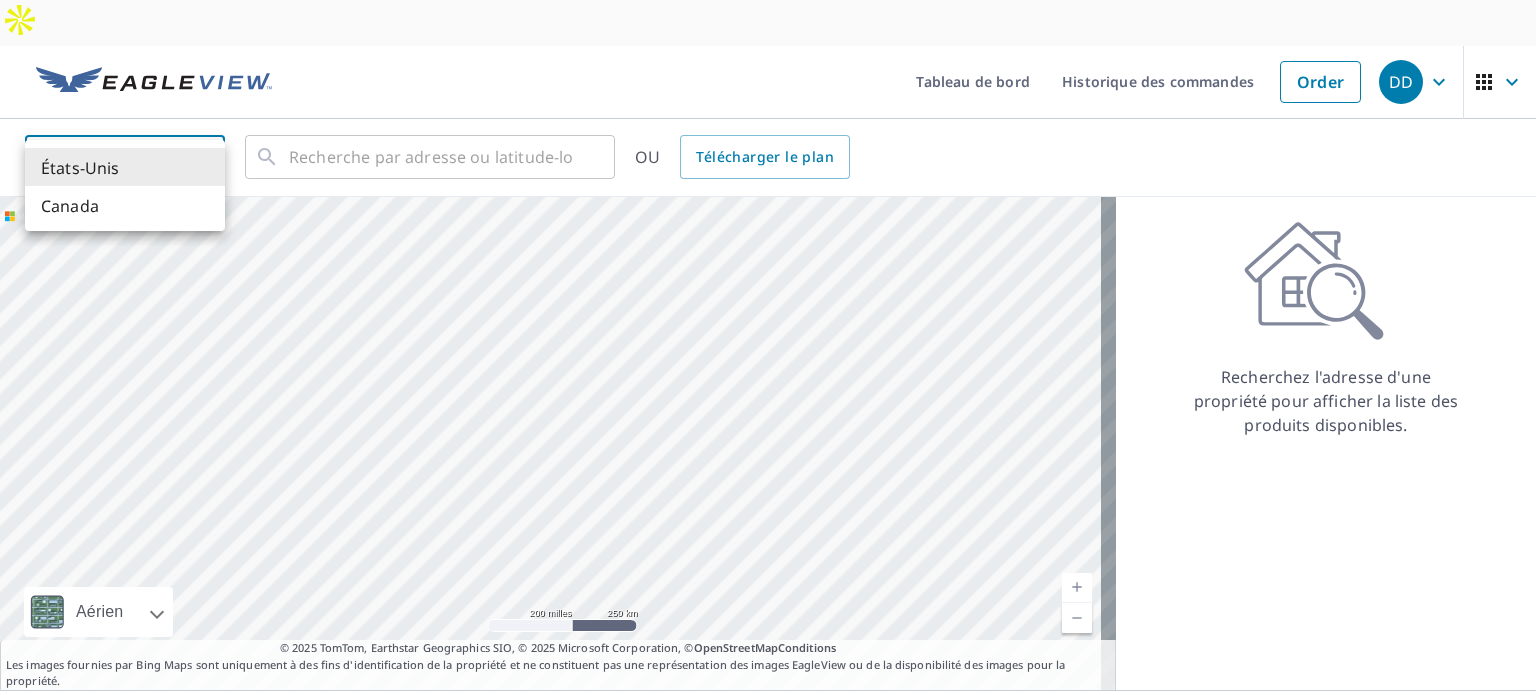 click on "Canada" at bounding box center [70, 205] 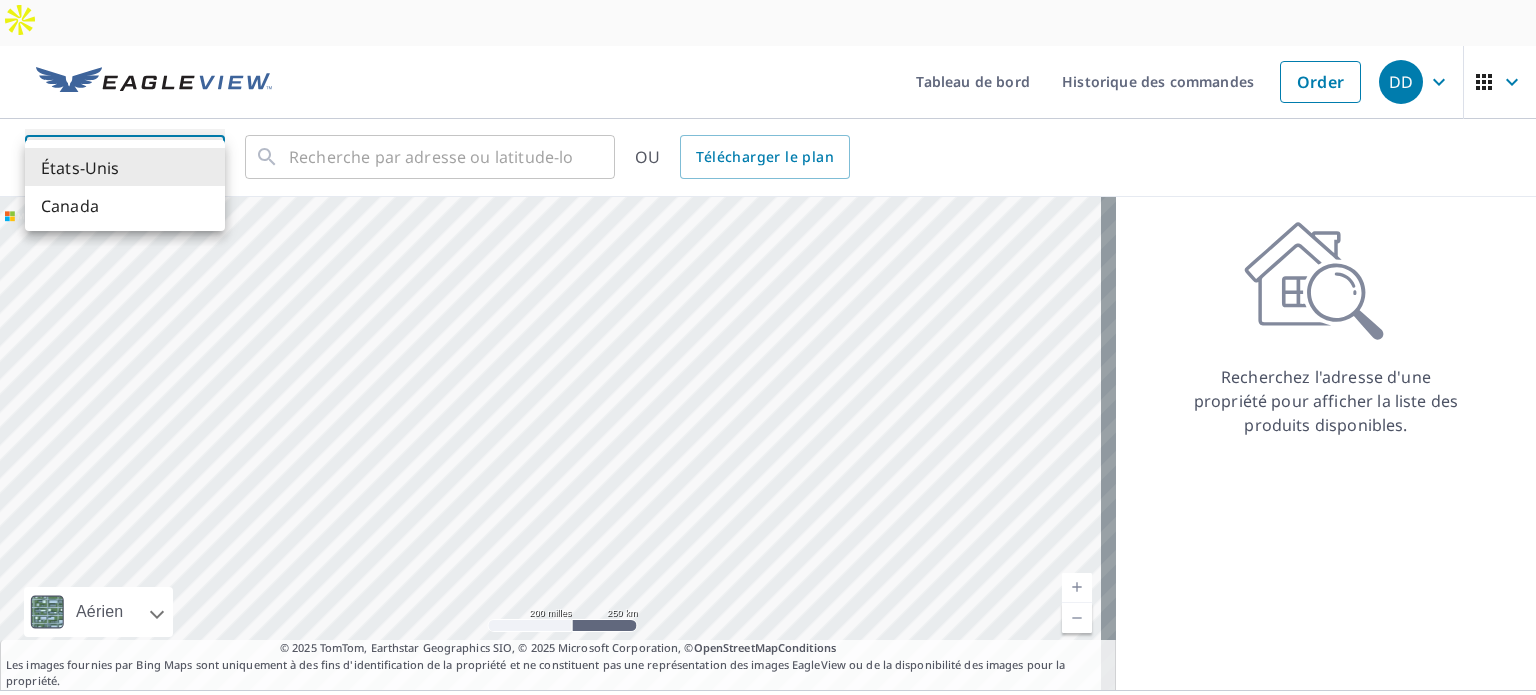 type on "CA" 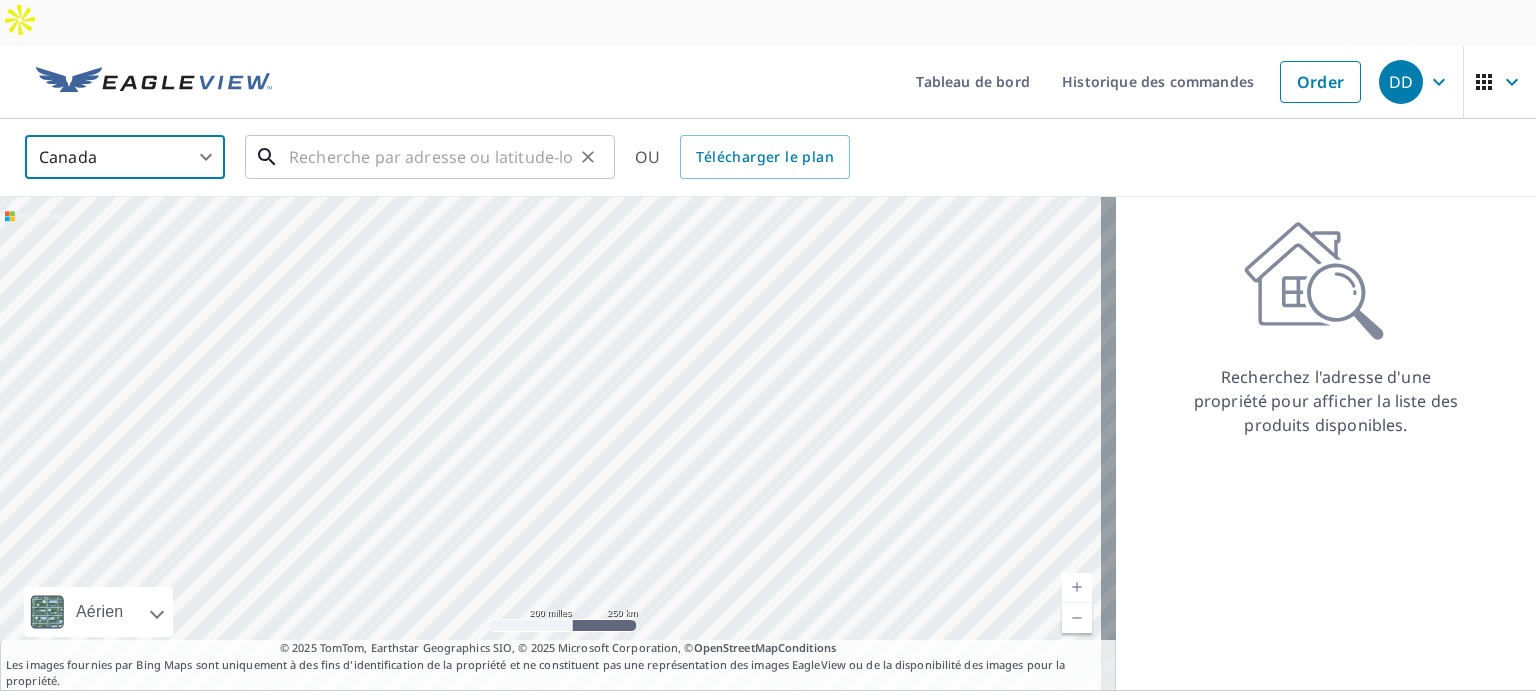click at bounding box center (431, 157) 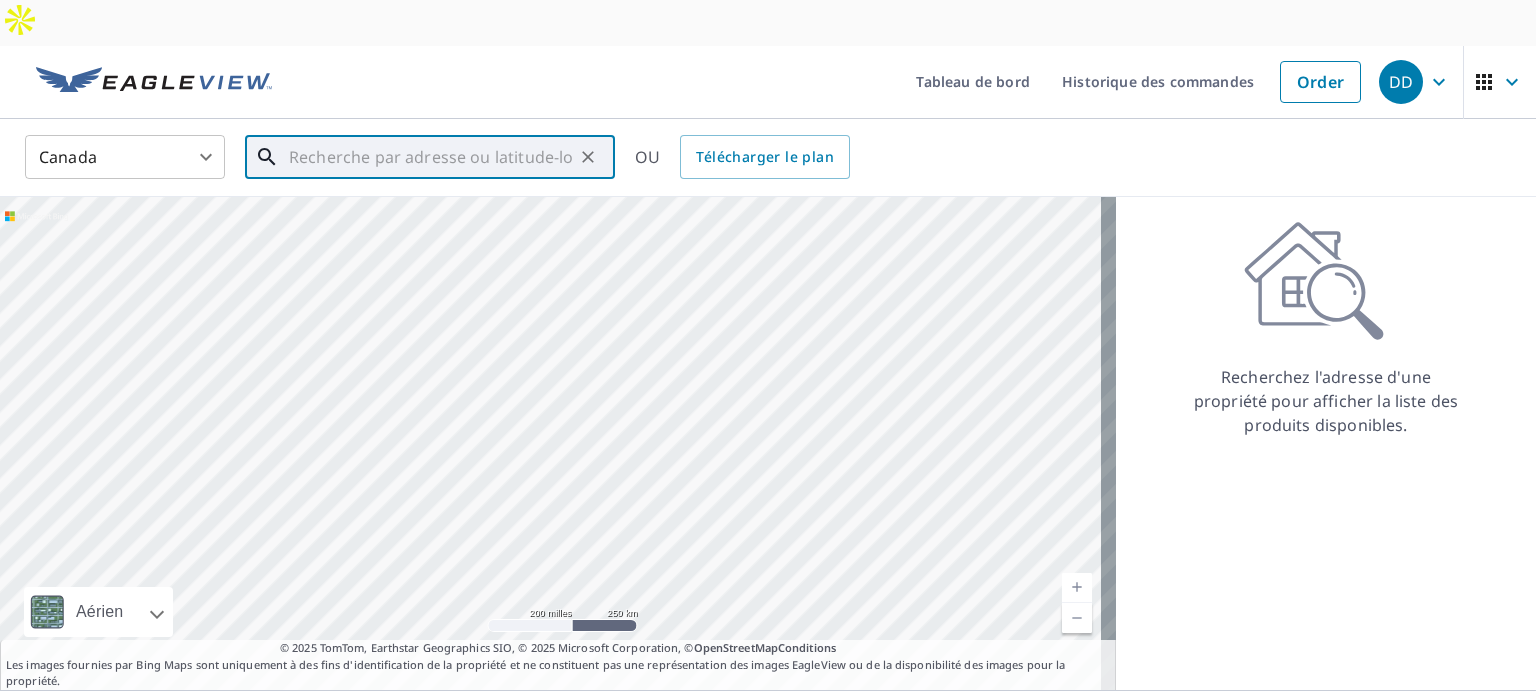 paste on "[NUMBER] [STREET], [CITY], [PROVINCE] [POSTAL_CODE]" 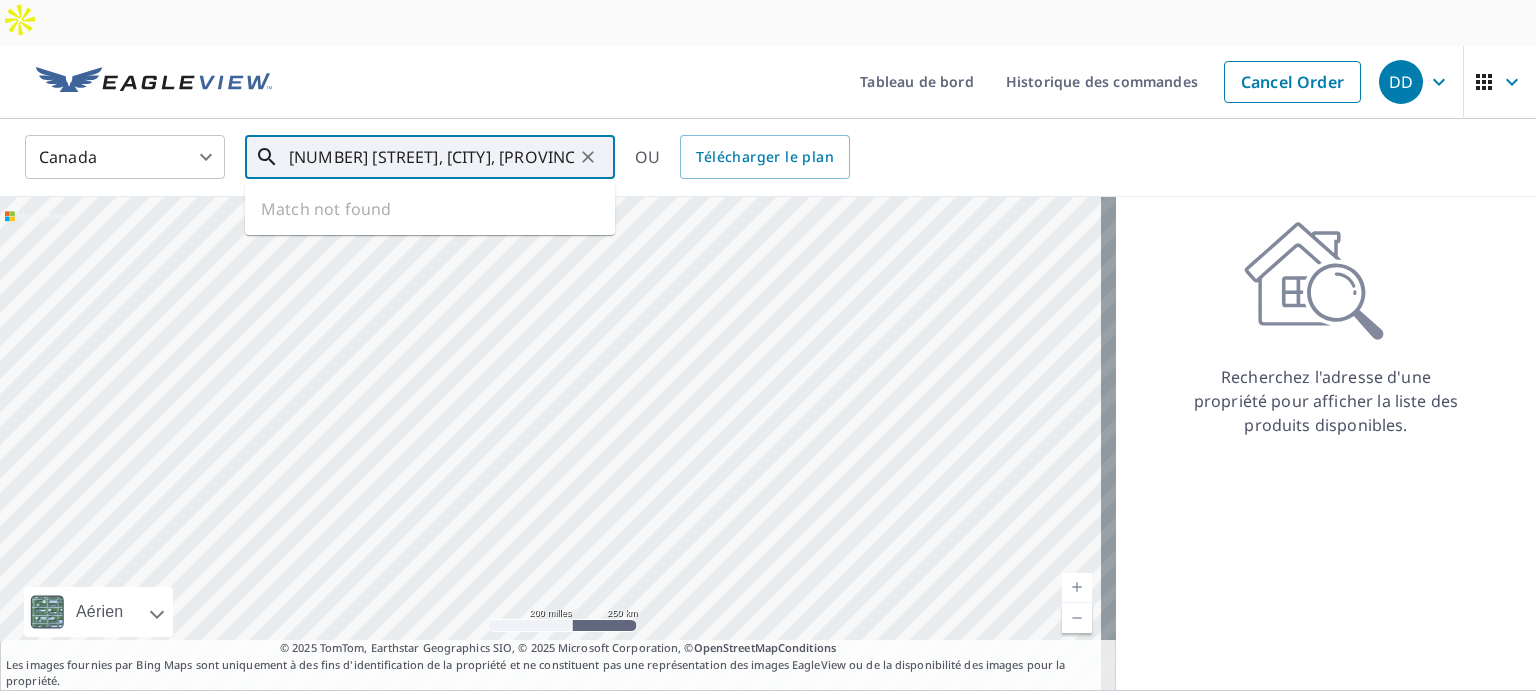 scroll, scrollTop: 0, scrollLeft: 99, axis: horizontal 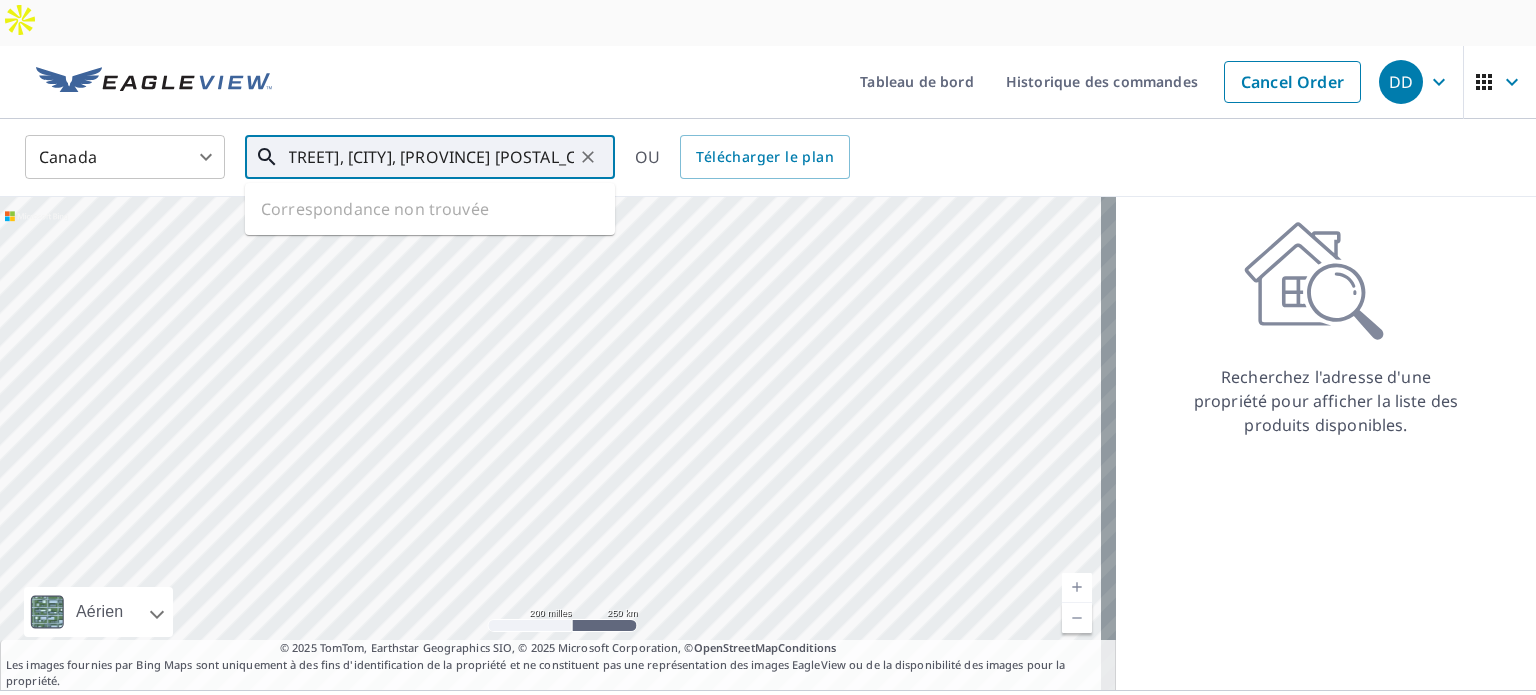 drag, startPoint x: 571, startPoint y: 110, endPoint x: 388, endPoint y: 117, distance: 183.13383 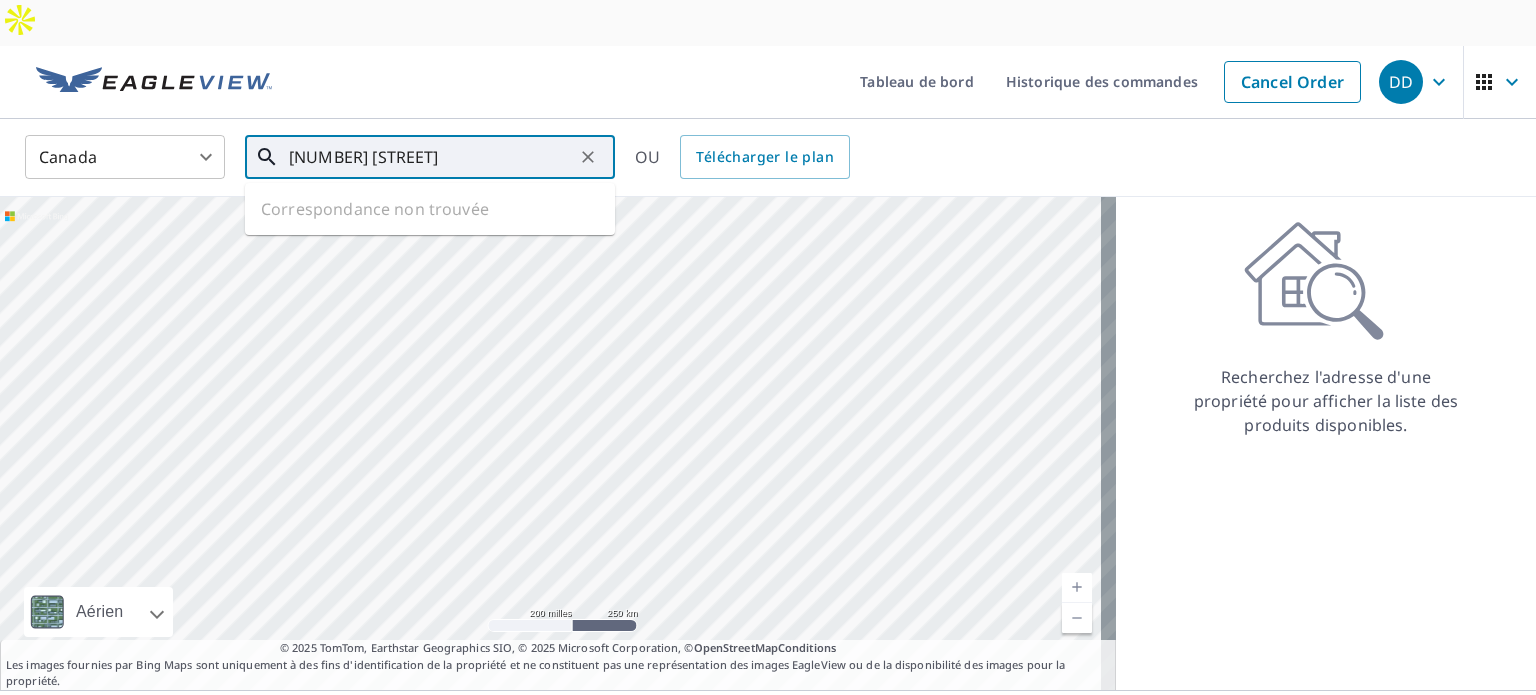 scroll, scrollTop: 0, scrollLeft: 0, axis: both 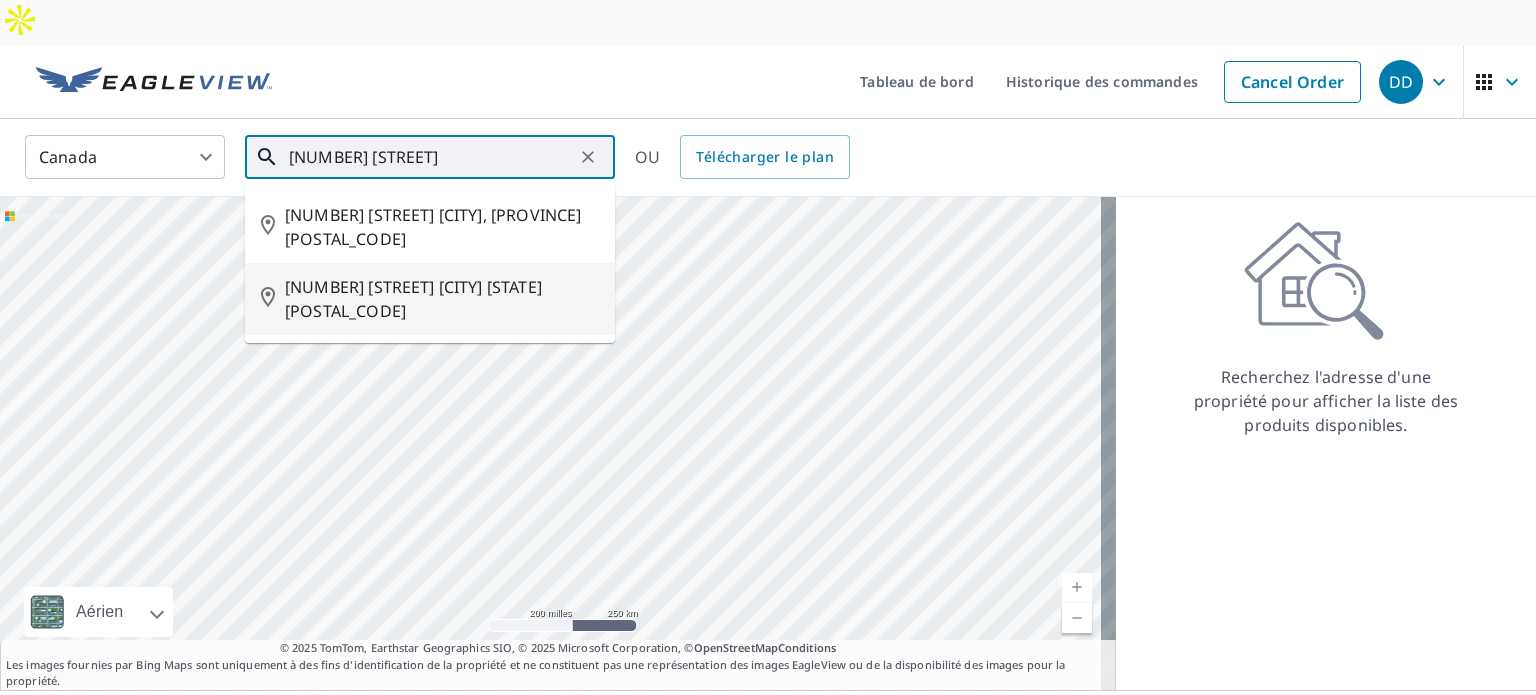 click on "[NUMBER] [STREET] [CITY] [STATE] [POSTAL_CODE]" at bounding box center [442, 299] 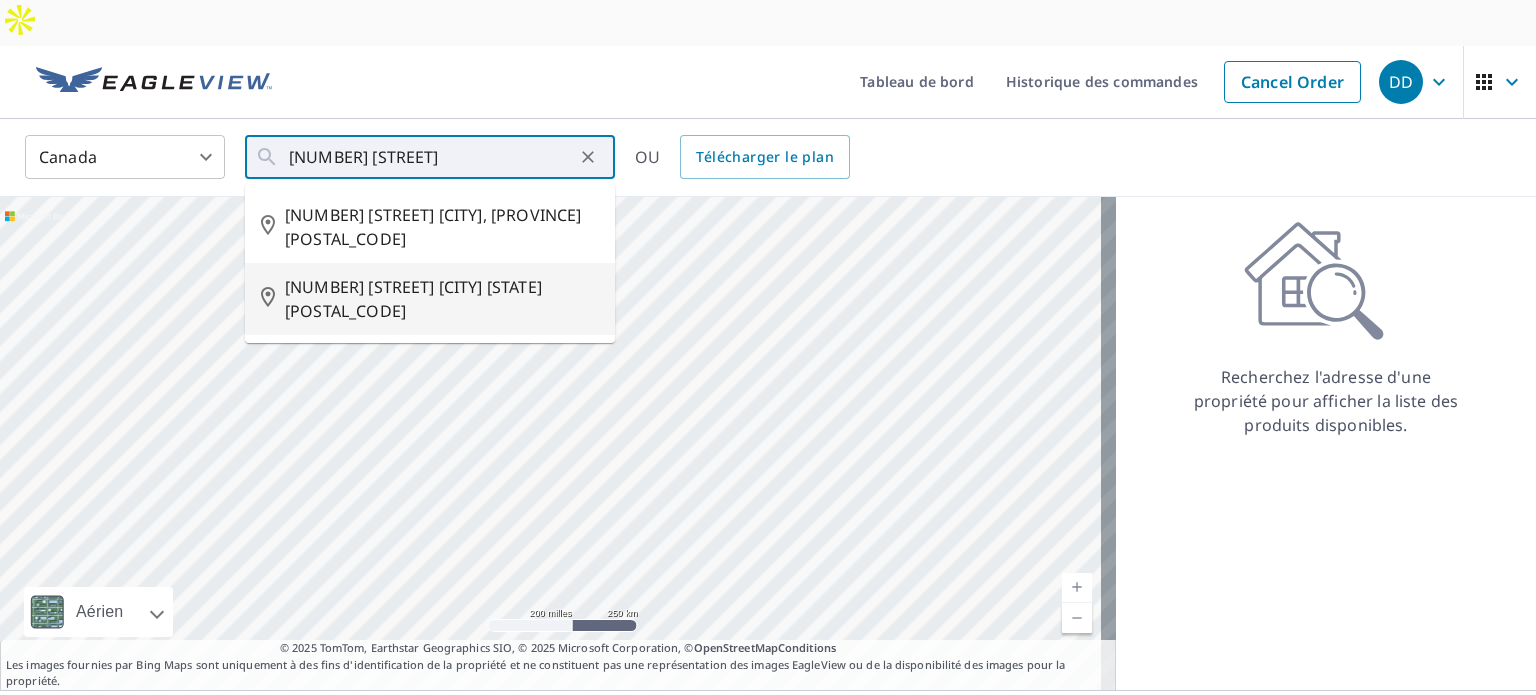 type on "[NUMBER] [STREET] [CITY] [STATE] [POSTAL_CODE]" 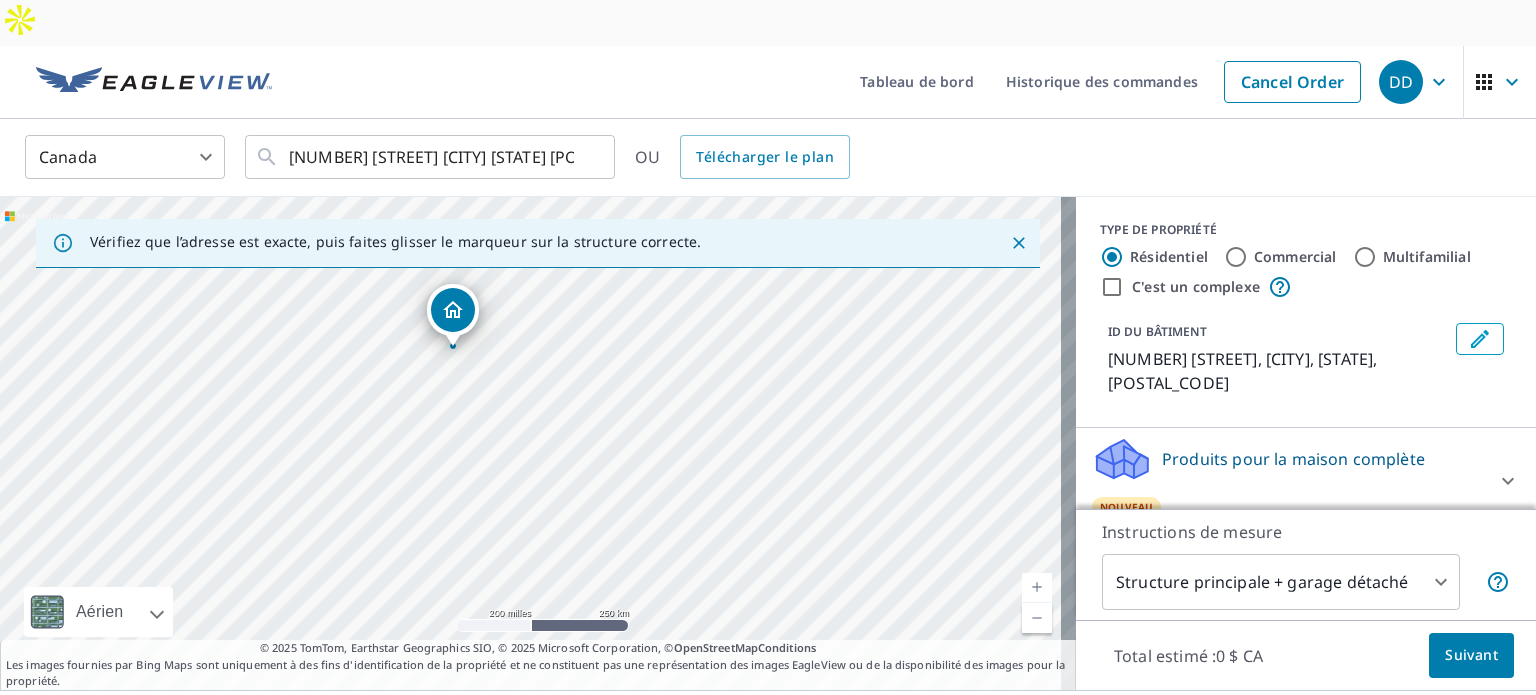 drag, startPoint x: 454, startPoint y: 360, endPoint x: 457, endPoint y: 284, distance: 76.05919 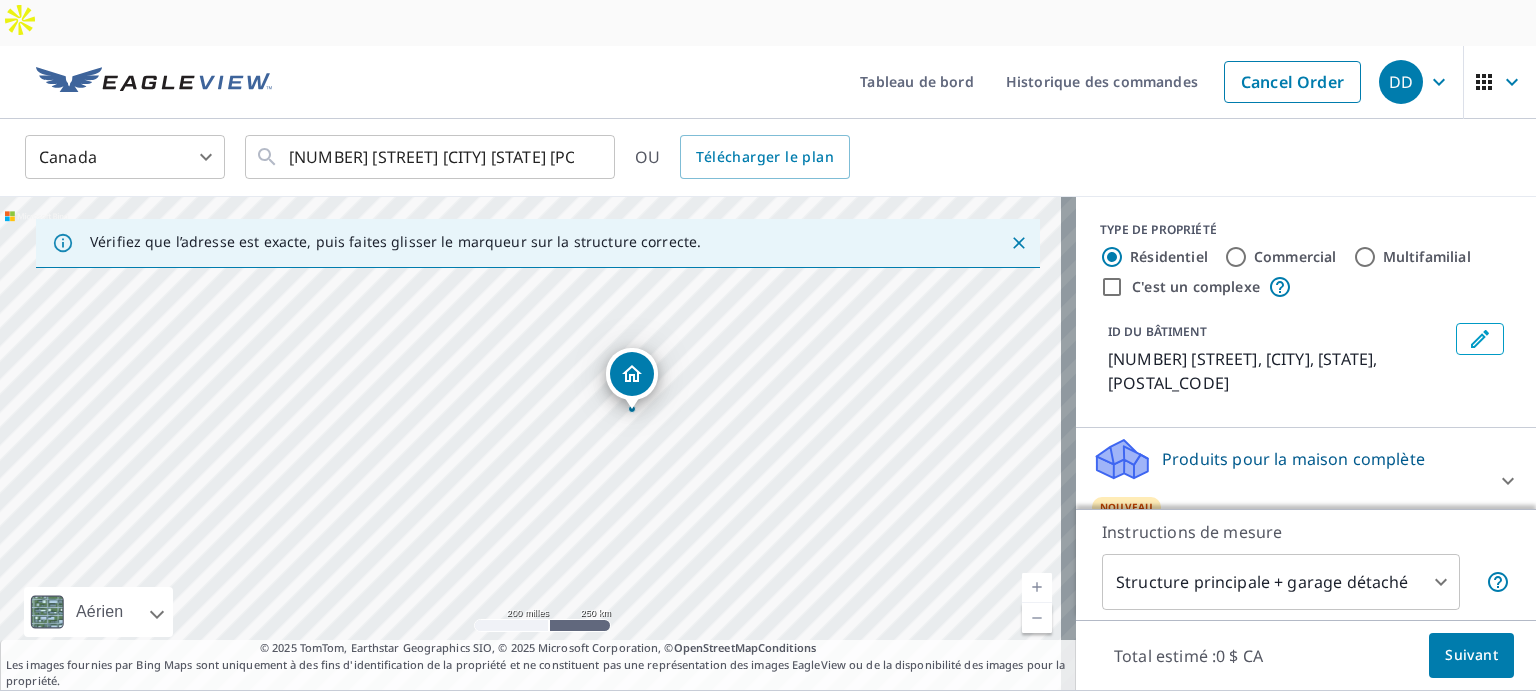 click on "DD DD
Tableau de bord Historique des commandes Cancel Order DD Canada CA
[NUMBER] [STREET] [CITY], [PROVINCE], [POSTAL_CODE]
OU Télécharger le plan [NUMBER] [CITY], [PROVINCE], [POSTAL_CODE] Aérien Itinéraire Carte routière standard Aérien Vue détaillée du dessus Libellés Libellés 200 milles 250 km © 2025 TomTom, © 2025 Maxar, © 2025 Microsoft Corporation,  © OpenStreetMap Termes © 2025 TomTom, Earthstar Geographics SIO, © 2025 Microsoft Corporation, ©  OpenStreetMap  Conditions     Les images fournies par Bing Maps sont uniquement à des fins d'identification de la propriété et ne constituent pas une représentation des images EagleView ou de la disponibilité des images pour la propriété. TYPE DE PROPRIÉTÉ Résidentiel Commercial Multifamilial C'est un complexe ID DU BÂTIMENT [NUMBER], [CITY], [PROVINCE], [POSTAL_CODE] Produits pour la maison complète Nouveau Full House™" at bounding box center (768, 370) 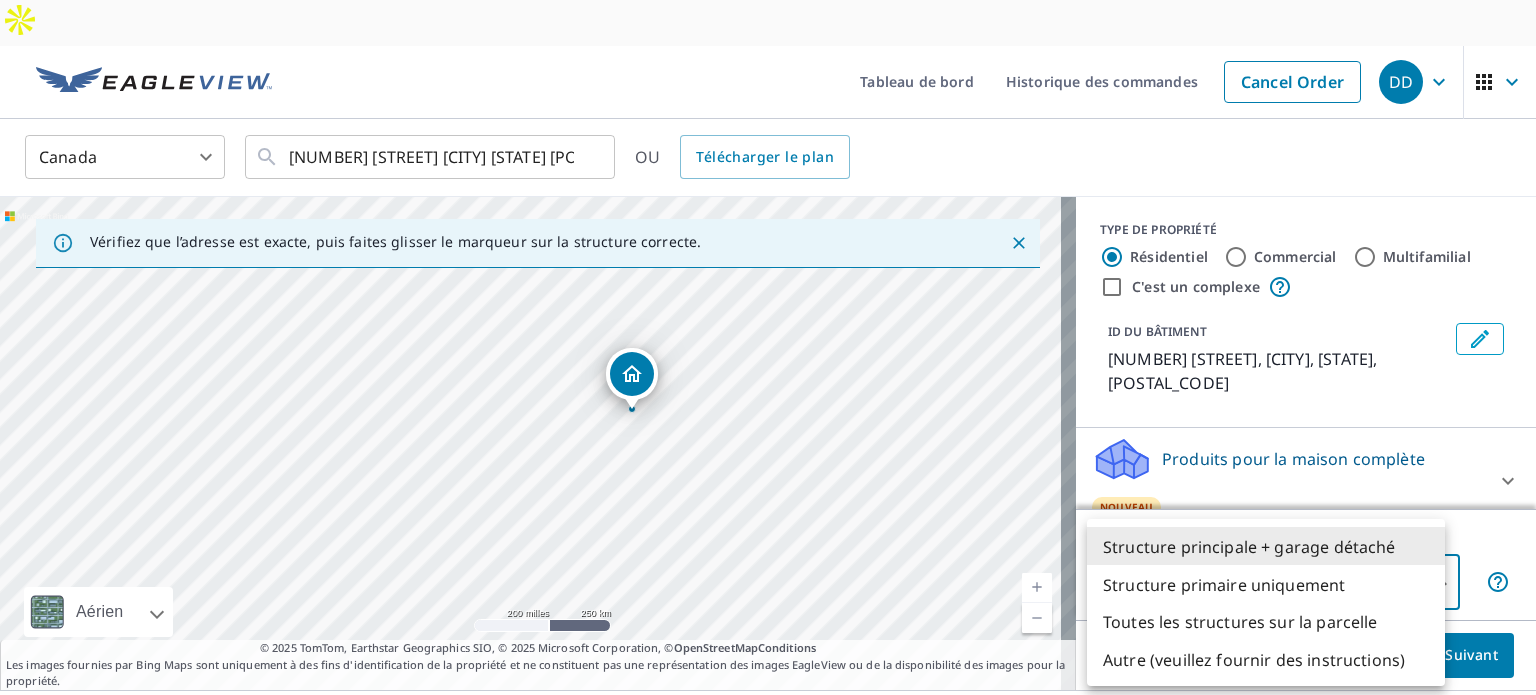 click on "Toutes les structures sur la parcelle" at bounding box center [1240, 622] 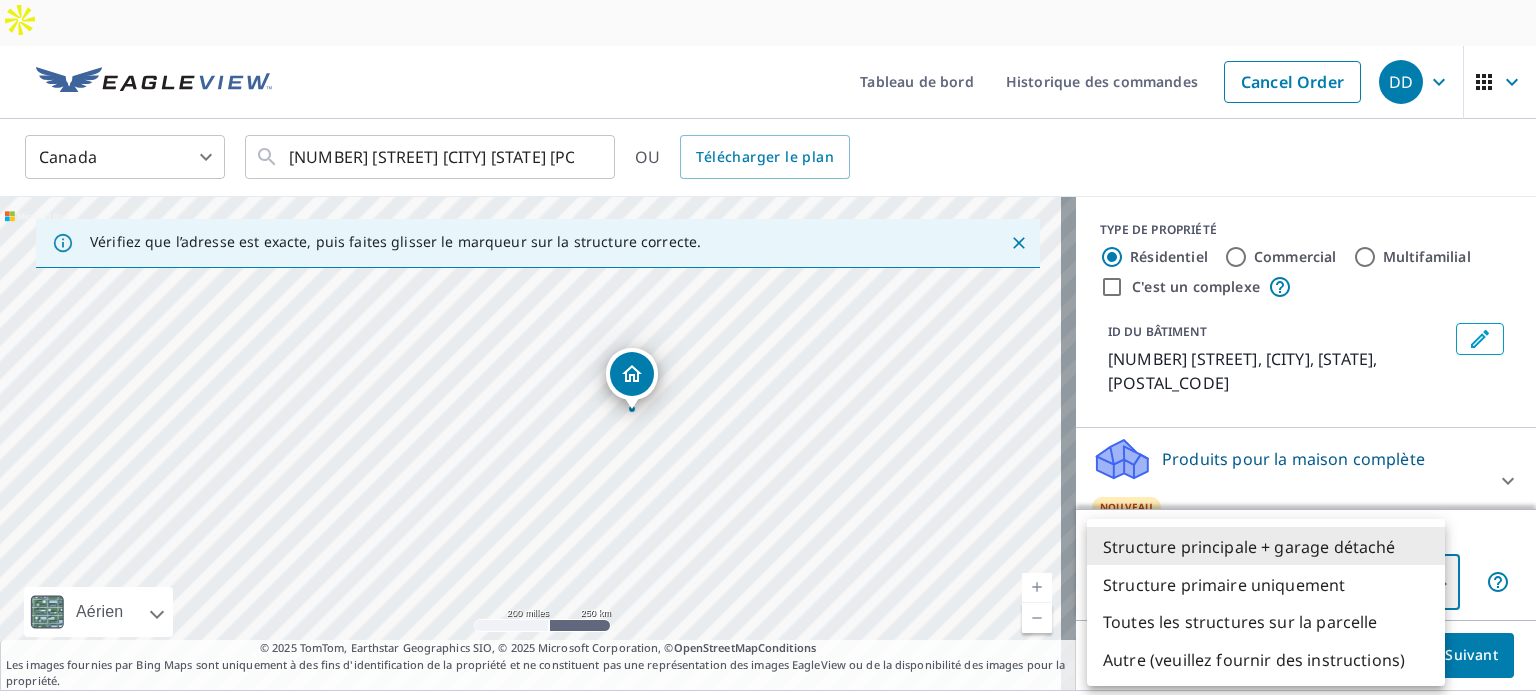 type on "3" 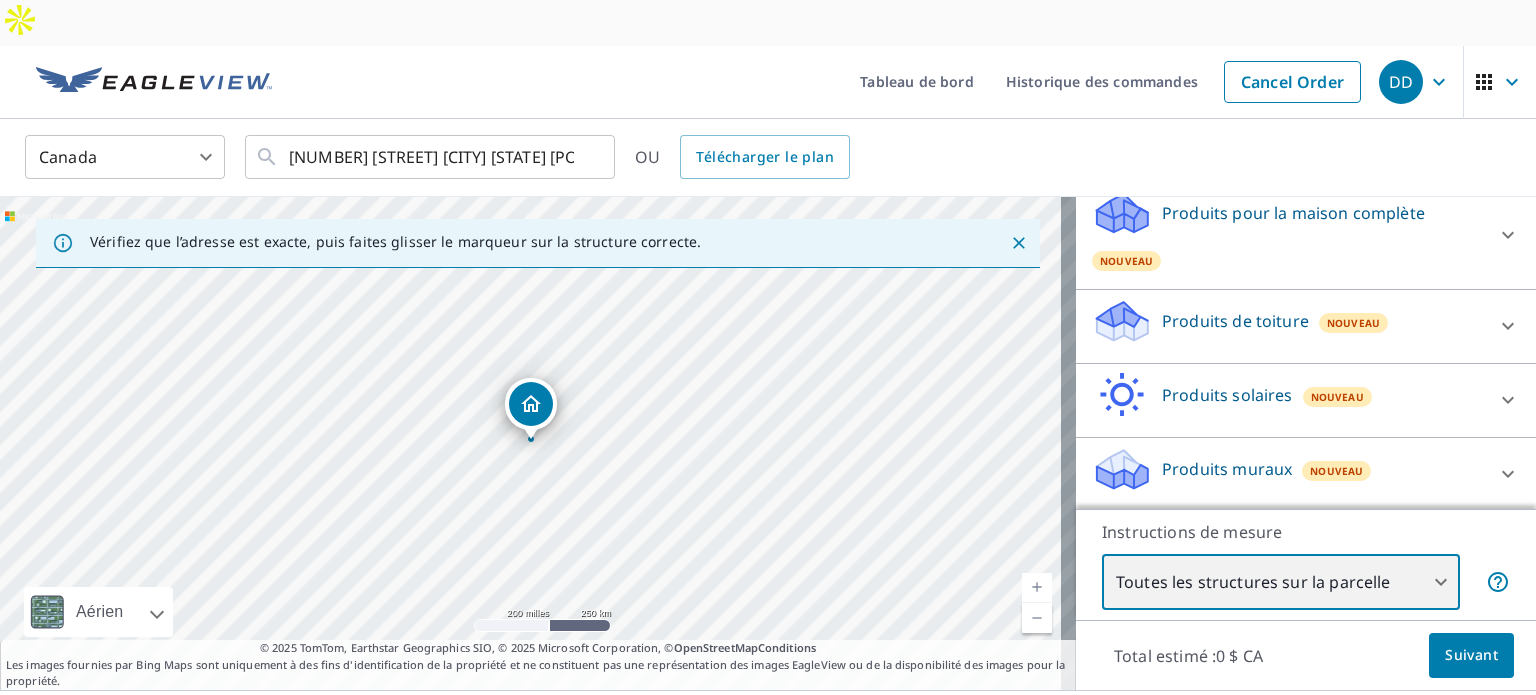 scroll, scrollTop: 147, scrollLeft: 0, axis: vertical 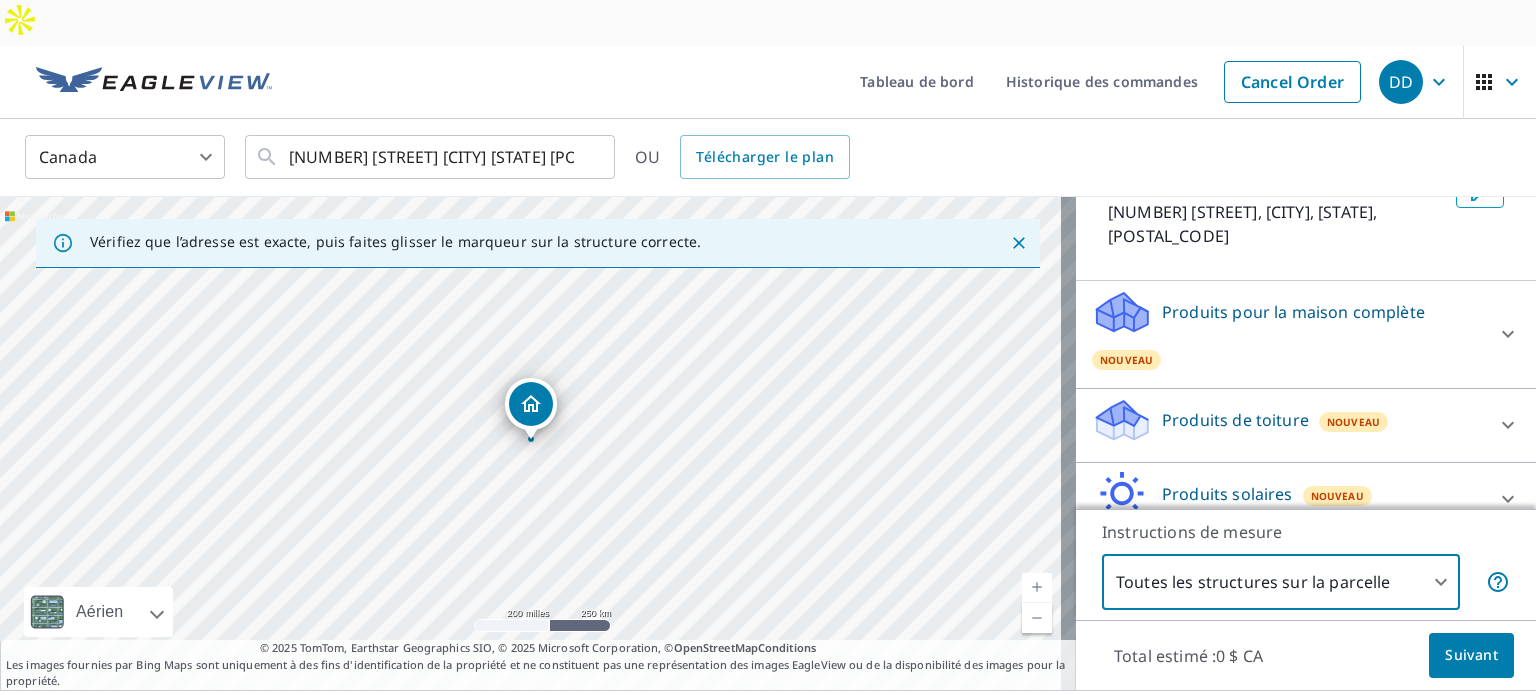 click at bounding box center [1508, 334] 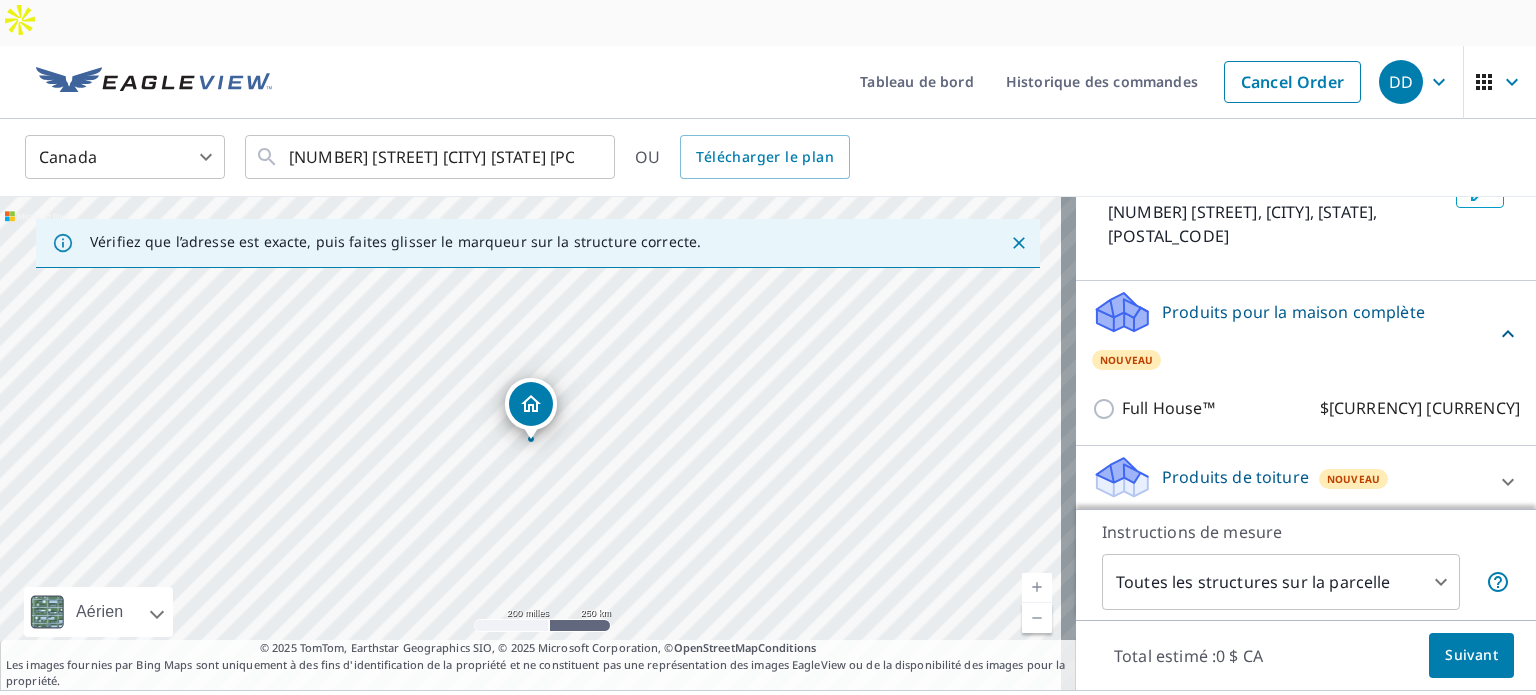 click on "Produits pour la maison complète Nouveau" at bounding box center [1294, 334] 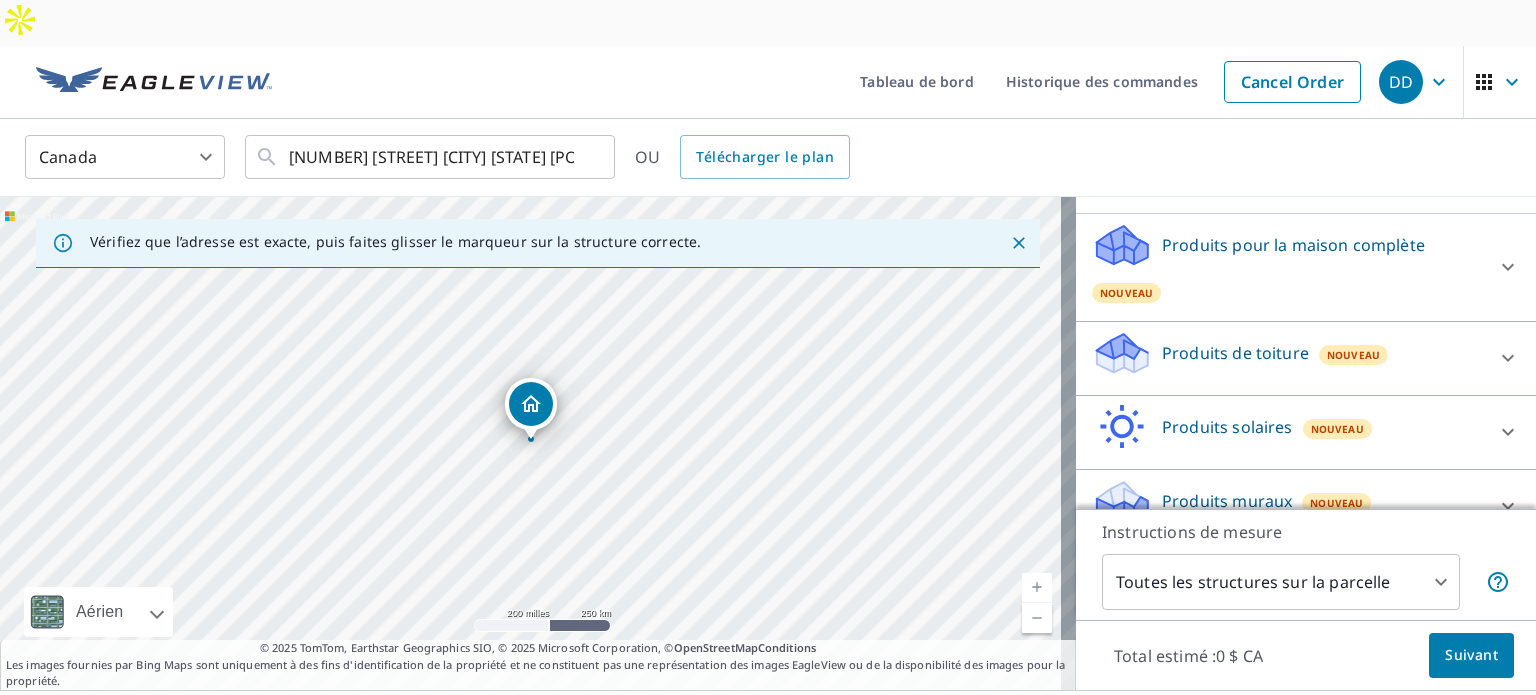 scroll, scrollTop: 246, scrollLeft: 0, axis: vertical 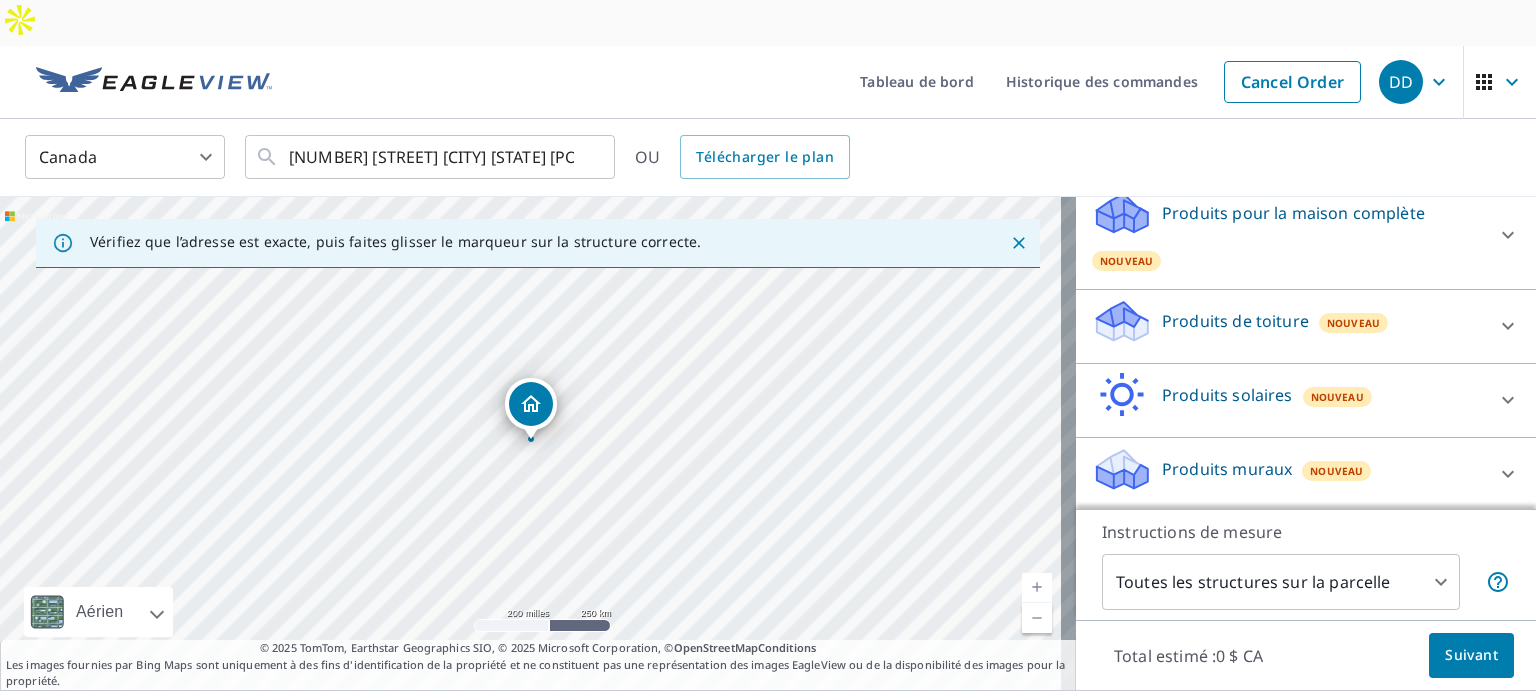 click at bounding box center (1508, 326) 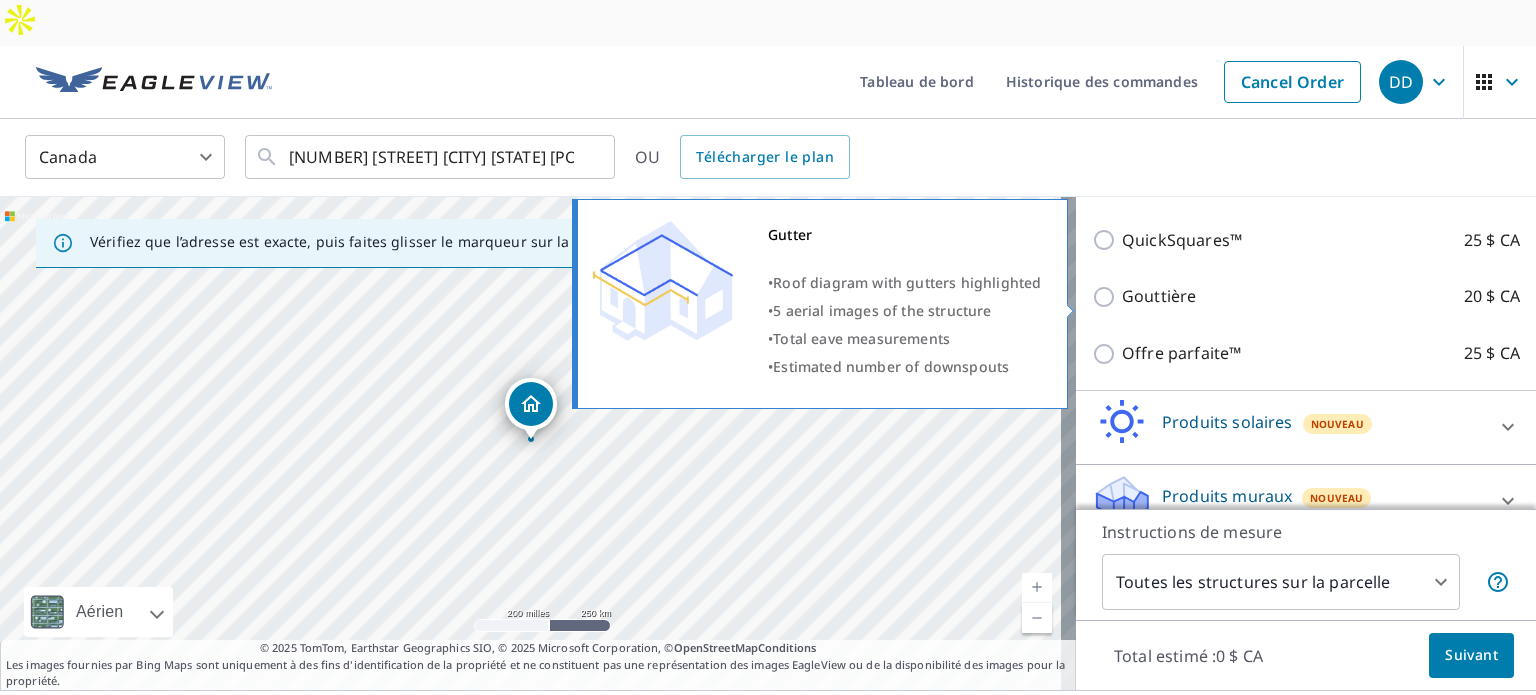 scroll, scrollTop: 346, scrollLeft: 0, axis: vertical 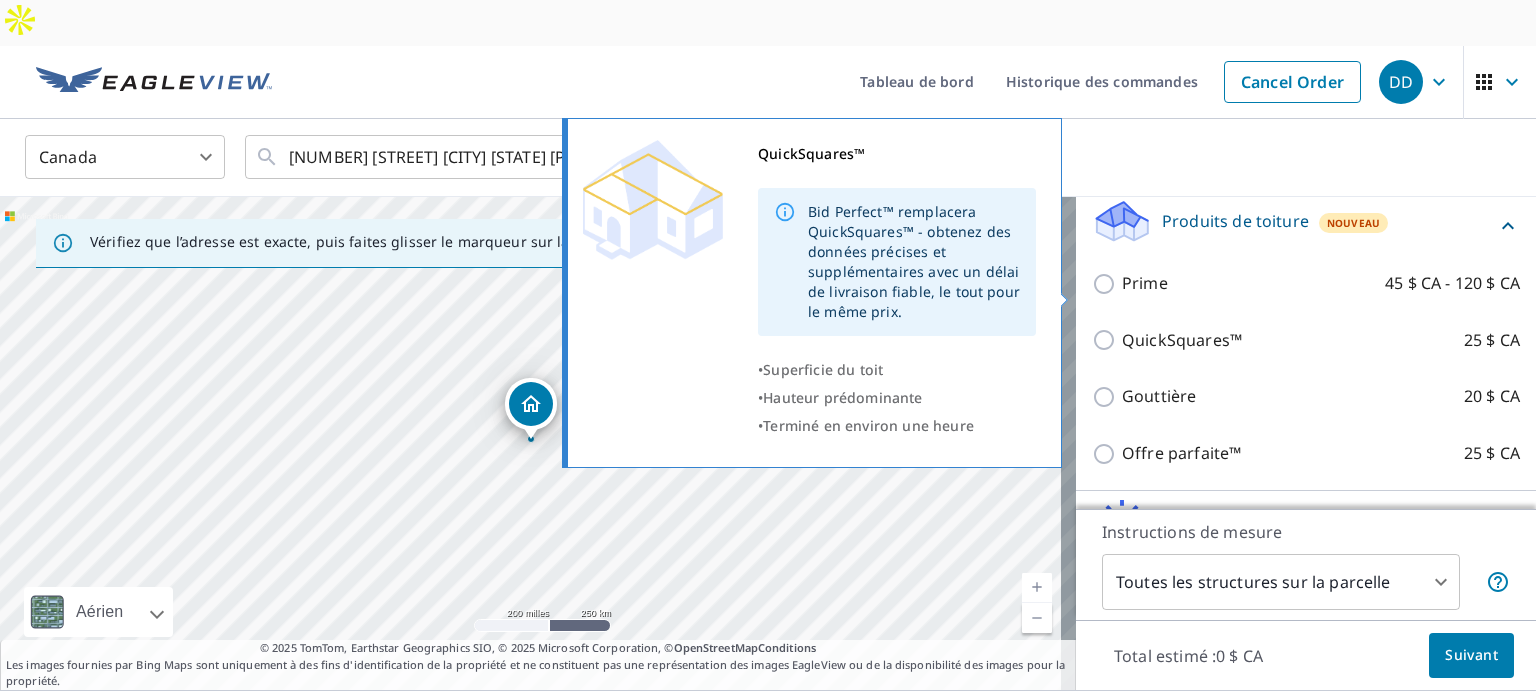 click 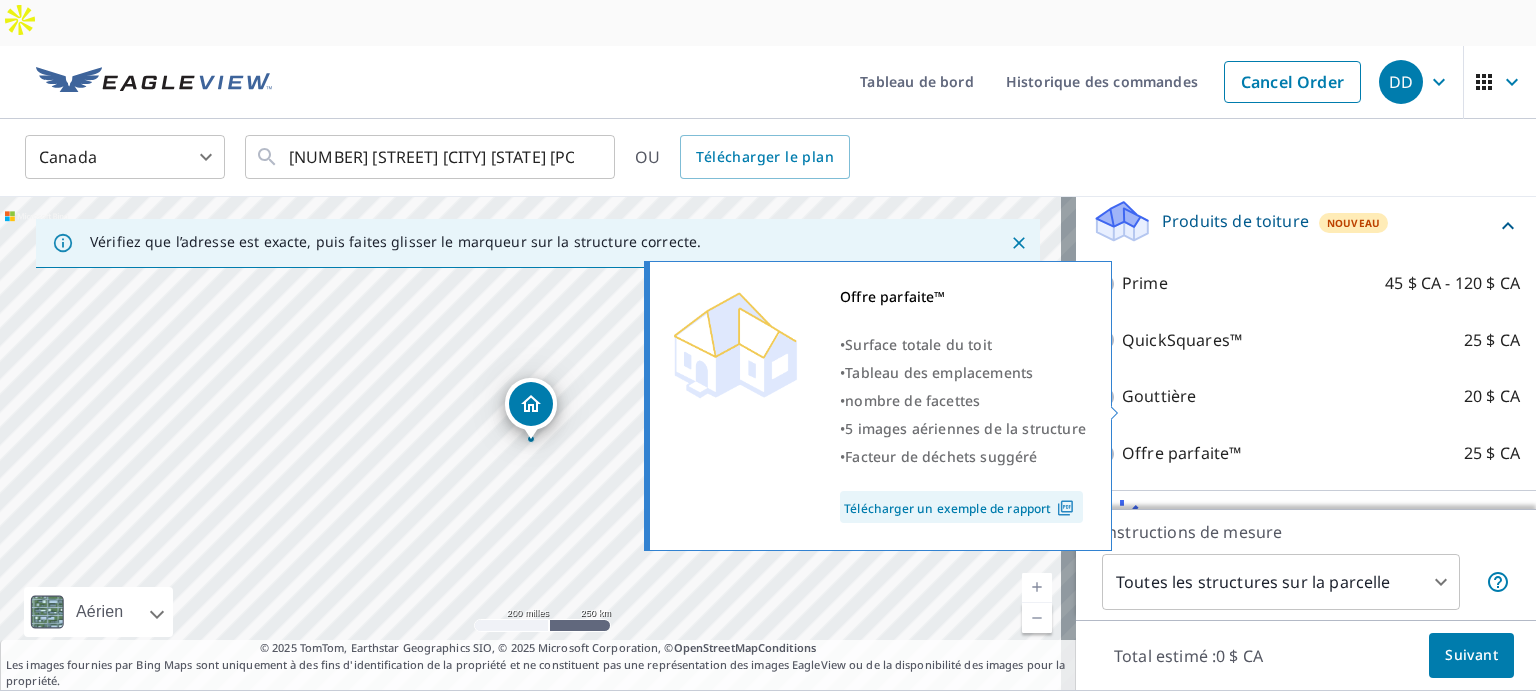 click on "Offre parfaite™" at bounding box center [1181, 453] 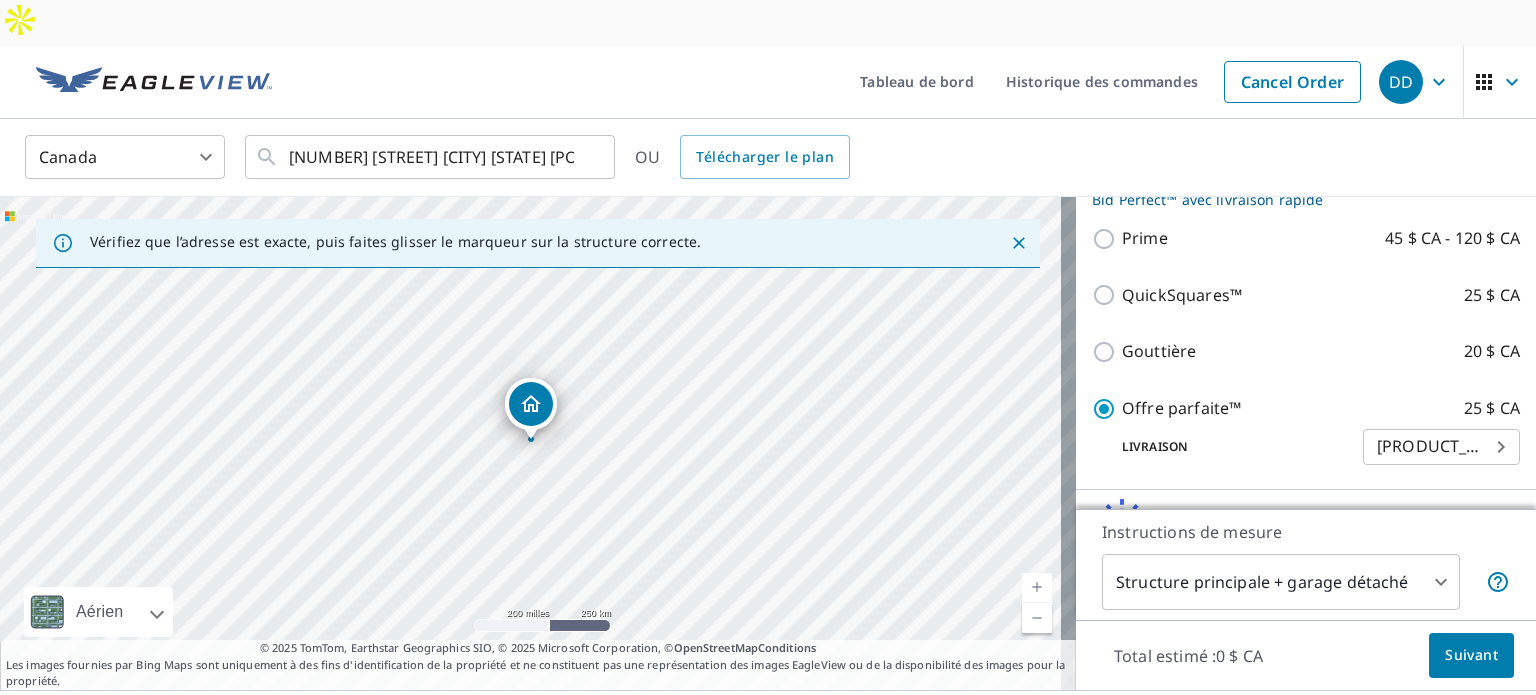 scroll, scrollTop: 446, scrollLeft: 0, axis: vertical 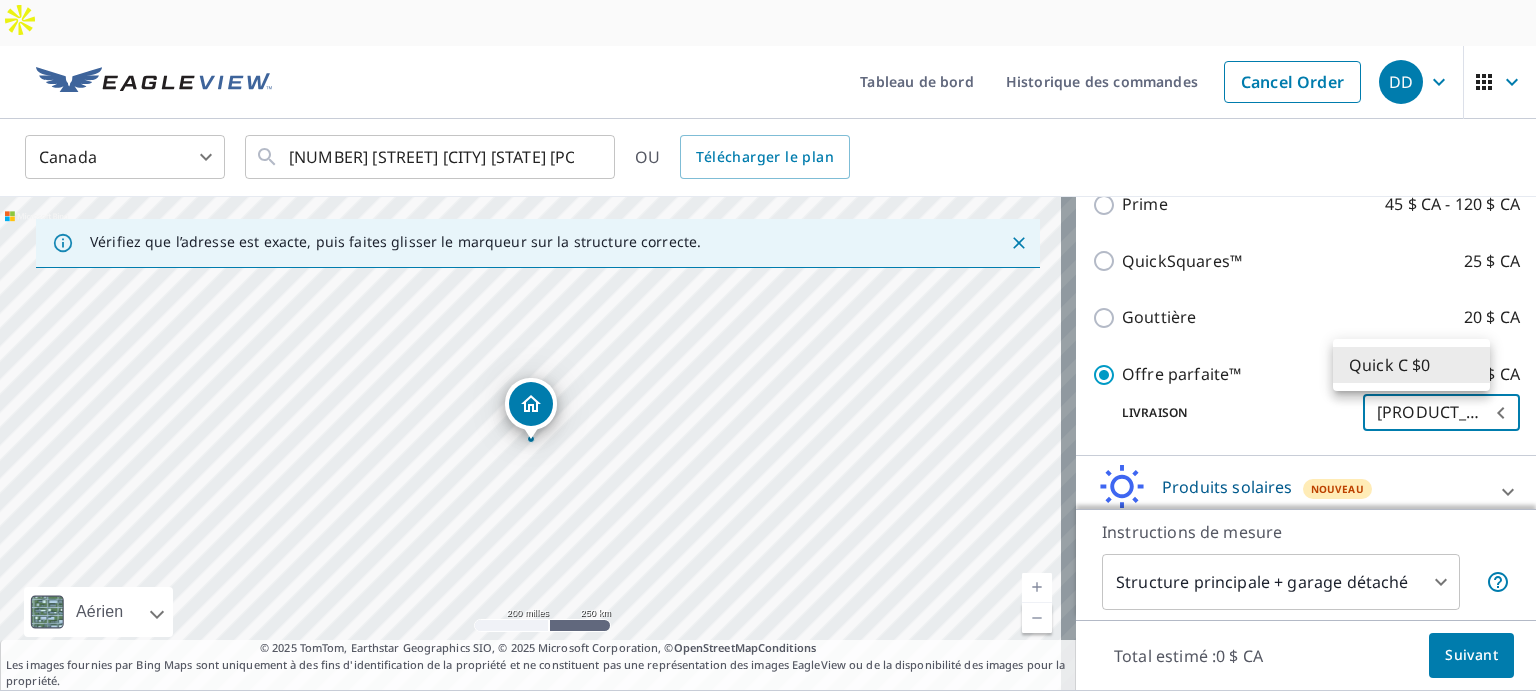 click on "DD DD
Tableau de bord Historique des commandes Cancel Order DD Canada CA
[NUMBER] [STREET] [CITY], [PROVINCE], [POSTAL_CODE]
OU Télécharger le plan [NUMBER] [CITY], [PROVINCE], [POSTAL_CODE] Aérien Itinéraire Carte routière standard Aérien Vue détaillée du dessus Libellés Libellés 200 milles 250 km © 2025 TomTom, © 2025 Maxar, © 2025 Microsoft Corporation,  © OpenStreetMap Termes © 2025 TomTom, Earthstar Geographics SIO, © 2025 Microsoft Corporation, ©  OpenStreetMap  Conditions     Les images fournies par Bing Maps sont uniquement à des fins d'identification de la propriété et ne constituent pas une représentation des images EagleView ou de la disponibilité des images pour la propriété. TYPE DE PROPRIÉTÉ Résidentiel Commercial Multifamilial C'est un complexe ID DU BÂTIMENT [NUMBER], [CITY], [PROVINCE], [POSTAL_CODE] Produits pour la maison complète Nouveau Full House™" at bounding box center (768, 370) 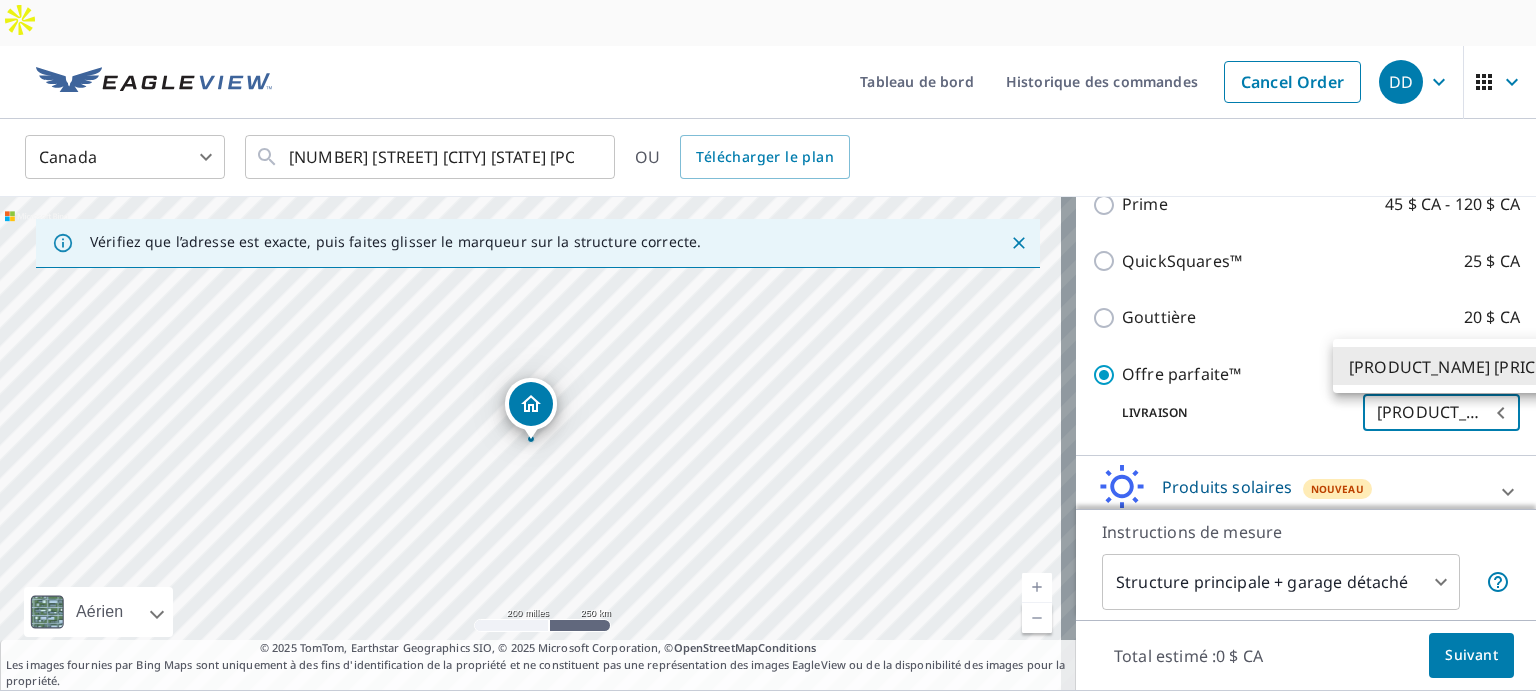 click at bounding box center (768, 347) 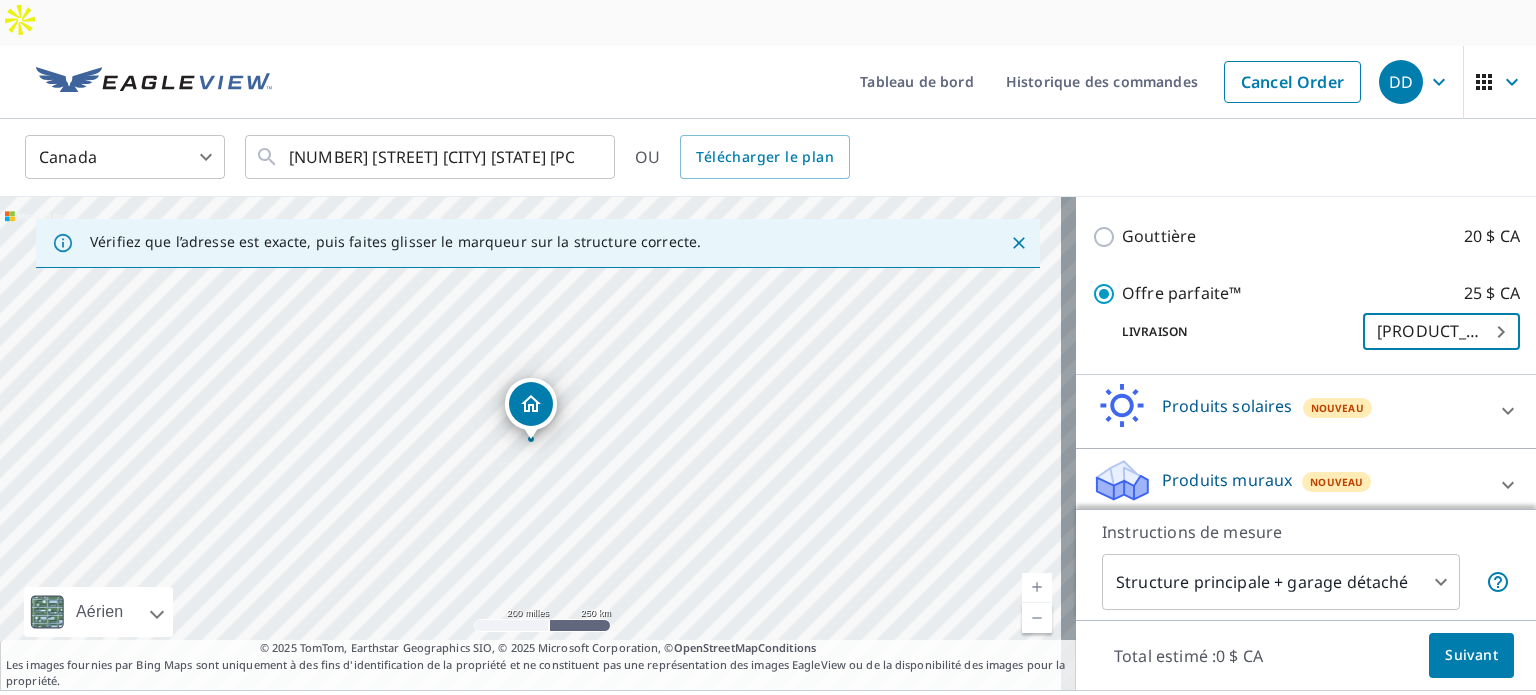 scroll, scrollTop: 537, scrollLeft: 0, axis: vertical 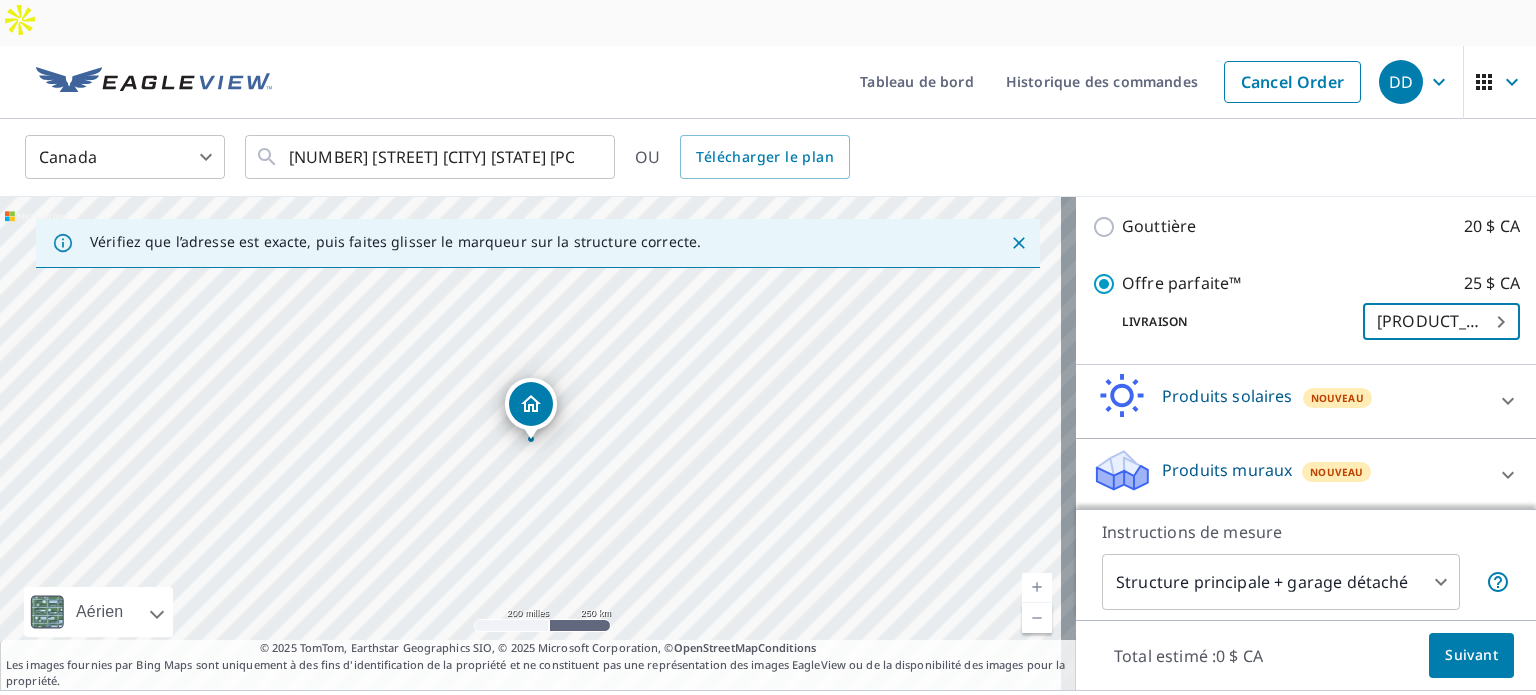 click on "Suivant" at bounding box center (1471, 654) 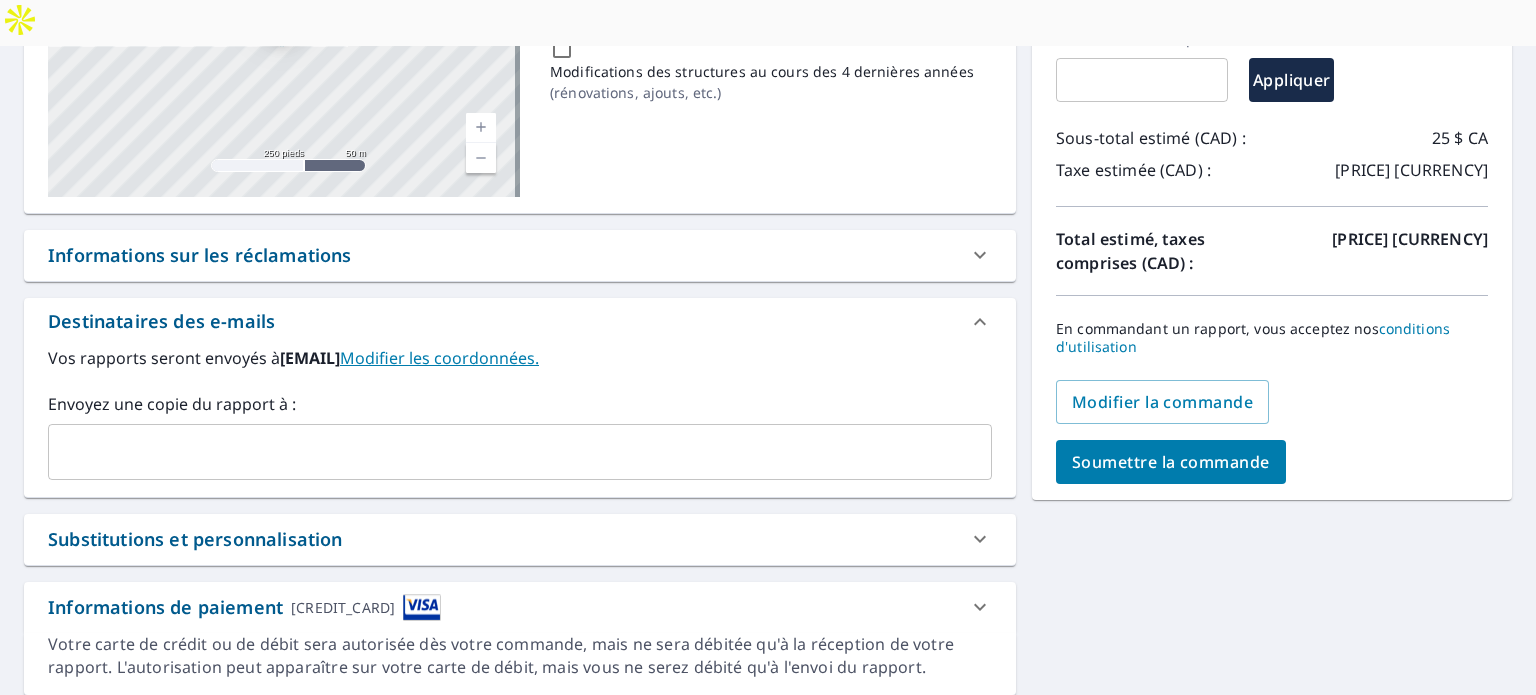 scroll, scrollTop: 386, scrollLeft: 0, axis: vertical 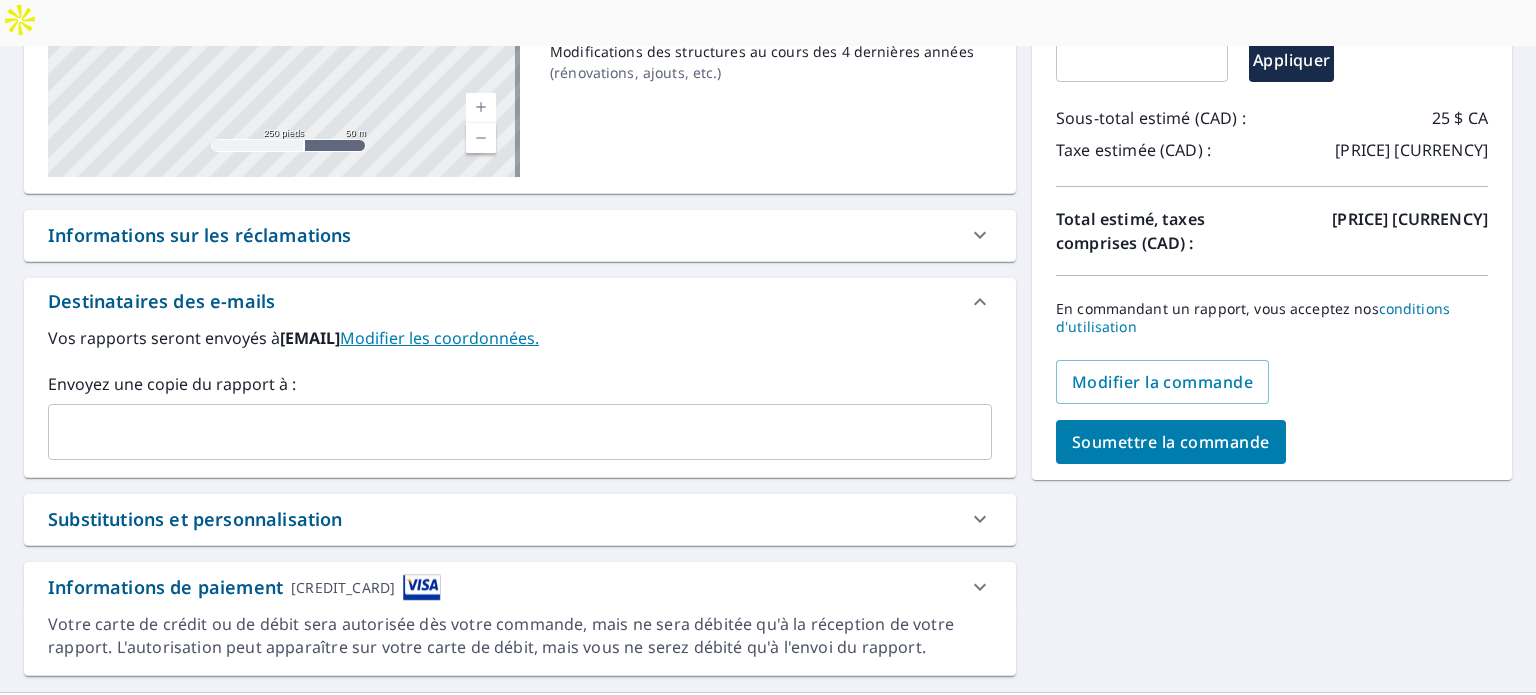 click at bounding box center (505, 432) 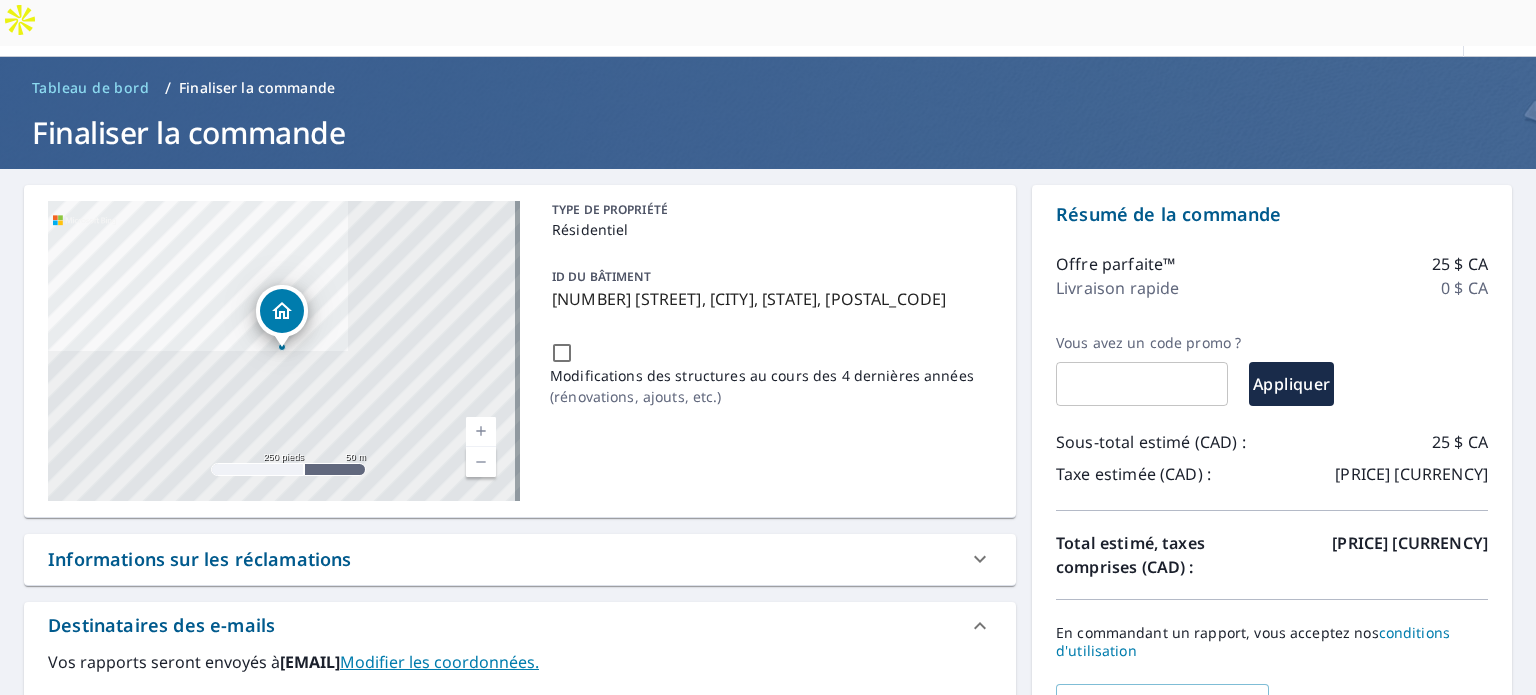 scroll, scrollTop: 0, scrollLeft: 0, axis: both 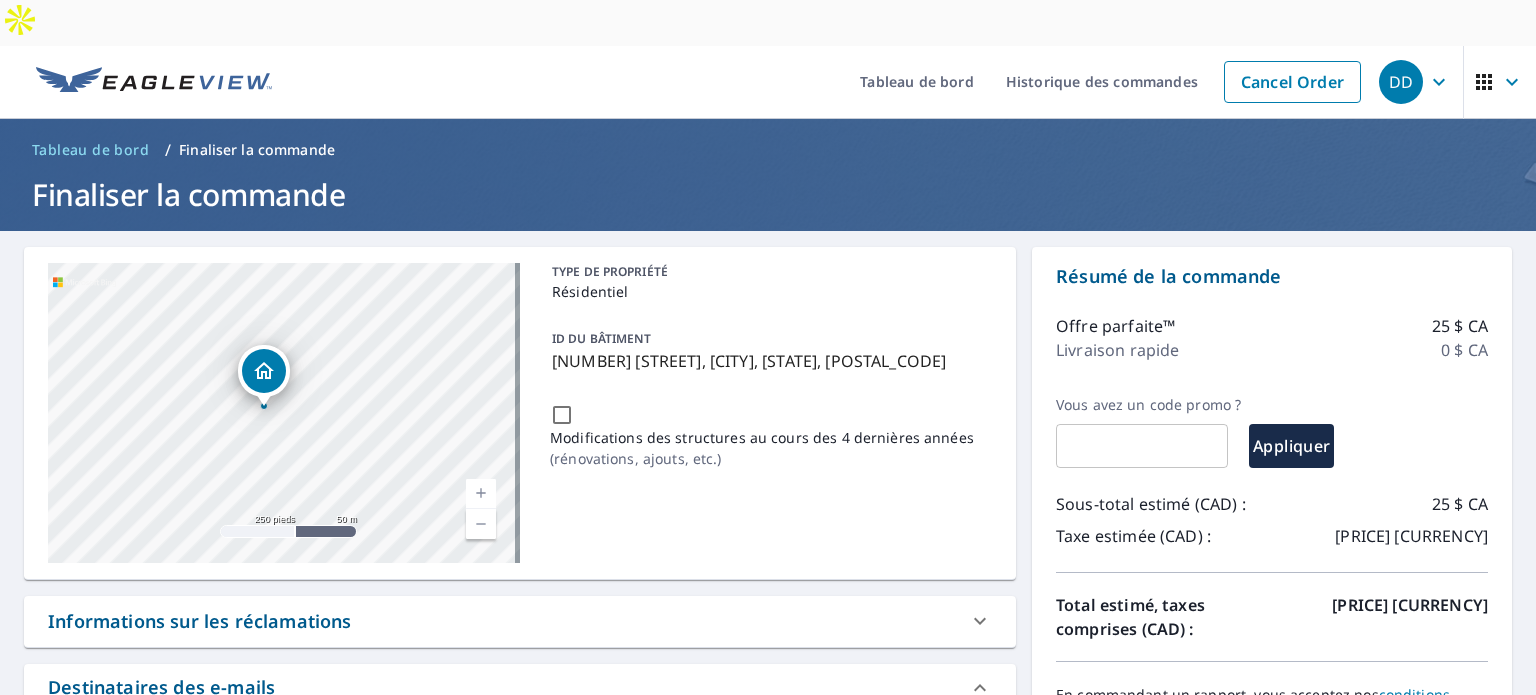 drag, startPoint x: 212, startPoint y: 340, endPoint x: 256, endPoint y: 393, distance: 68.88396 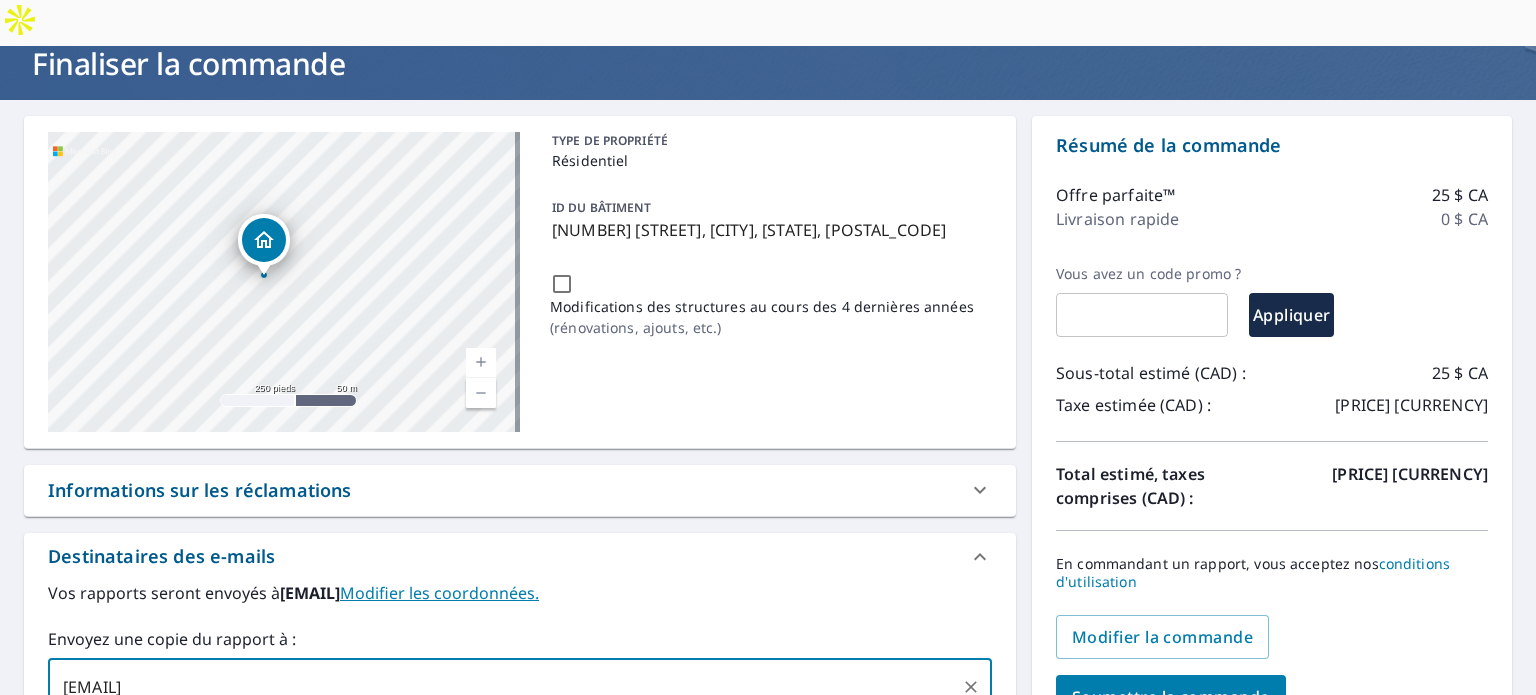 scroll, scrollTop: 100, scrollLeft: 0, axis: vertical 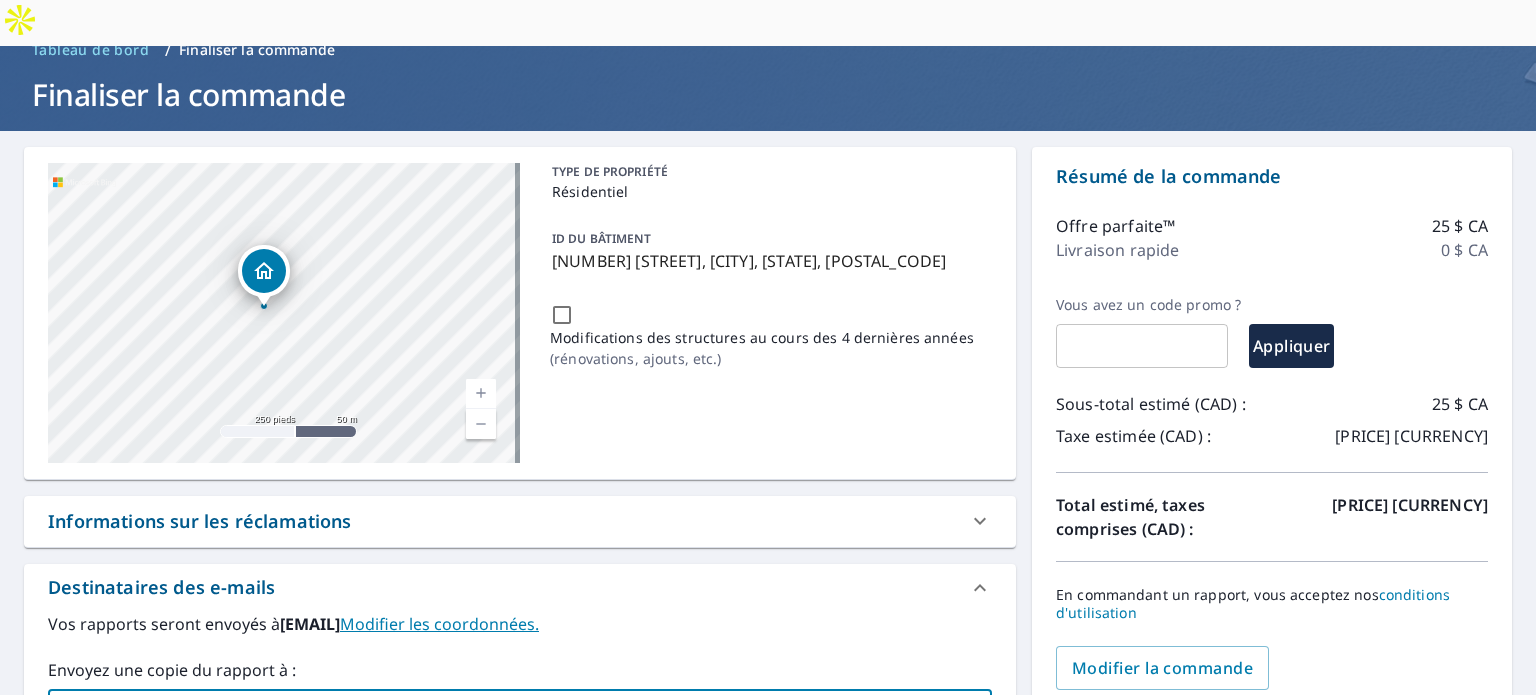 type on "[EMAIL]" 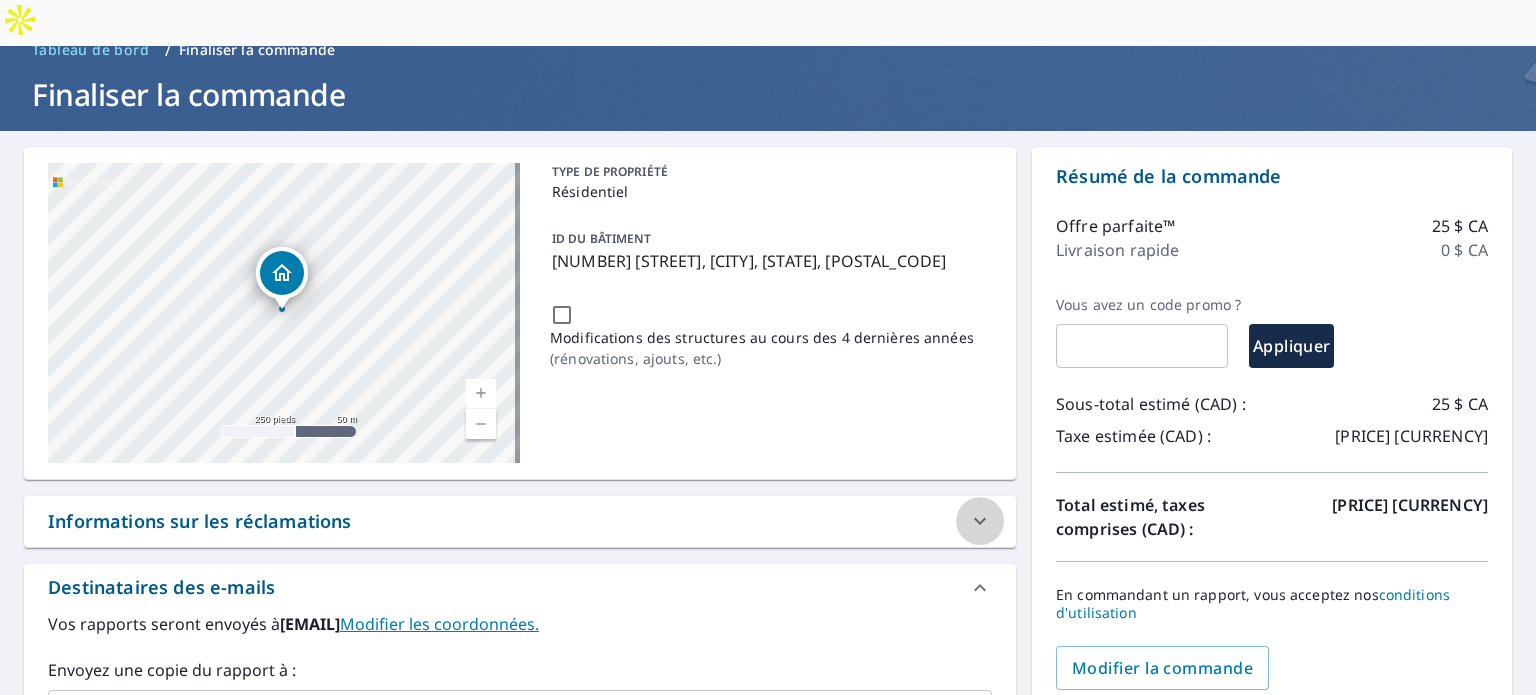click 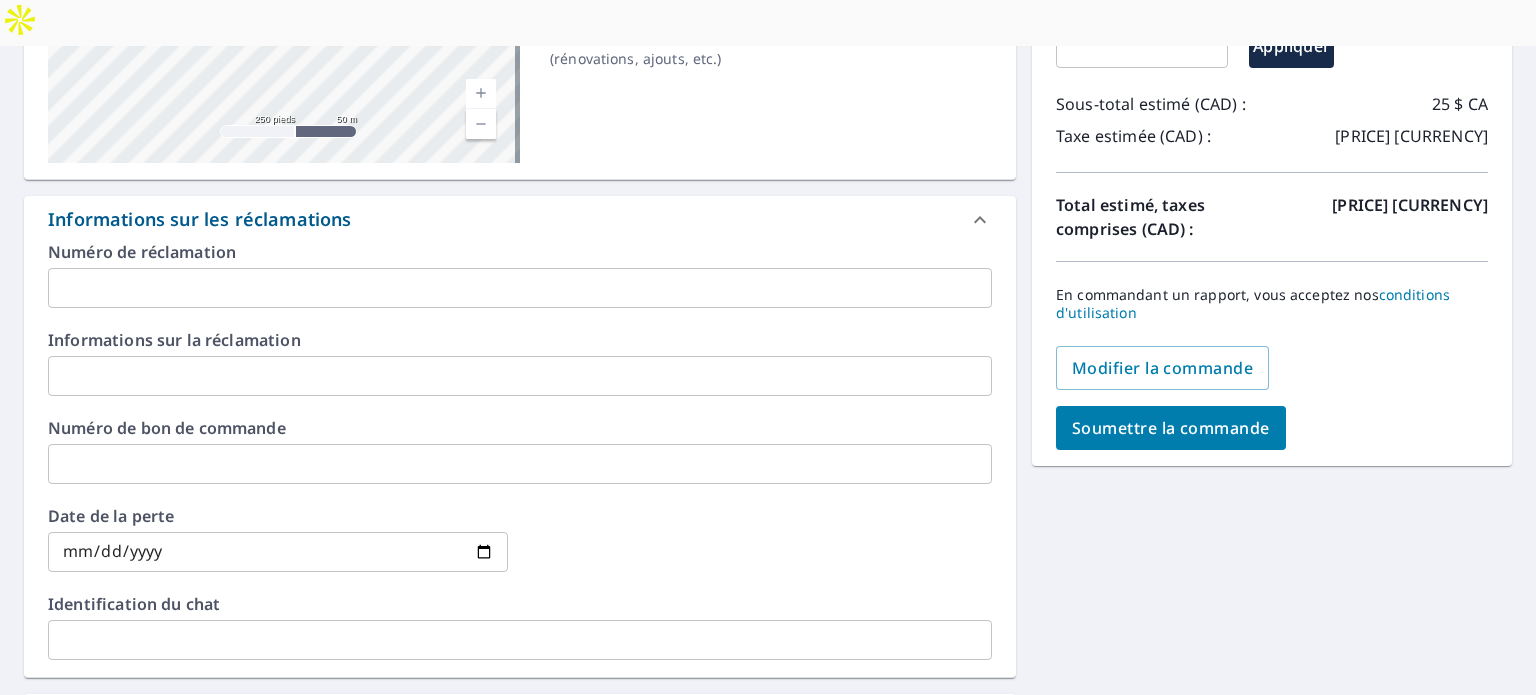 scroll, scrollTop: 300, scrollLeft: 0, axis: vertical 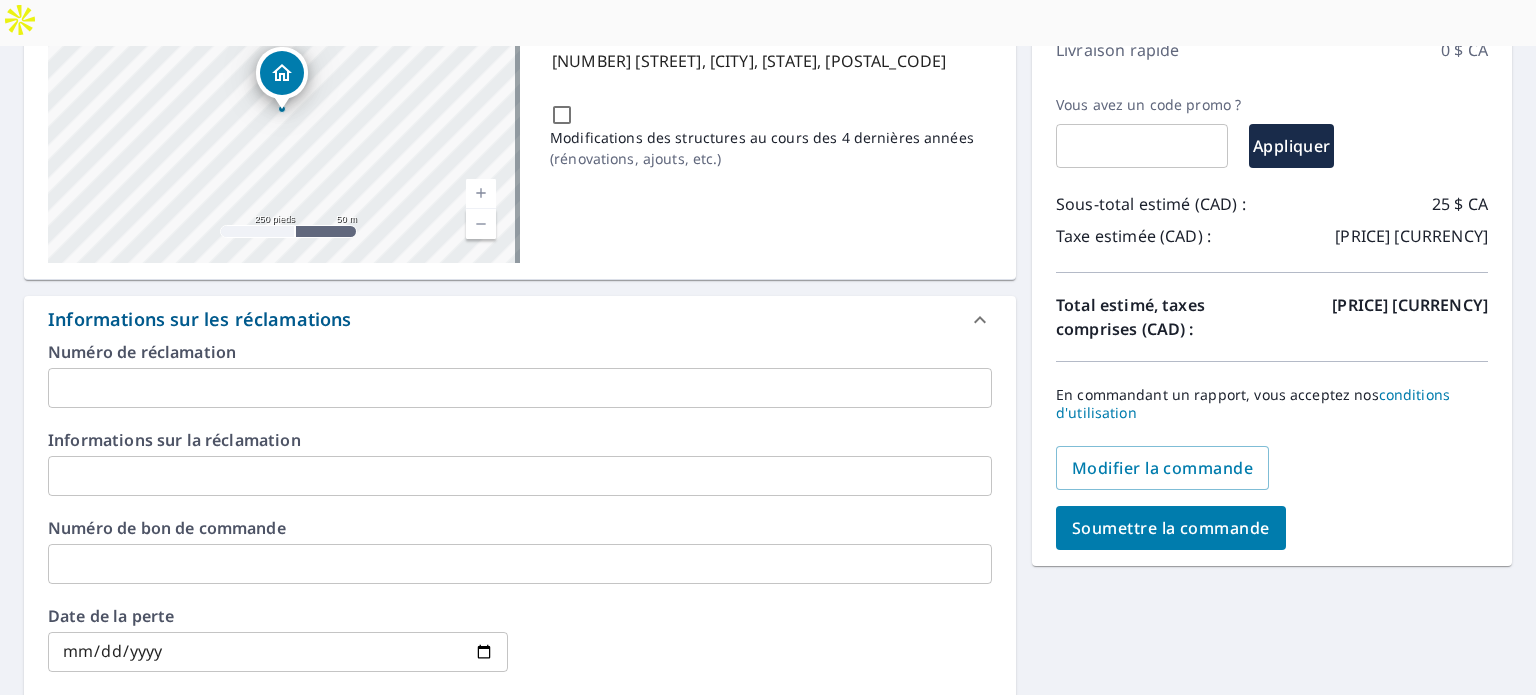 click 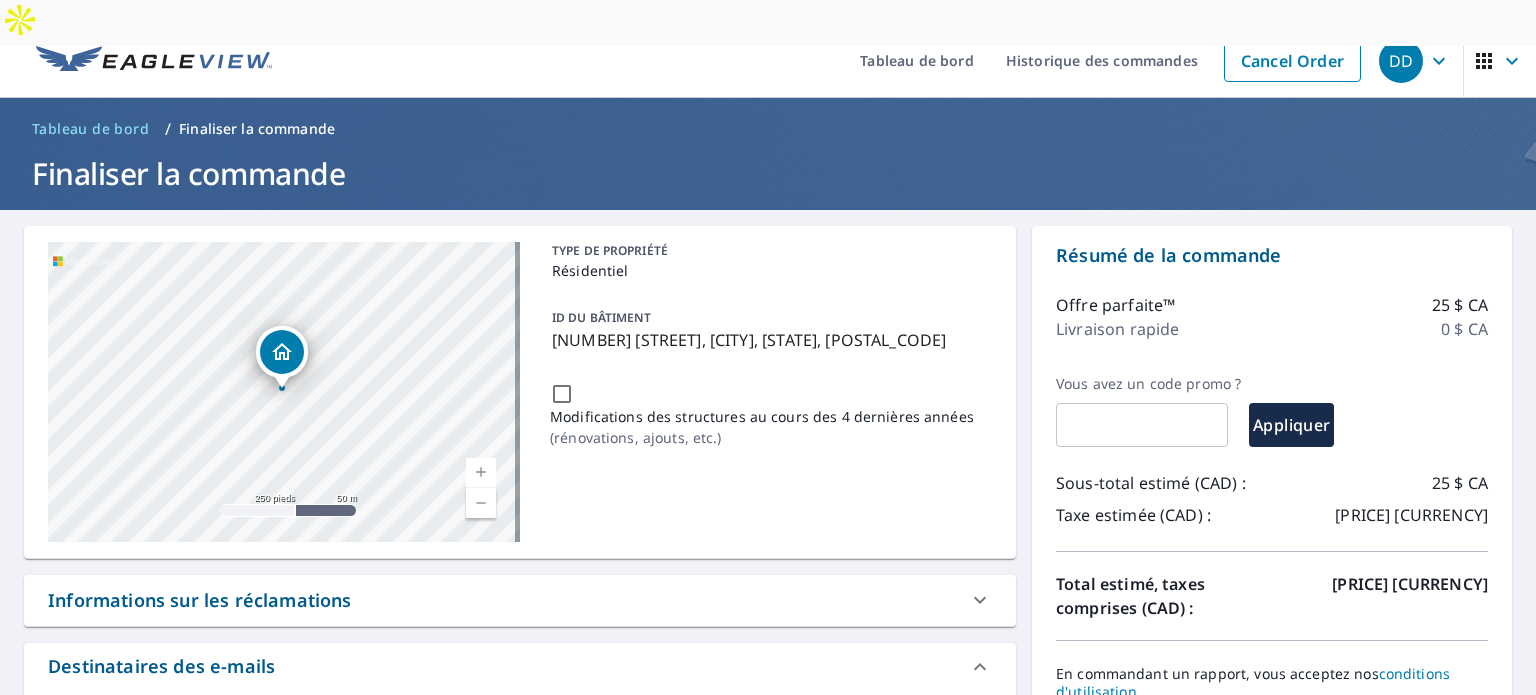 scroll, scrollTop: 0, scrollLeft: 0, axis: both 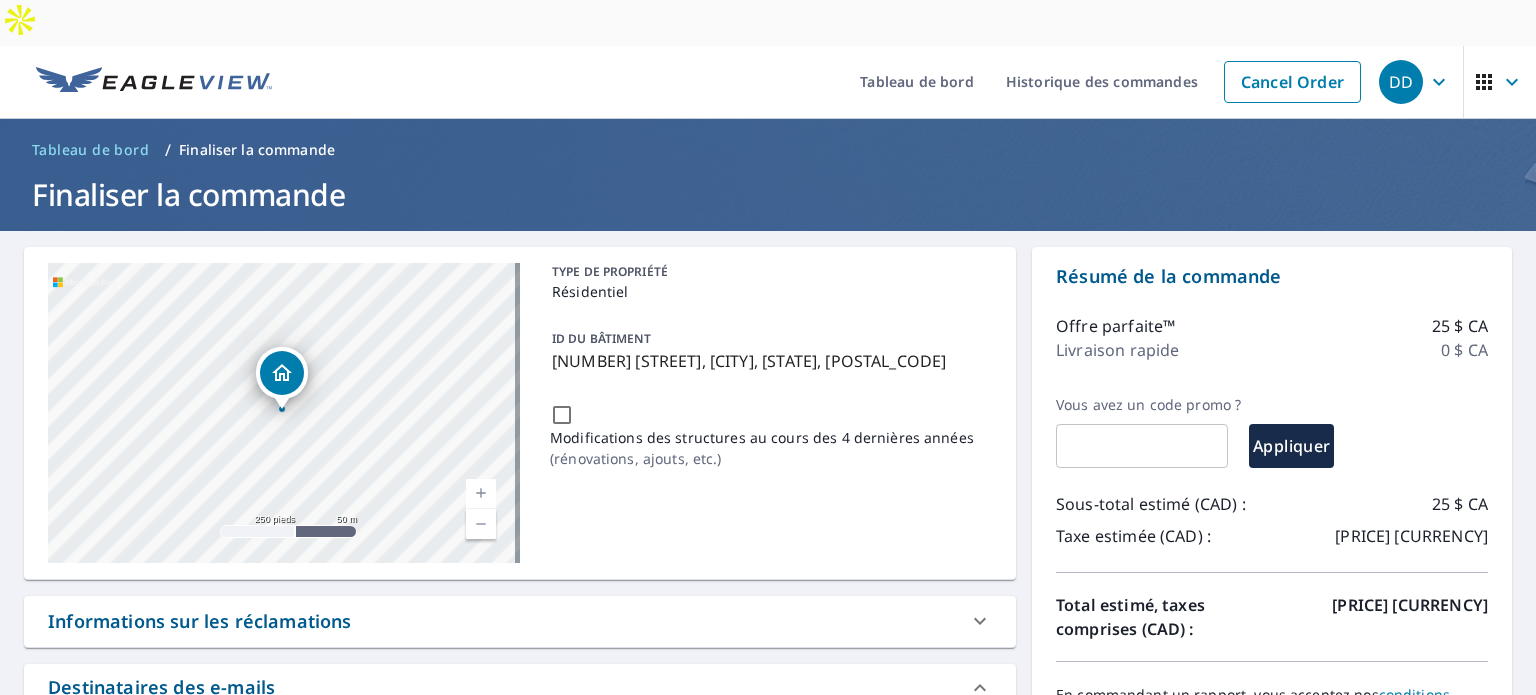 click on "Résidentiel" at bounding box center (590, 291) 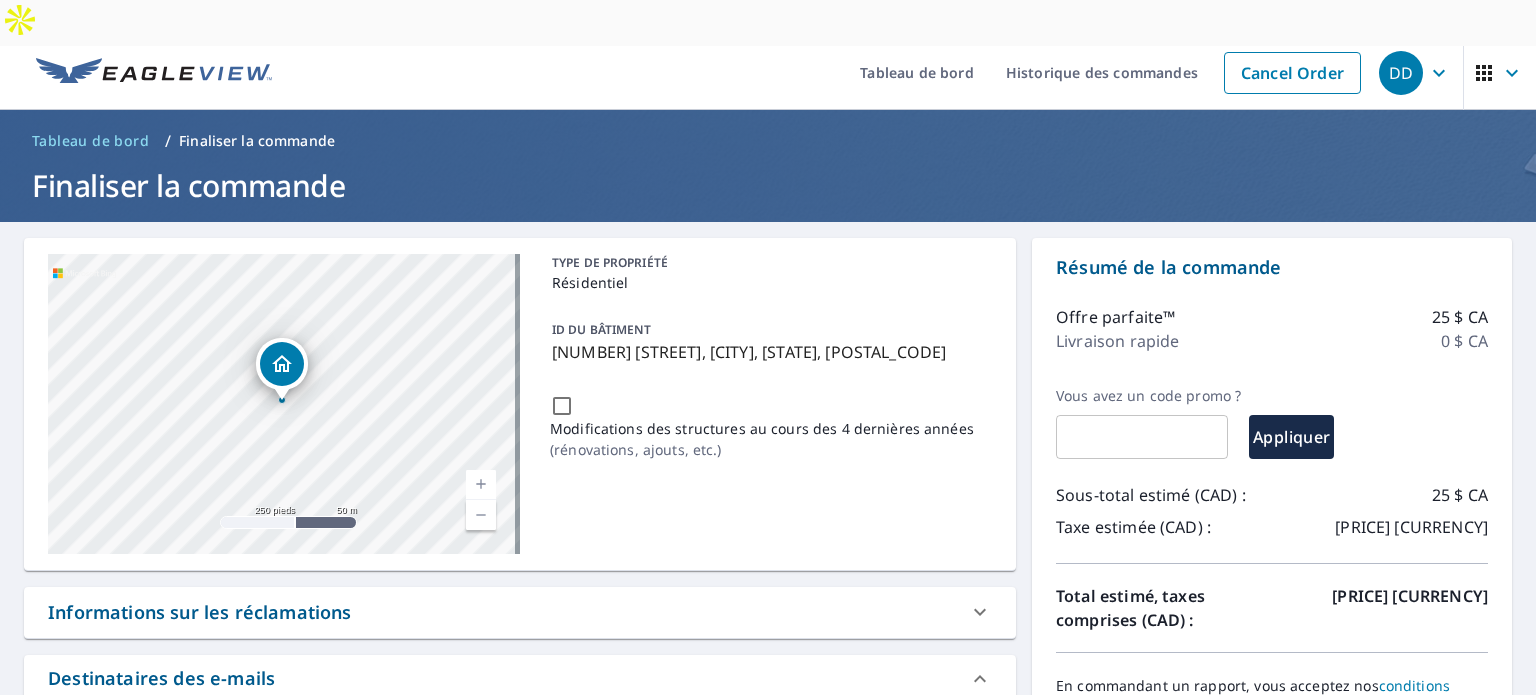 scroll, scrollTop: 0, scrollLeft: 0, axis: both 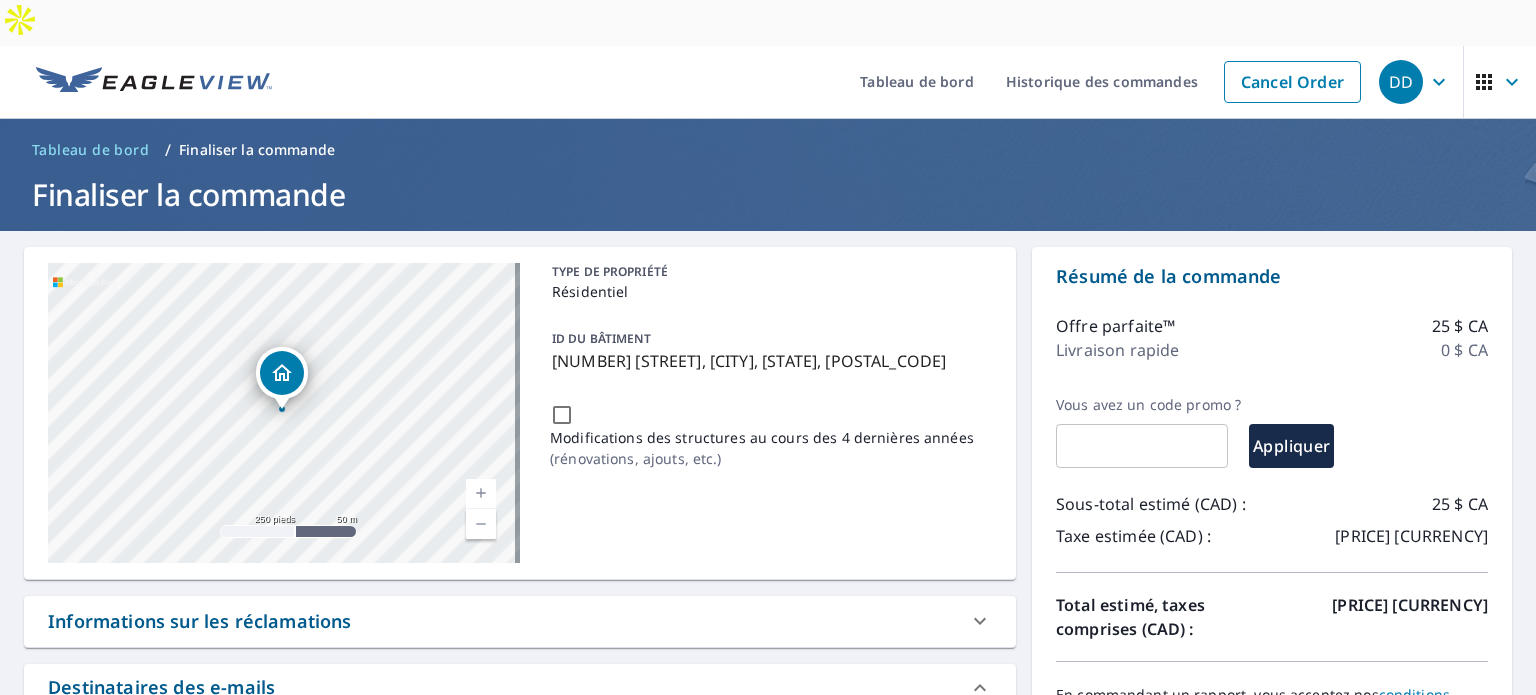 click on "Résidentiel" at bounding box center [590, 291] 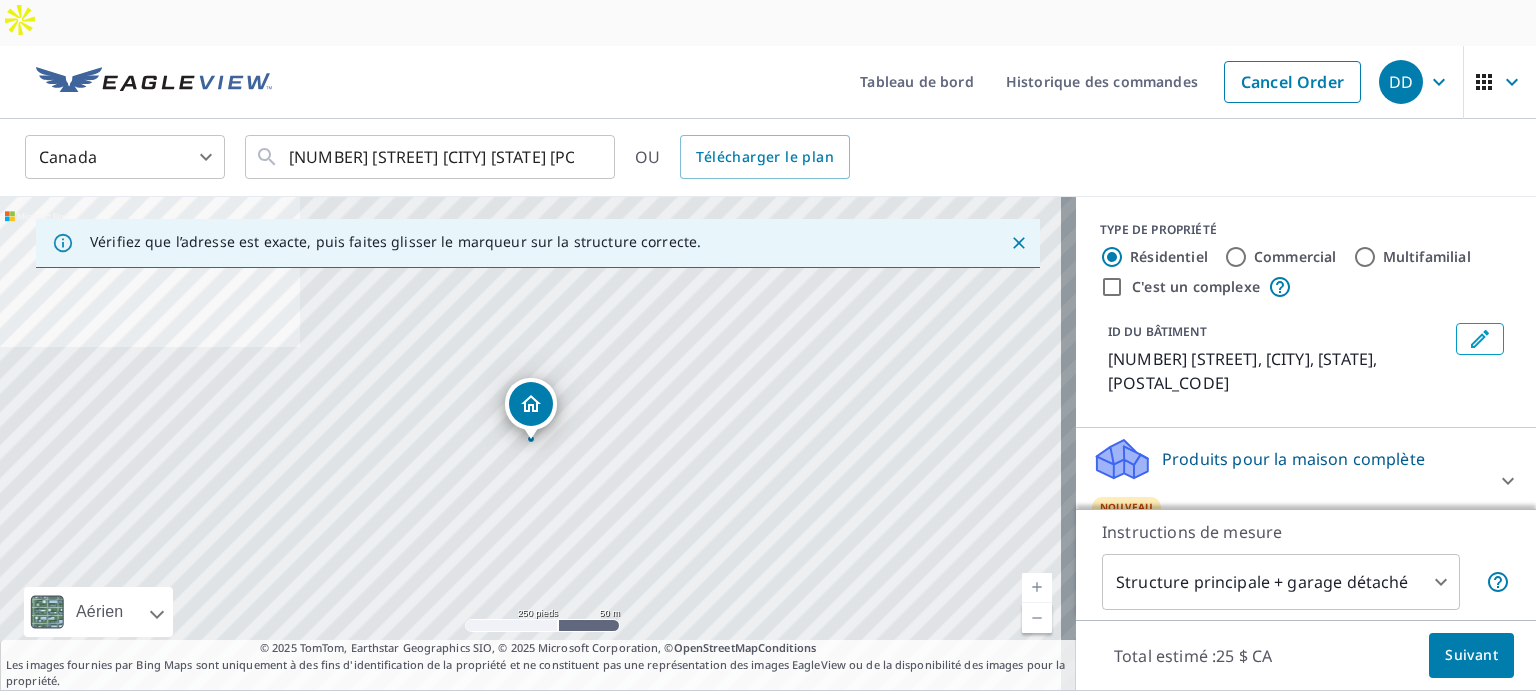click on "Commercial" at bounding box center (1236, 257) 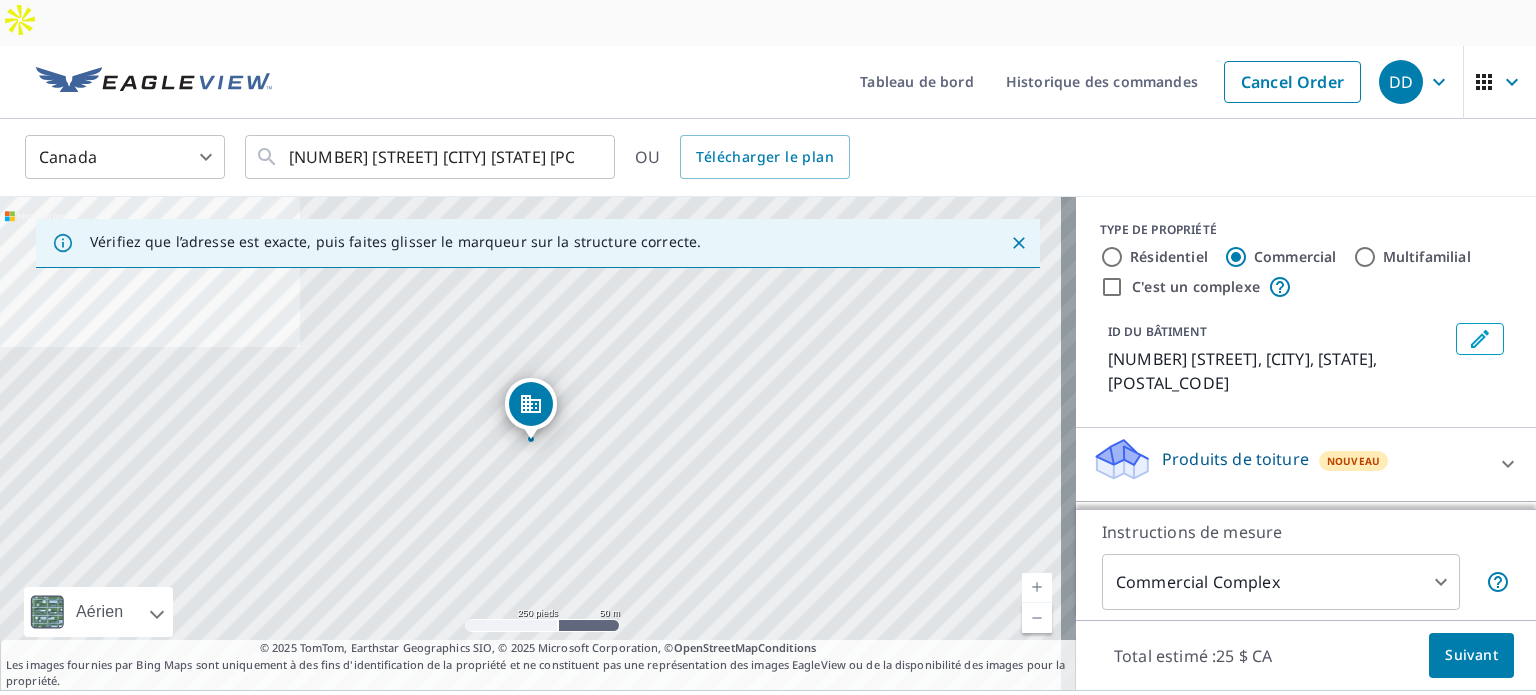 type on "4" 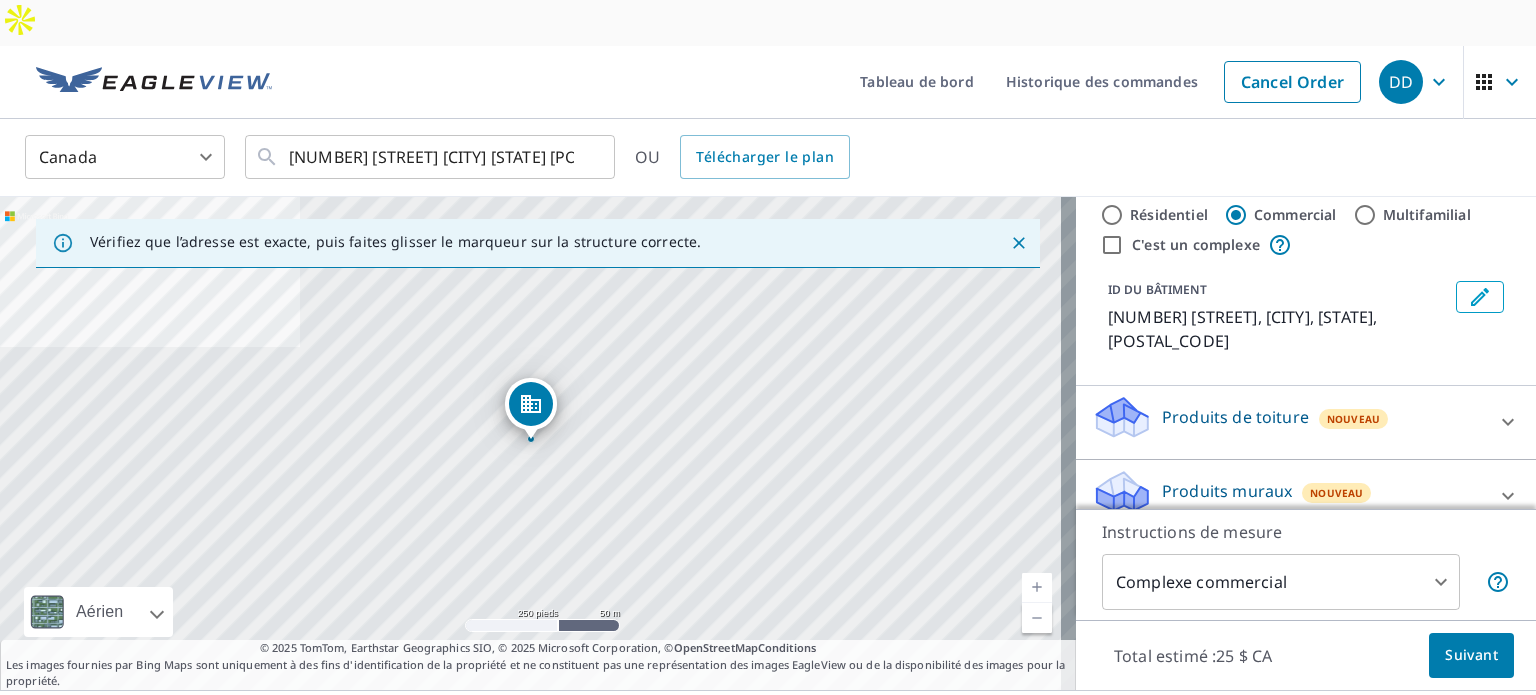 scroll, scrollTop: 64, scrollLeft: 0, axis: vertical 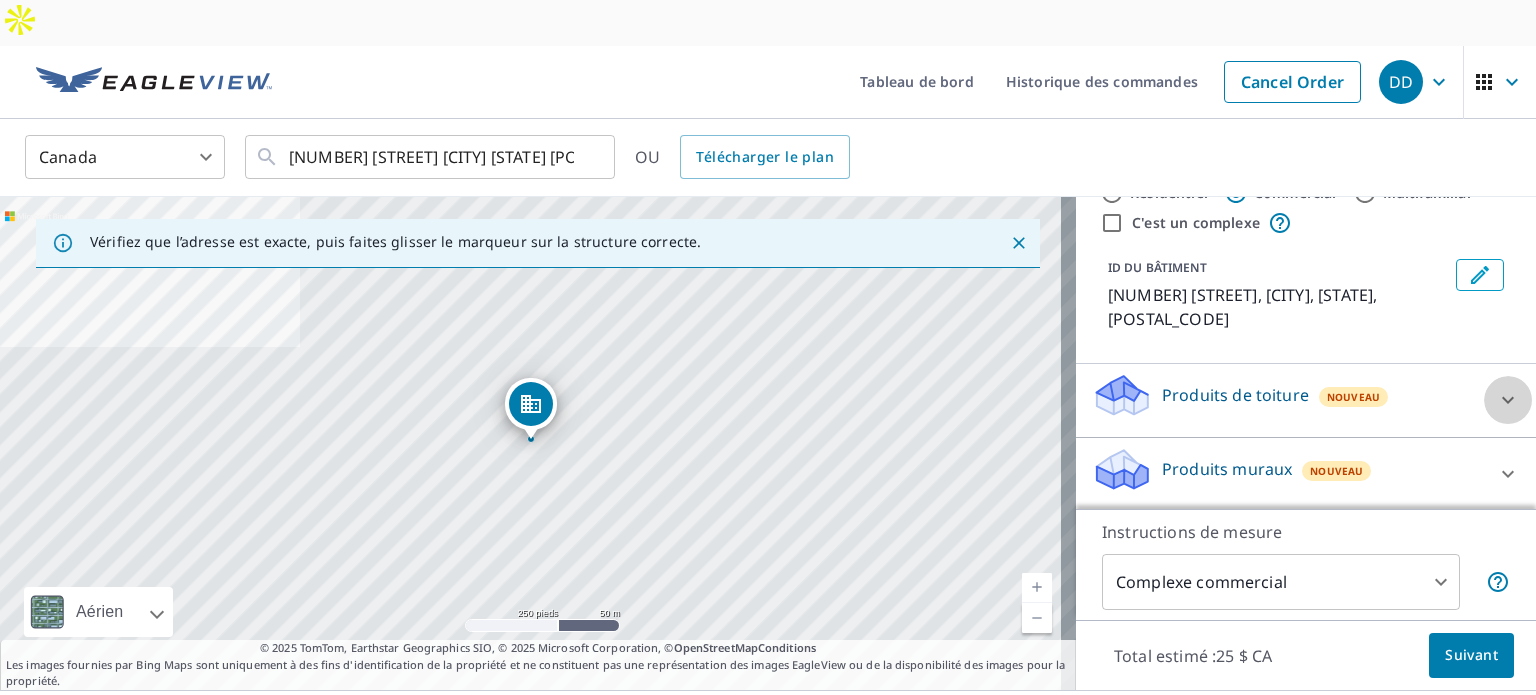 click 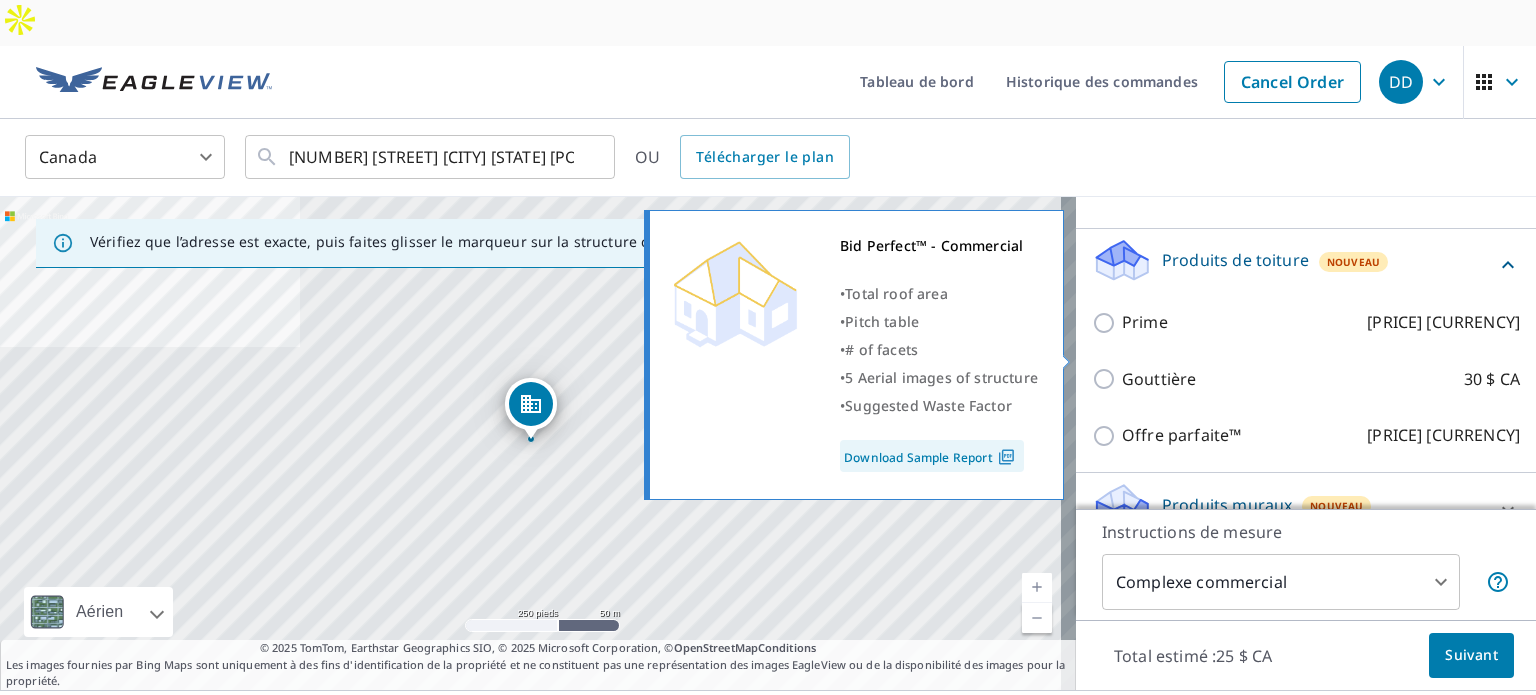 scroll, scrollTop: 234, scrollLeft: 0, axis: vertical 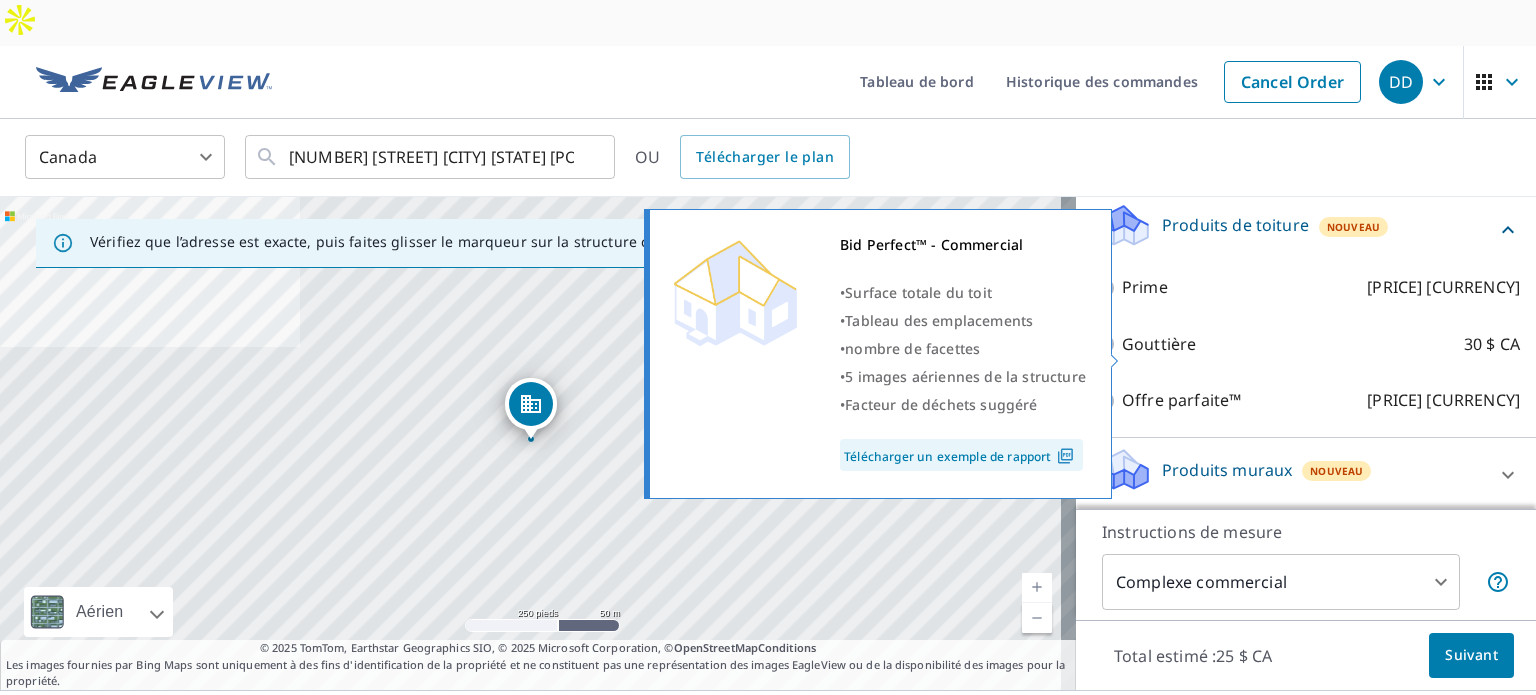 click on "Bid Perfect™ - Commercial •  Surface totale du toit •  Tableau des emplacements •  nombre de facettes •  5 images aériennes de la structure •  Facteur de déchets suggéré Télécharger un exemple de rapport" at bounding box center (887, 354) 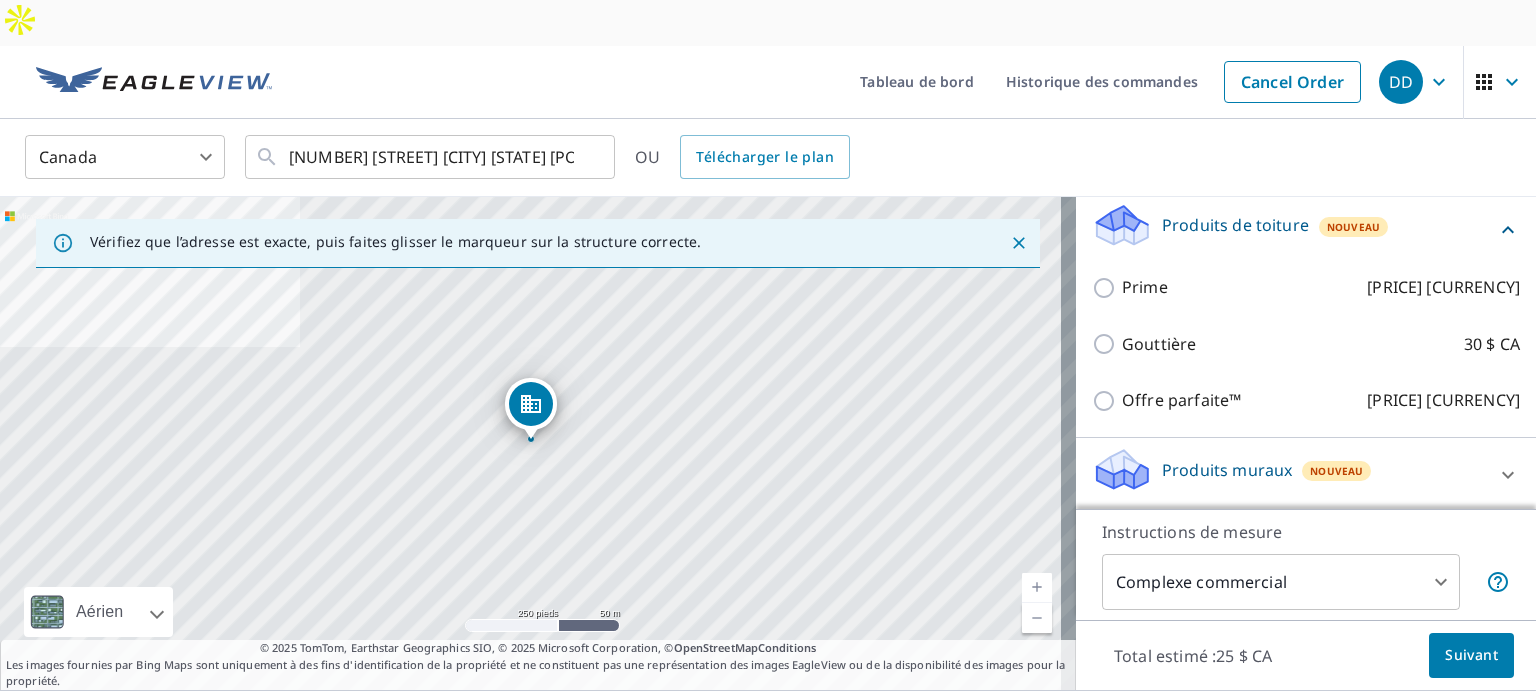 drag, startPoint x: 1093, startPoint y: 340, endPoint x: 1096, endPoint y: 351, distance: 11.401754 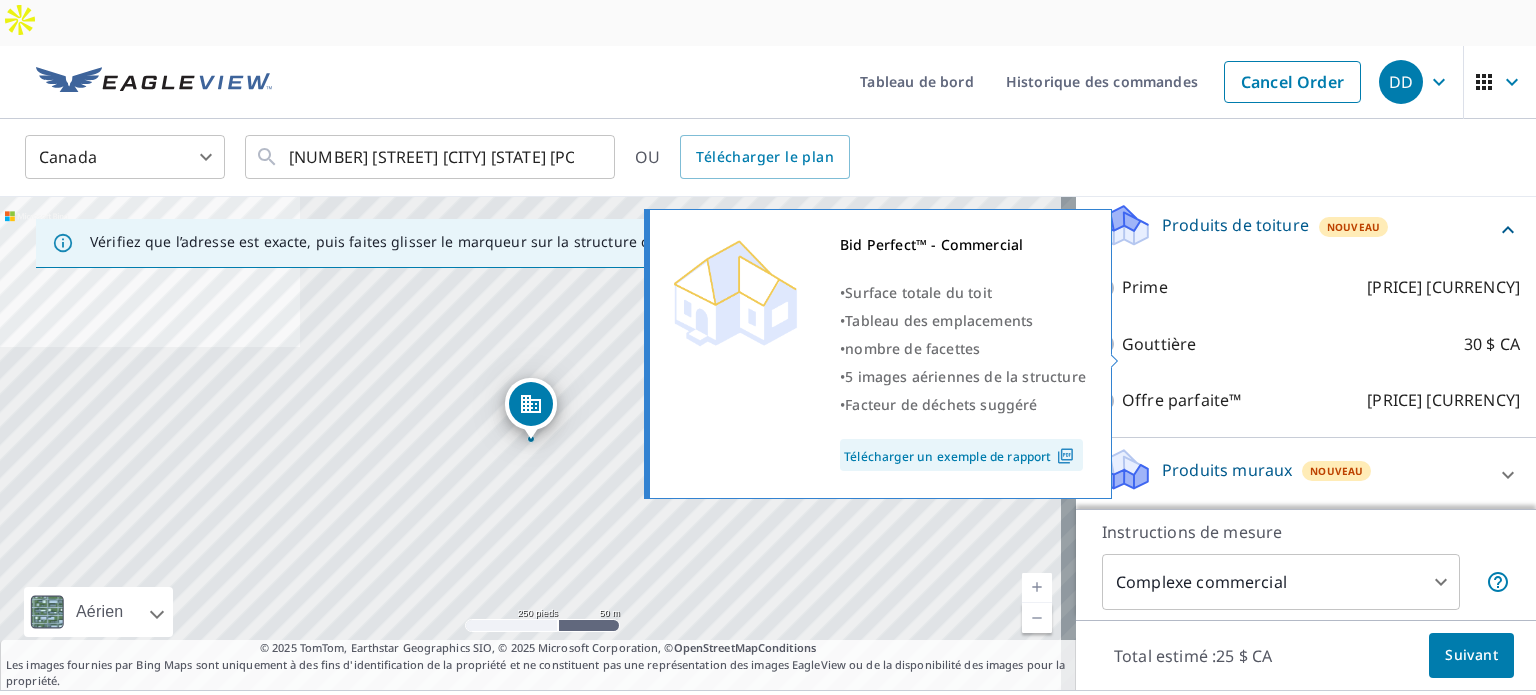 click at bounding box center (1116, 361) 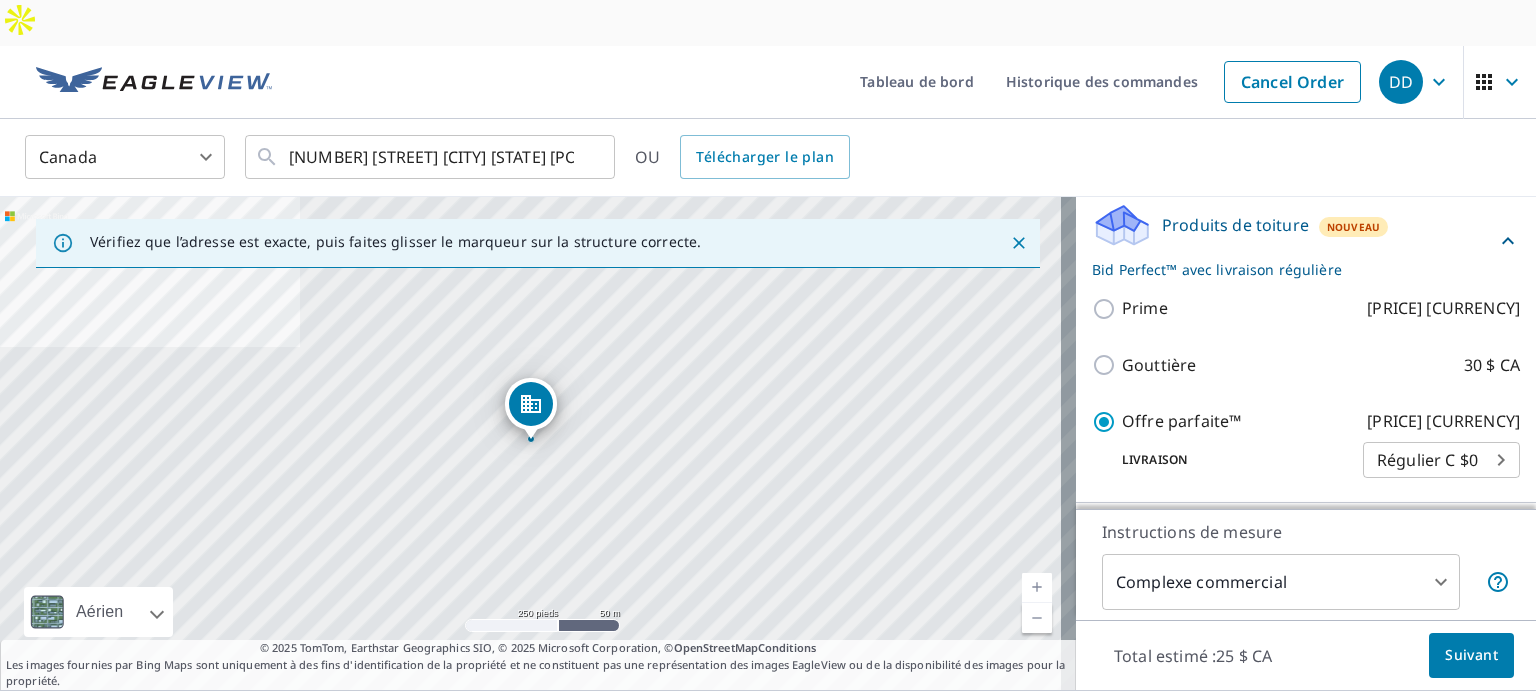 scroll, scrollTop: 299, scrollLeft: 0, axis: vertical 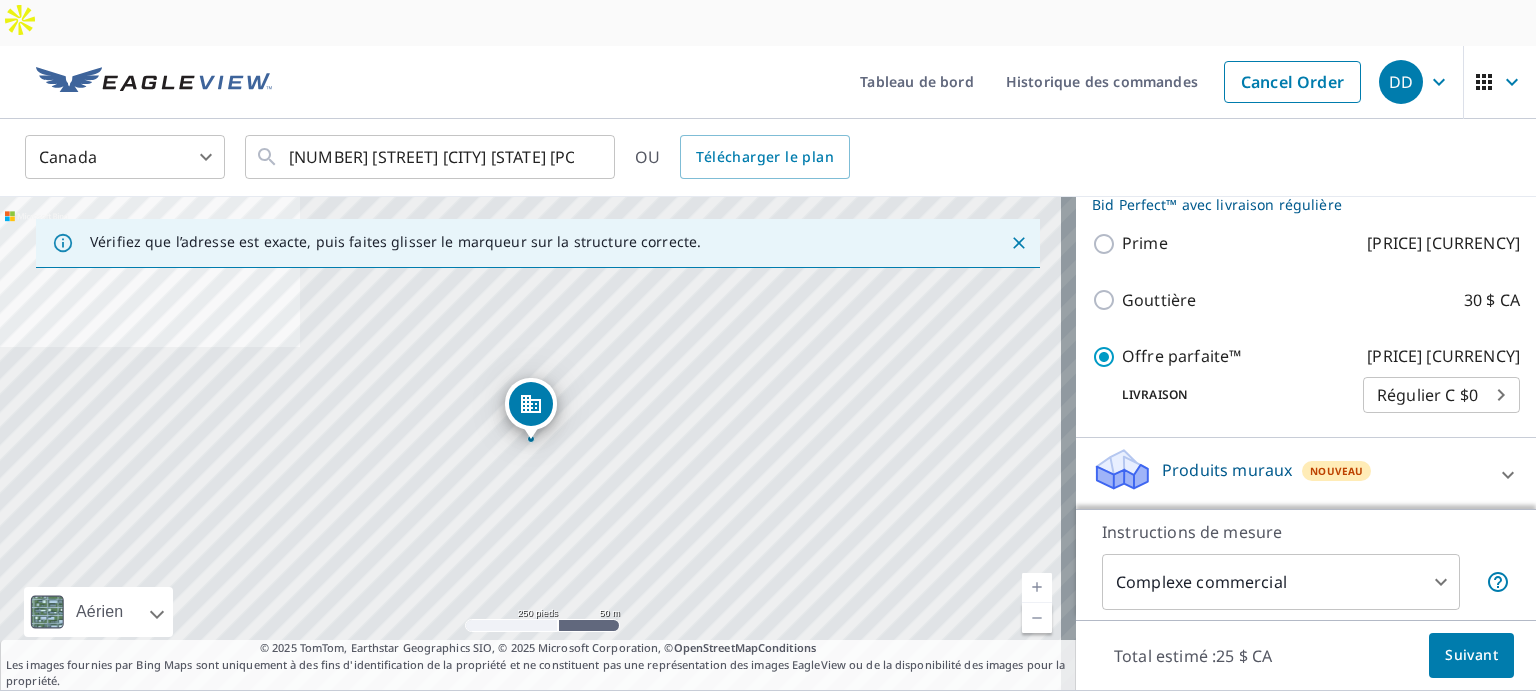 click on "Suivant" at bounding box center [1471, 654] 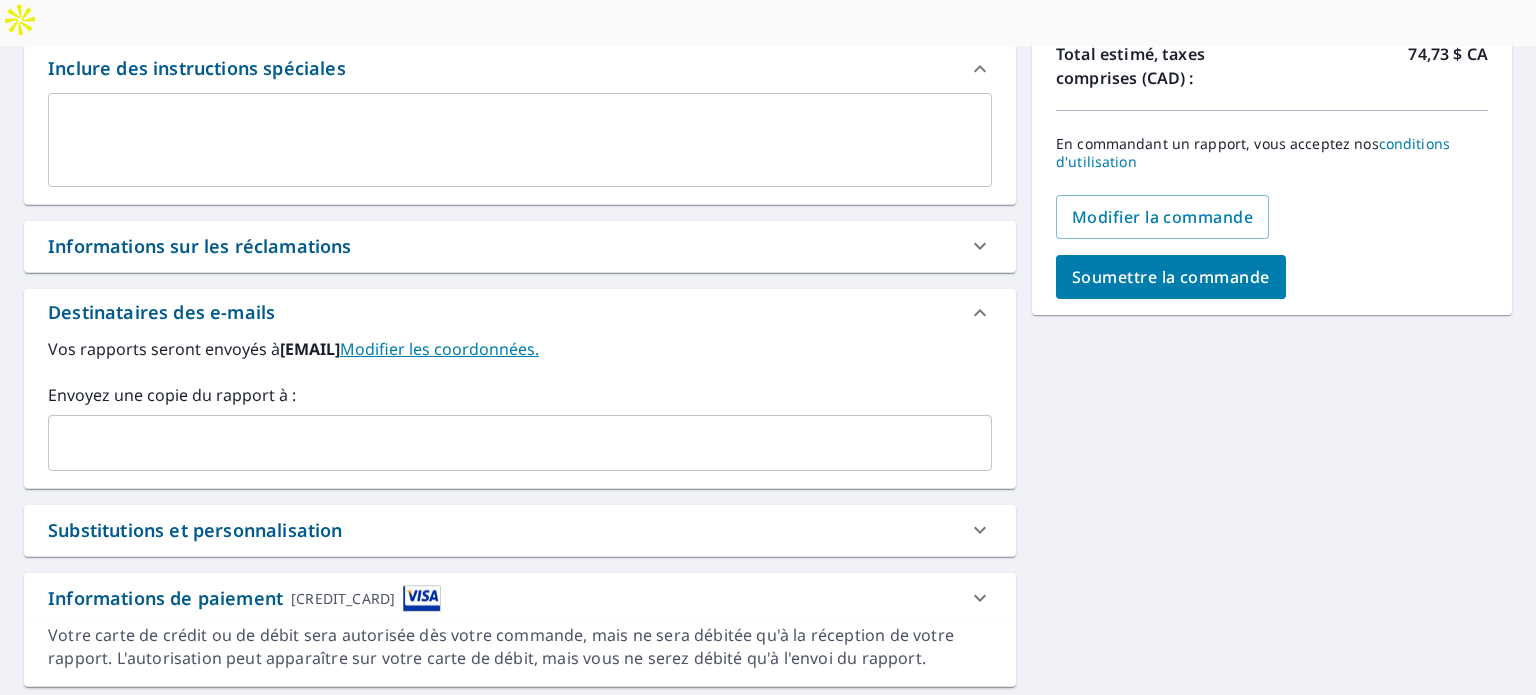 scroll, scrollTop: 562, scrollLeft: 0, axis: vertical 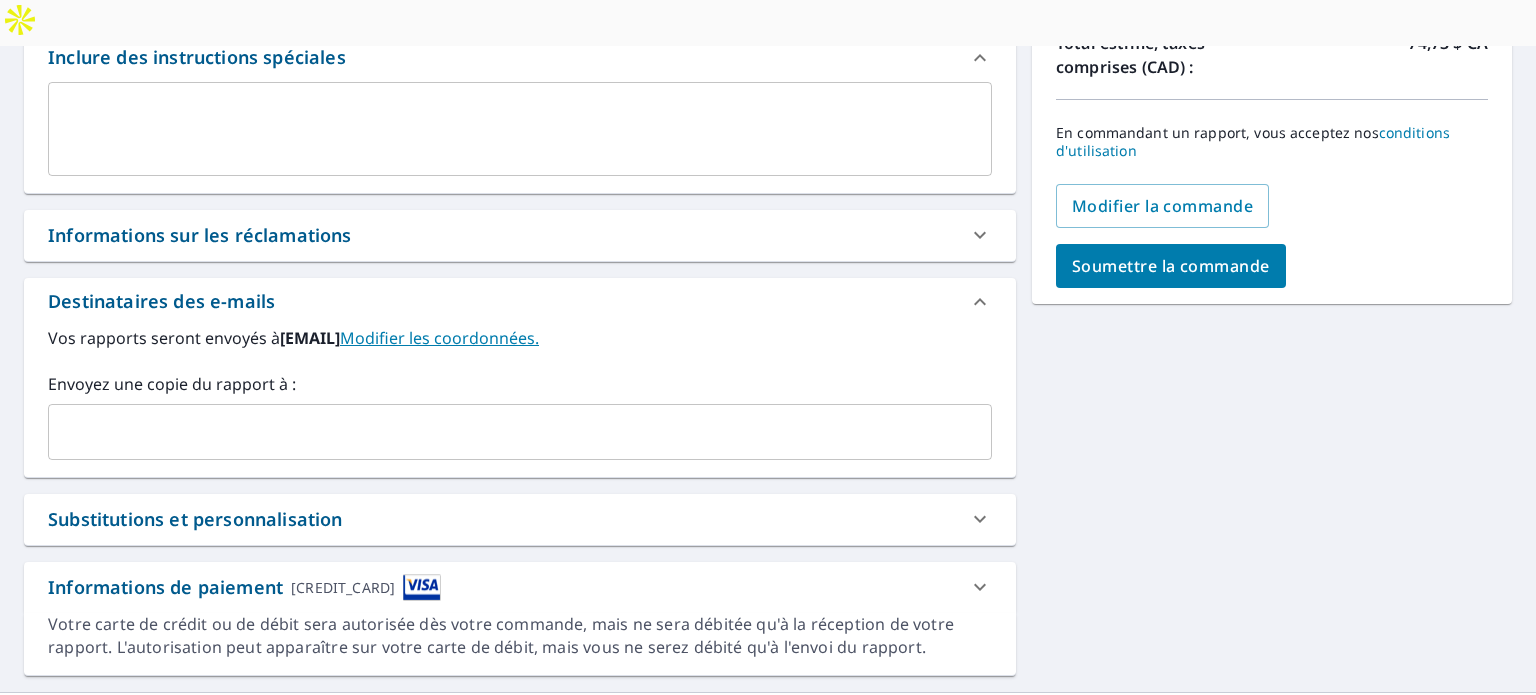 click at bounding box center [505, 432] 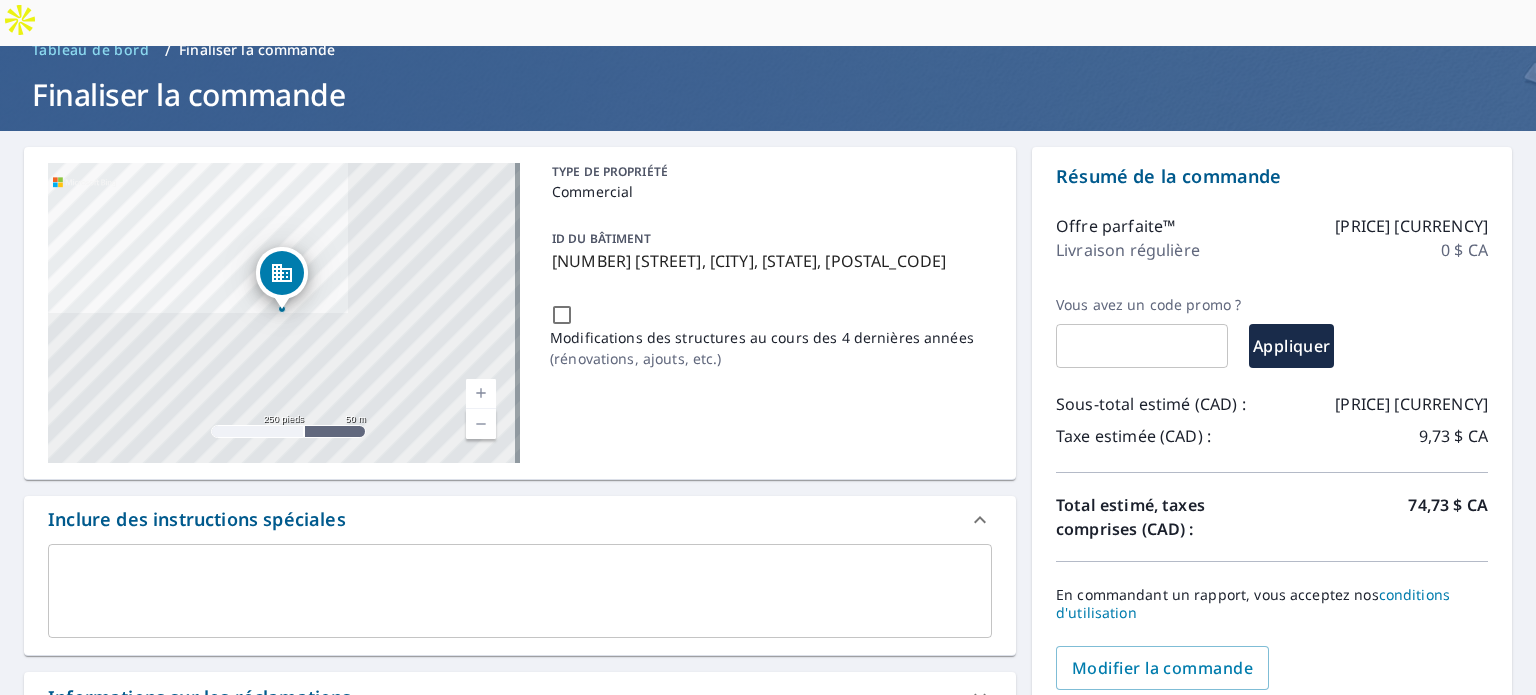 scroll, scrollTop: 200, scrollLeft: 0, axis: vertical 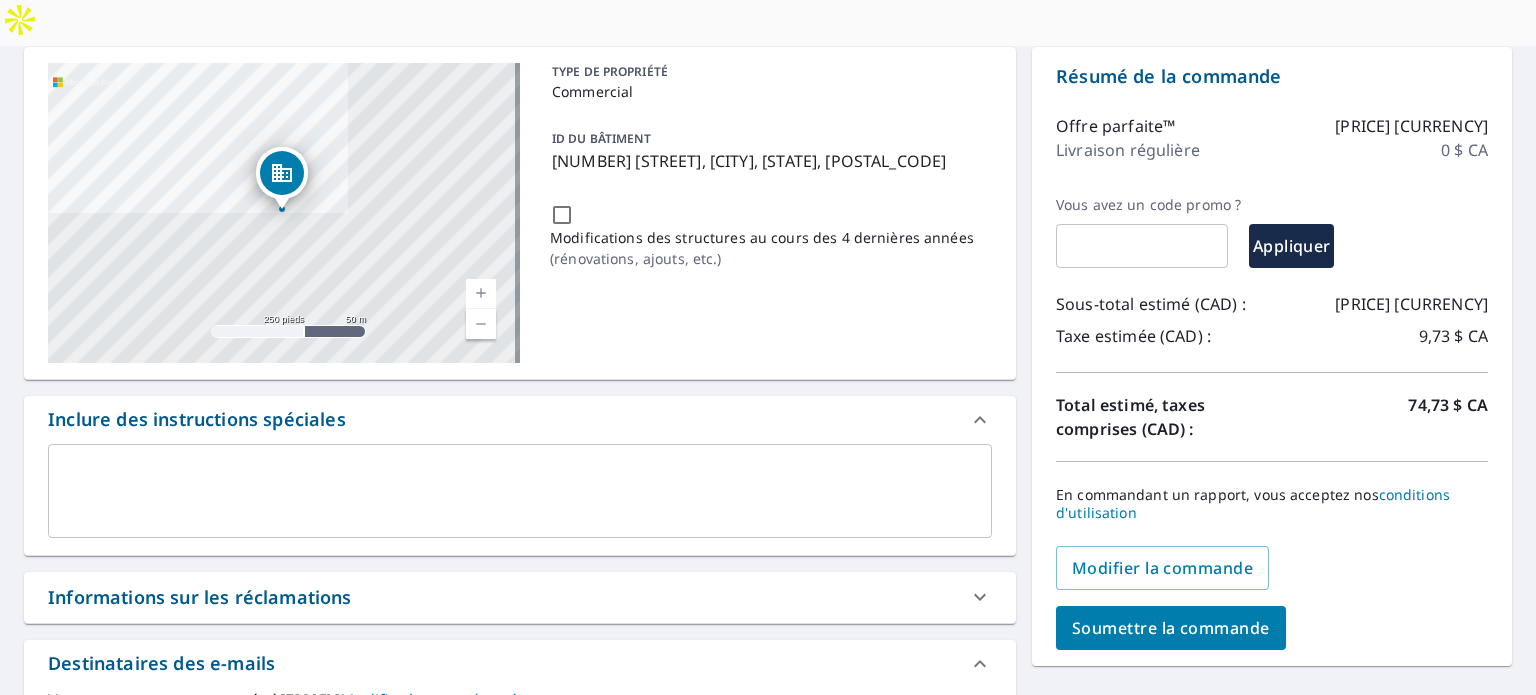 type on "[EMAIL]" 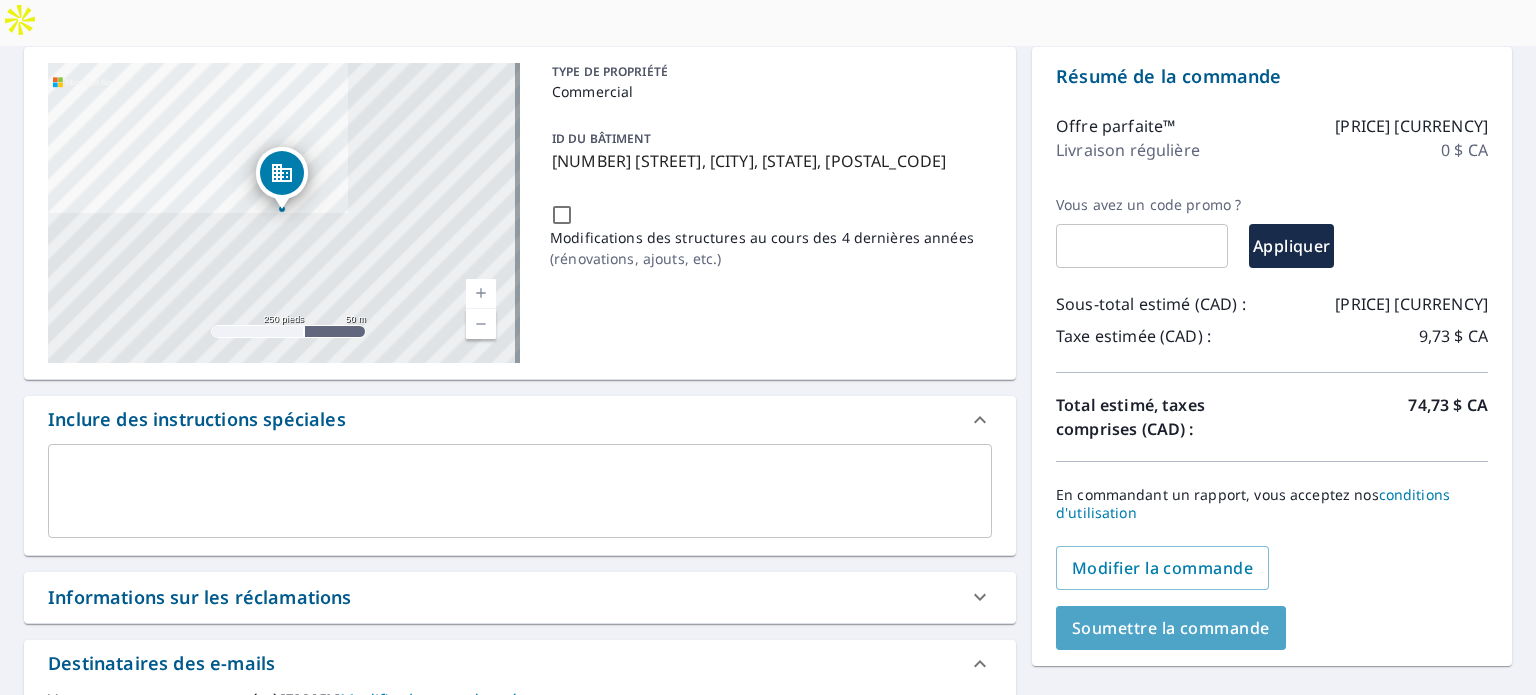 click on "Soumettre la commande" at bounding box center (1171, 628) 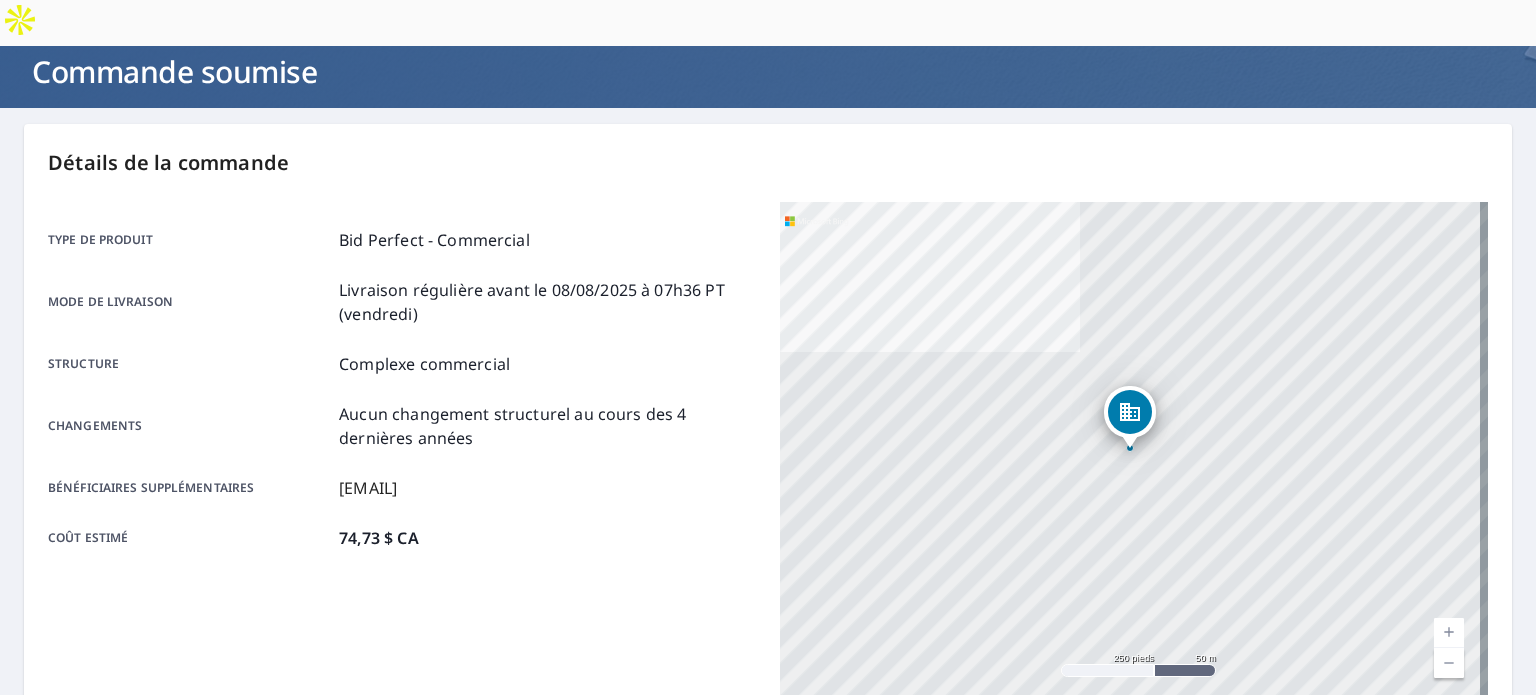 scroll, scrollTop: 0, scrollLeft: 0, axis: both 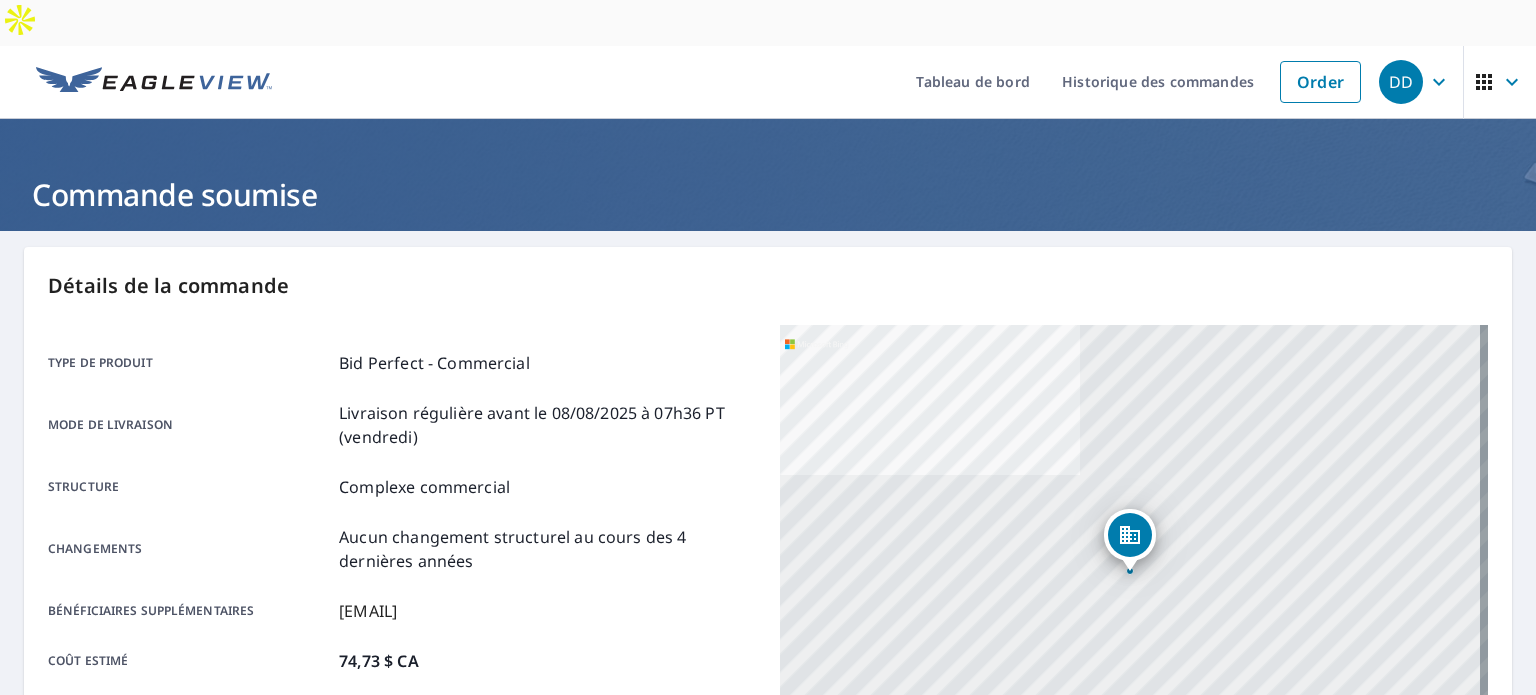 drag, startPoint x: 1499, startPoint y: 0, endPoint x: 756, endPoint y: 59, distance: 745.33887 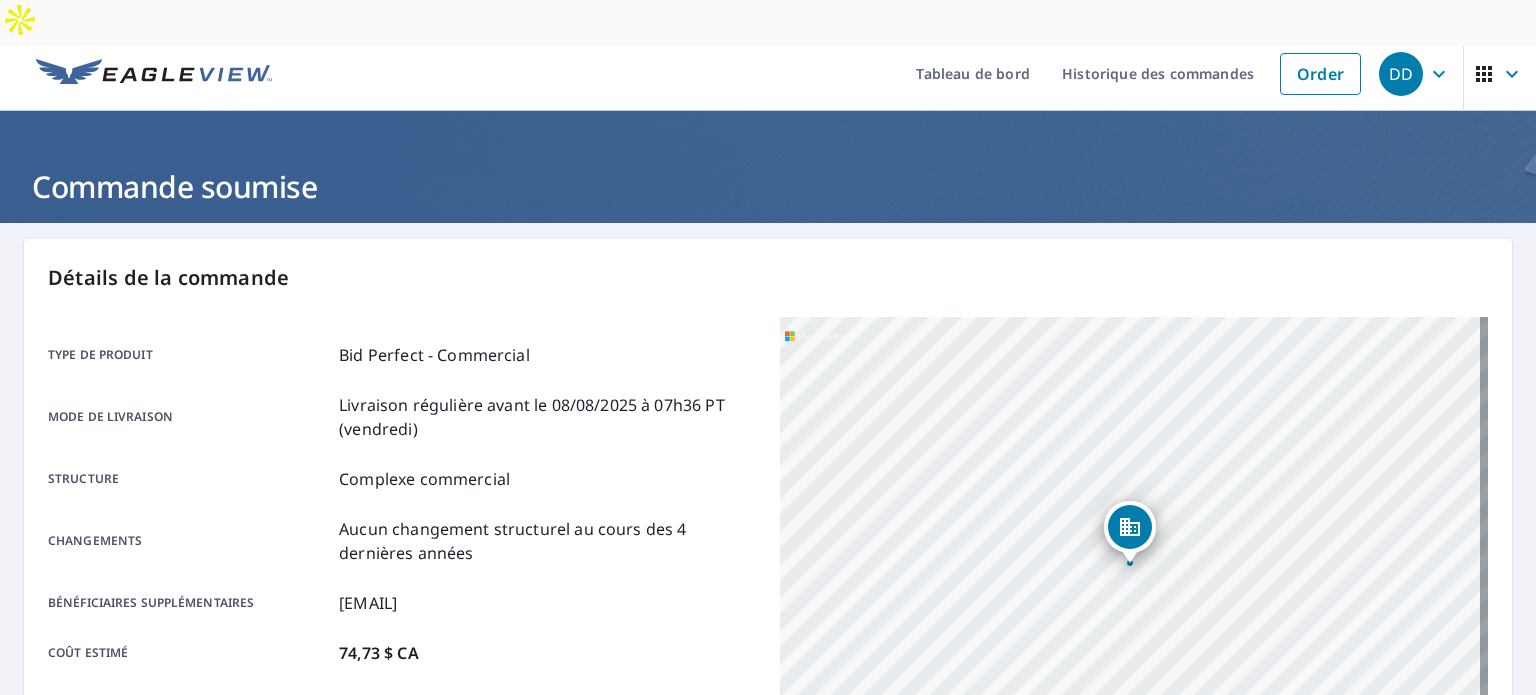 scroll, scrollTop: 0, scrollLeft: 0, axis: both 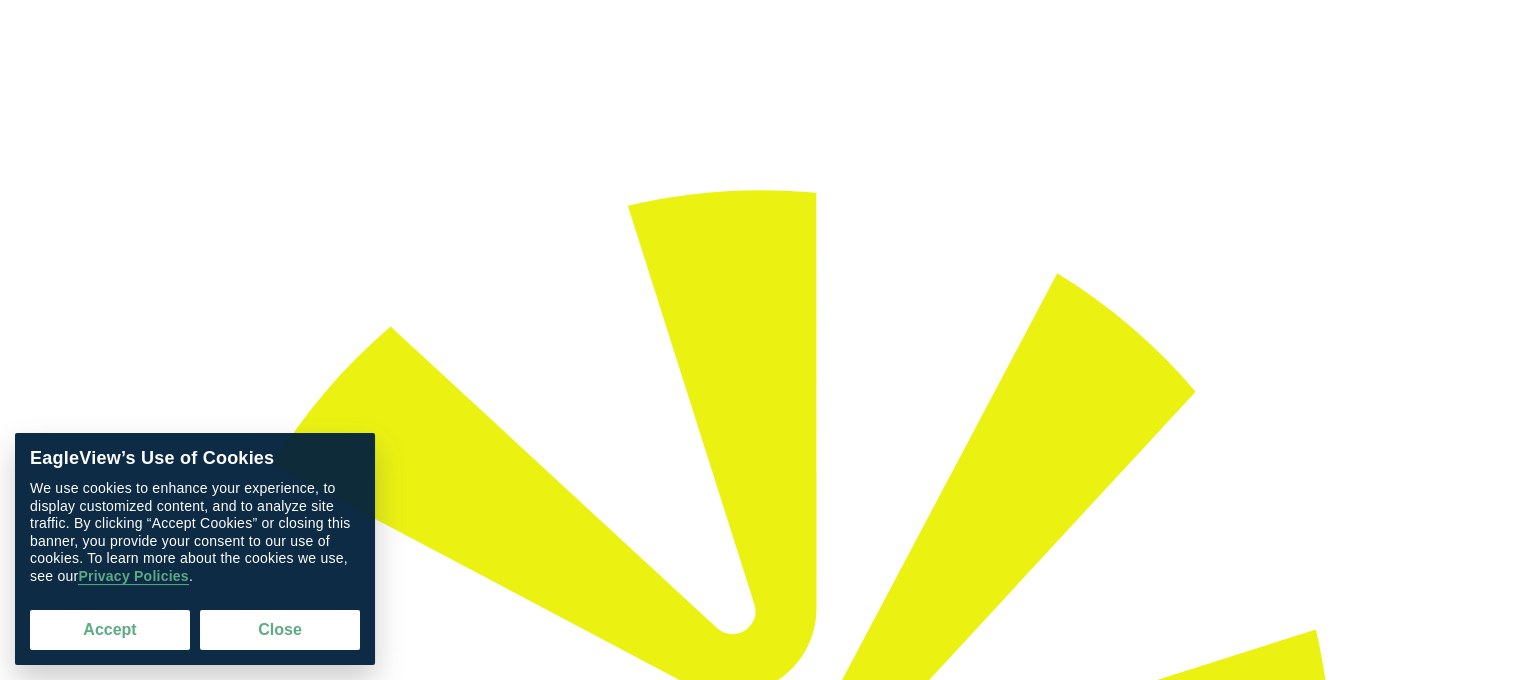 click on "Accept" at bounding box center (110, 630) 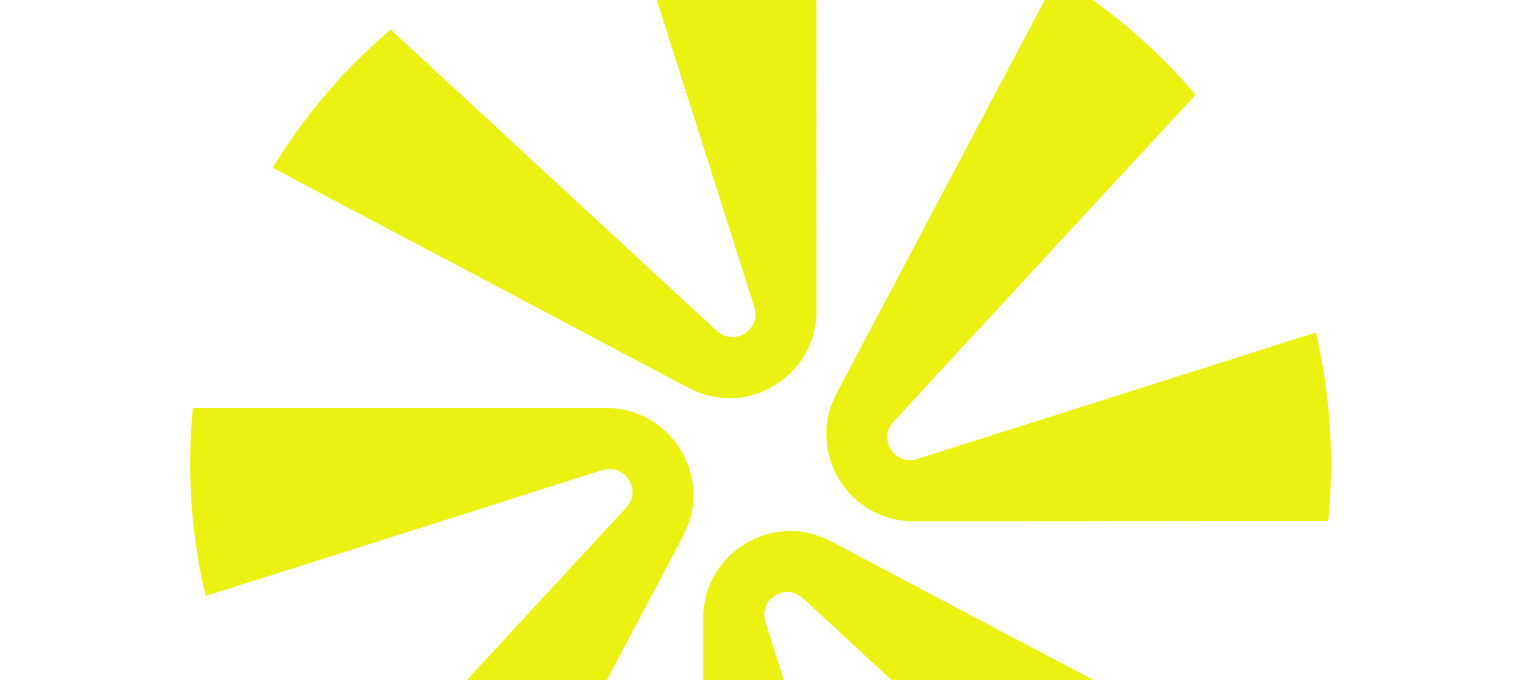 scroll, scrollTop: 0, scrollLeft: 0, axis: both 